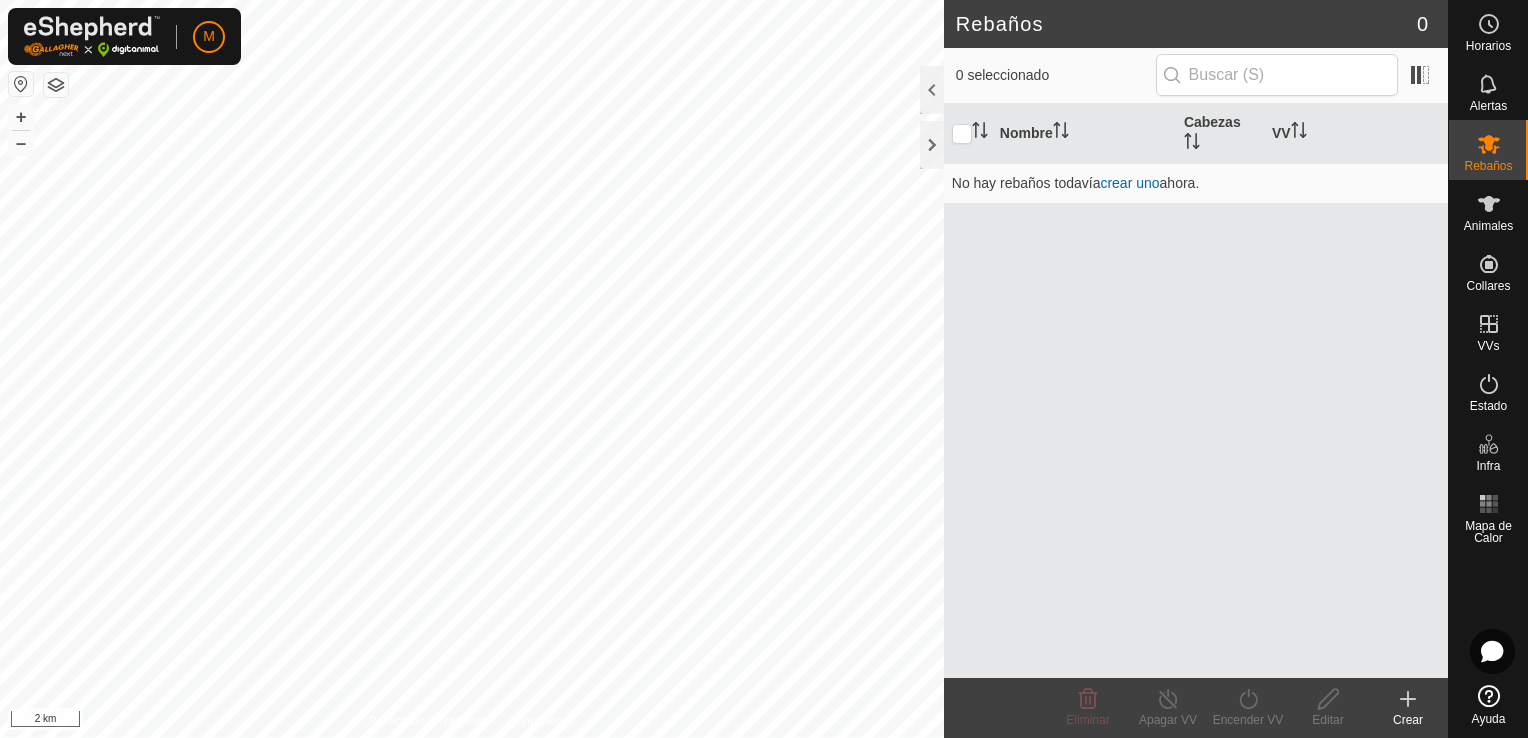 scroll, scrollTop: 0, scrollLeft: 0, axis: both 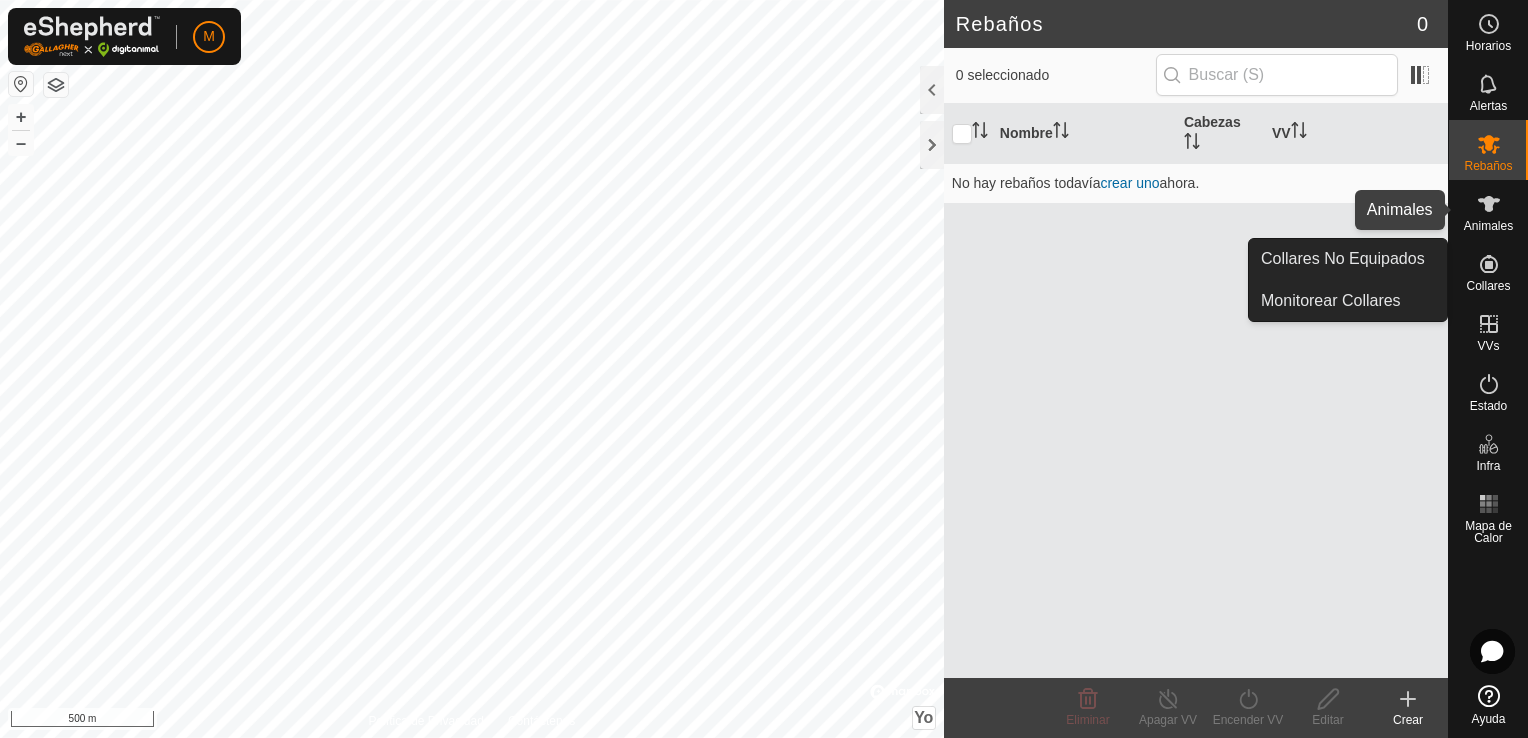click 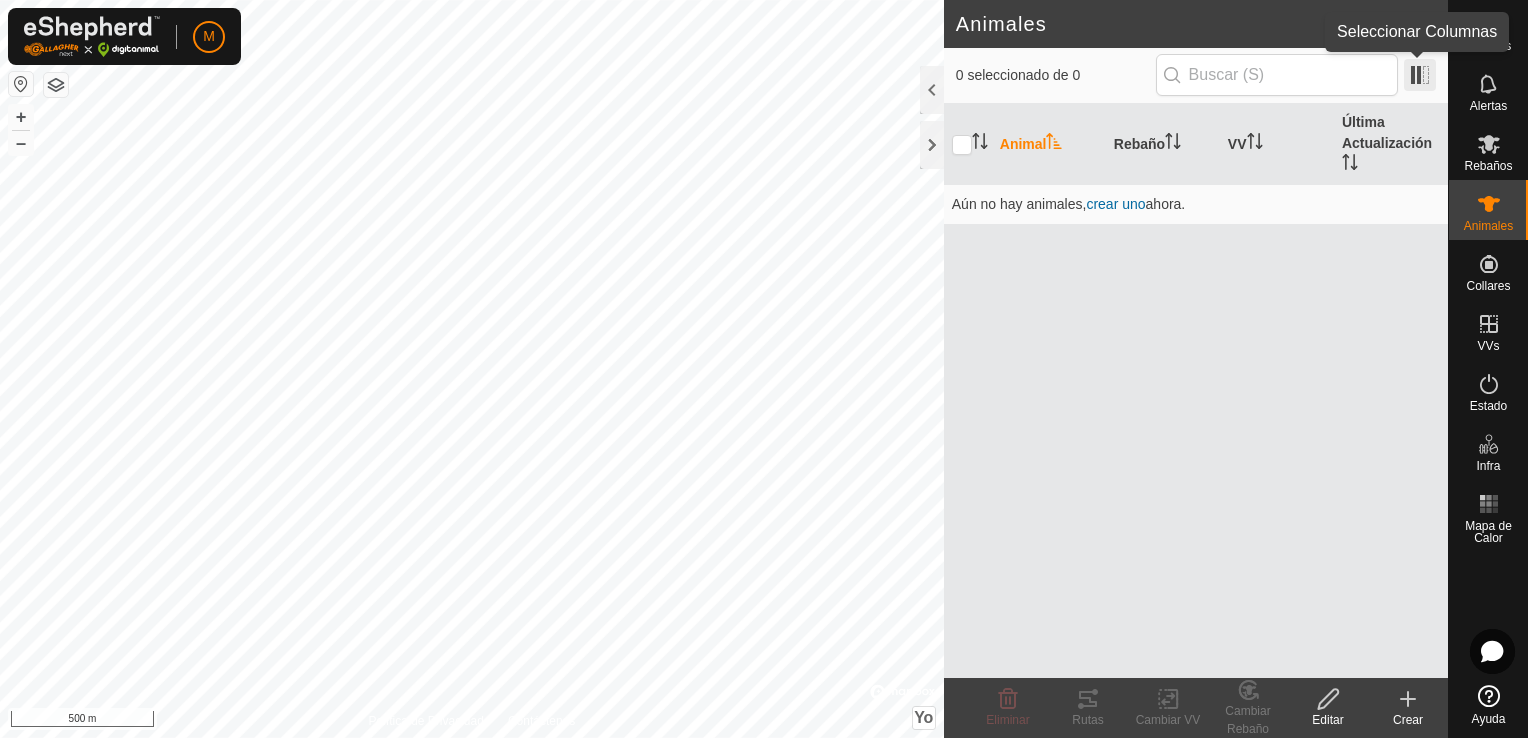 click at bounding box center (1420, 75) 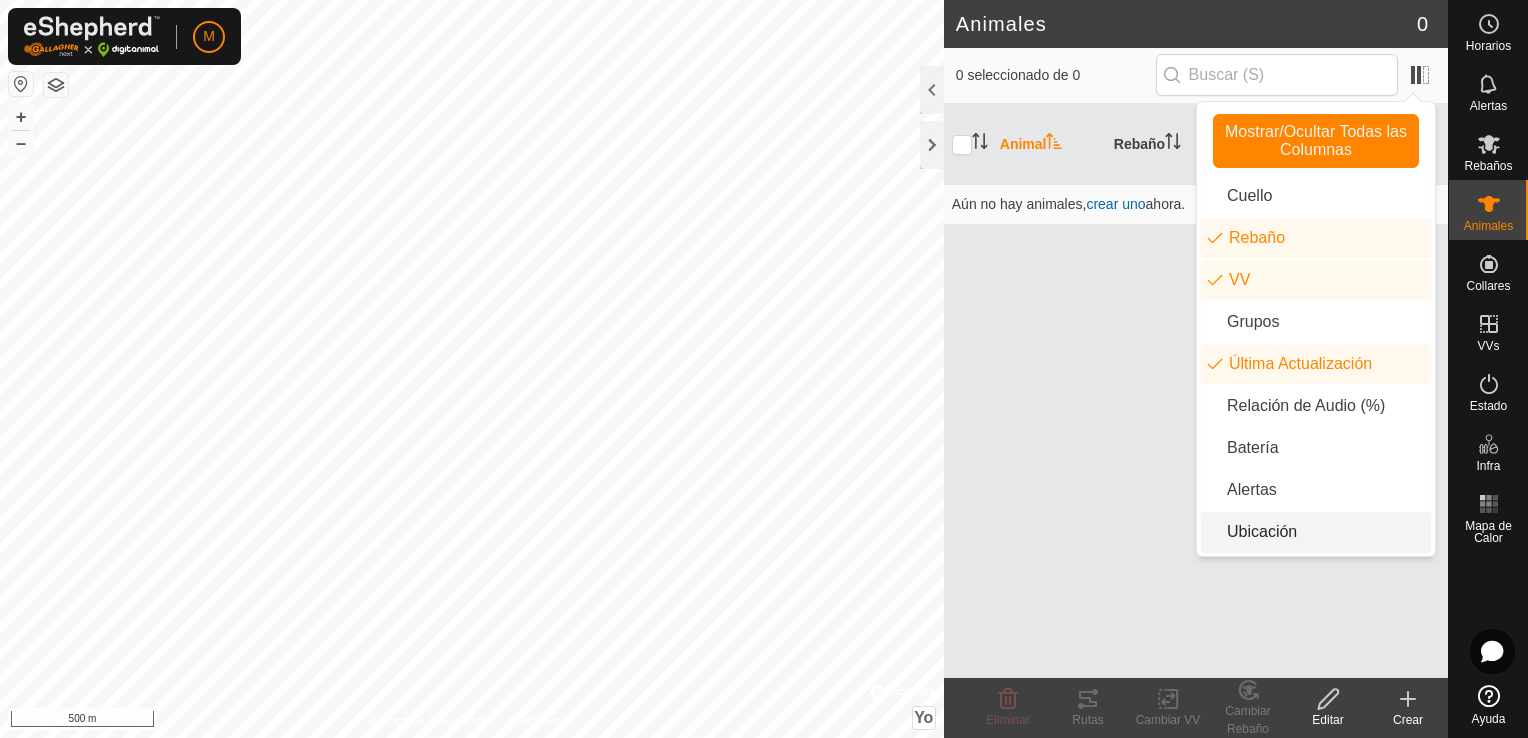 click 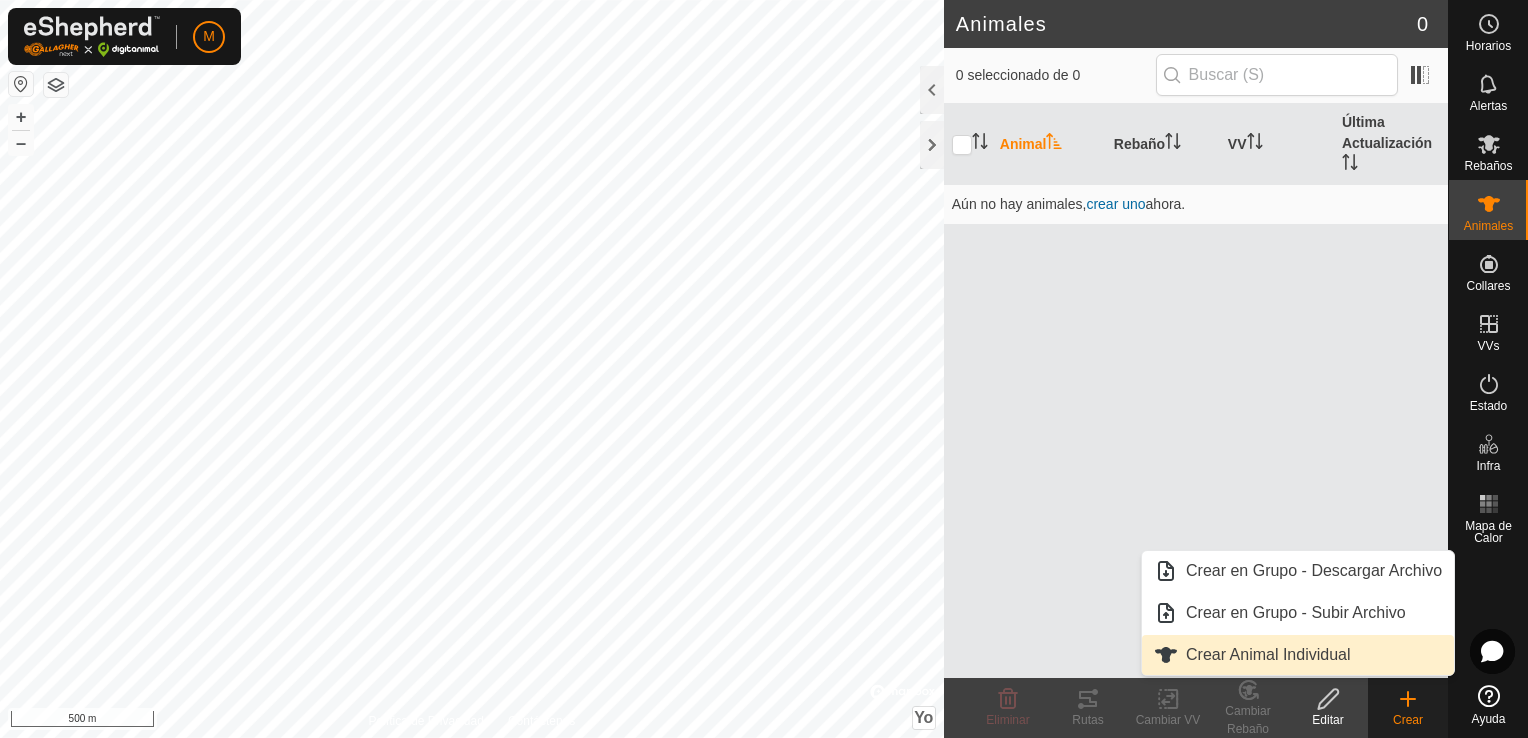 click on "Crear Animal Individual" at bounding box center (1298, 655) 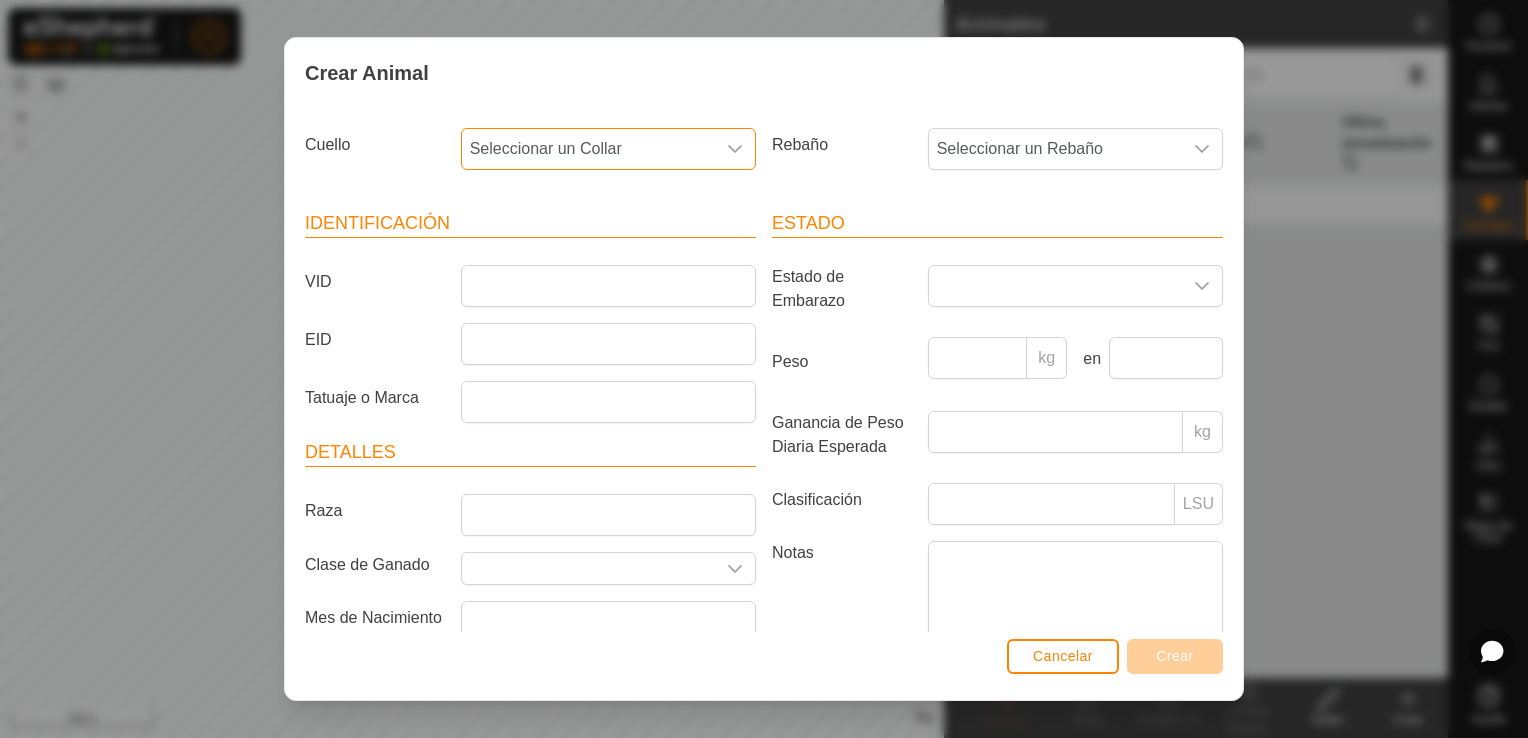 click on "Seleccionar un Collar" at bounding box center (588, 149) 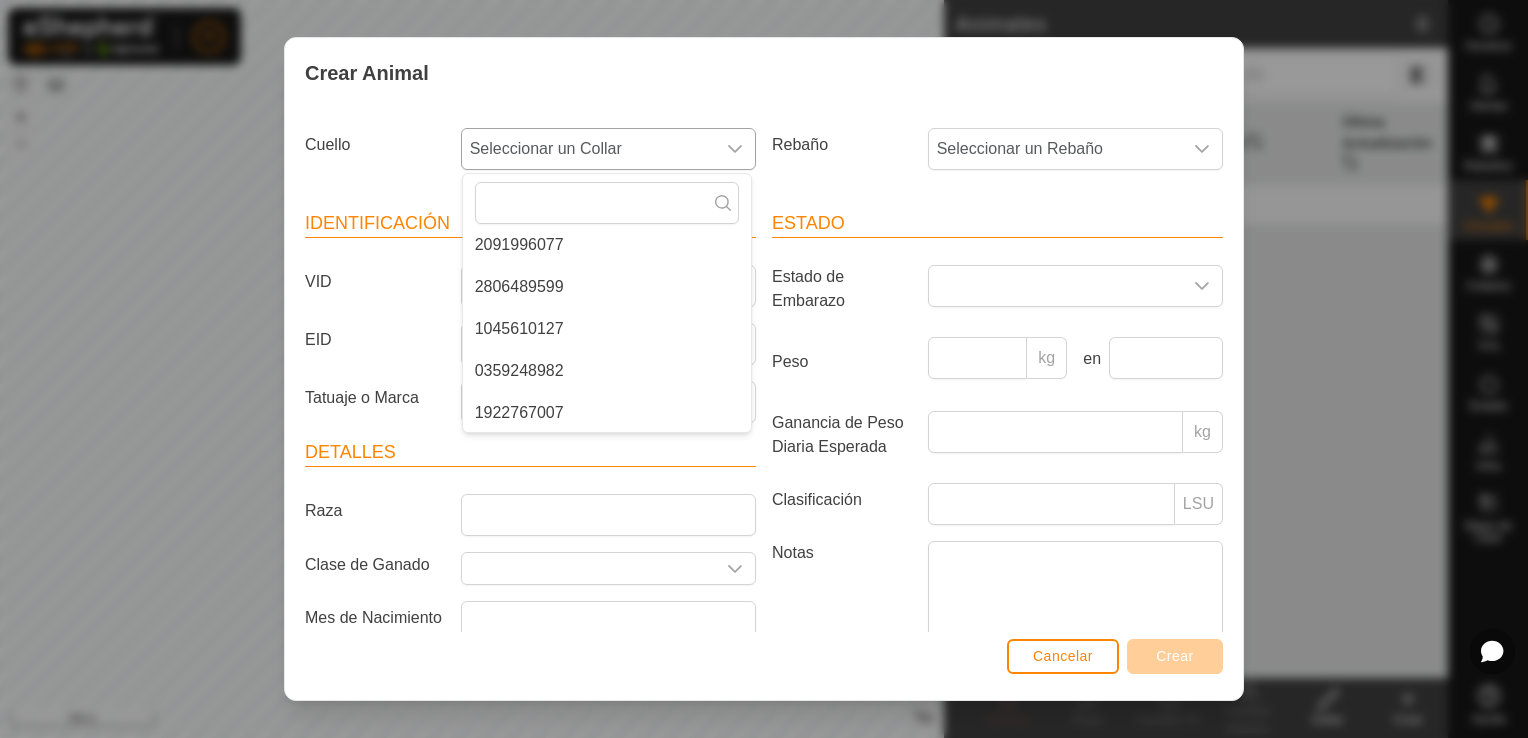 scroll, scrollTop: 0, scrollLeft: 0, axis: both 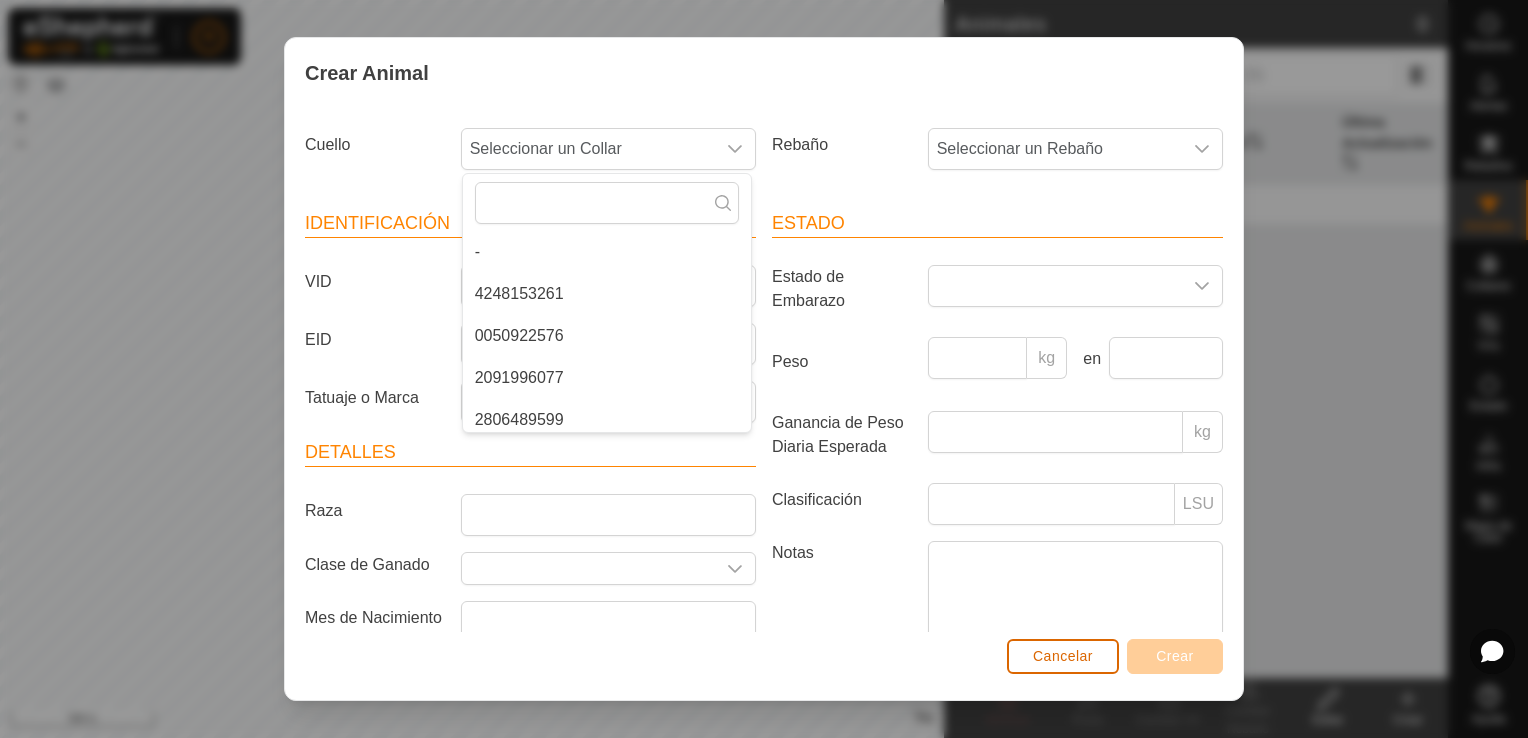 click on "Cancelar" at bounding box center [1063, 656] 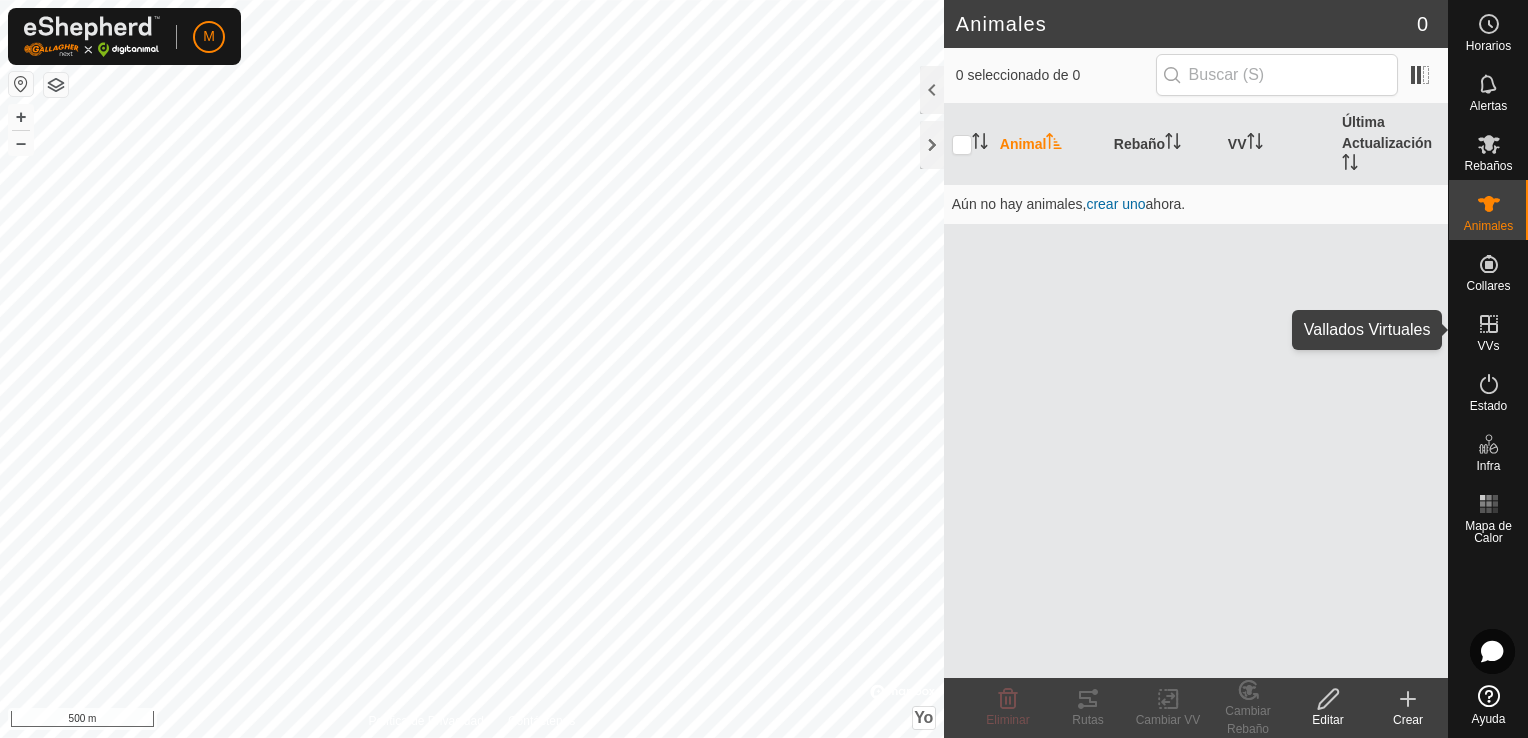 click on "VVs" at bounding box center (1488, 346) 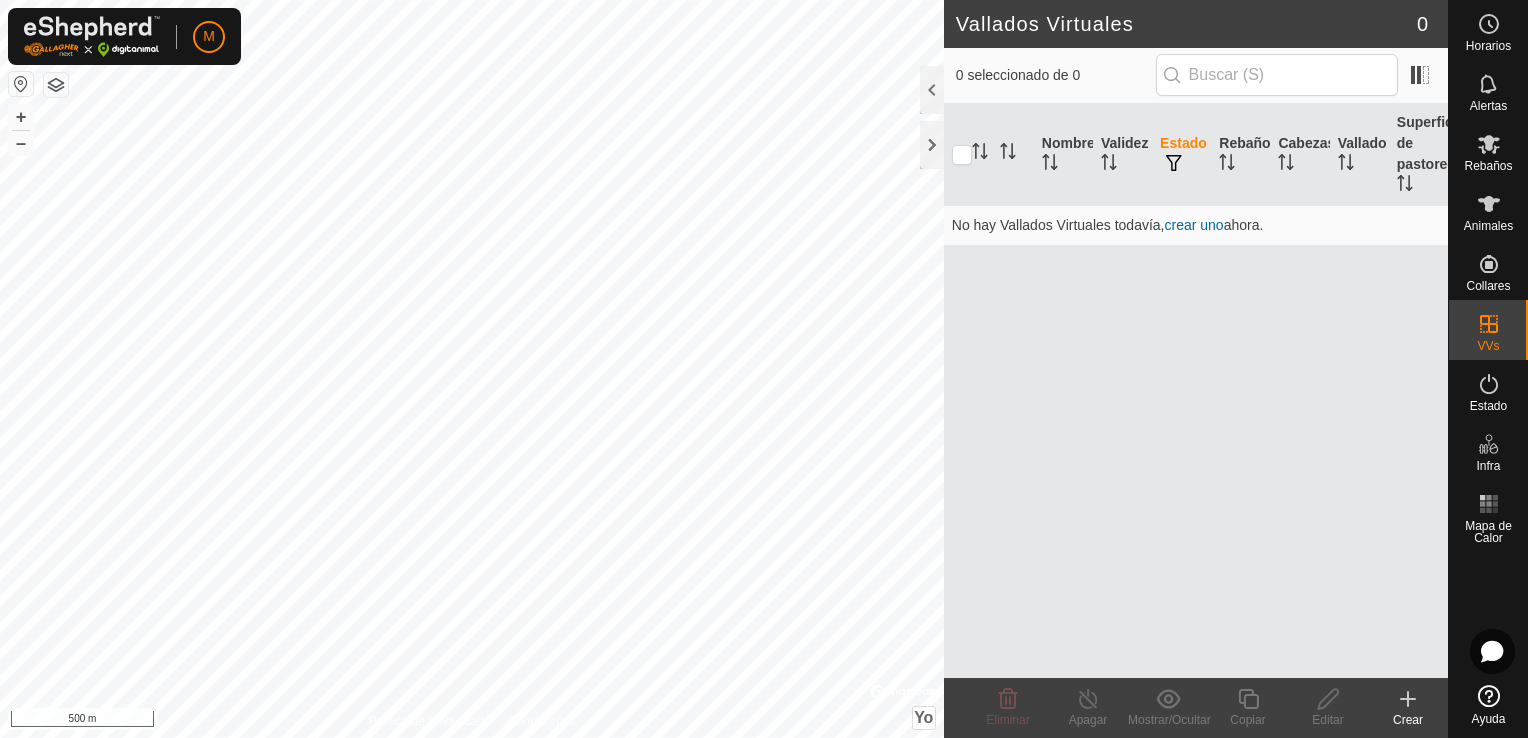 click 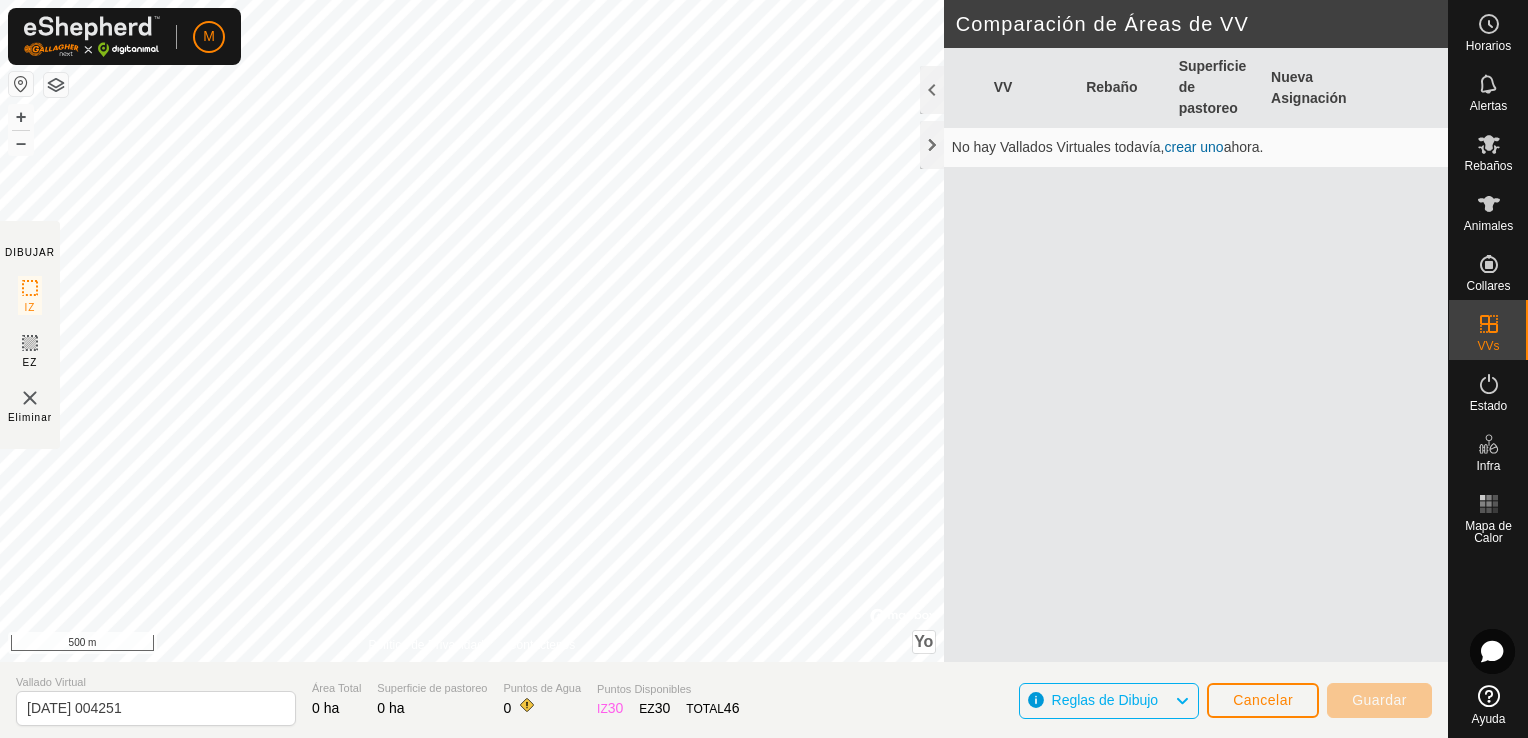 click on "crear uno" at bounding box center [1194, 147] 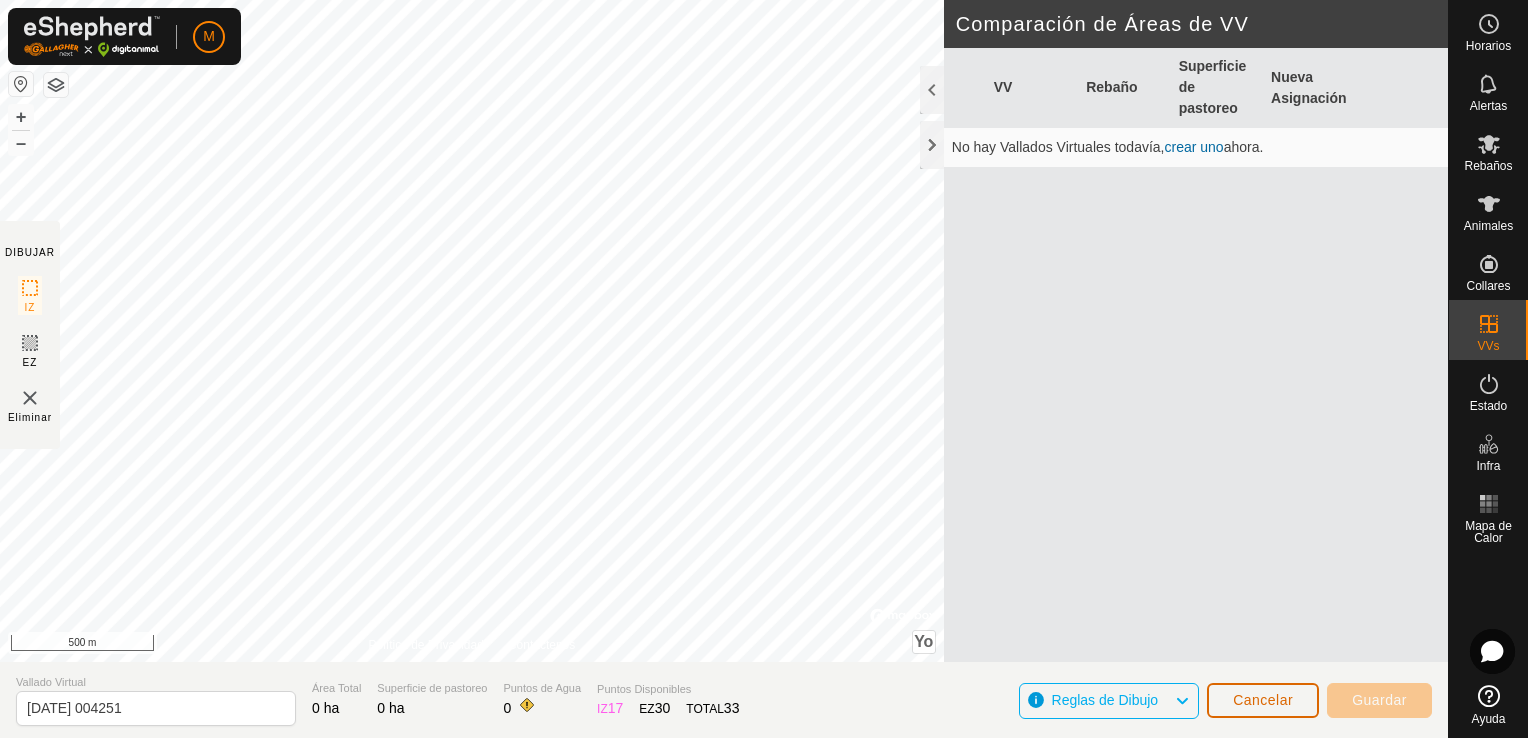 click on "Cancelar" 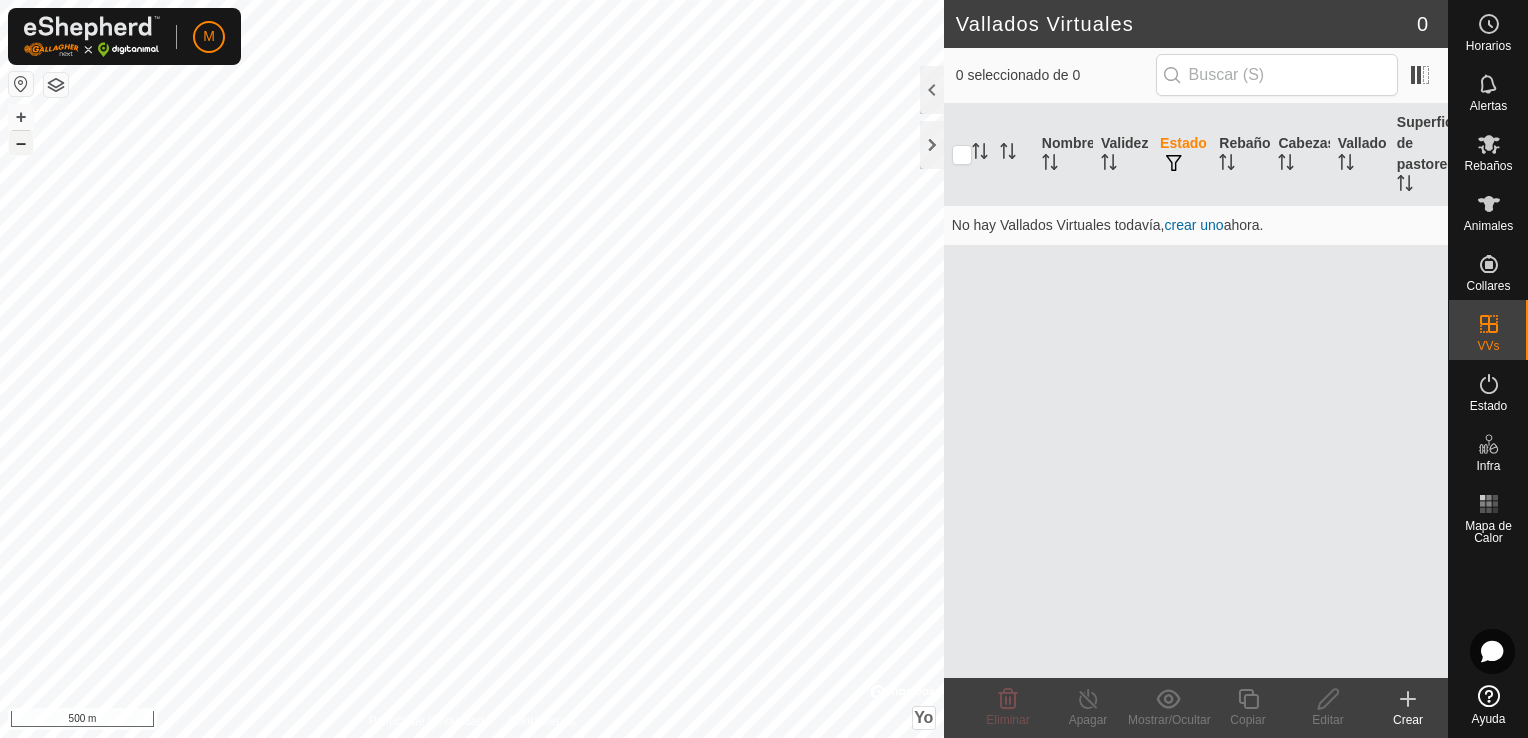 click on "–" at bounding box center (21, 143) 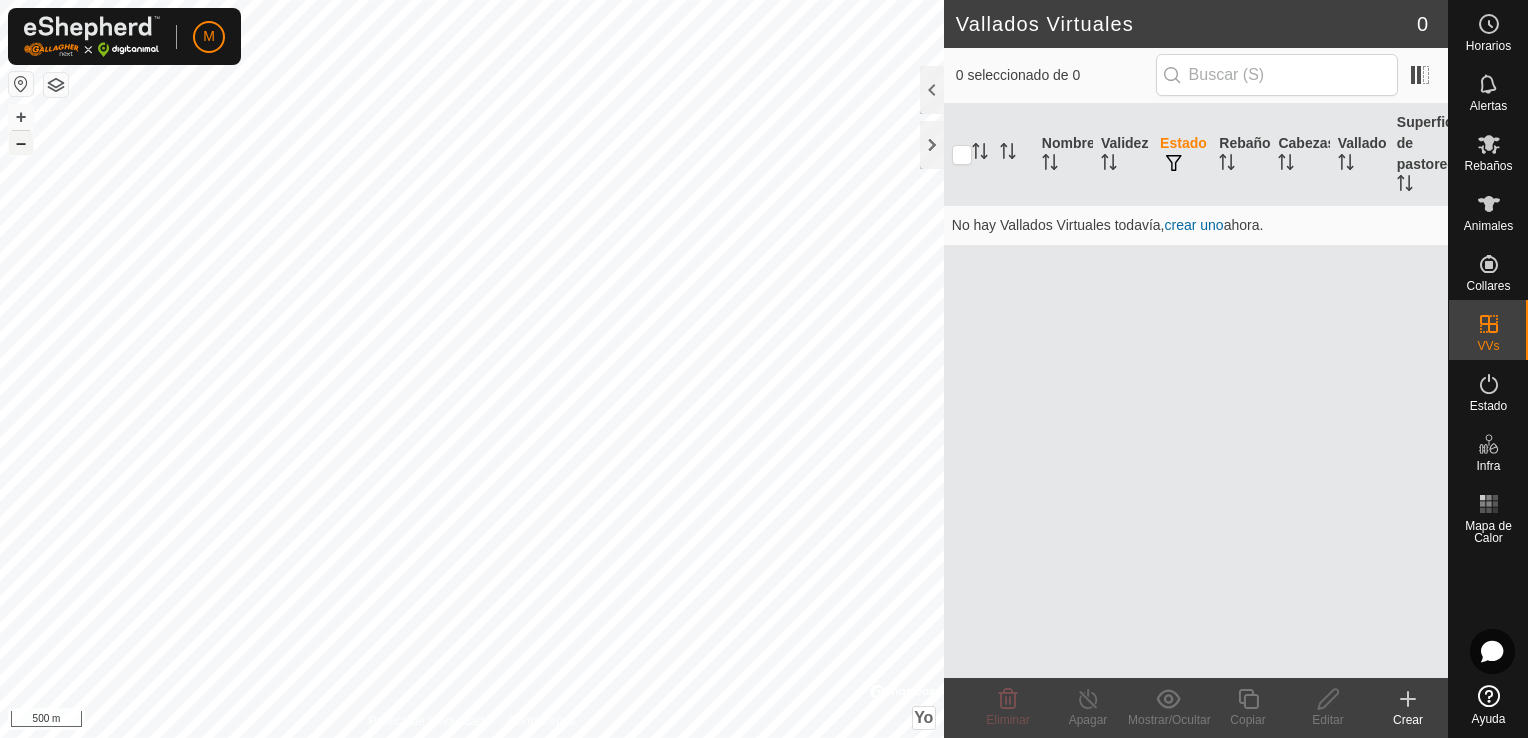 drag, startPoint x: 15, startPoint y: 138, endPoint x: 22, endPoint y: 153, distance: 16.552946 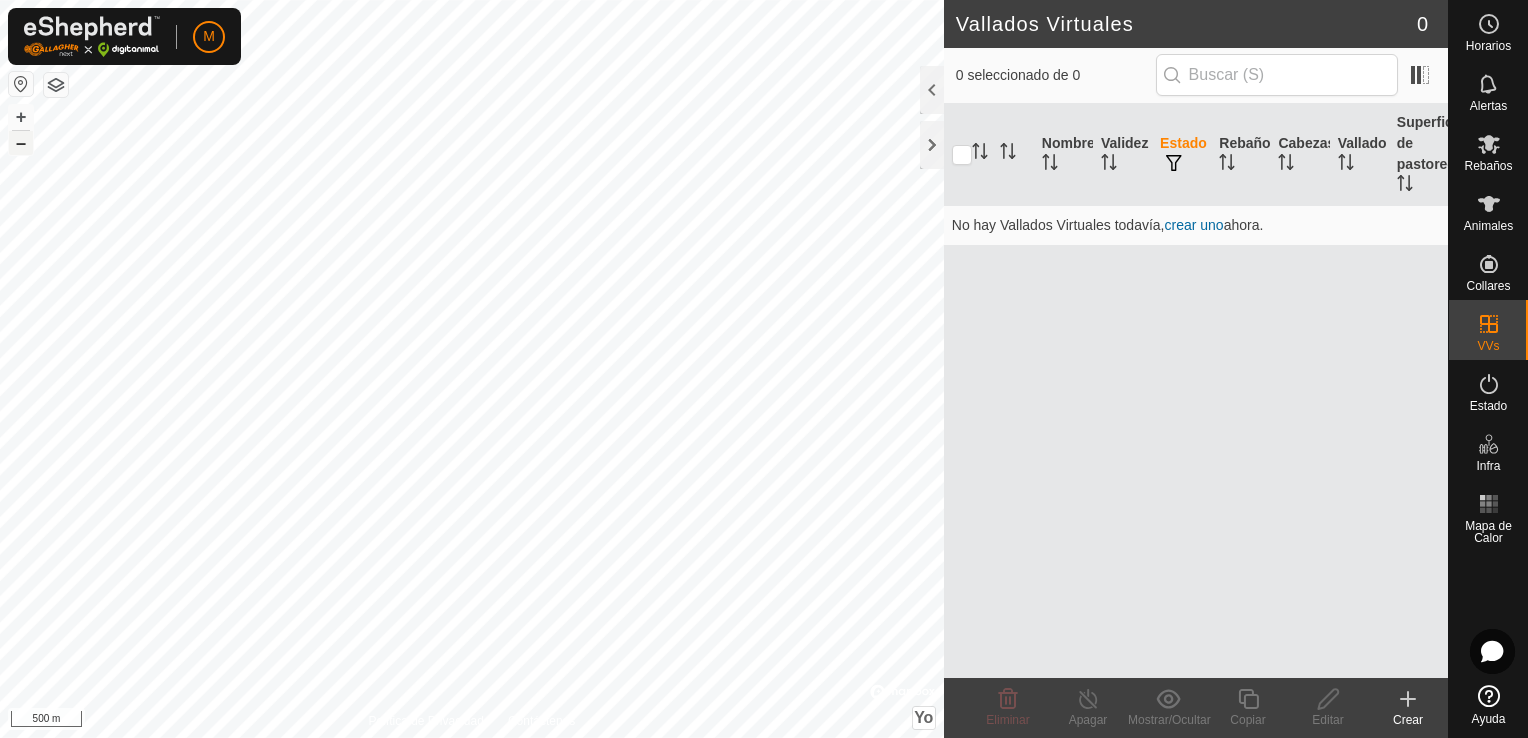 click on "–" at bounding box center (21, 143) 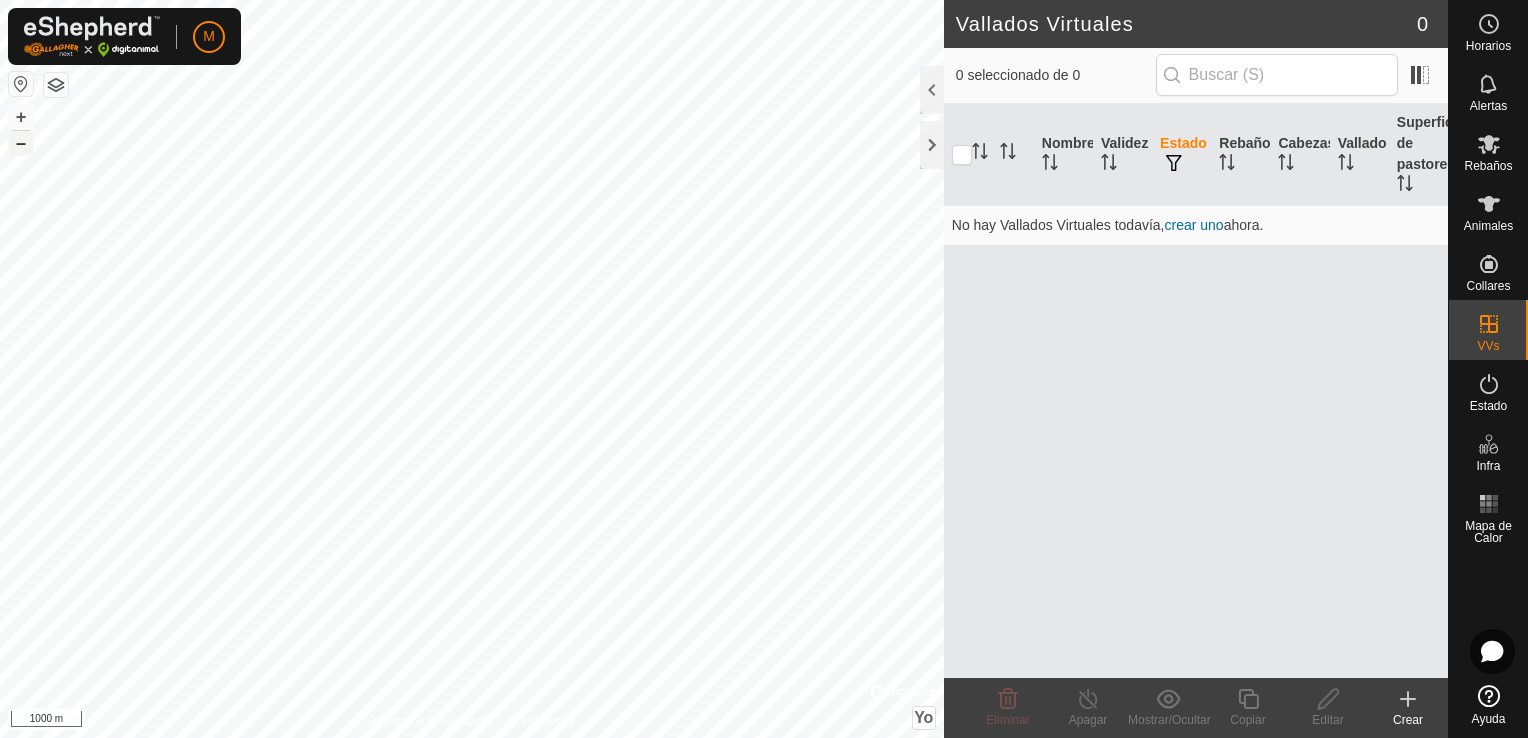 click on "–" at bounding box center (21, 143) 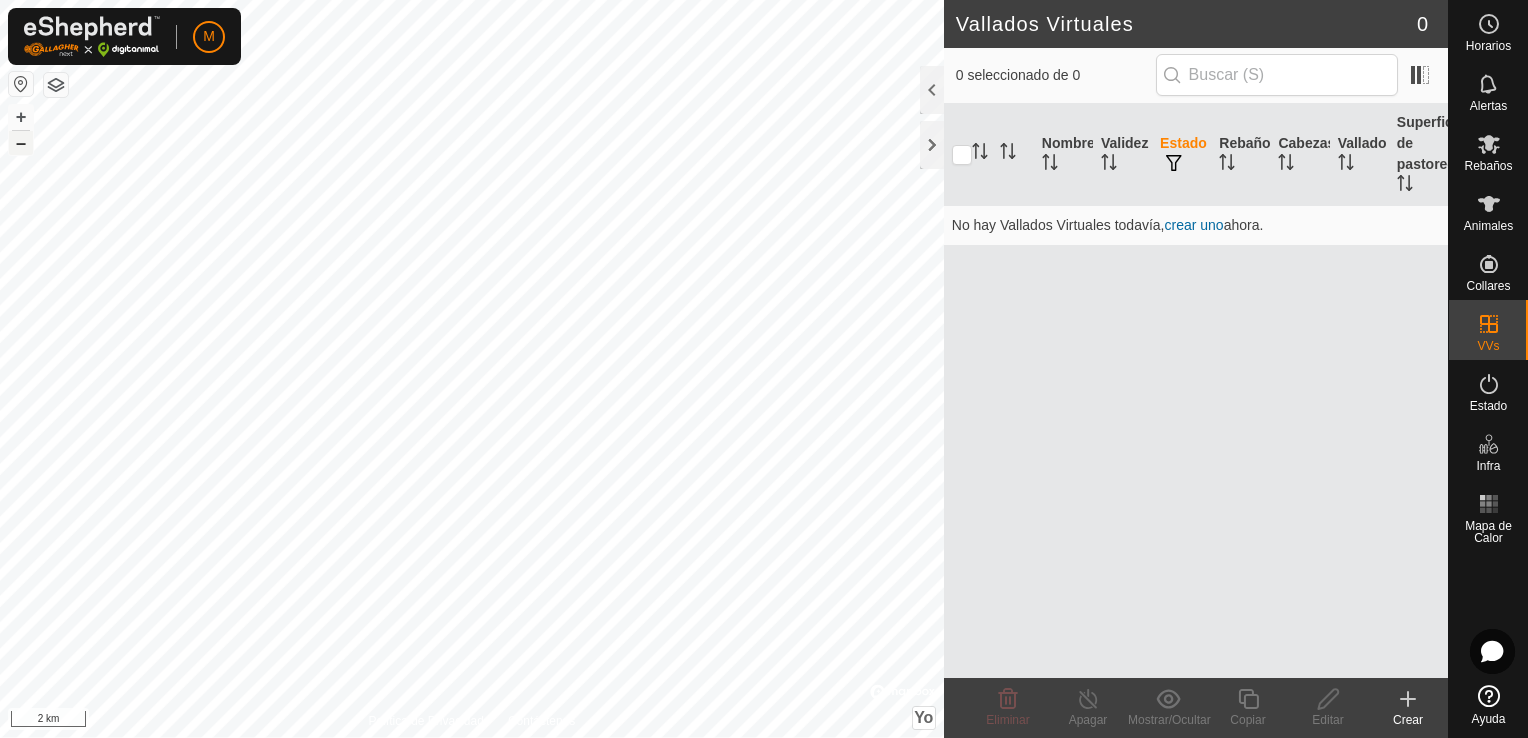 click on "–" at bounding box center [21, 143] 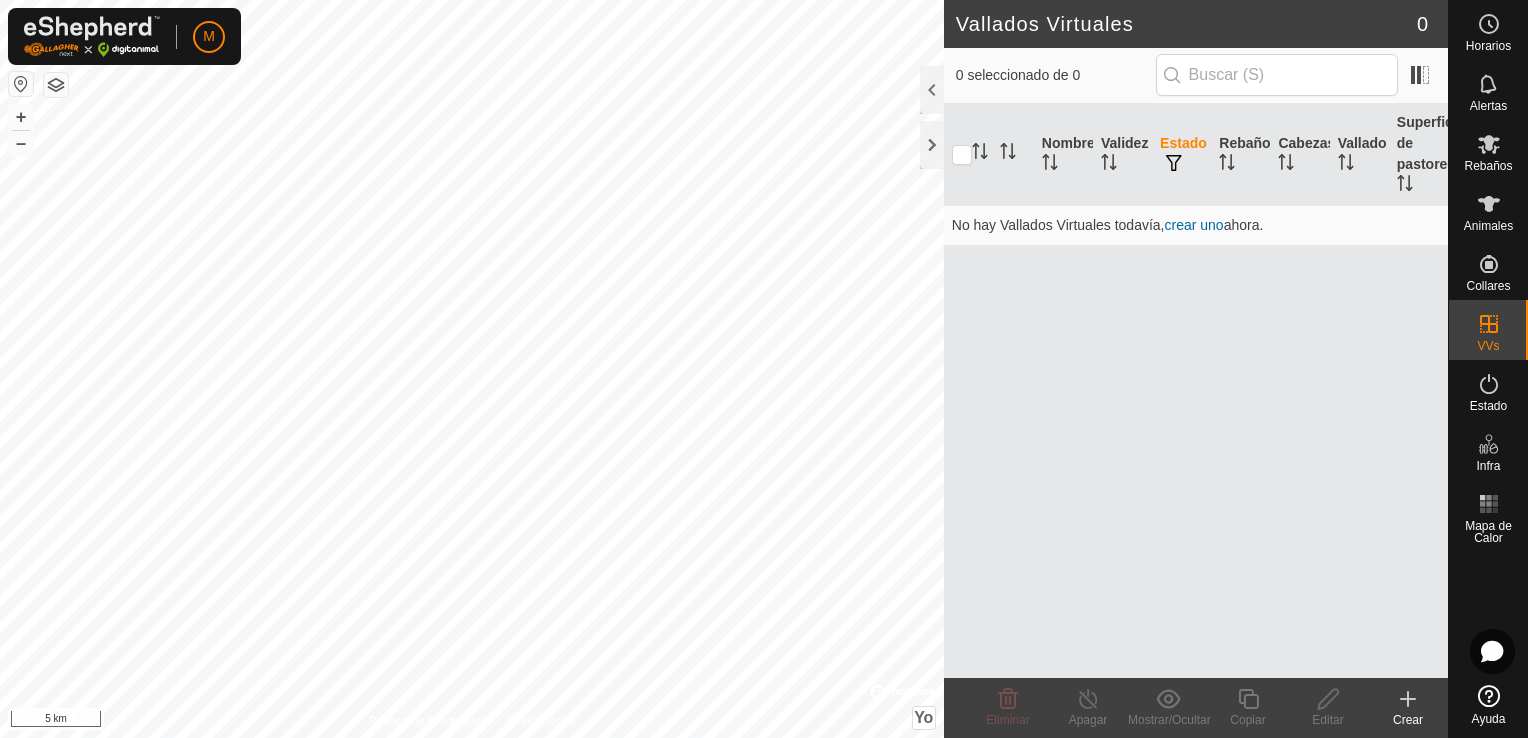 click at bounding box center [21, 84] 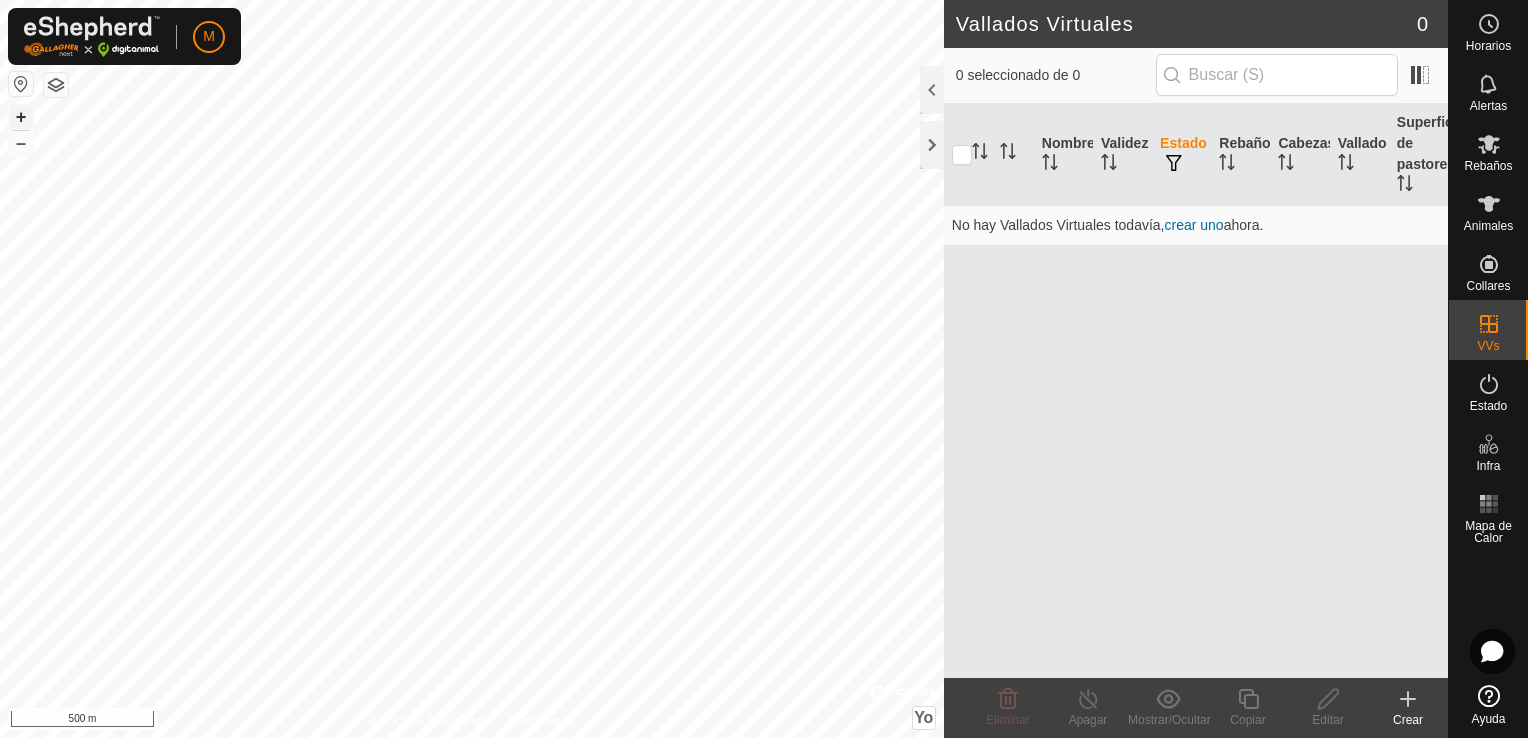 click on "+" at bounding box center (21, 117) 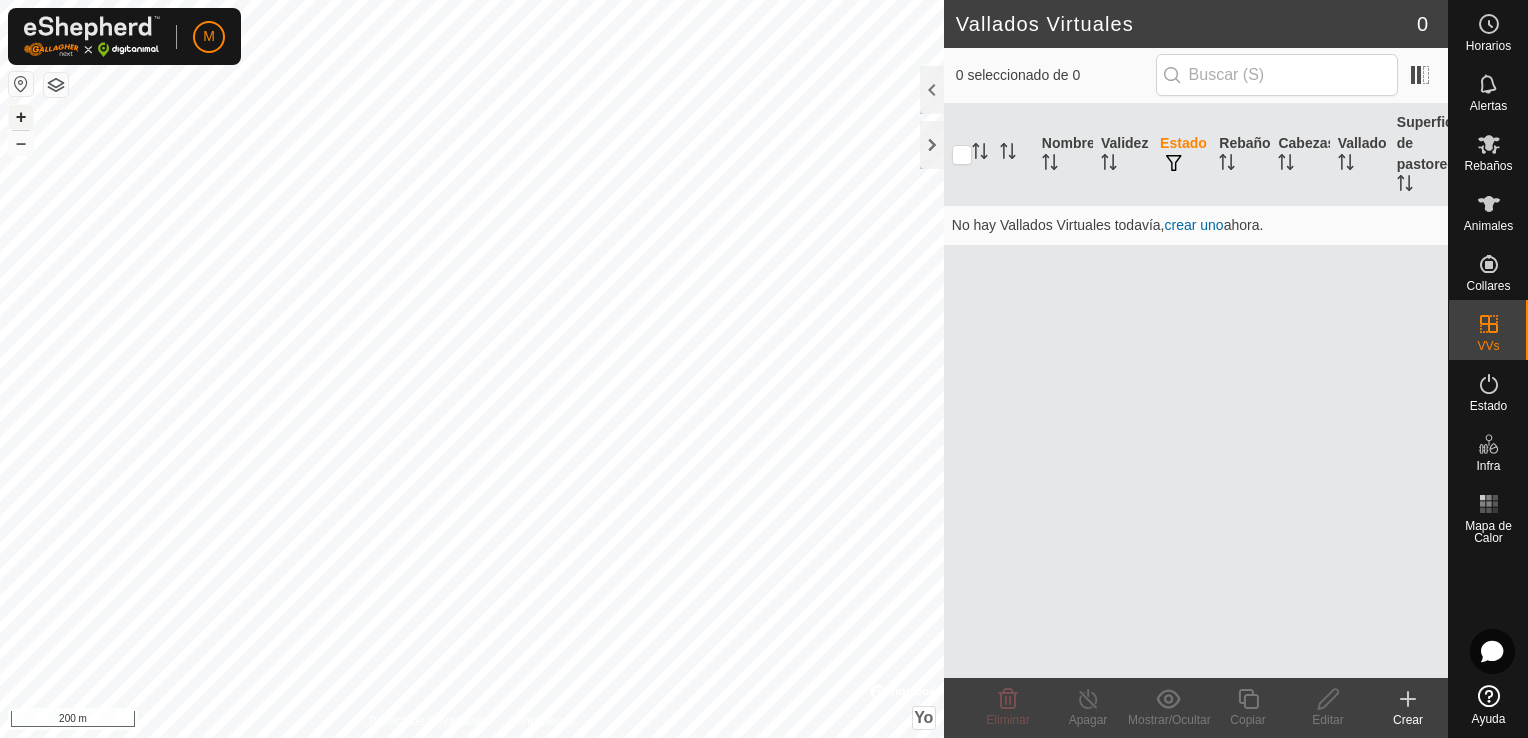 click on "+" at bounding box center [21, 117] 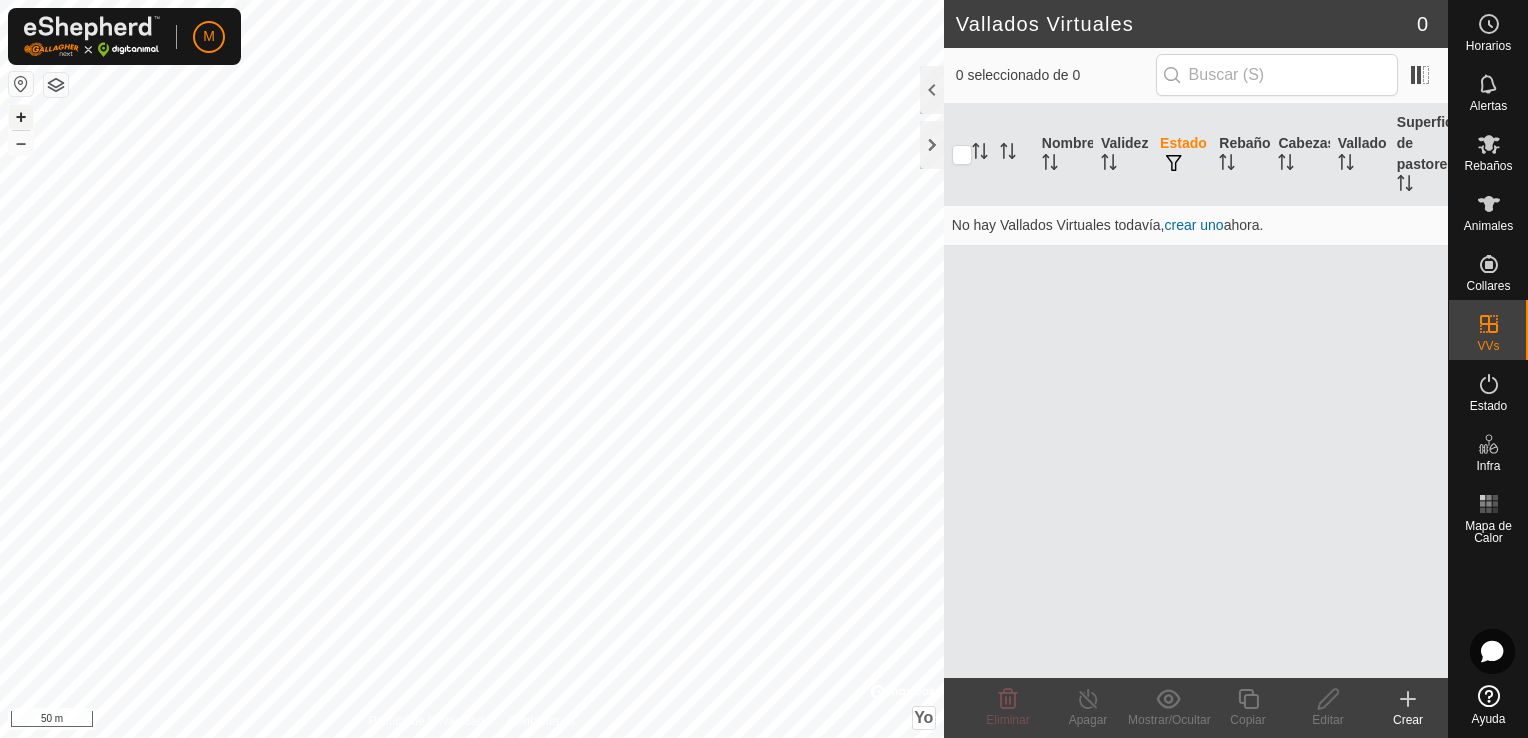 click on "+" at bounding box center (21, 117) 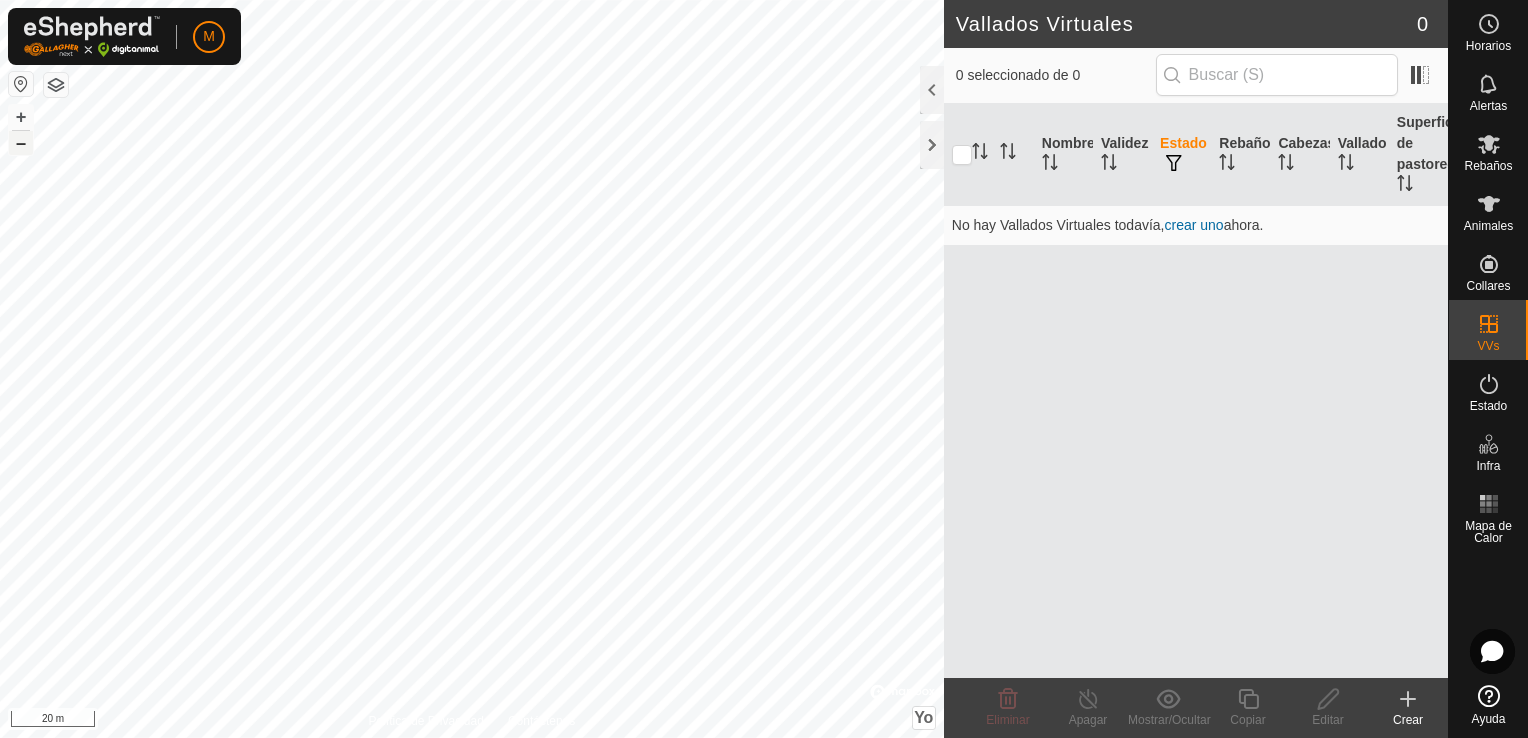 click on "–" at bounding box center [21, 143] 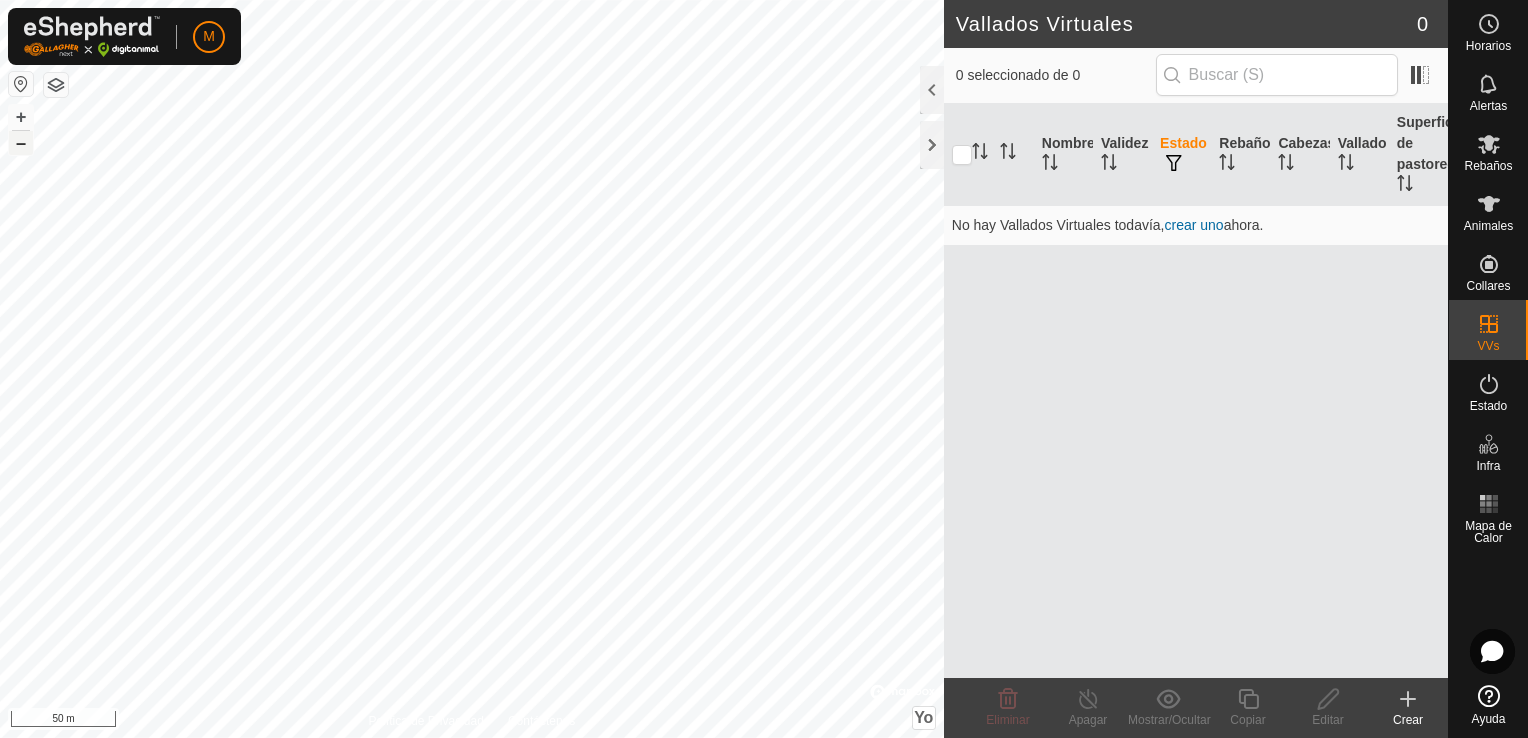 click on "–" at bounding box center (21, 143) 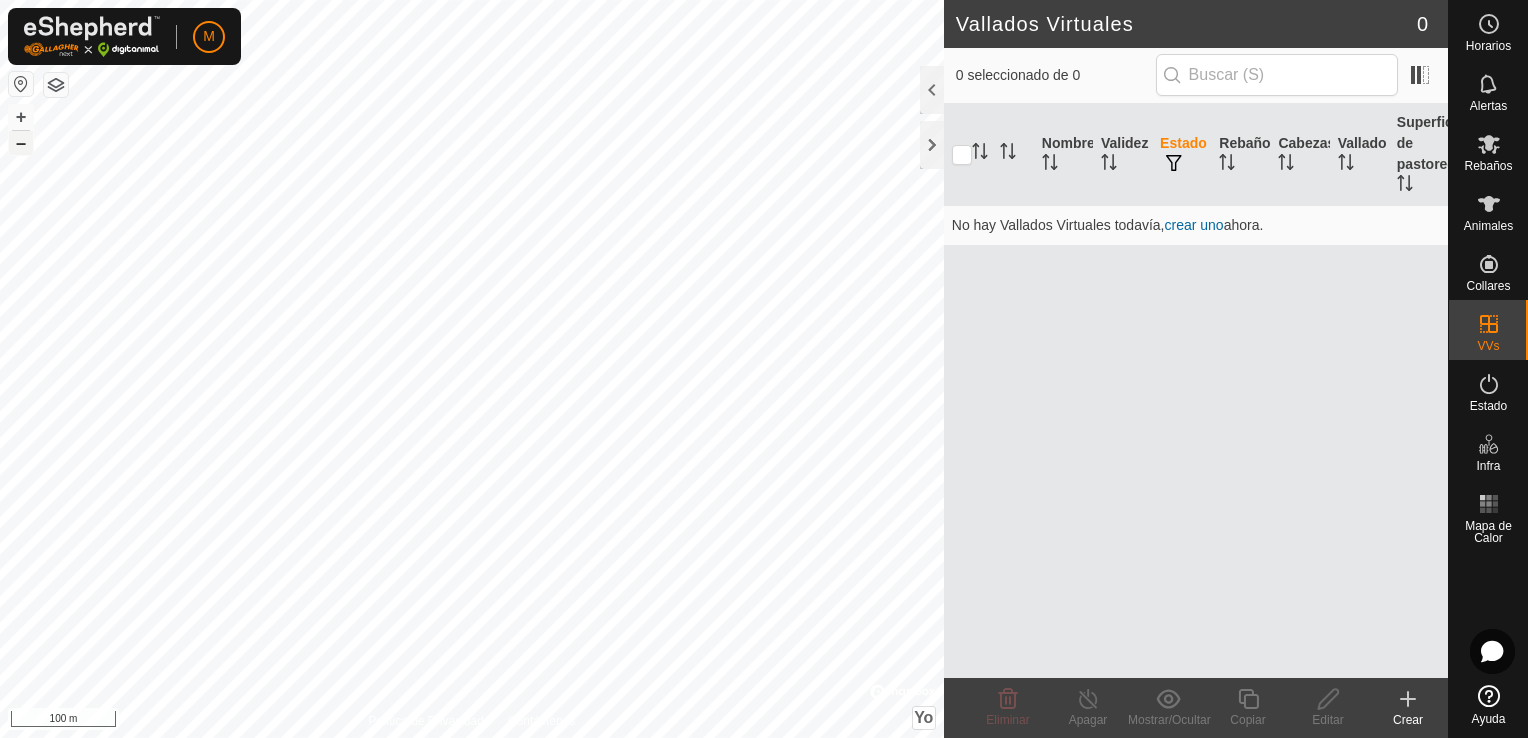 click on "+ –" at bounding box center [21, 130] 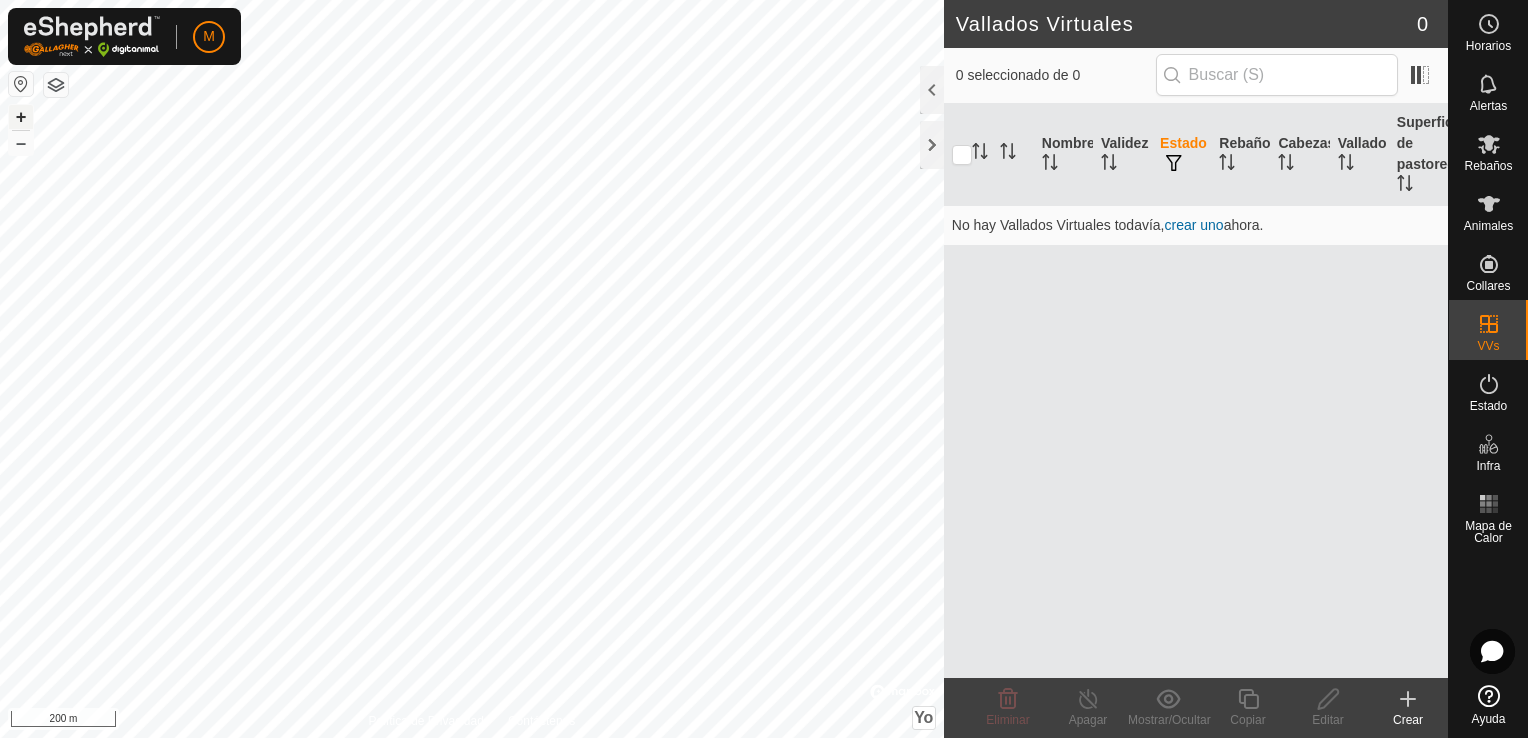 click on "+" at bounding box center [21, 117] 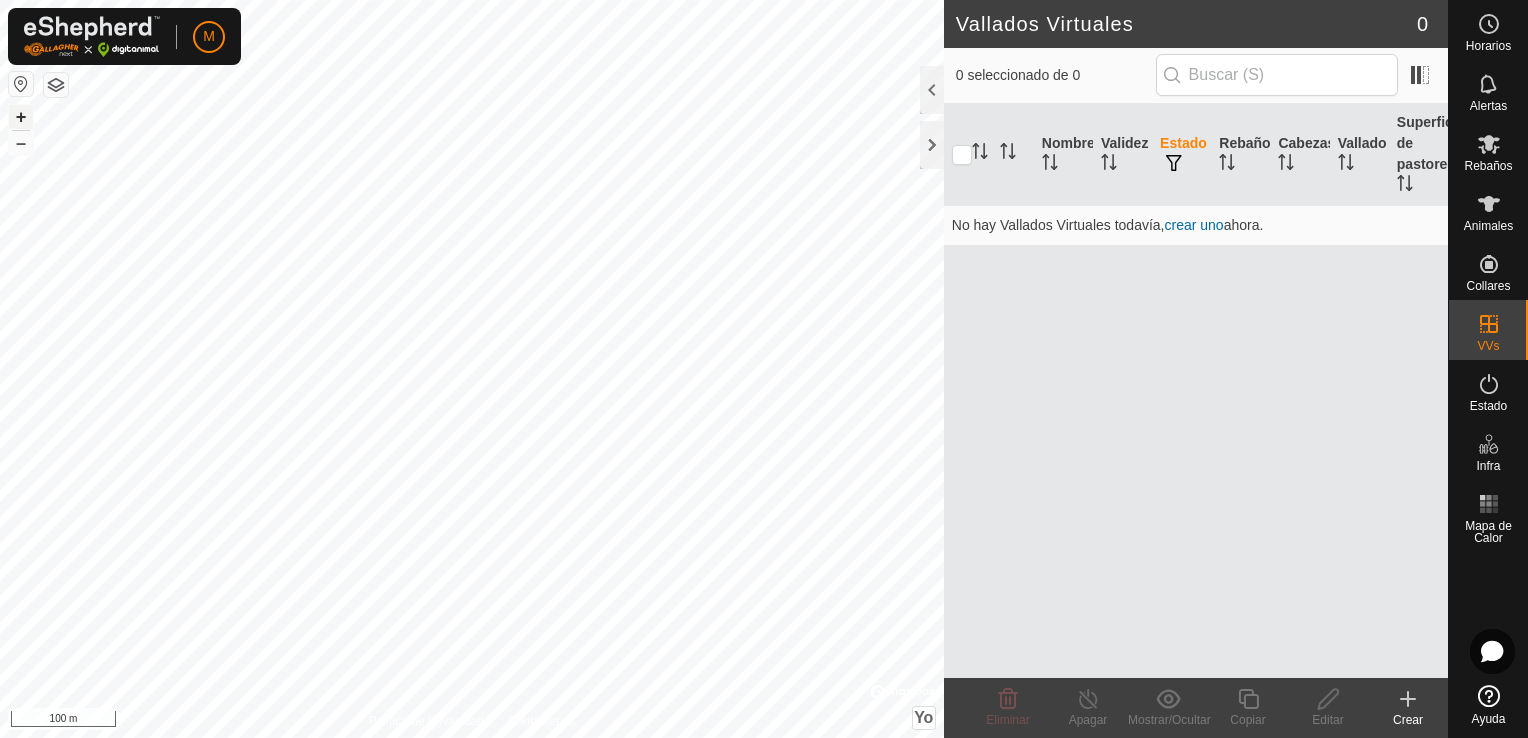 click on "+" at bounding box center [21, 117] 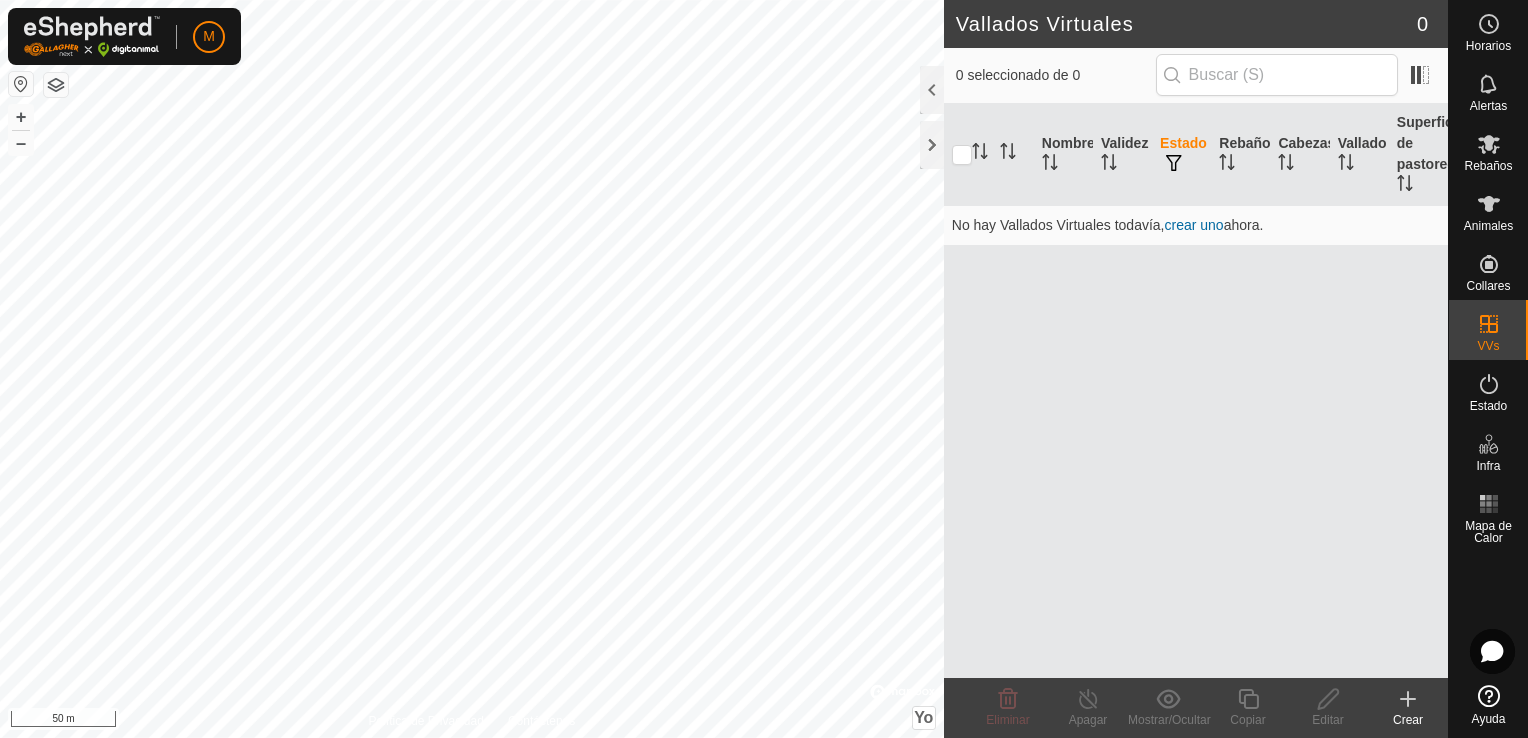 click on "Crear" 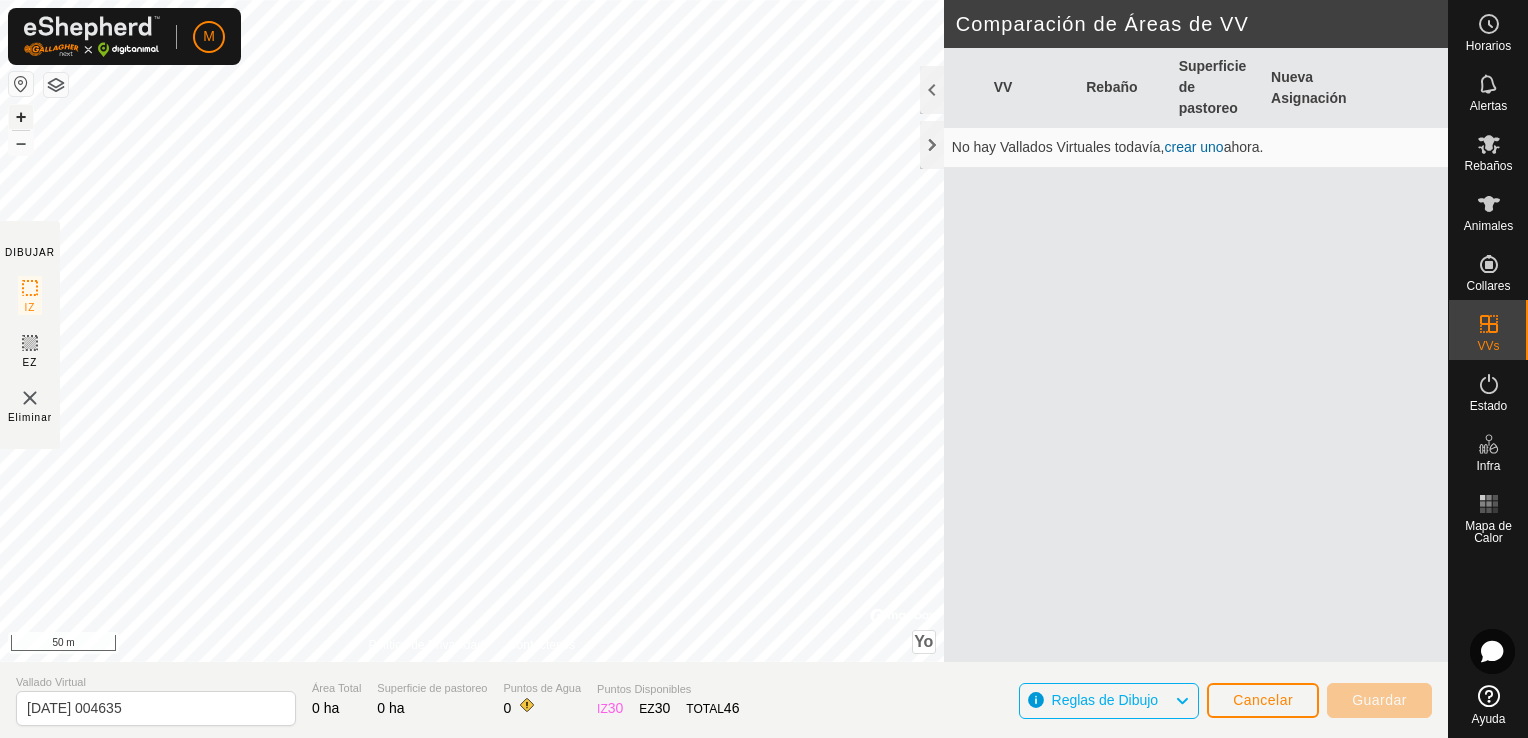 click on "+" at bounding box center (21, 117) 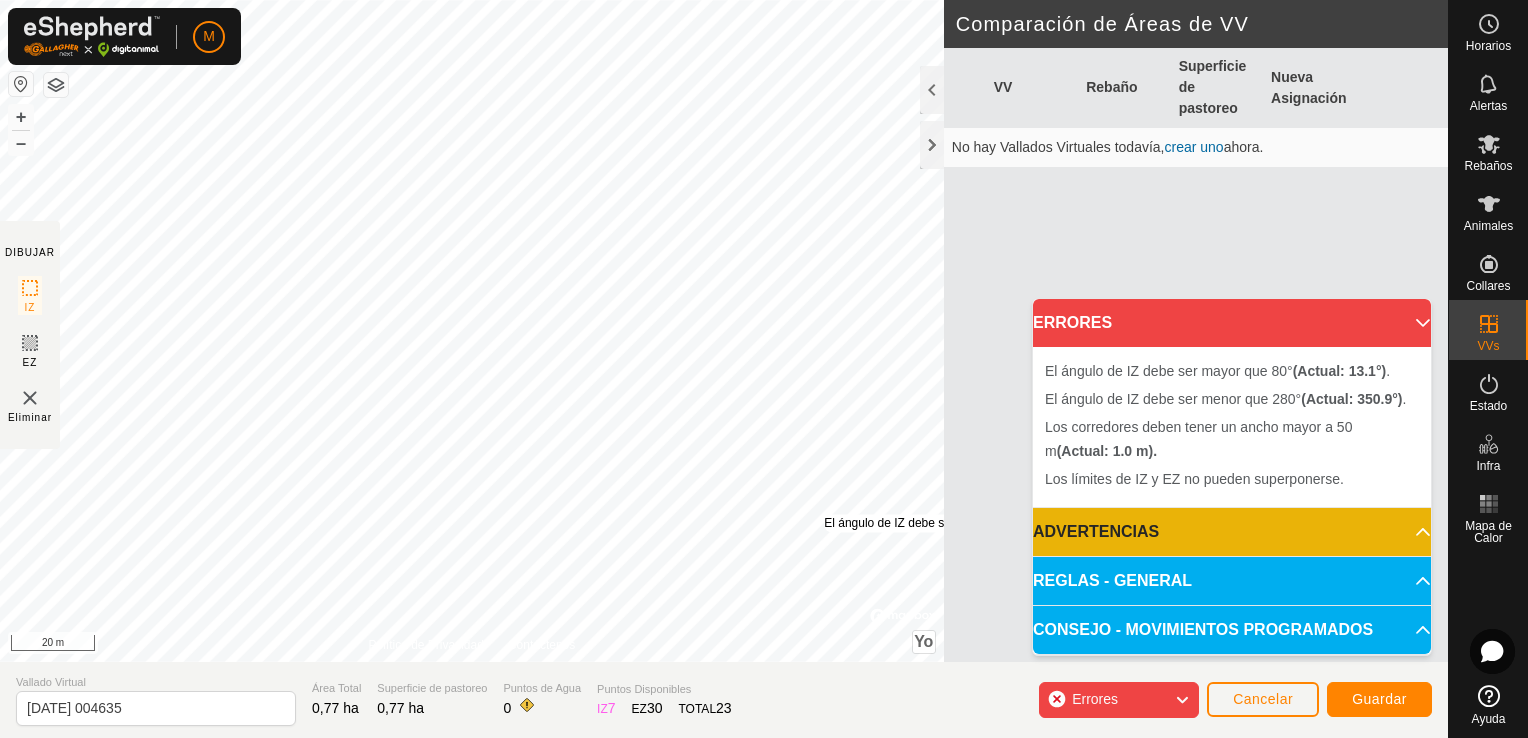 click on "El [PERSON_NAME] de IZ debe ser menor que 280°  (Real: 350.9°) ." at bounding box center (973, 523) 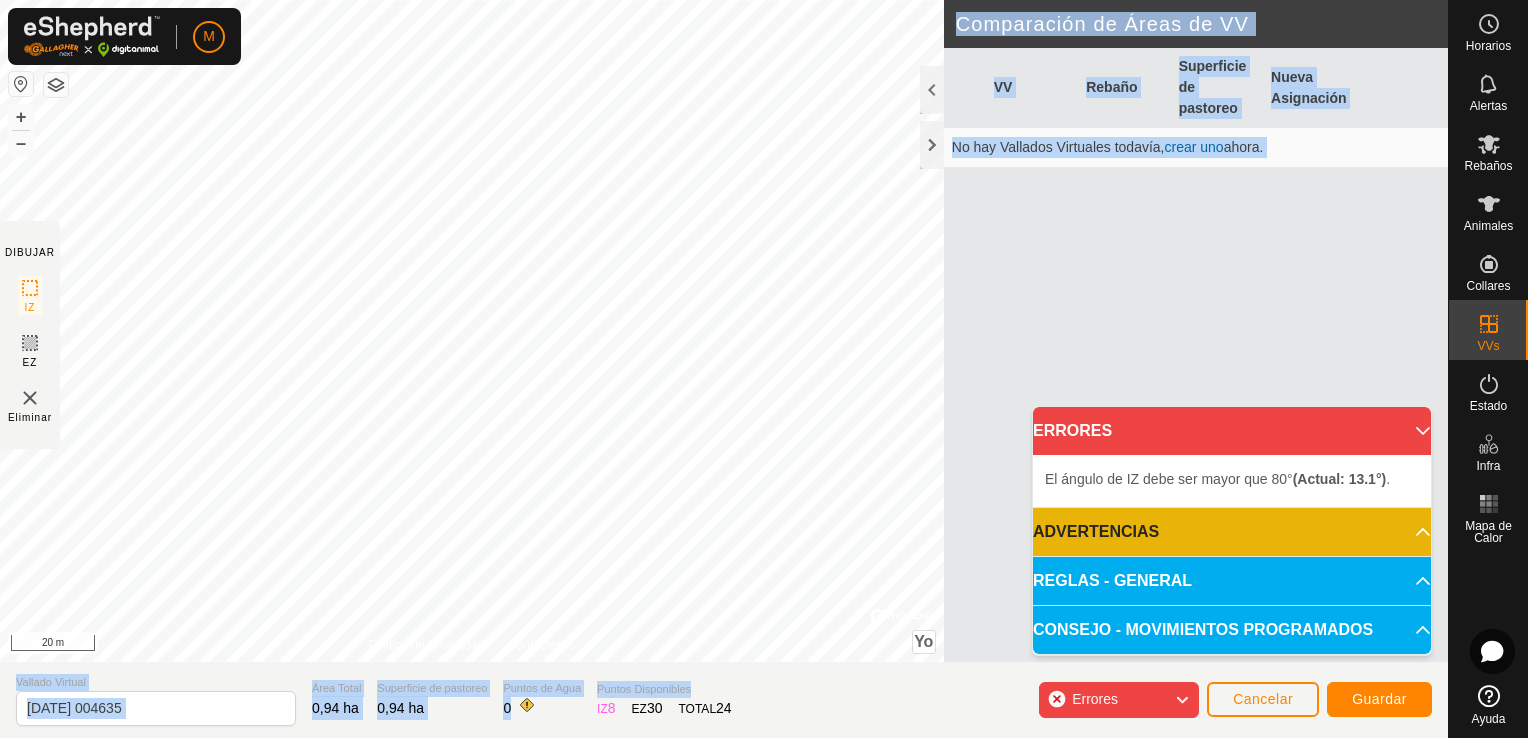 drag, startPoint x: 399, startPoint y: 506, endPoint x: 682, endPoint y: 670, distance: 327.0856 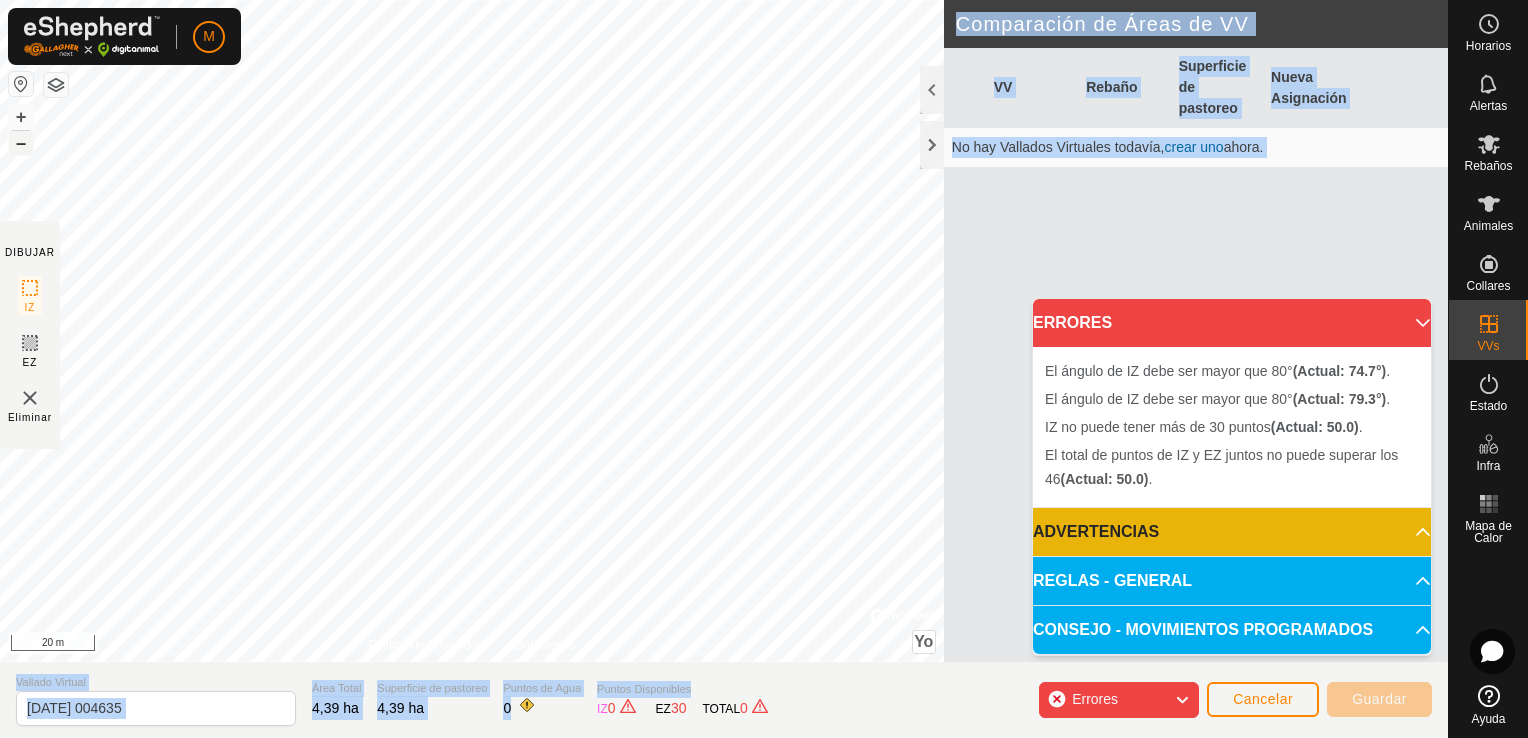 click on "–" at bounding box center [21, 143] 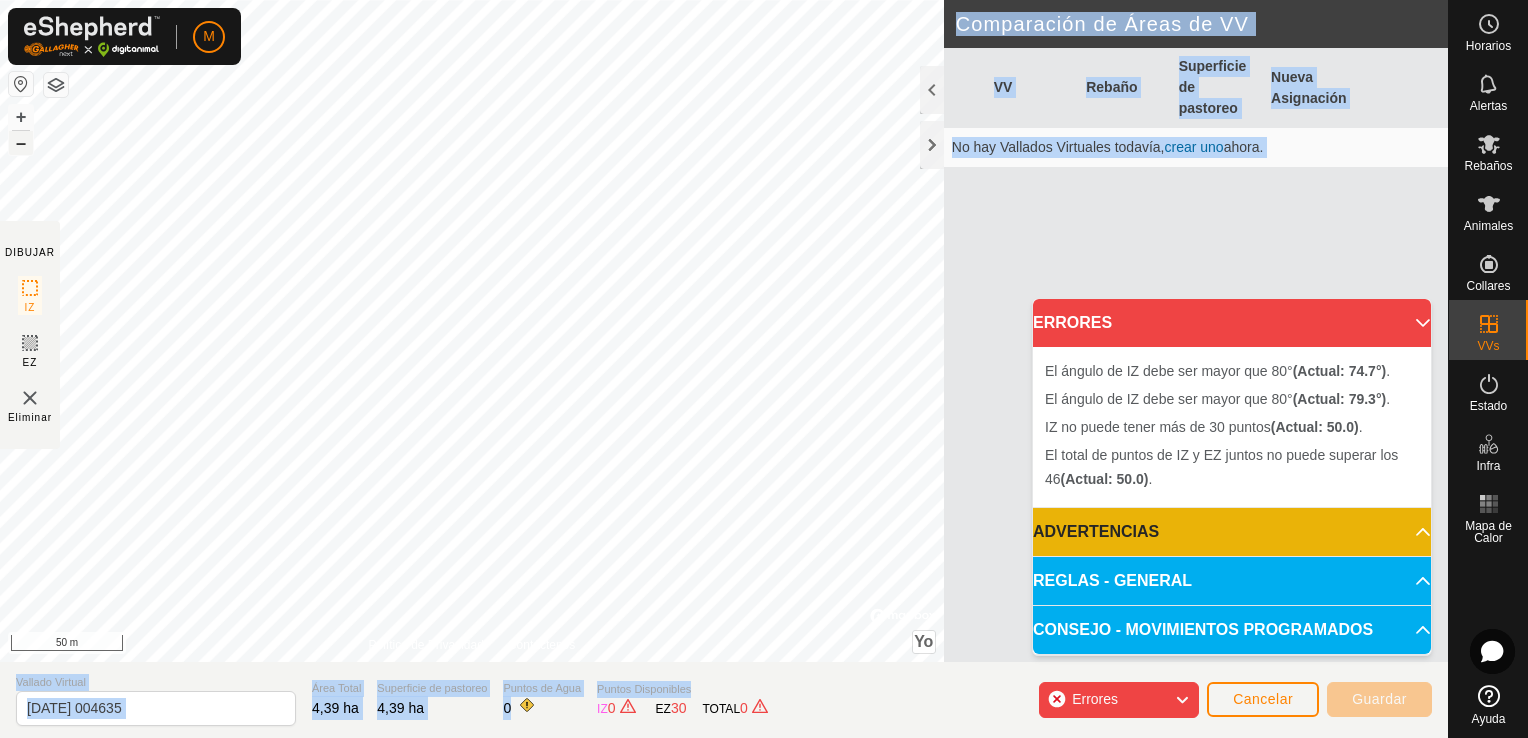 click on "–" at bounding box center [21, 143] 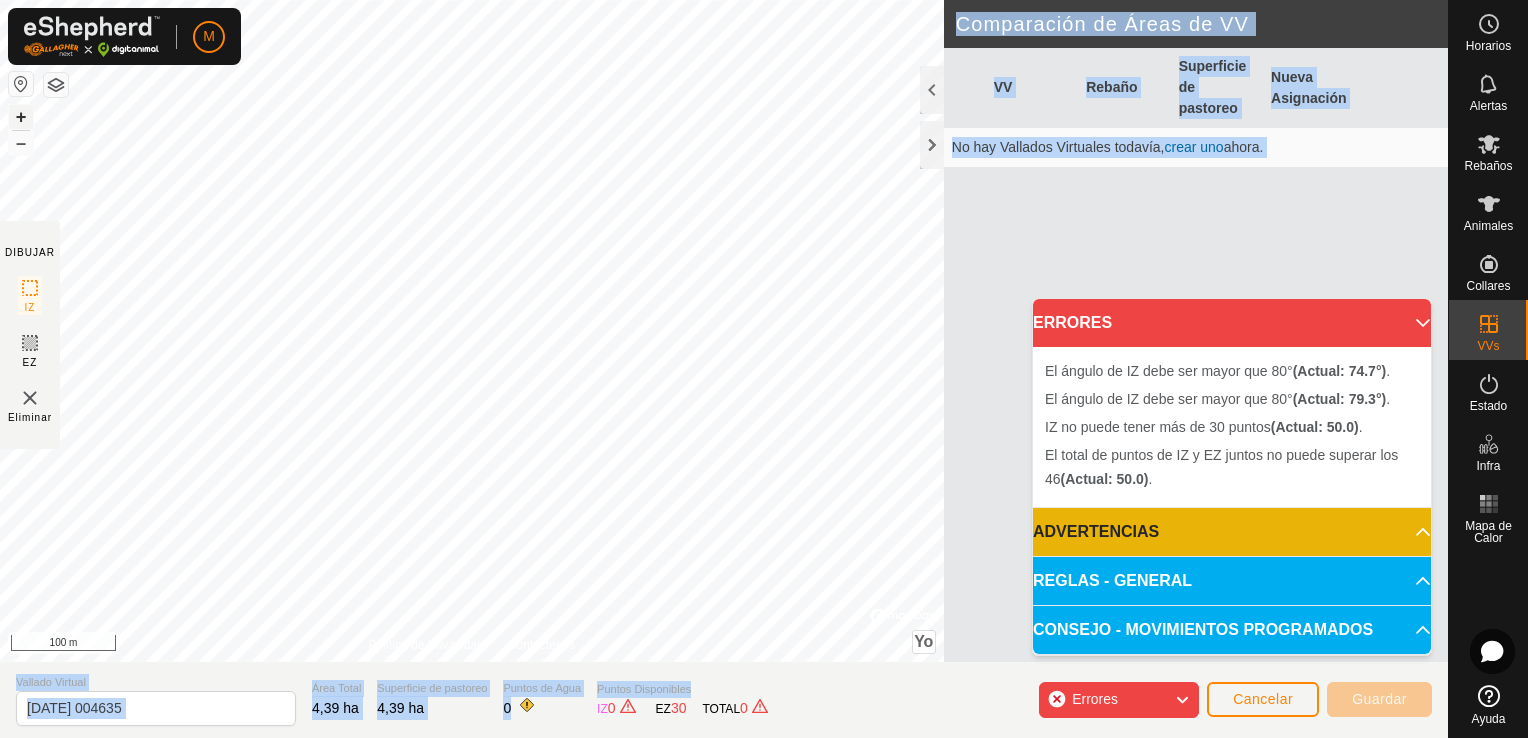 click on "+" at bounding box center [21, 117] 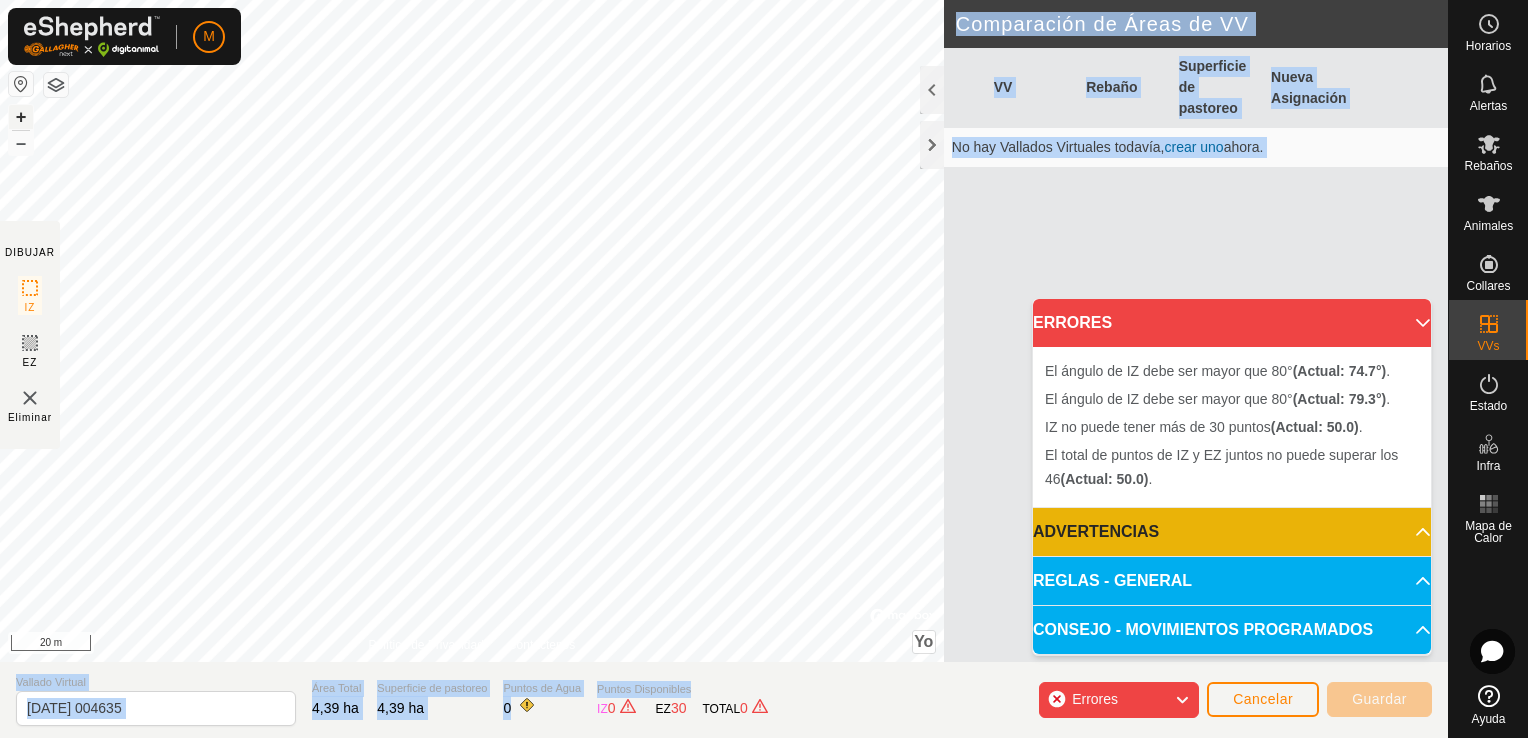 click on "+" at bounding box center [21, 117] 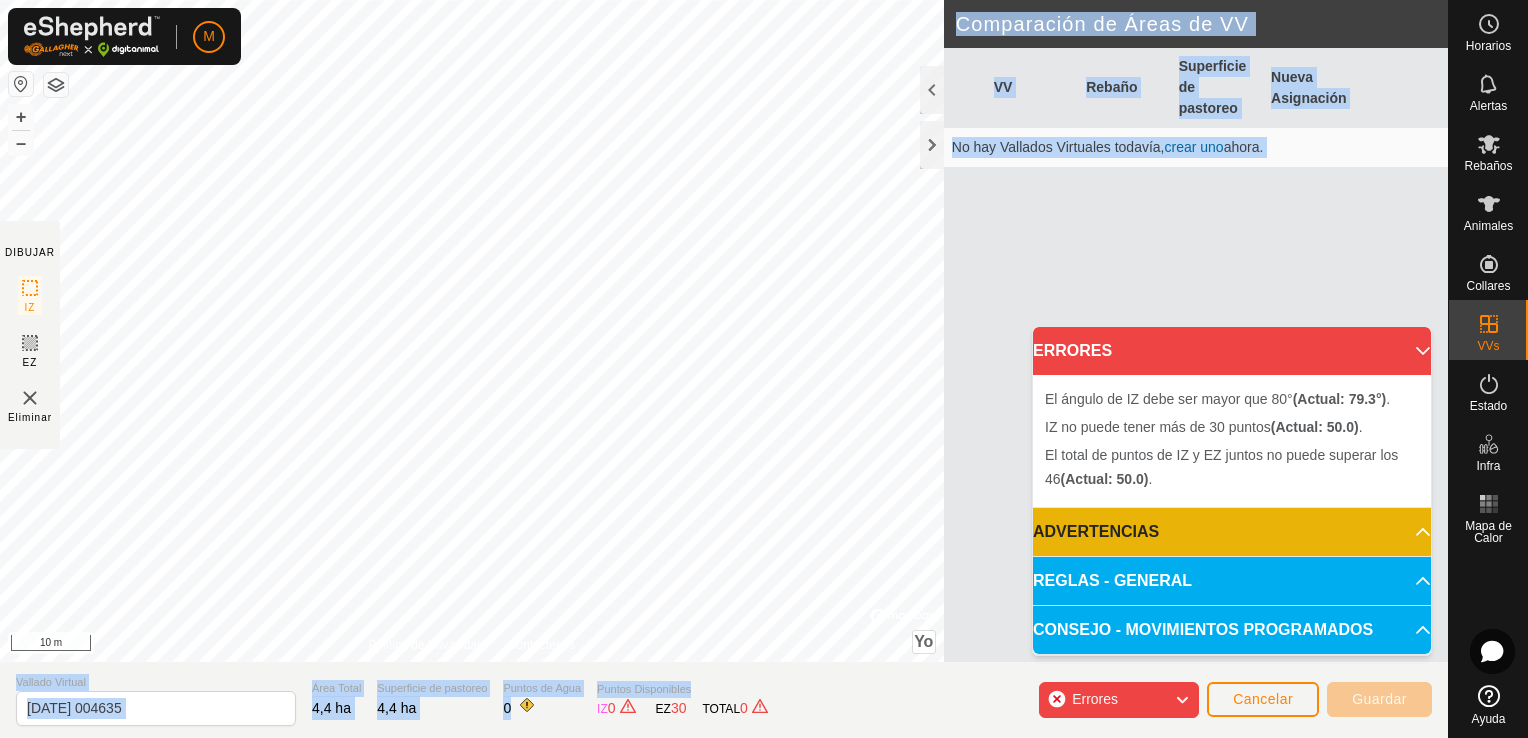click on "M  Horarios Alertas Rebaños Animales Collares VVs Estado Infra Mapa de Calor Ayuda DIBUJAR IZ EZ Eliminar Política de Privacidad Contáctenos Cada segmento debe ser más largo que 5 m  (Real: 4,7 m) . Cada segmento debe ser más largo que 5 m  (Real: 3,4 m) . + – ⇧ Yo ©  Mapbox , ©  OpenStreetMap ,  Improve this map 10 m Comparación de Áreas de VV     VV   Rebaño   Superficie de pastoreo   Nueva Asignación   No hay Vallados Virtuales todavía,  crear uno  ahora.  Vallado Virtual [DATE] 004635 Área Total 4,4 ha Superficie de pastoreo 4,4 ha Puntos de Agua 0 Puntos Disponibles  IZ   0  EZ  30  TOTAL   0 Errores Cancelar Guardar
ERRORES El [PERSON_NAME] de IZ debe ser mayor que 80°  (Actual: 79.3°) . IZ no puede tener más de 30 puntos  (Actual: 50.0) . El total de puntos de IZ y EZ juntos no puede superar los 46  (Actual: 50.0) . ADVERTENCIAS No hay  puntos de agua  dentro del VV. REGLAS - GENERAL Para activar un VV, debe cumplir con los siguientes requisitos: Cada [PERSON_NAME] del  IZ" at bounding box center (764, 369) 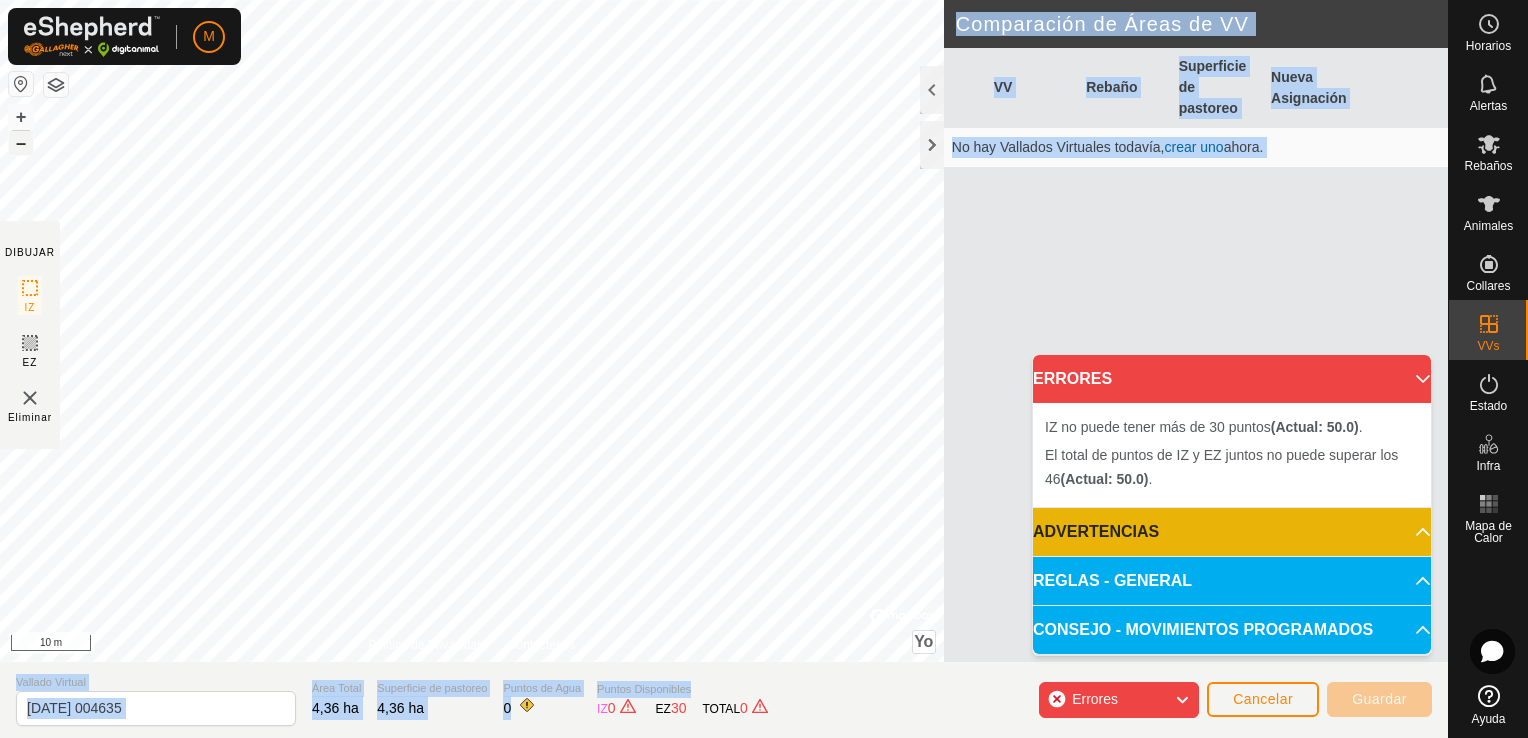 click on "–" at bounding box center [21, 143] 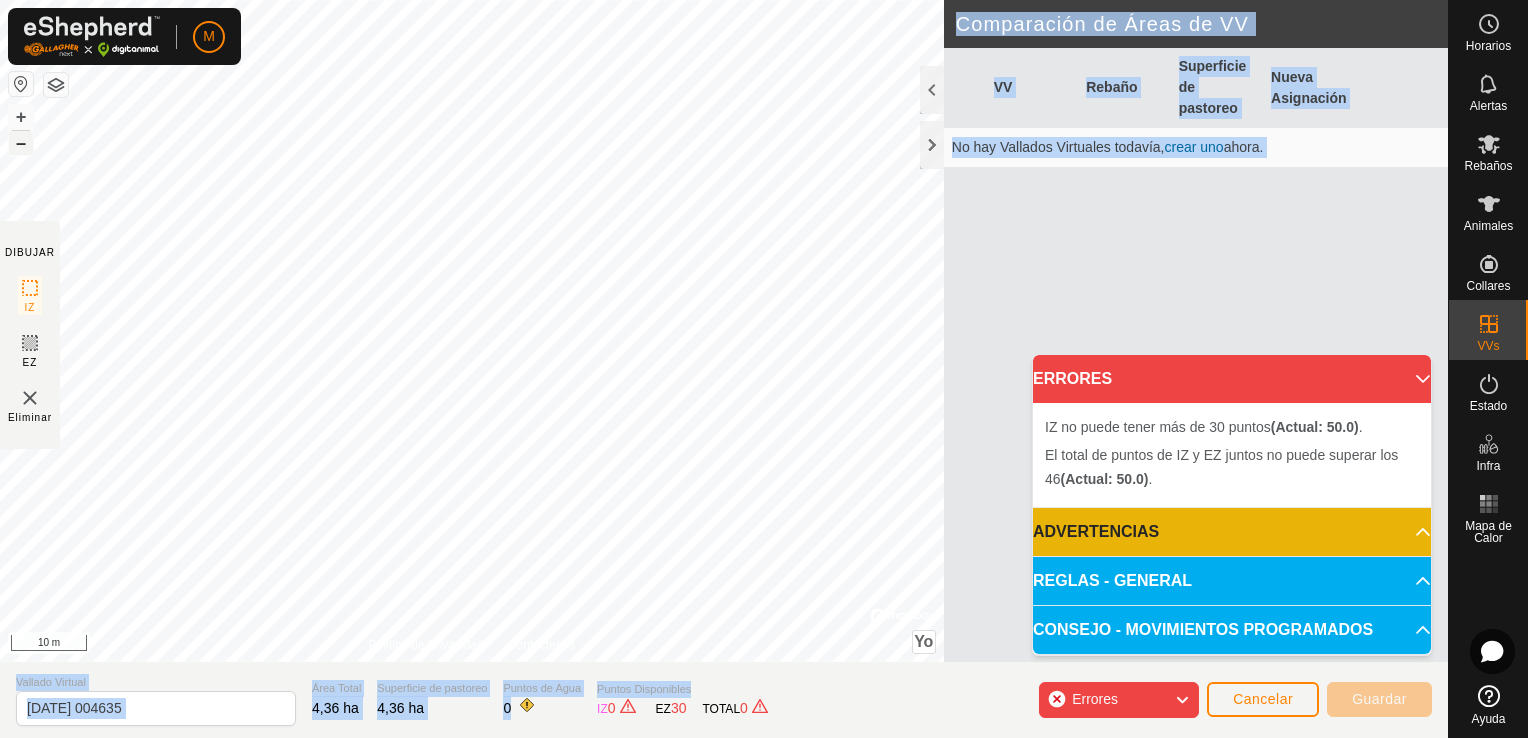 click on "–" at bounding box center (21, 143) 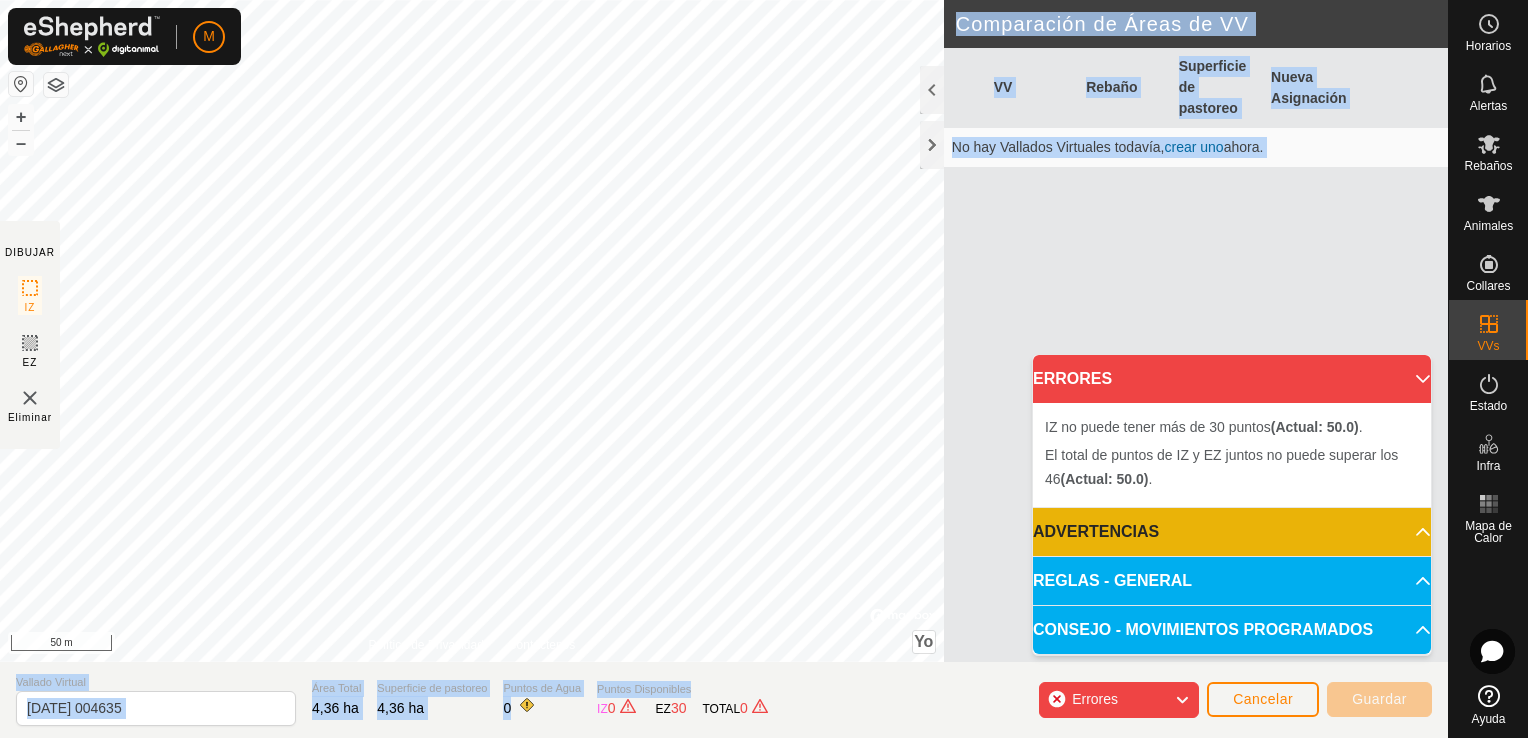click on "ERRORES" at bounding box center (1232, 379) 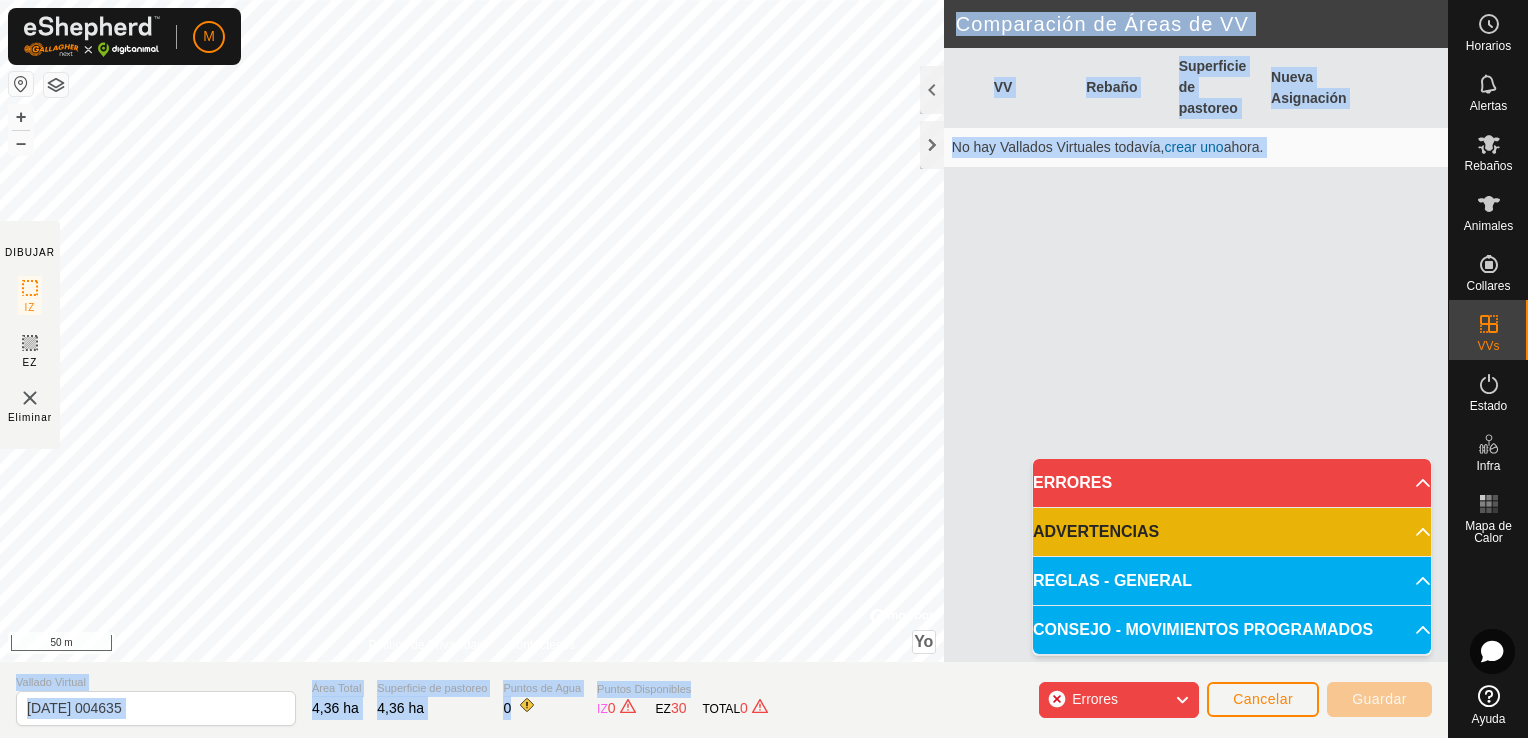 click on "ADVERTENCIAS" at bounding box center [1232, 532] 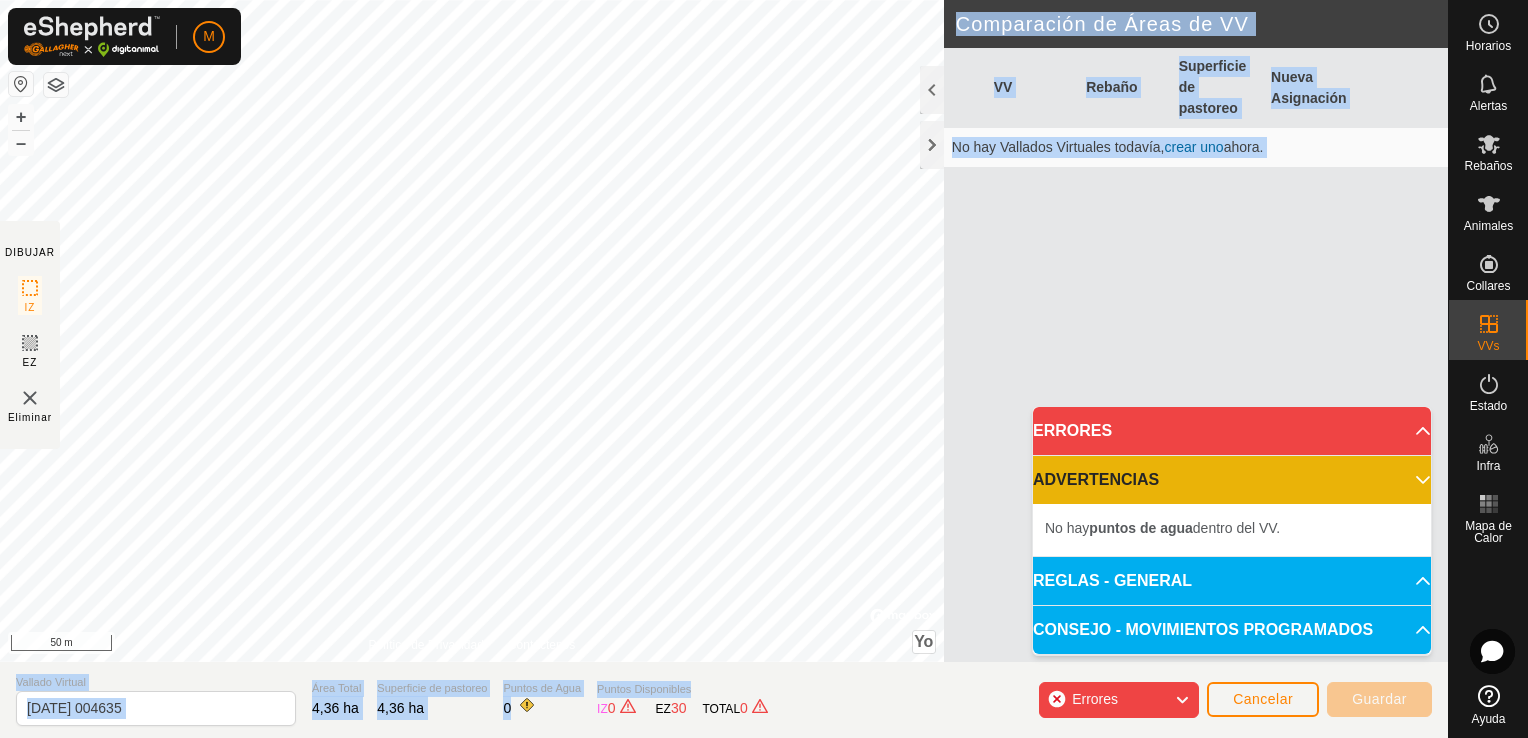 click on "ADVERTENCIAS" at bounding box center [1232, 480] 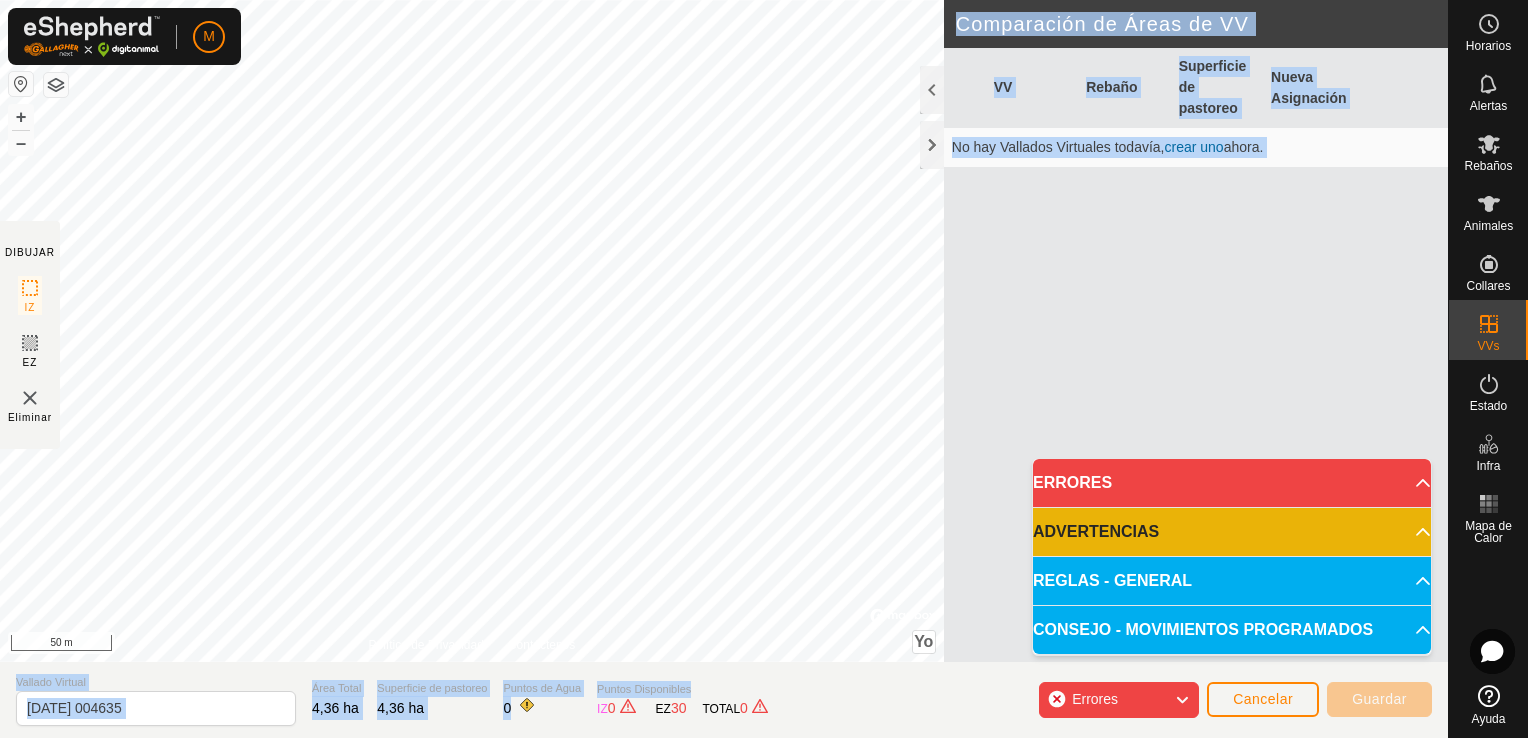 click on "REGLAS - GENERAL" at bounding box center (1232, 581) 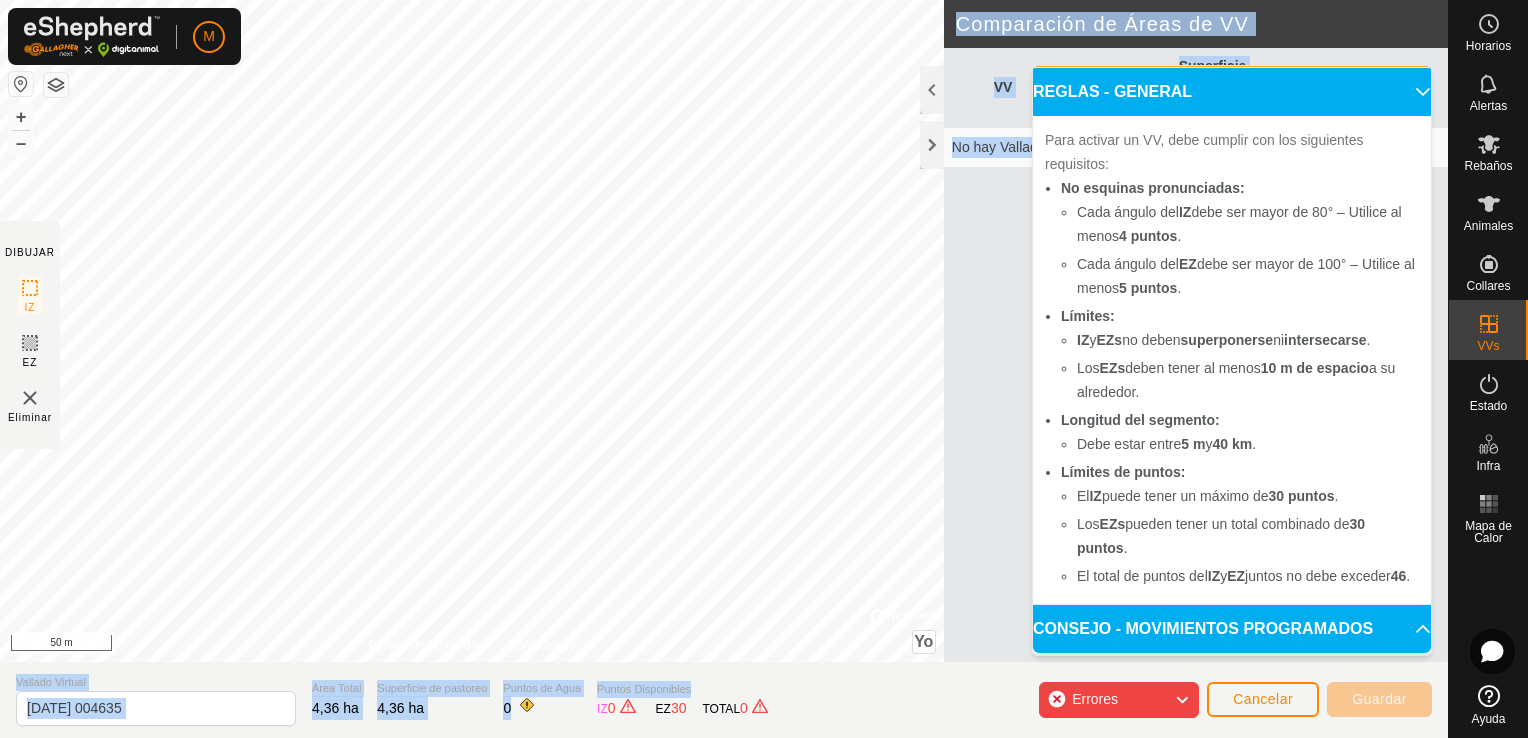scroll, scrollTop: 118, scrollLeft: 0, axis: vertical 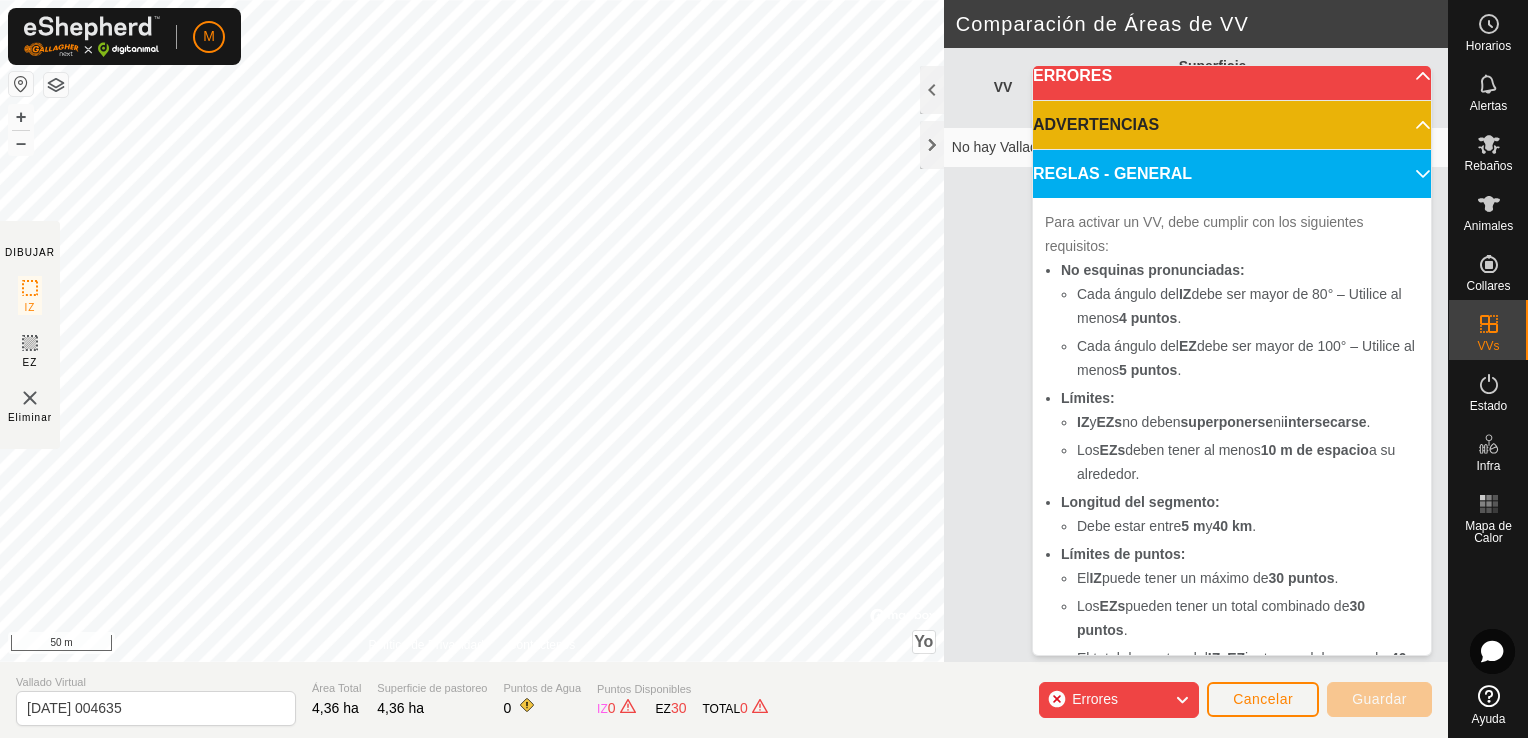 click 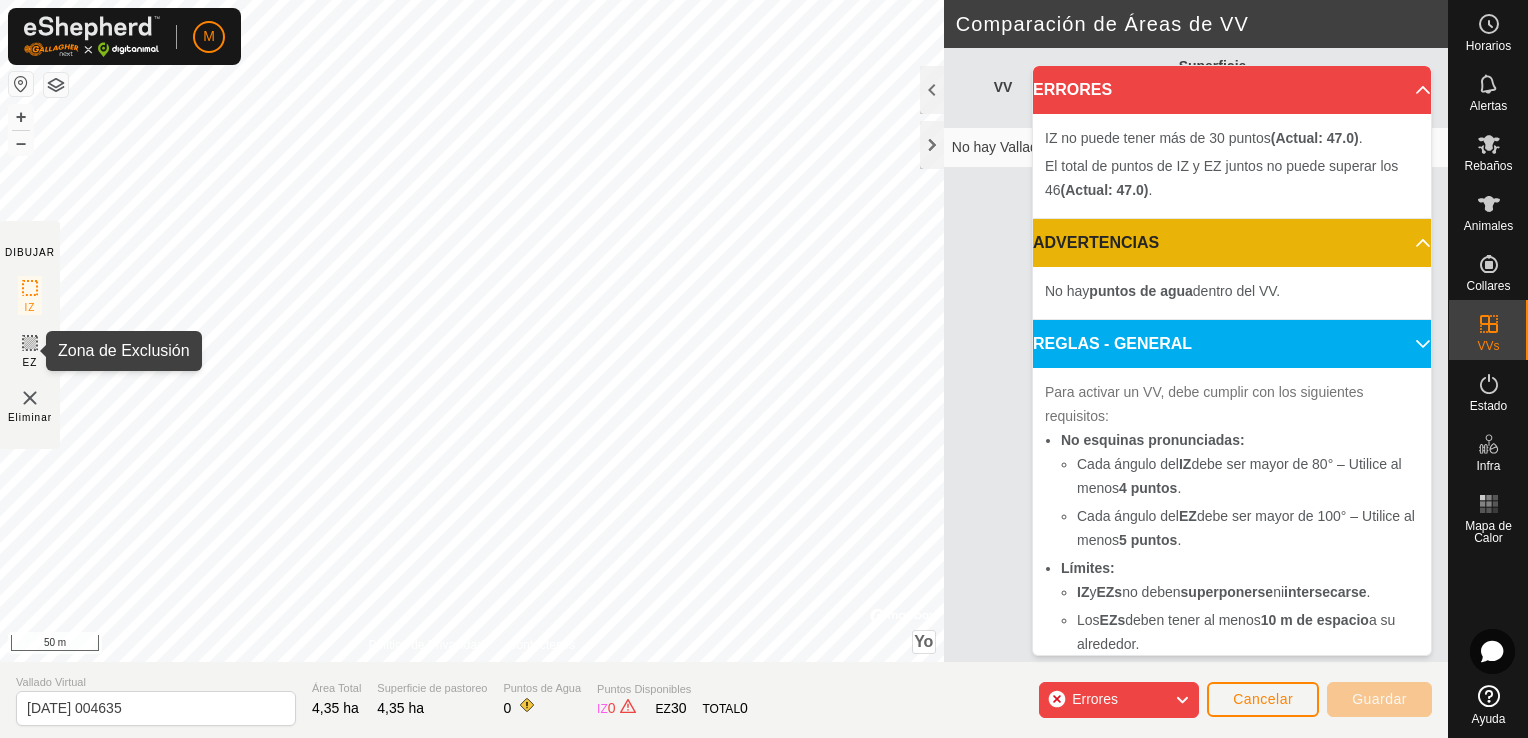 click 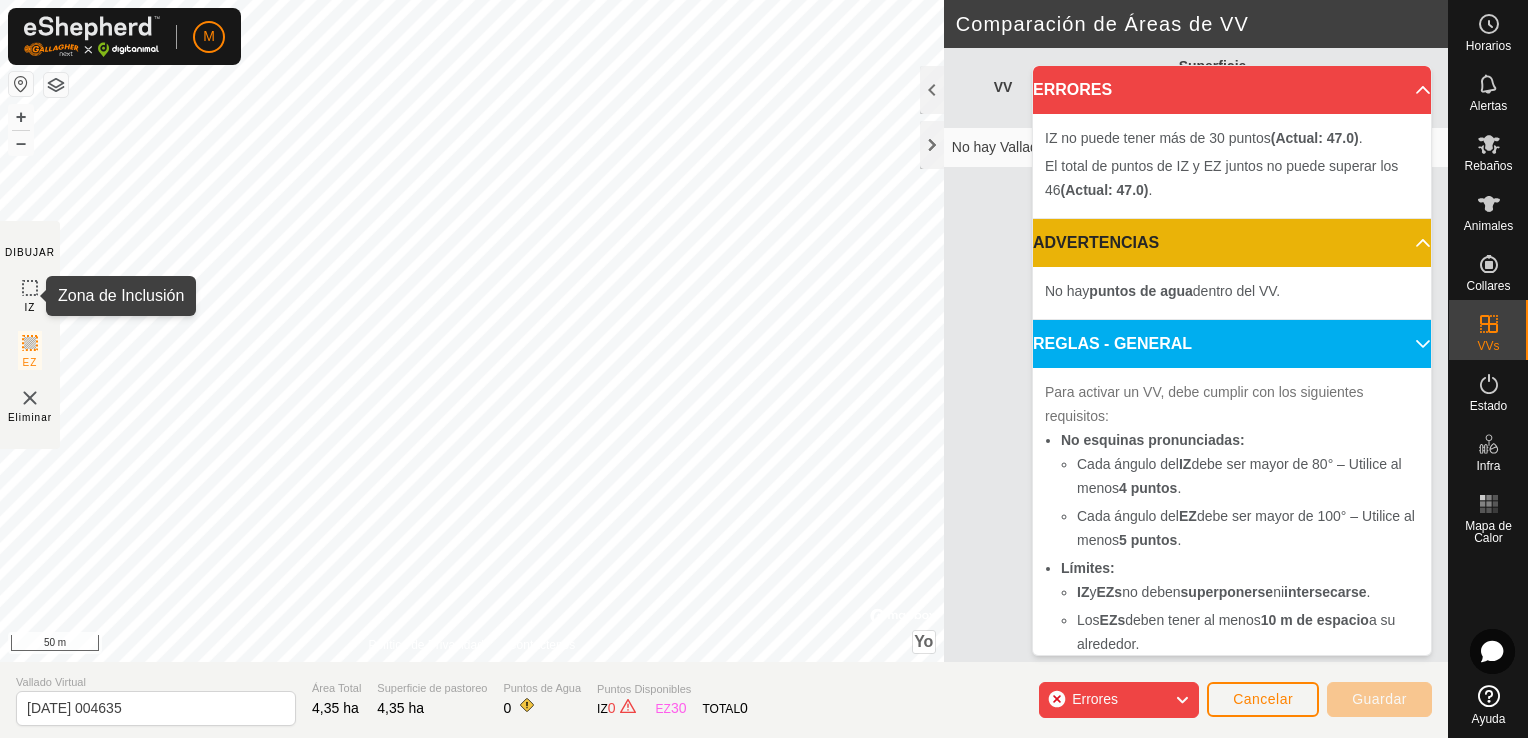 click 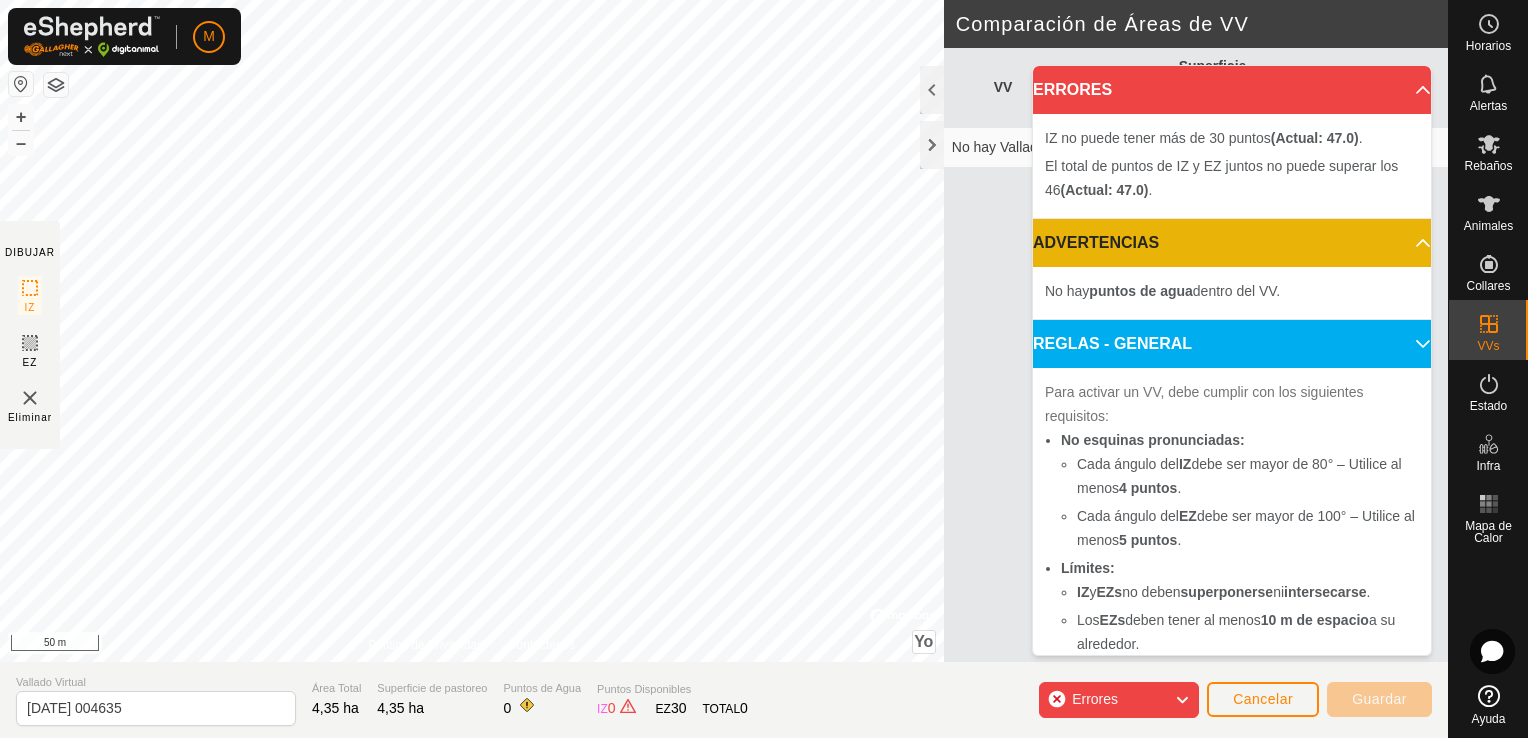 click on "DIBUJAR IZ EZ Eliminar" 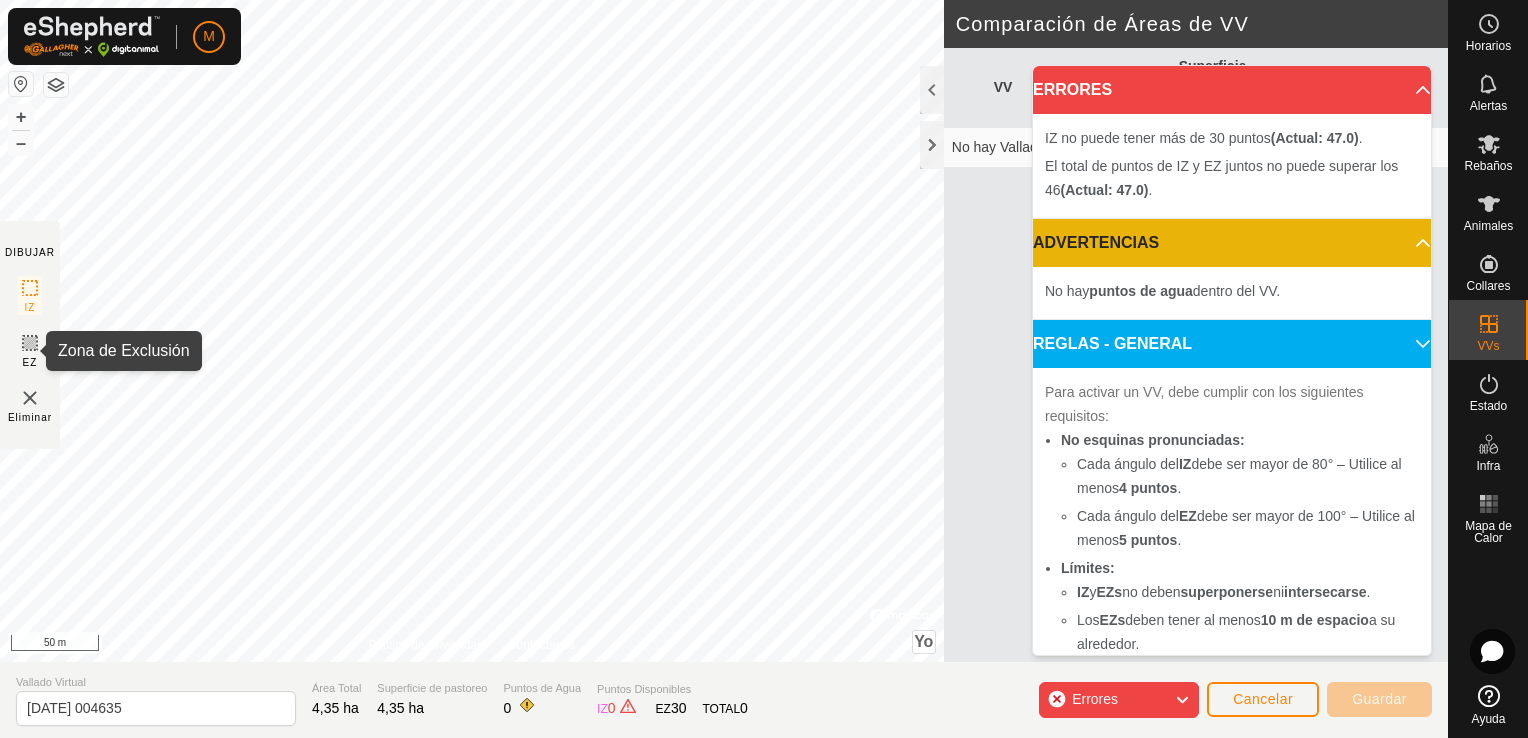 click 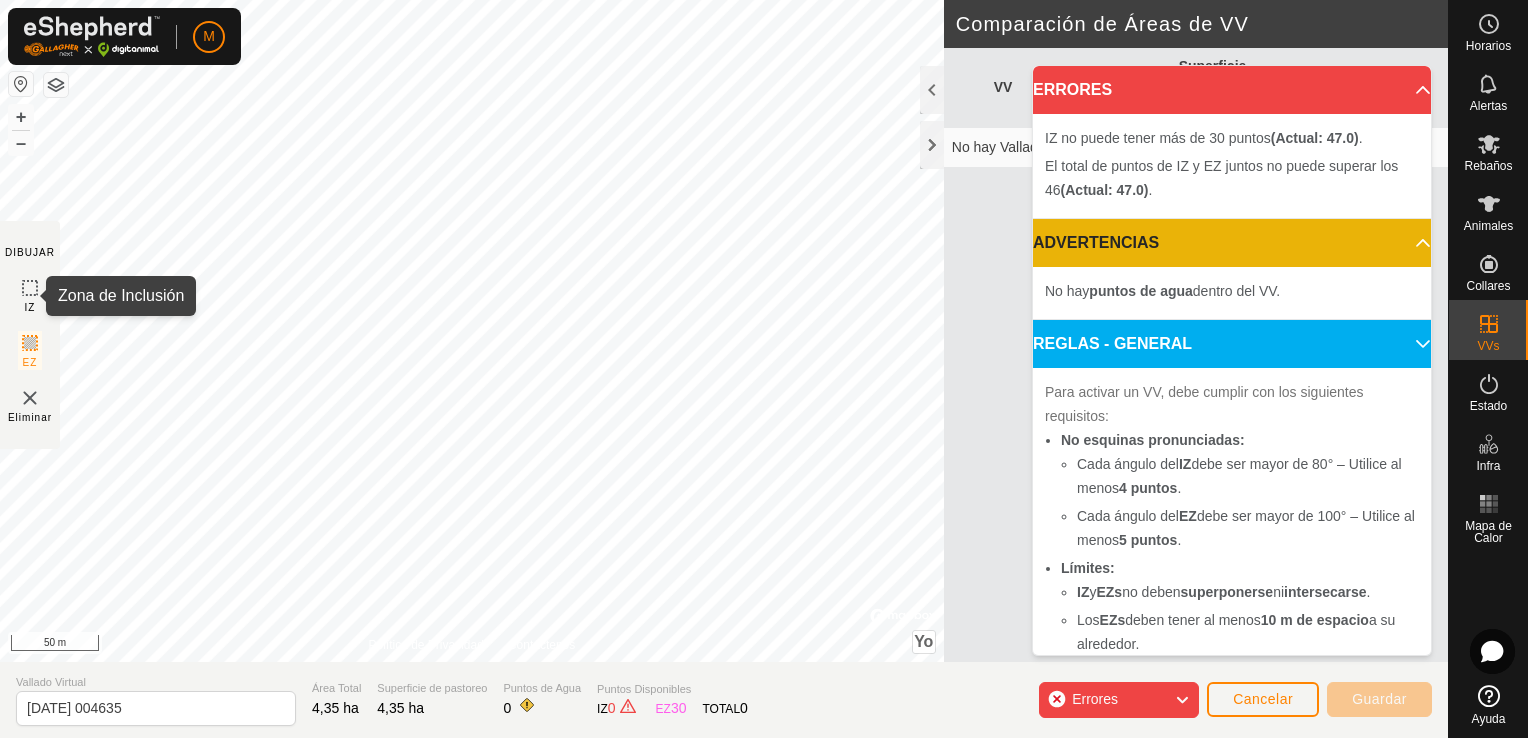 click 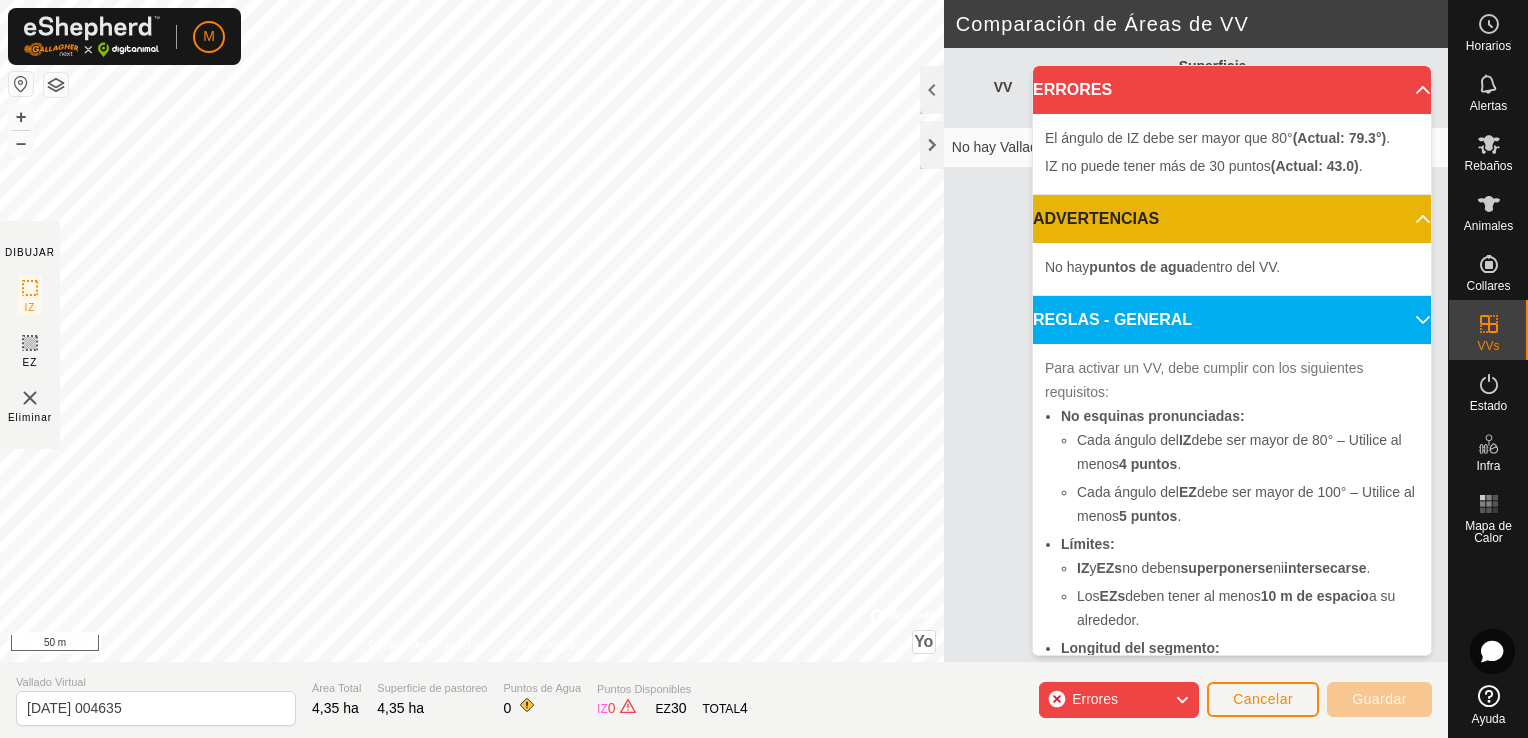 click on "El [PERSON_NAME] de IZ debe ser mayor que 80°  (Real: 79.[DEMOGRAPHIC_DATA] ©  Mapbox , ©  OpenStreetMap ,  Improve this map 50 m" at bounding box center [472, 331] 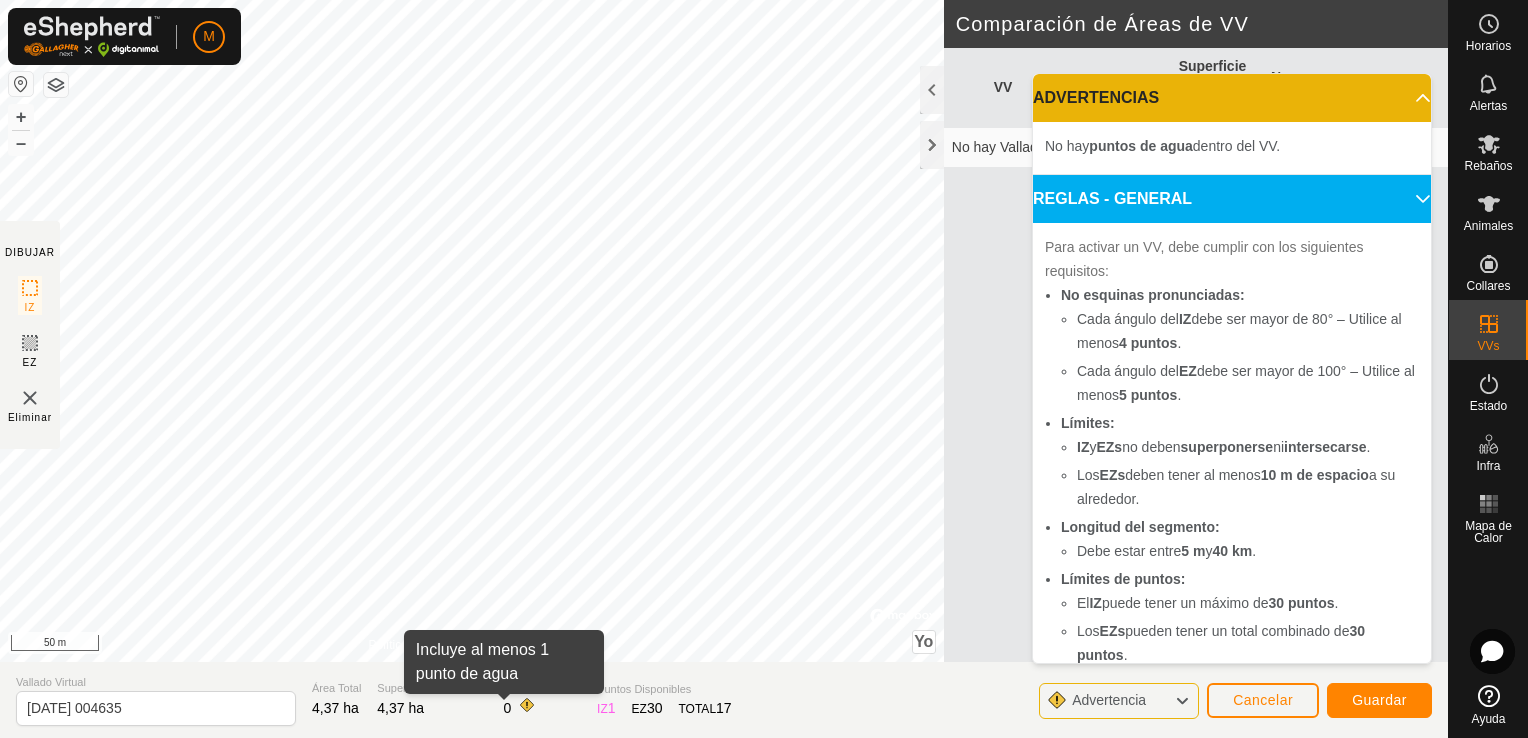 click 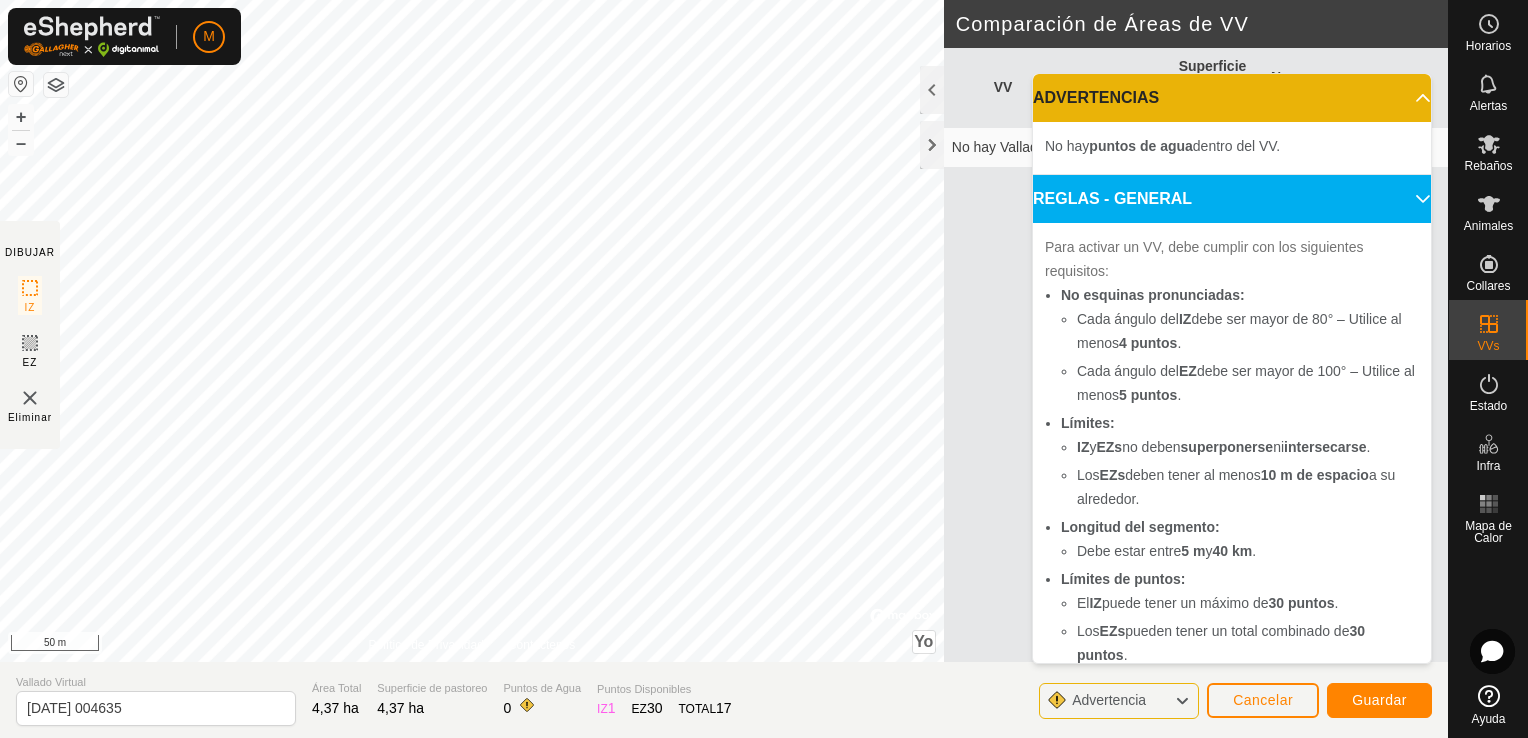 click on "ADVERTENCIAS" at bounding box center (1232, 98) 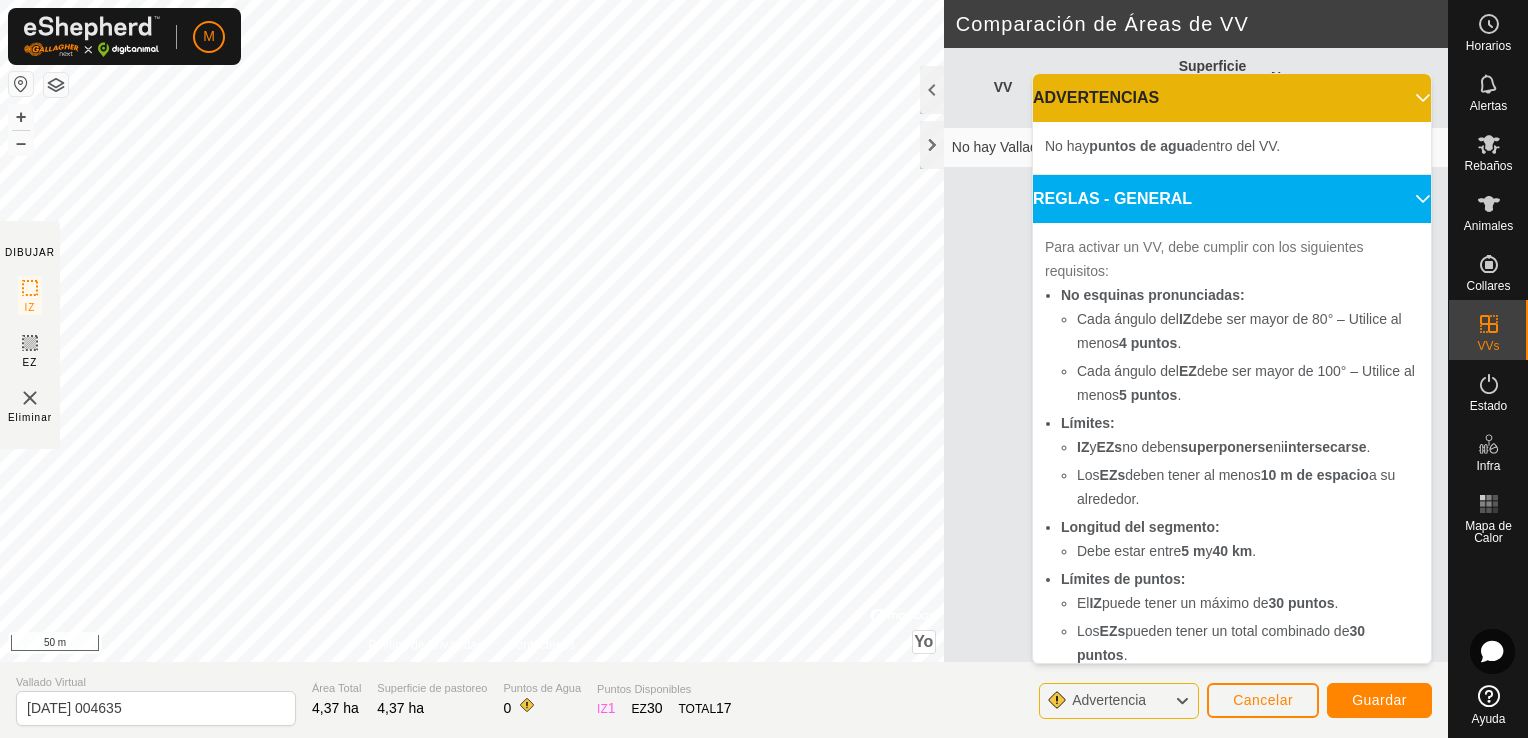 click on "puntos de agua" at bounding box center [1140, 146] 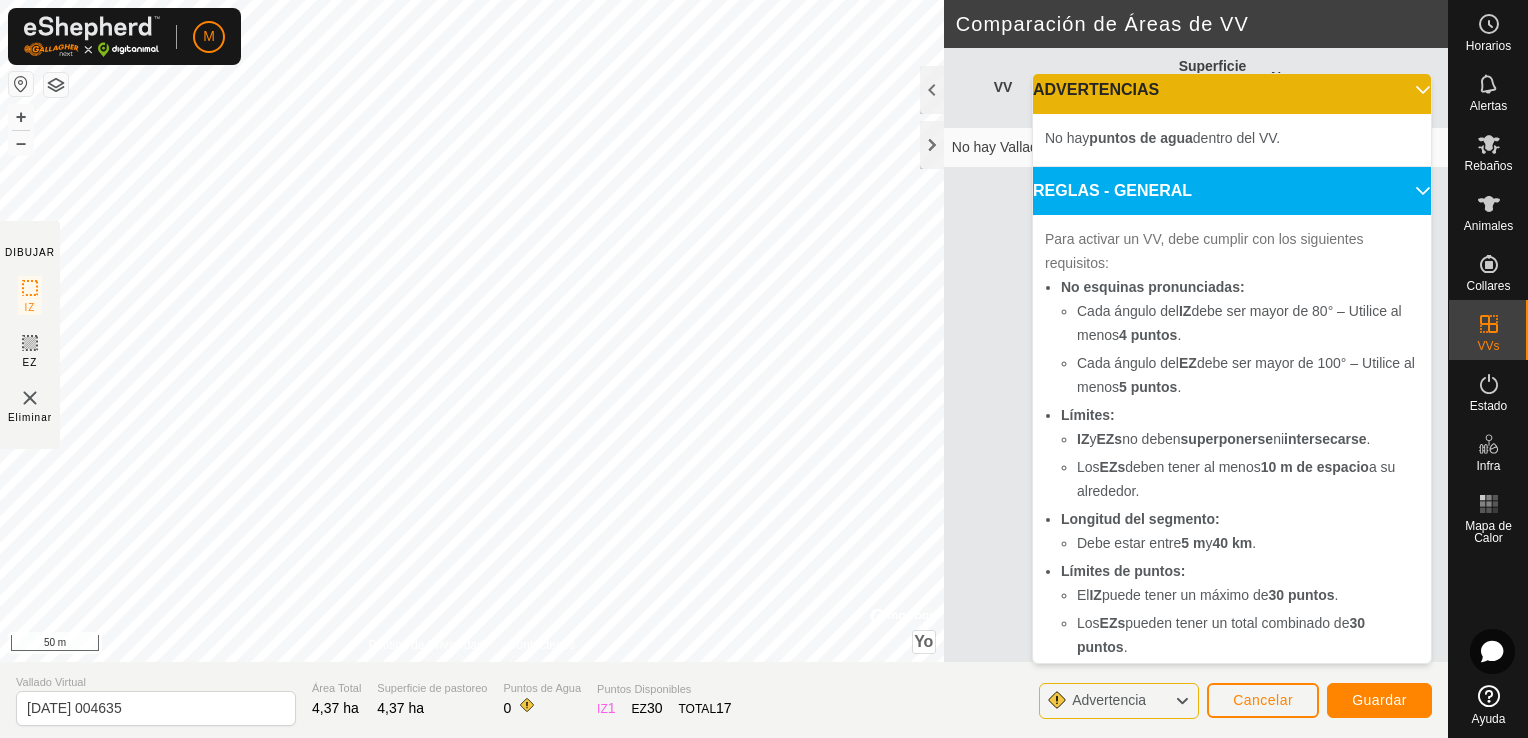 scroll, scrollTop: 0, scrollLeft: 0, axis: both 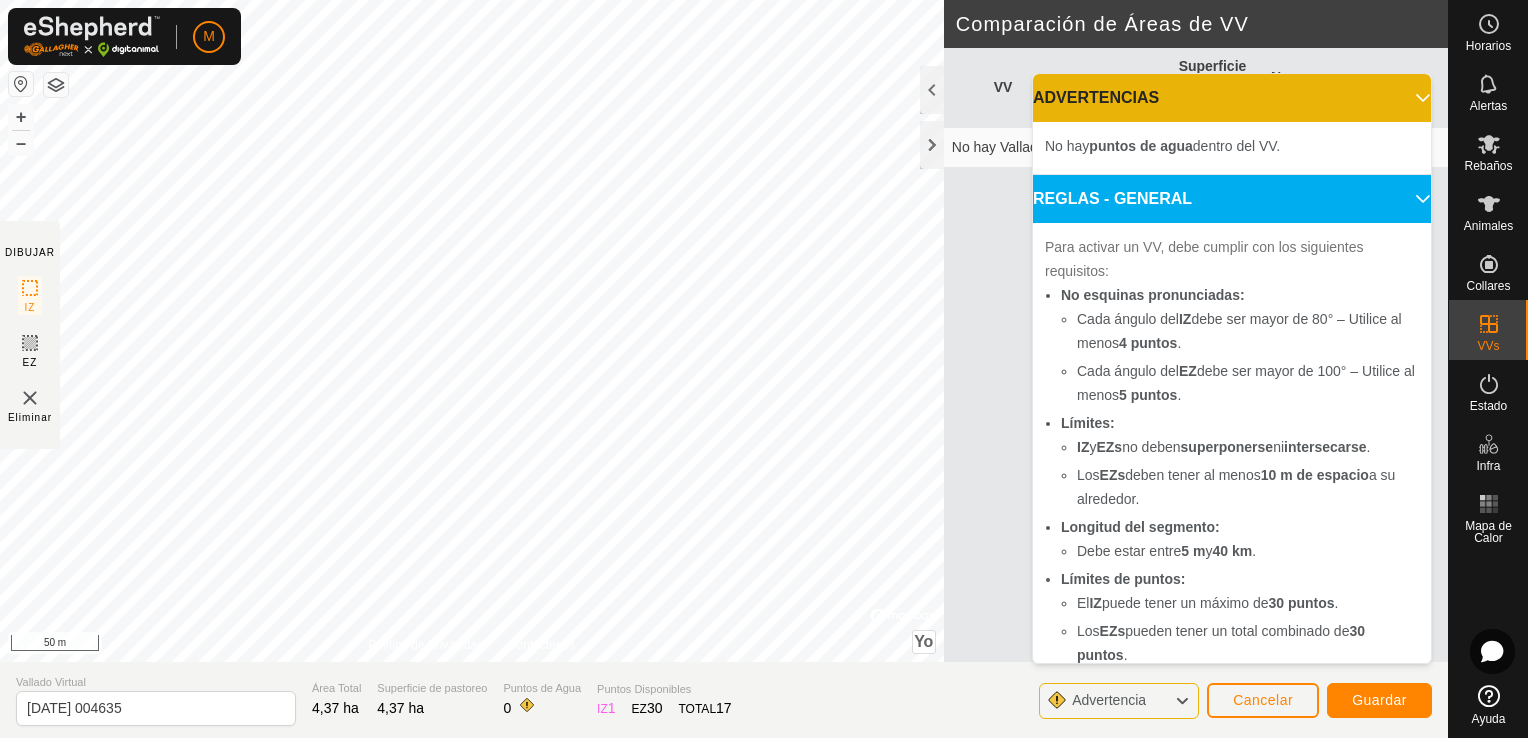 click 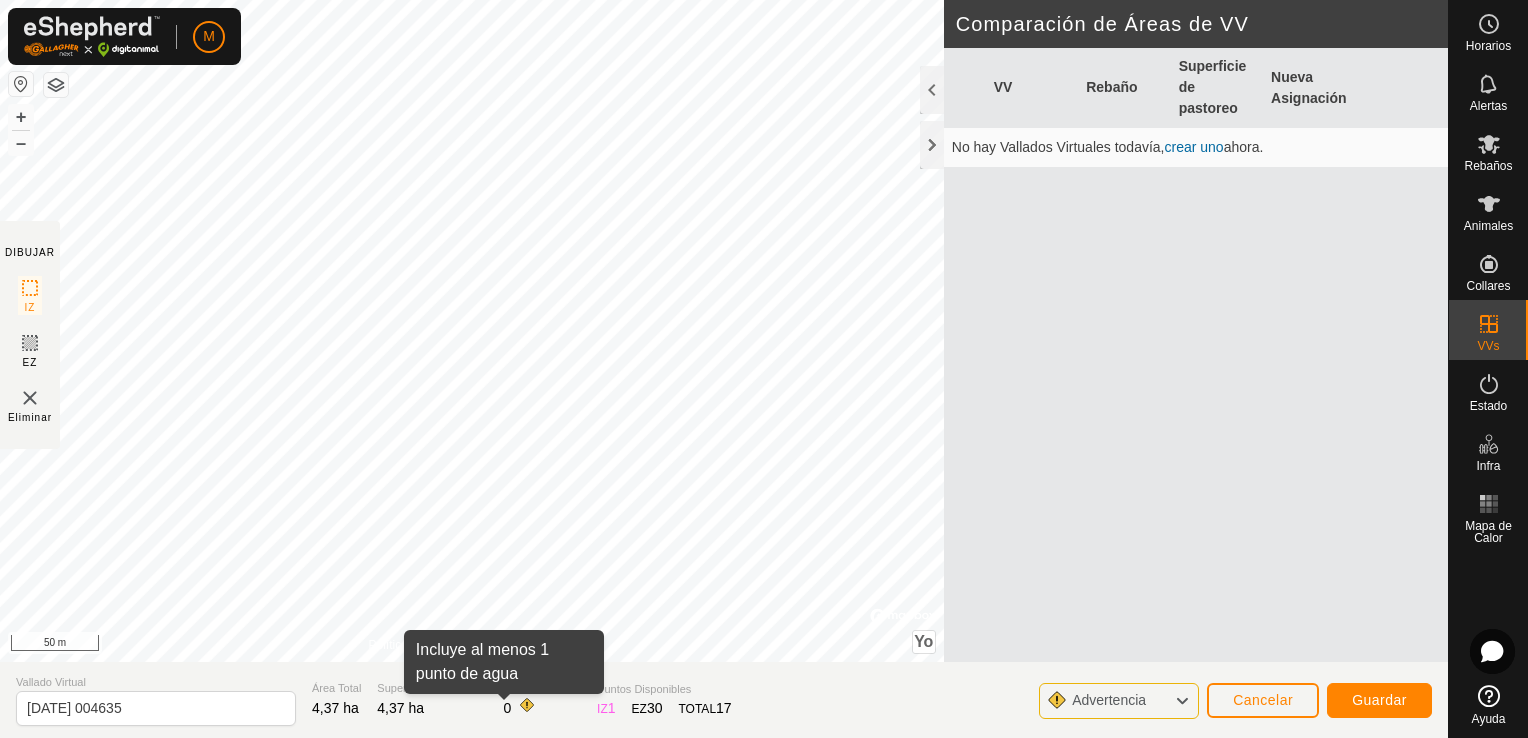 click 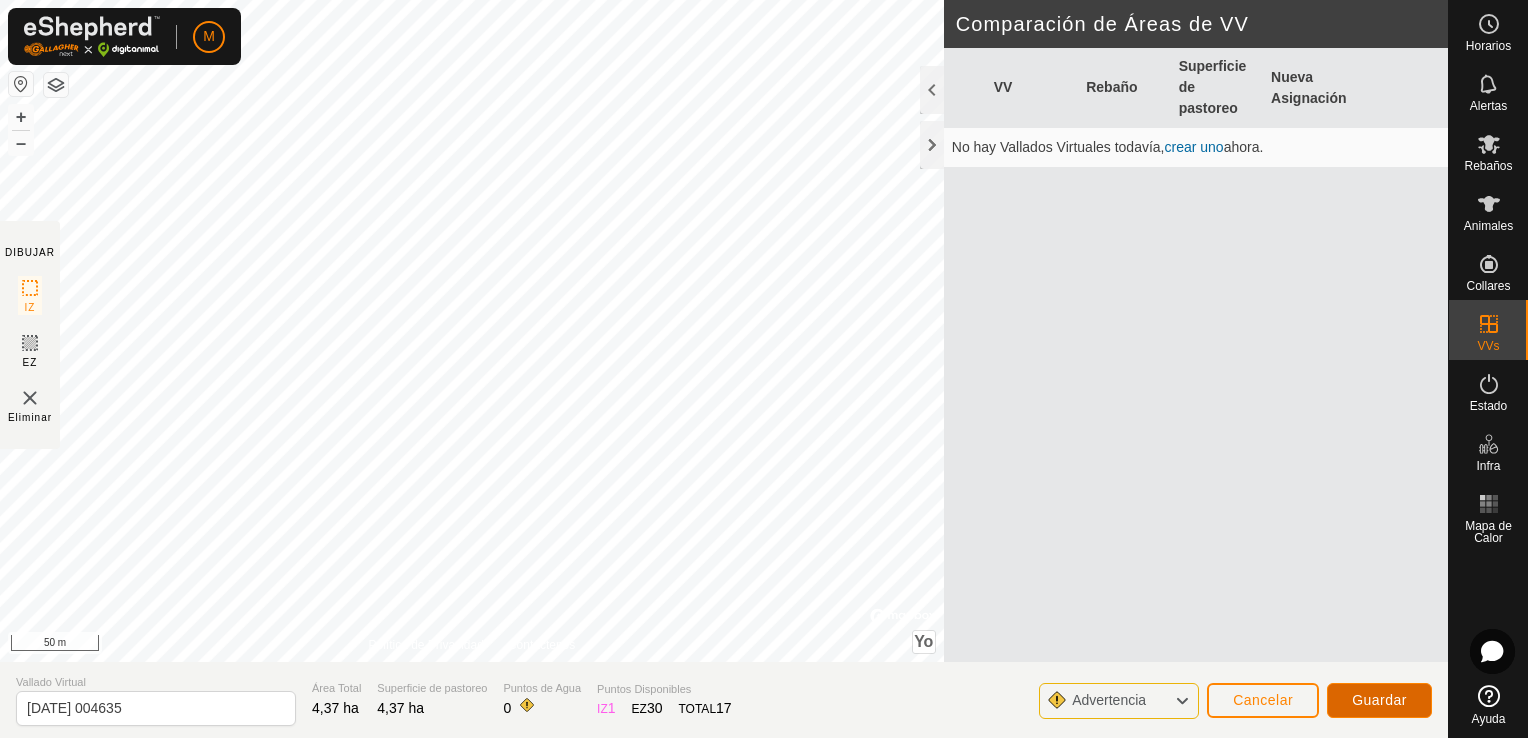 click on "Guardar" 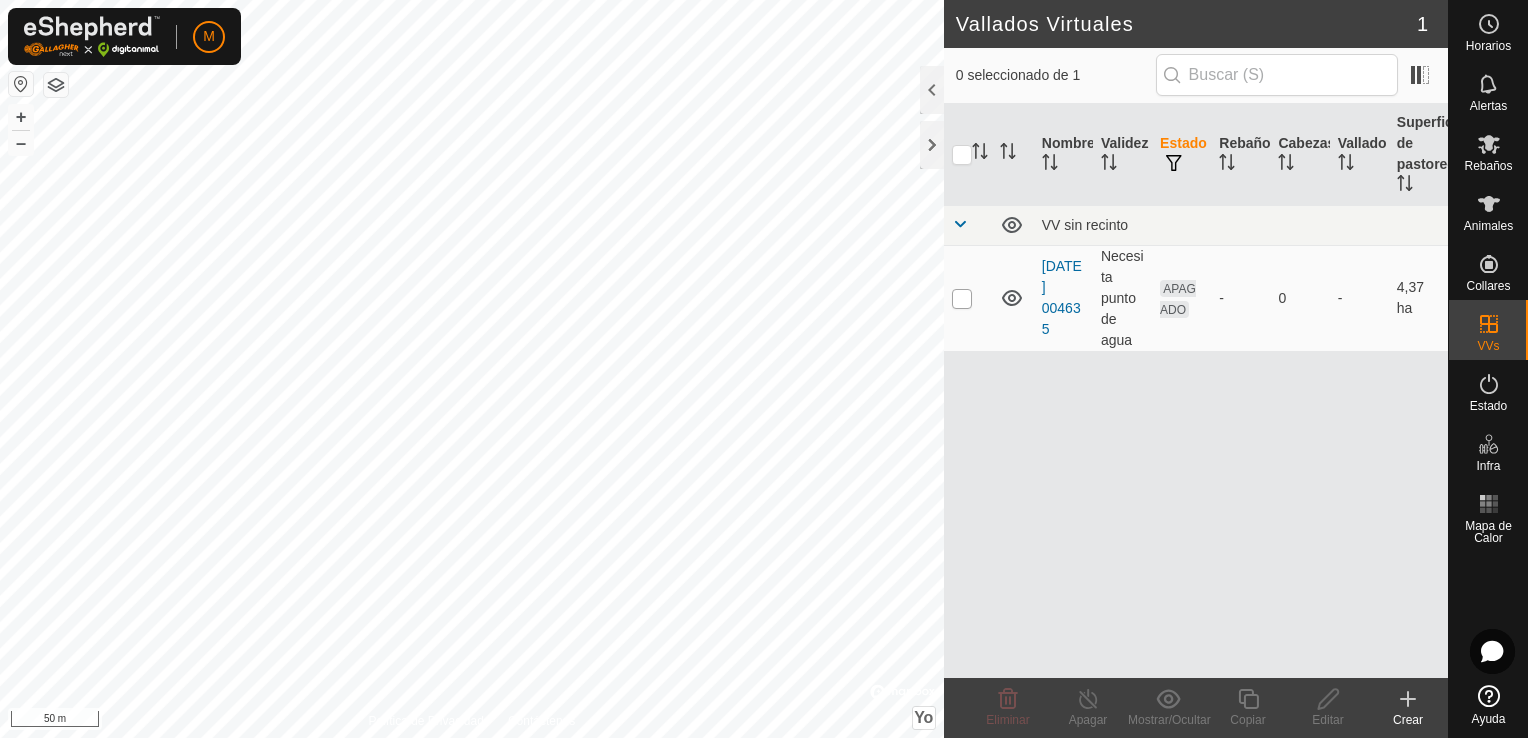 click at bounding box center [962, 299] 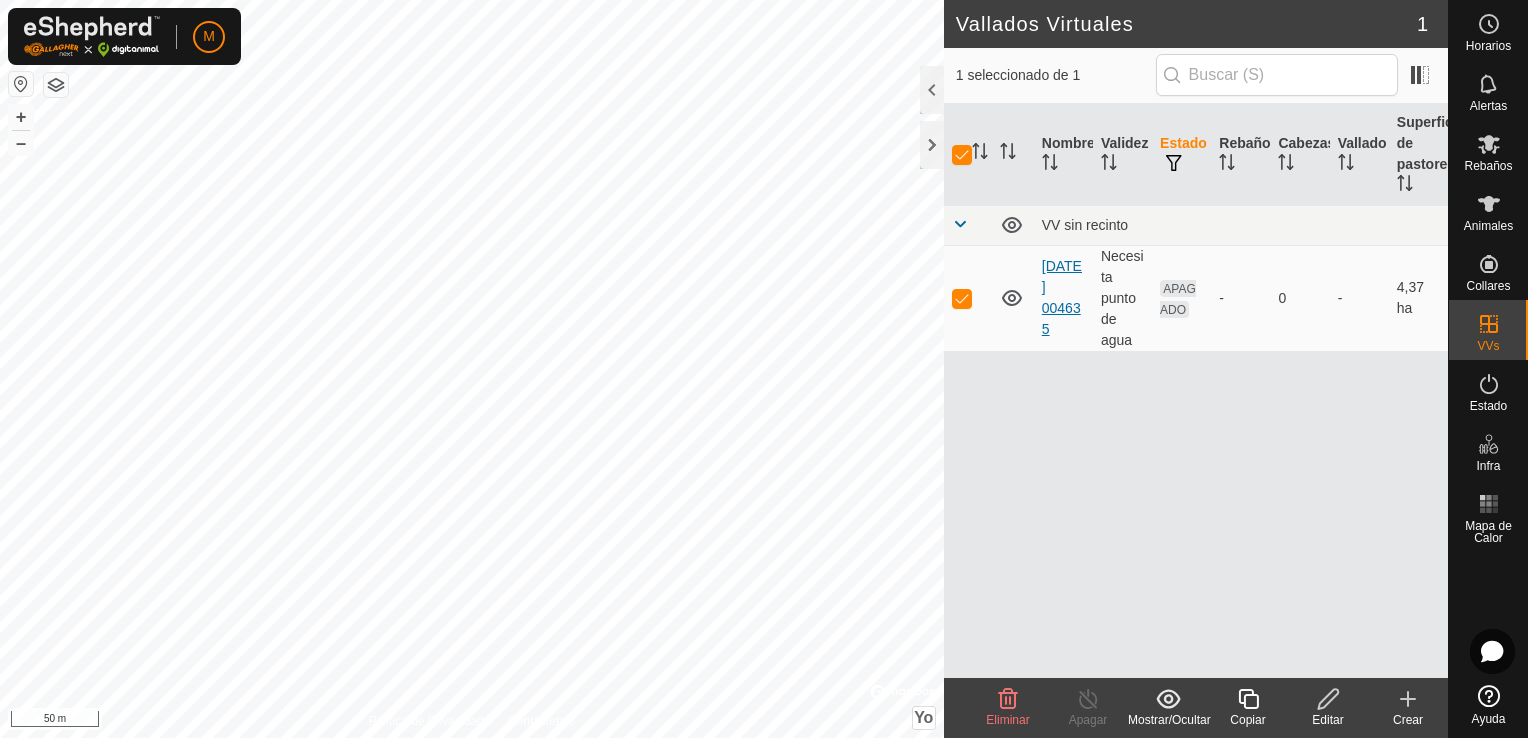click on "[DATE] 004635" at bounding box center [1062, 297] 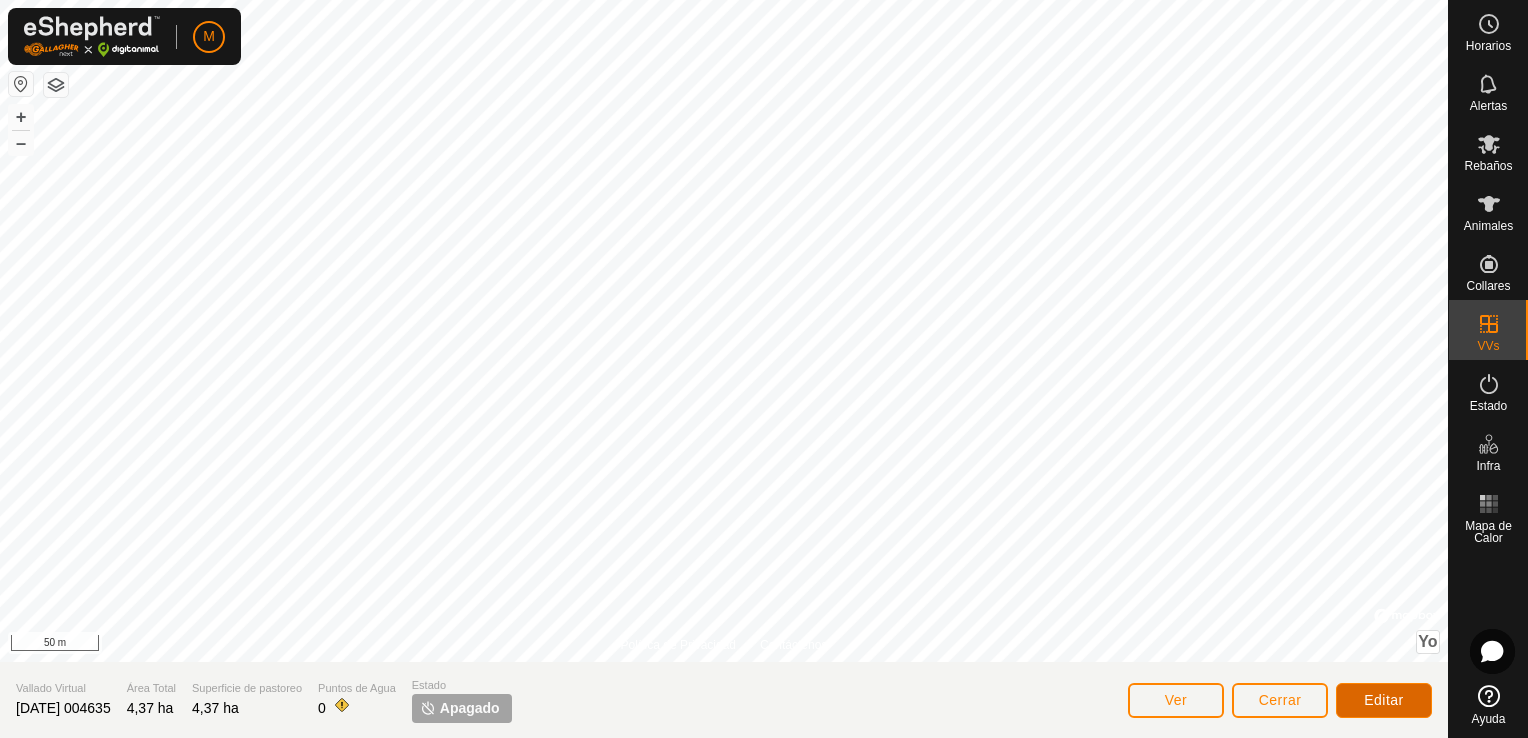click on "Editar" 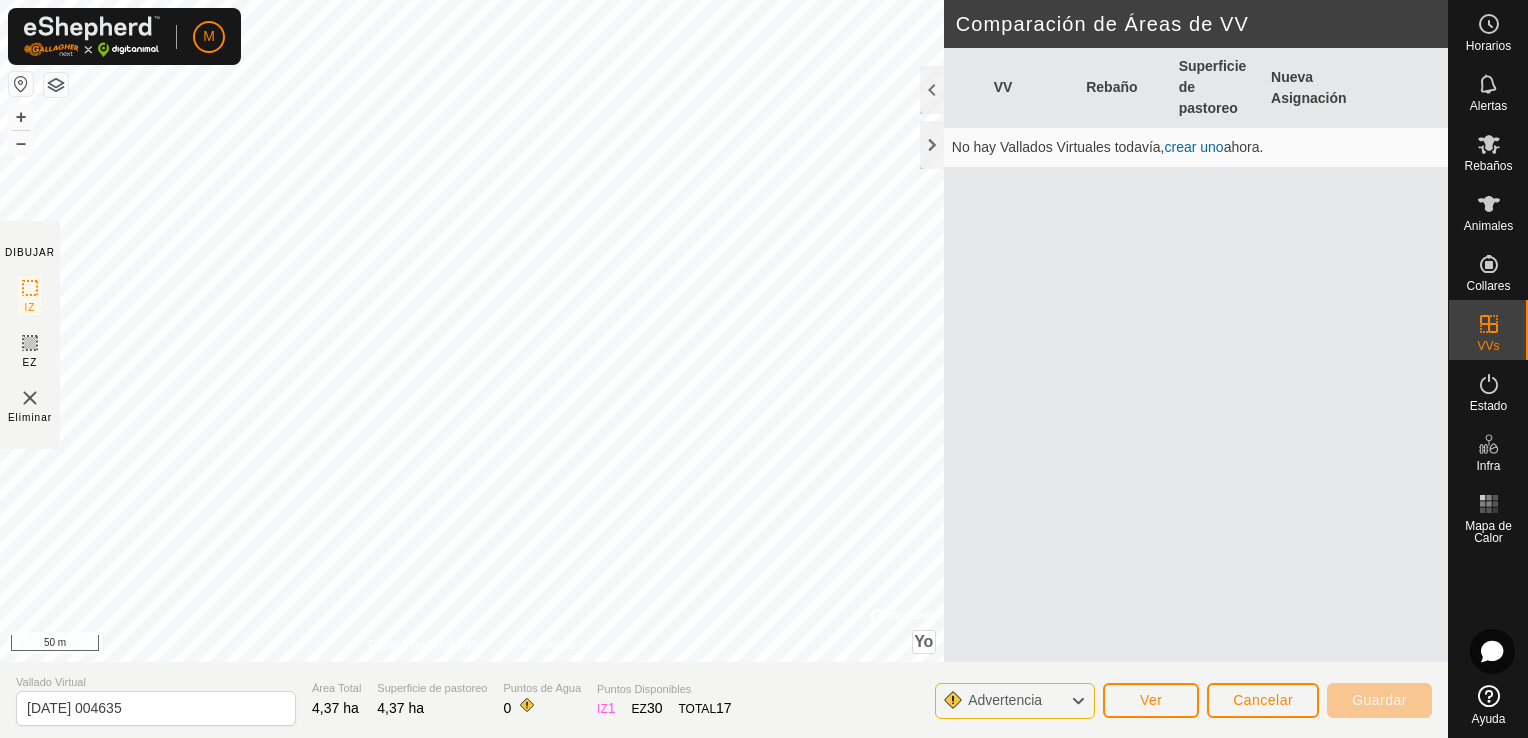 click on "Nueva Asignación" at bounding box center (1309, 88) 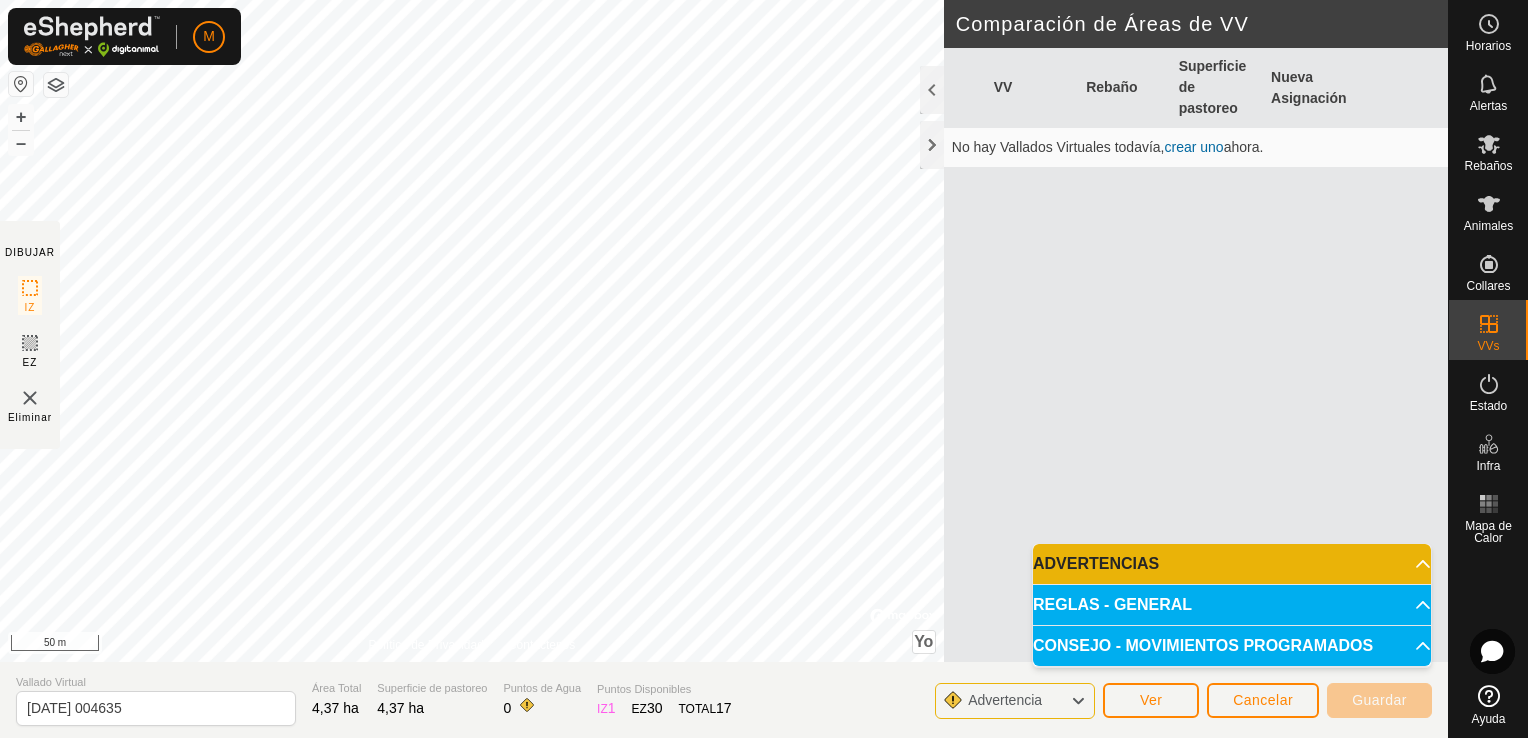 click on "VV   Rebaño   Superficie de pastoreo   Nueva Asignación   No hay Vallados Virtuales todavía,  crear uno  ahora." at bounding box center (1196, 379) 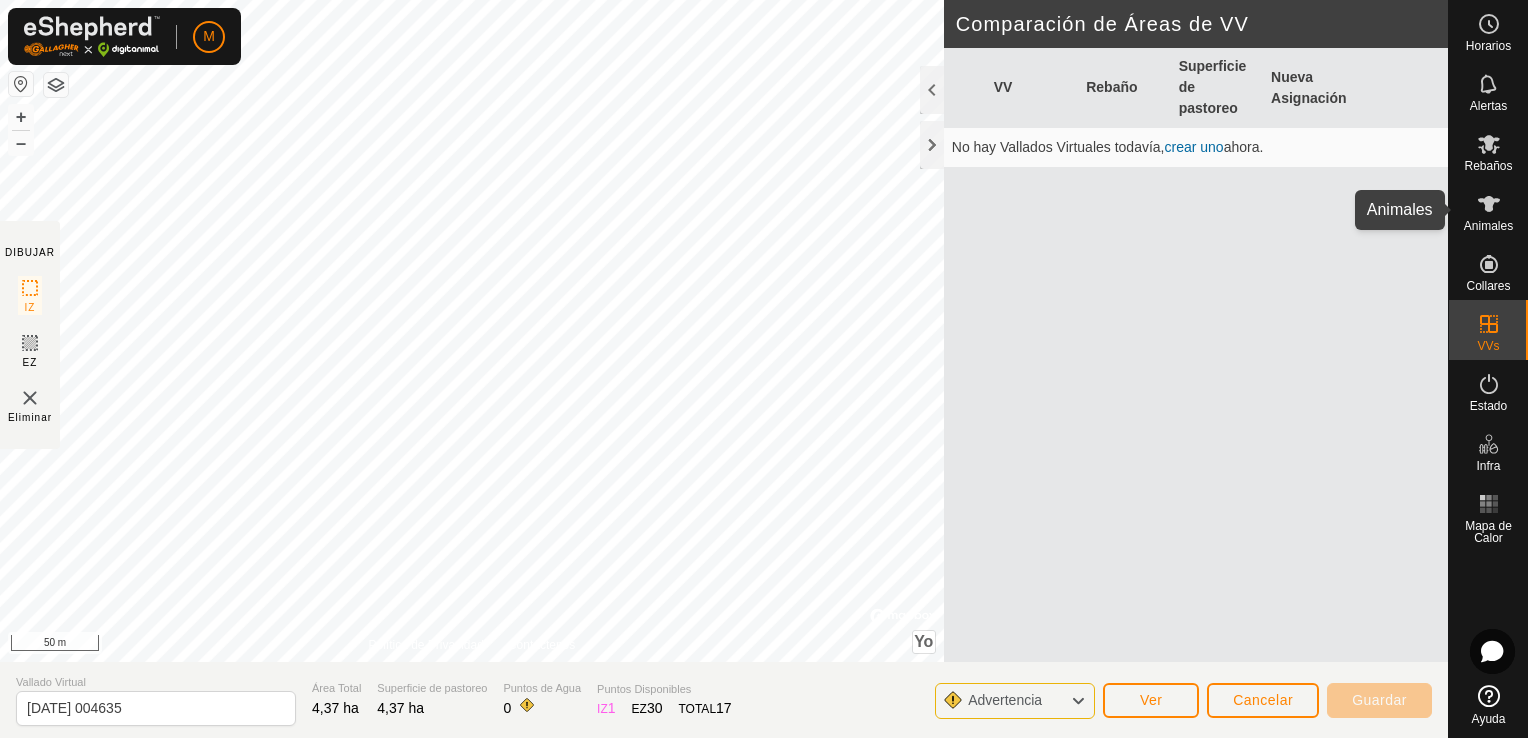 click on "Animales" at bounding box center [1488, 226] 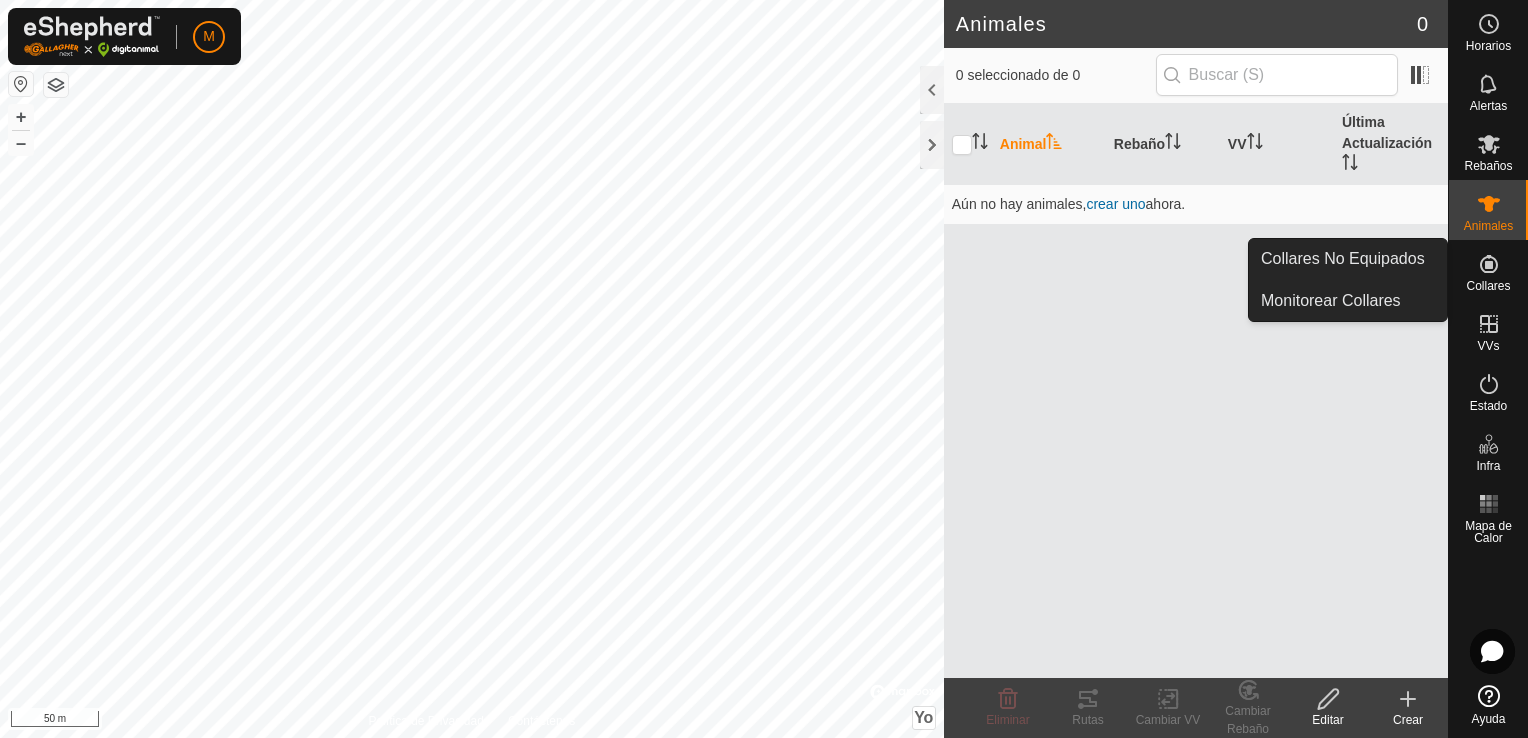 click on "Collares" at bounding box center [1488, 286] 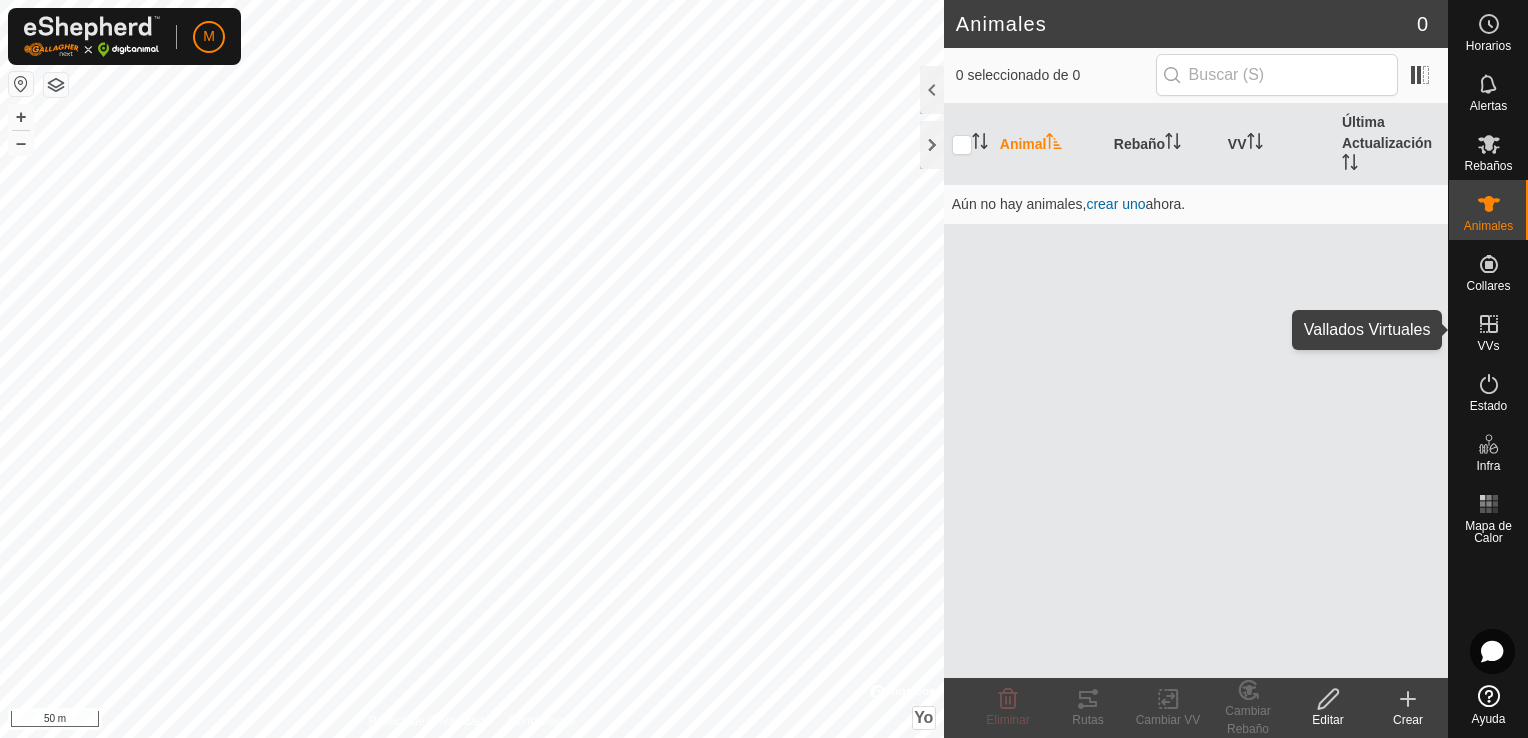click 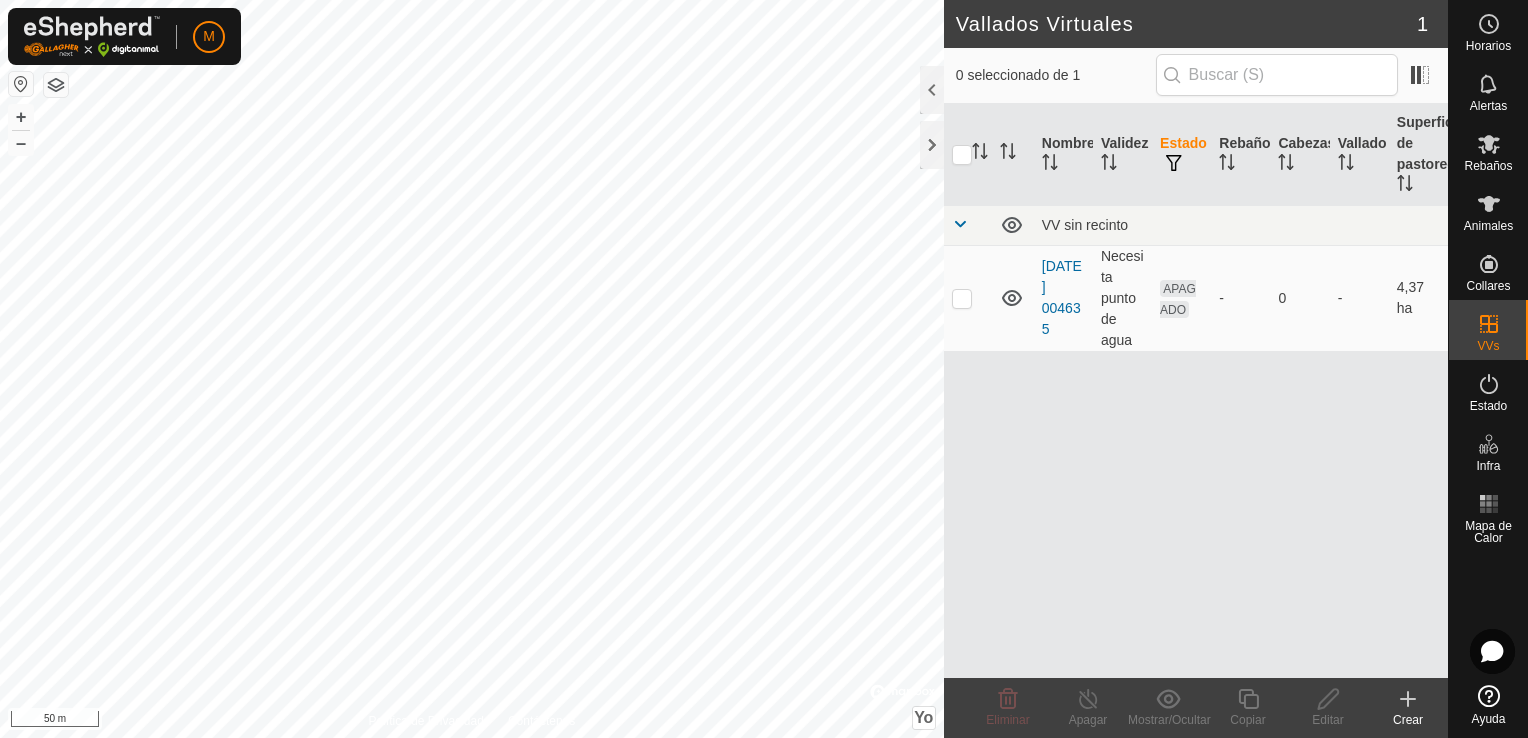 click on "4,37 ha" at bounding box center [1418, 298] 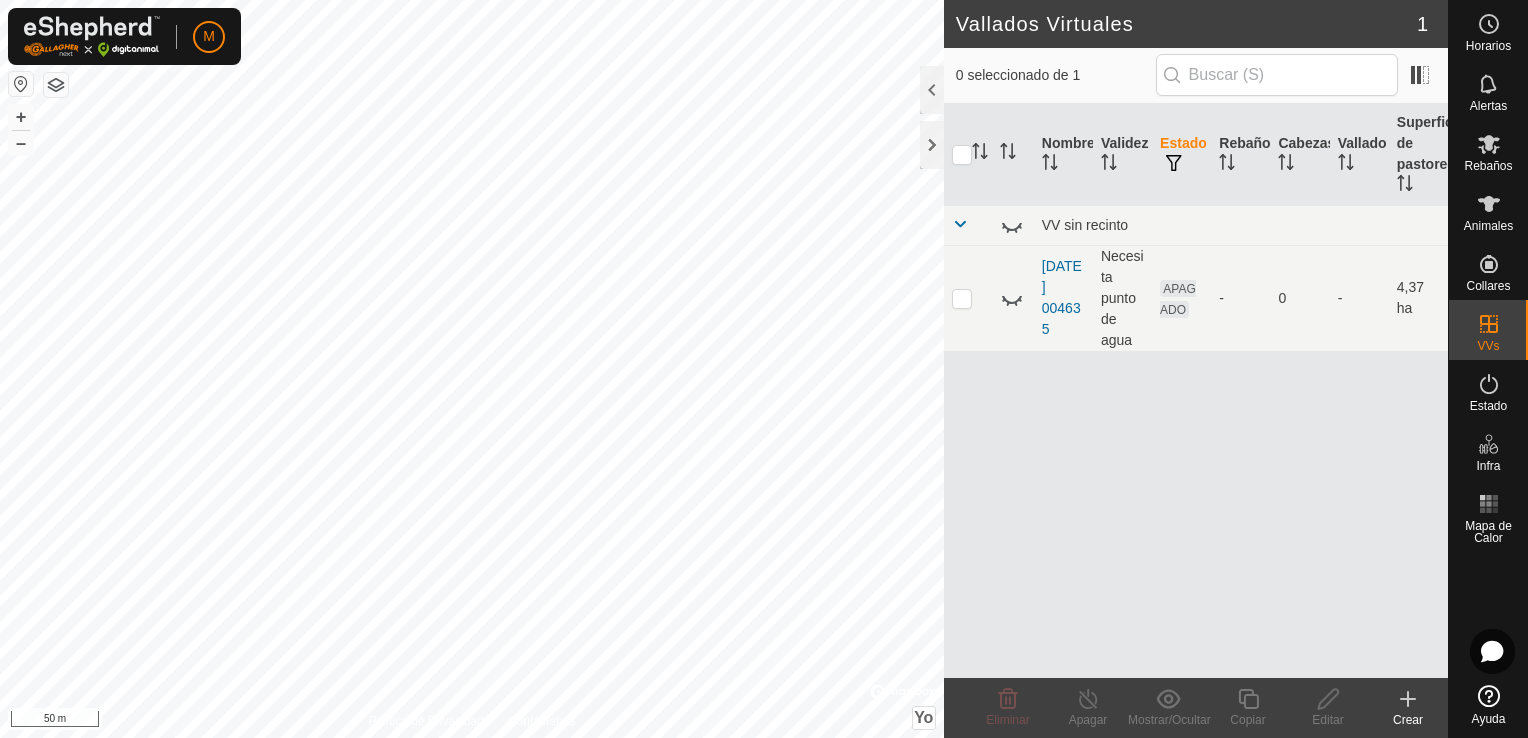 click 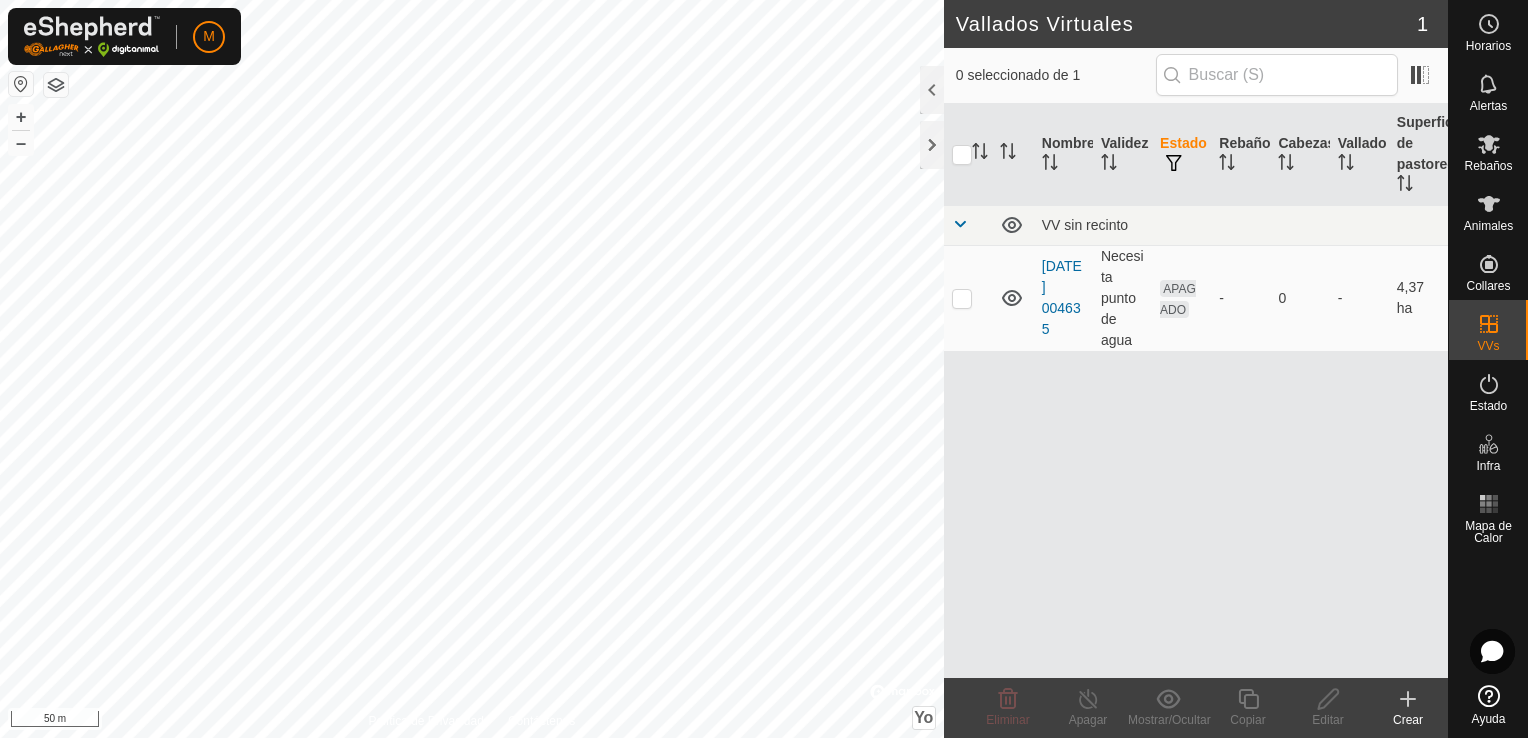click on "Necesita punto de agua" at bounding box center [1122, 298] 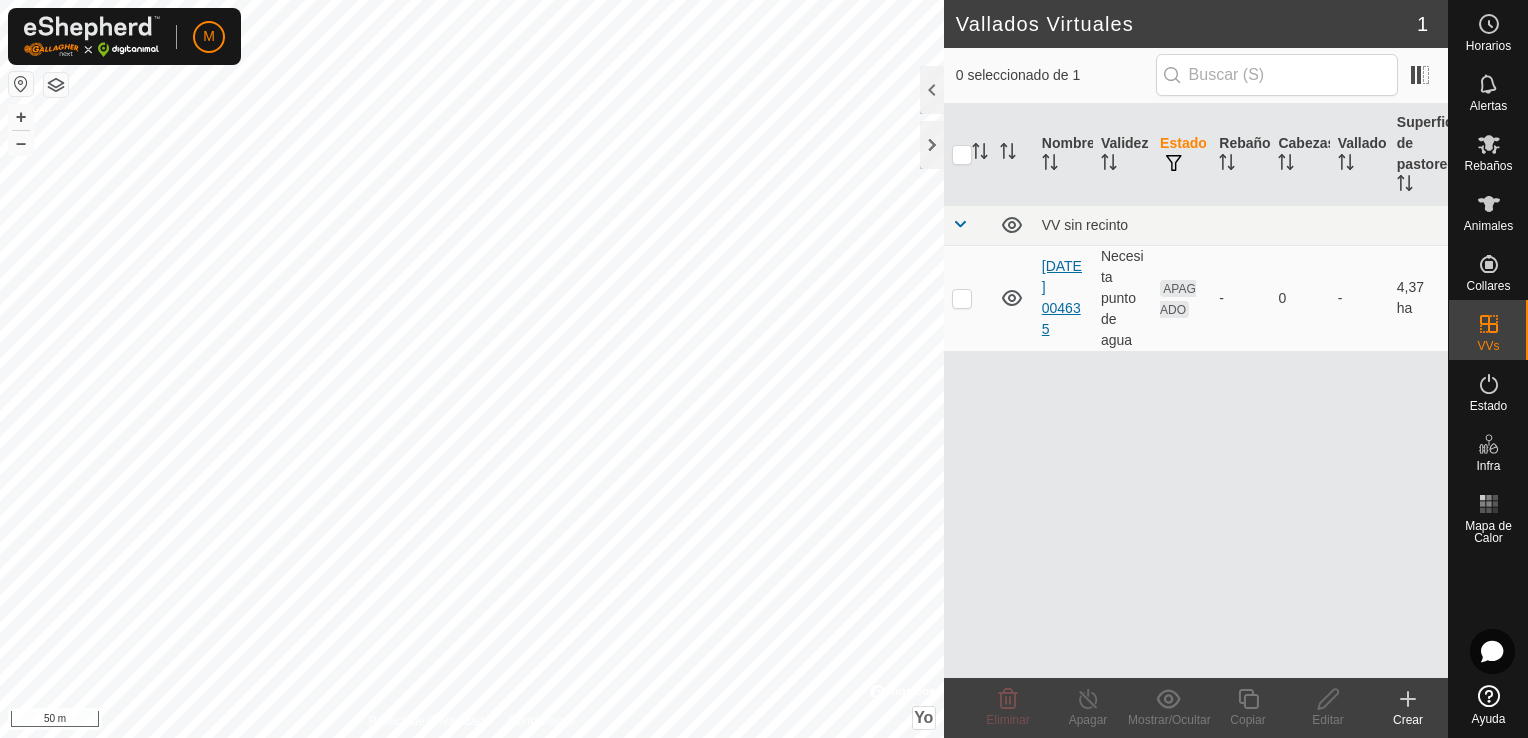 click on "[DATE] 004635" at bounding box center (1062, 297) 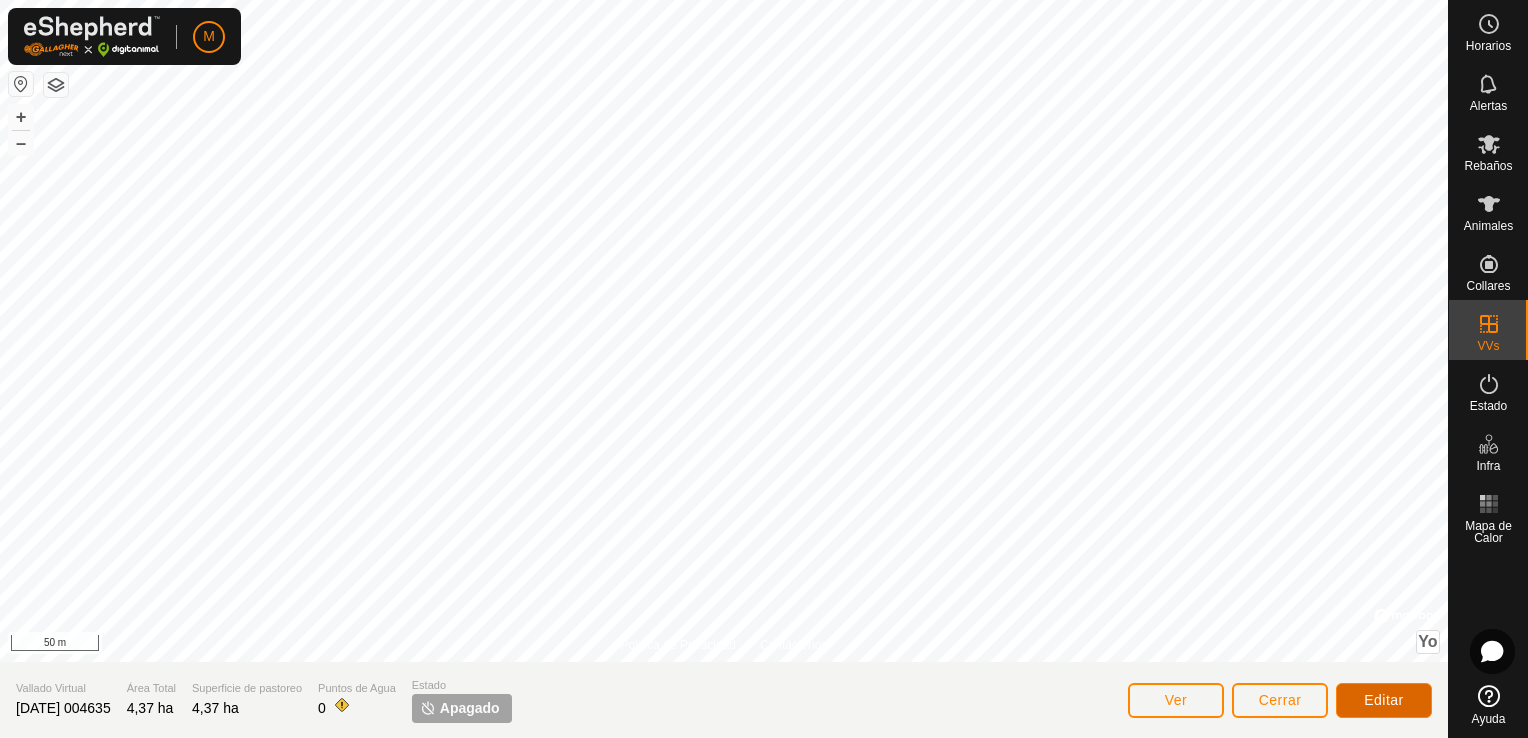click on "Editar" 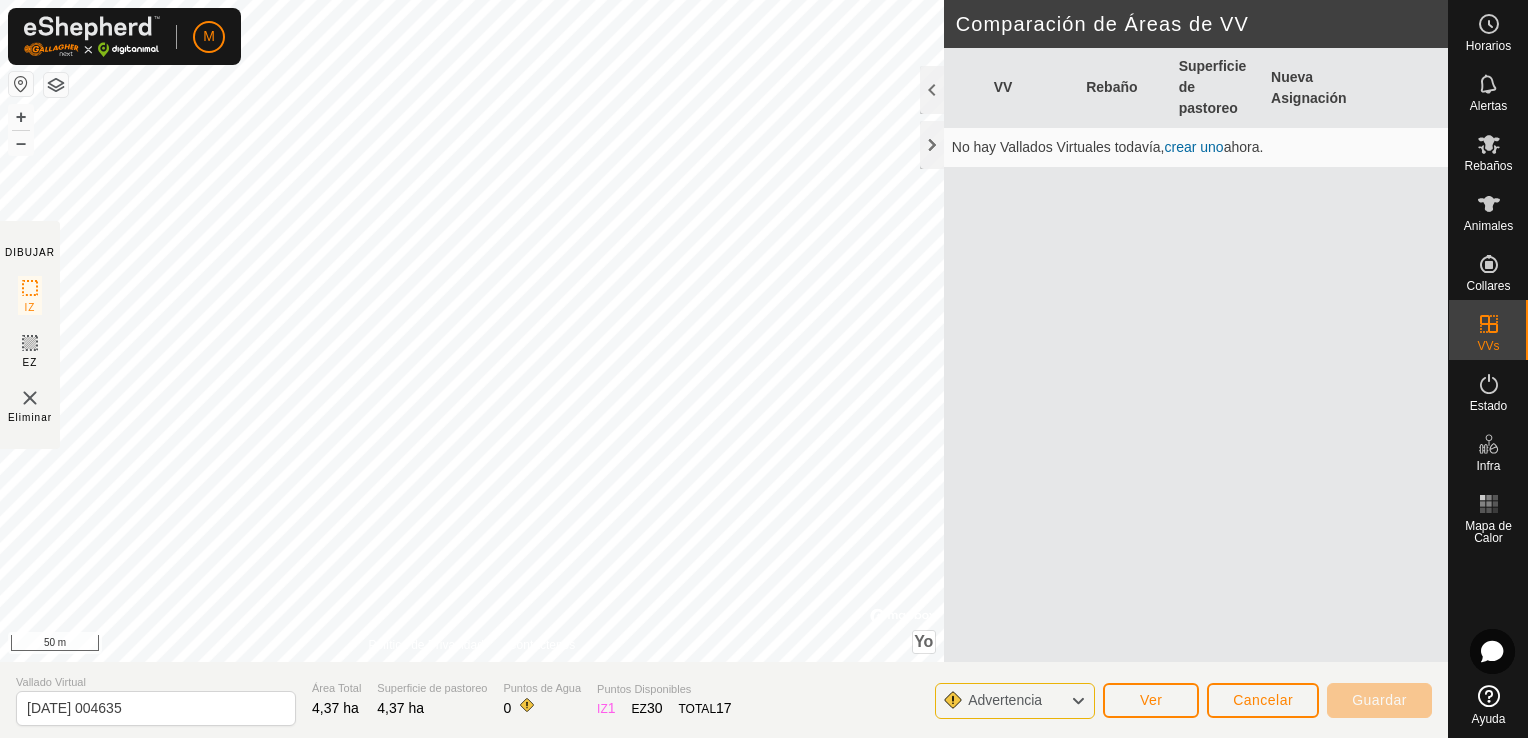 click on "Advertencia" 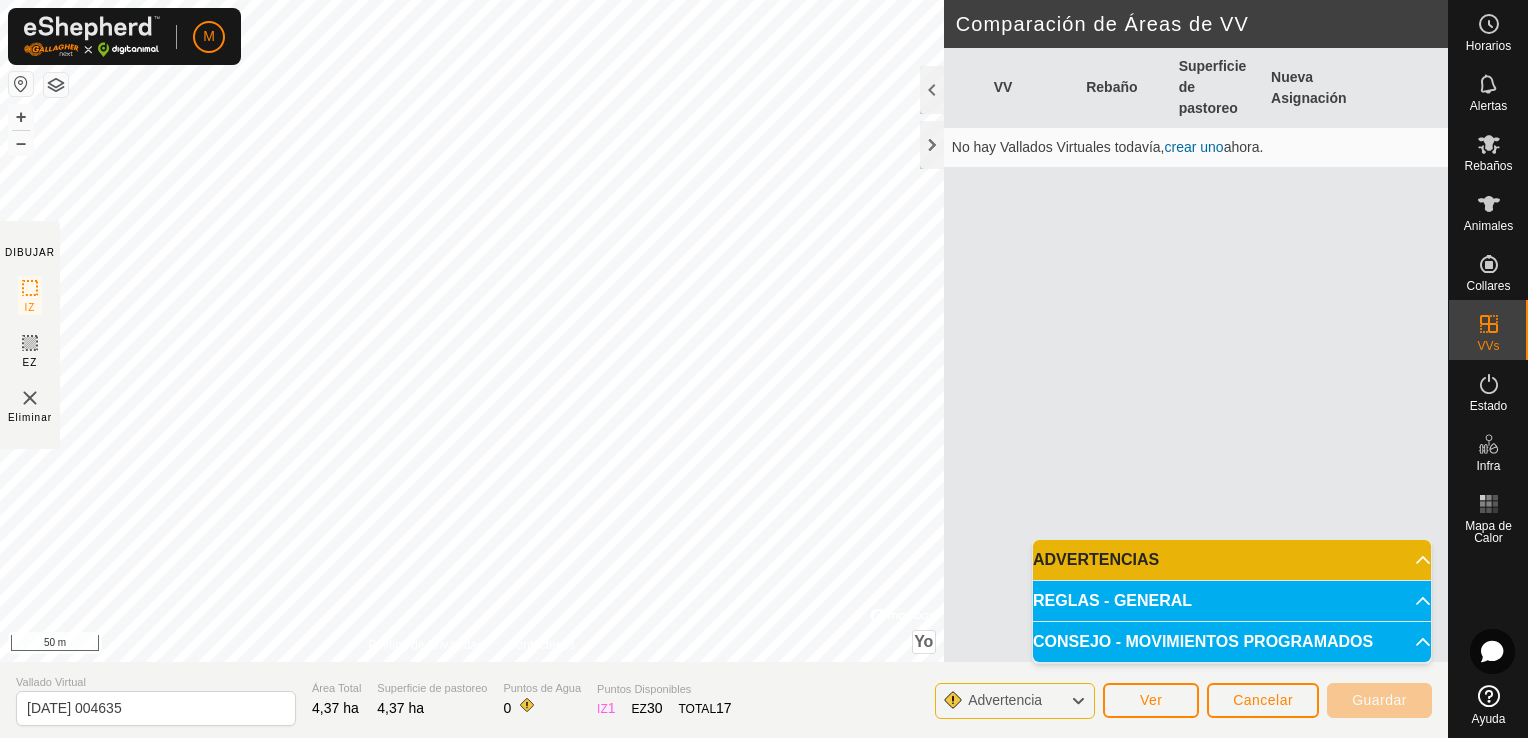 click on "Advertencia" 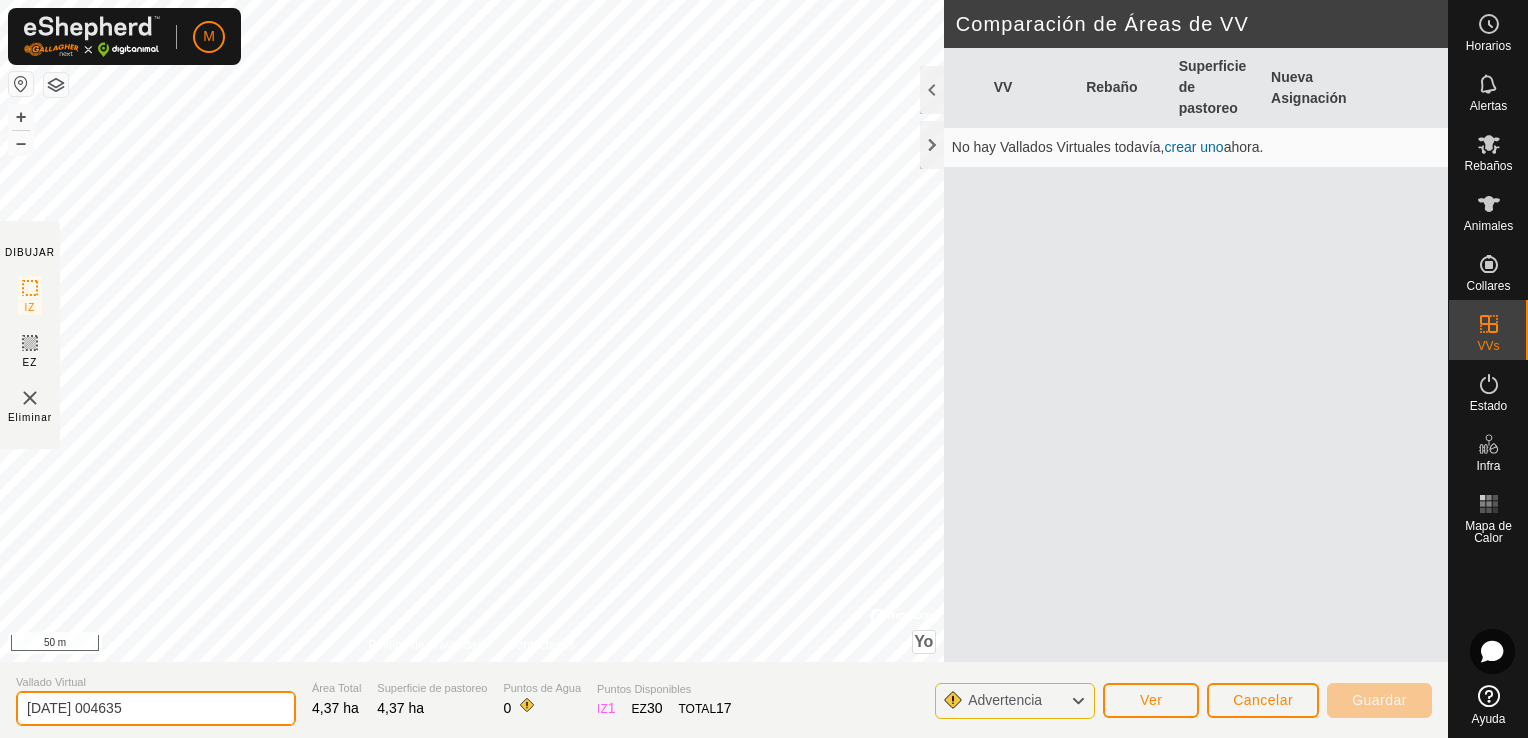 drag, startPoint x: 176, startPoint y: 718, endPoint x: -4, endPoint y: 743, distance: 181.72781 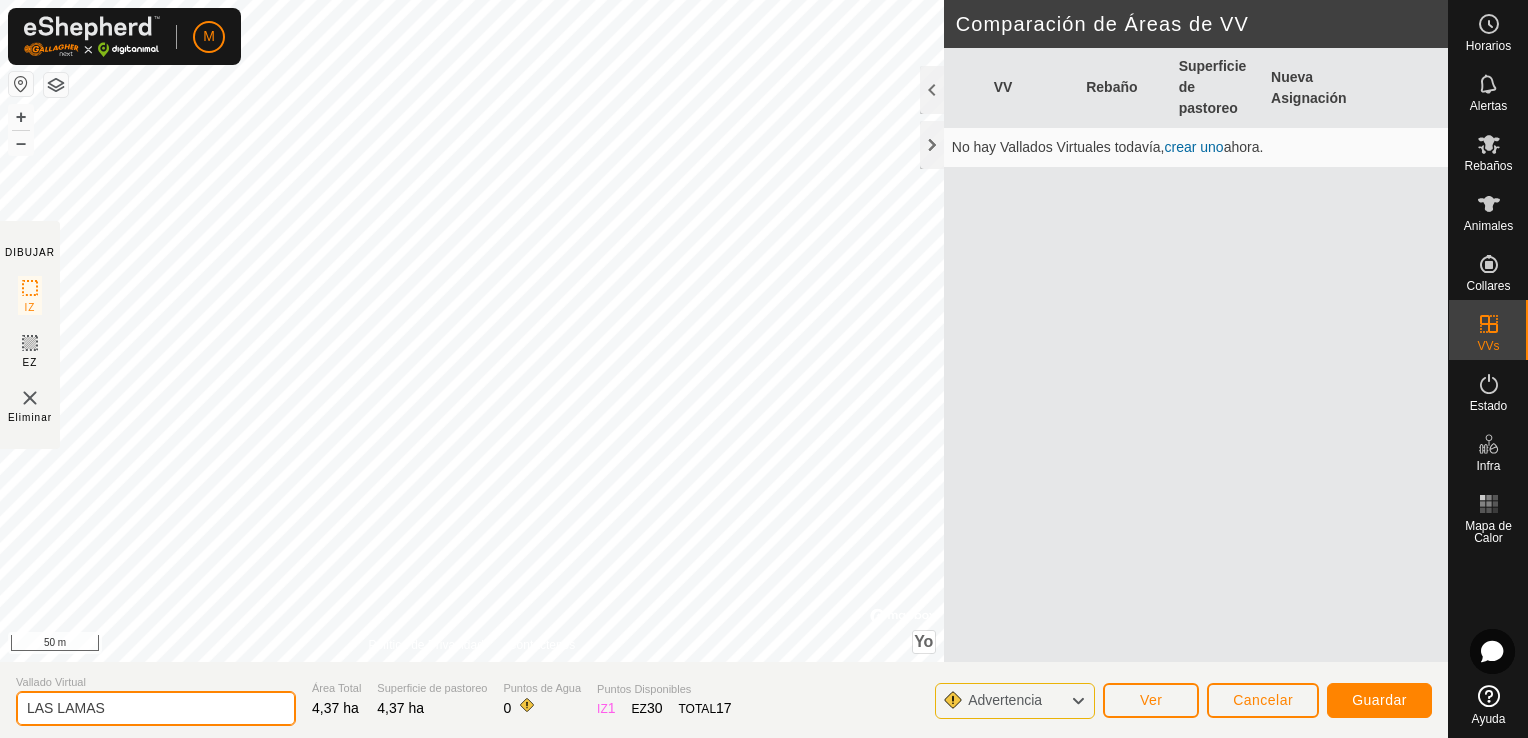 type on "LAS LAMAS" 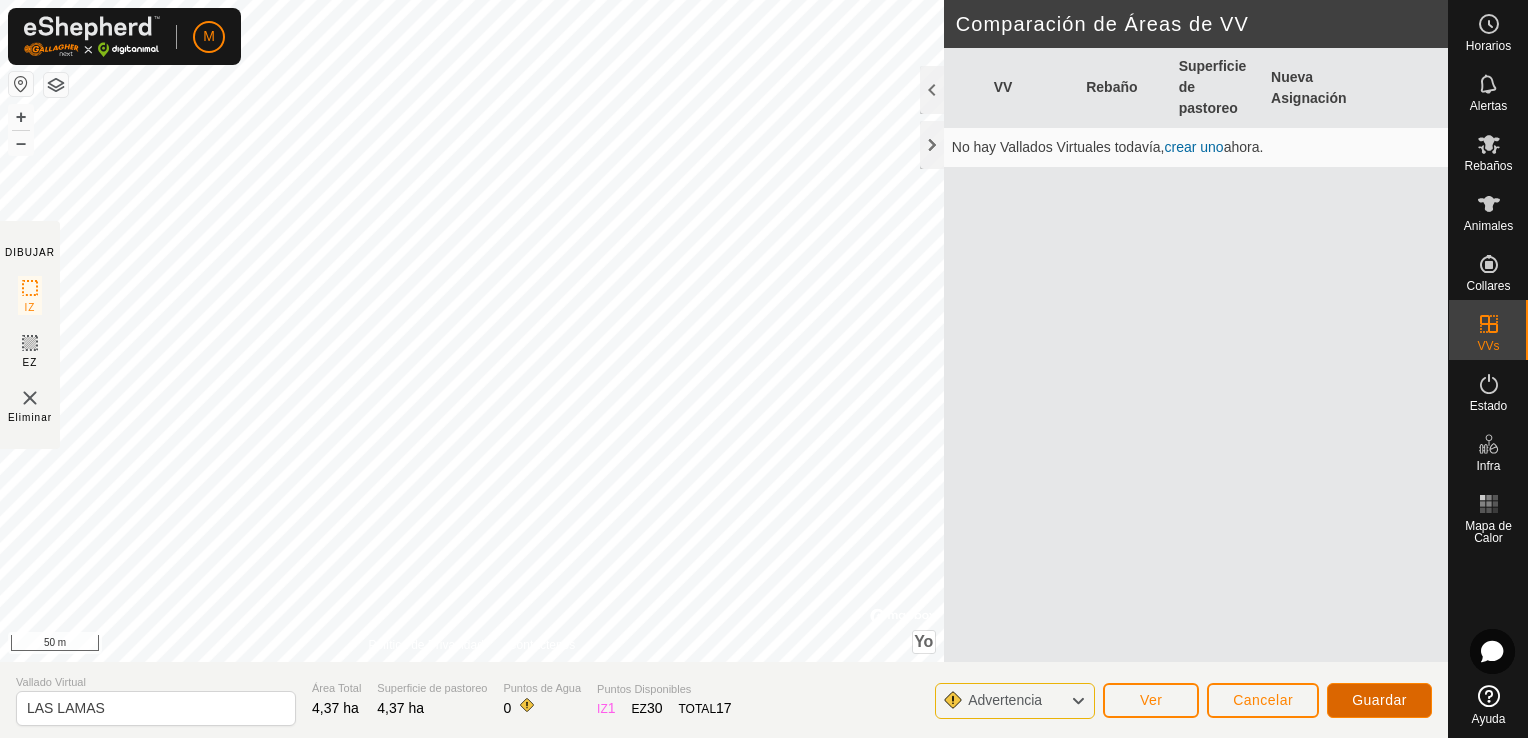 click on "Guardar" 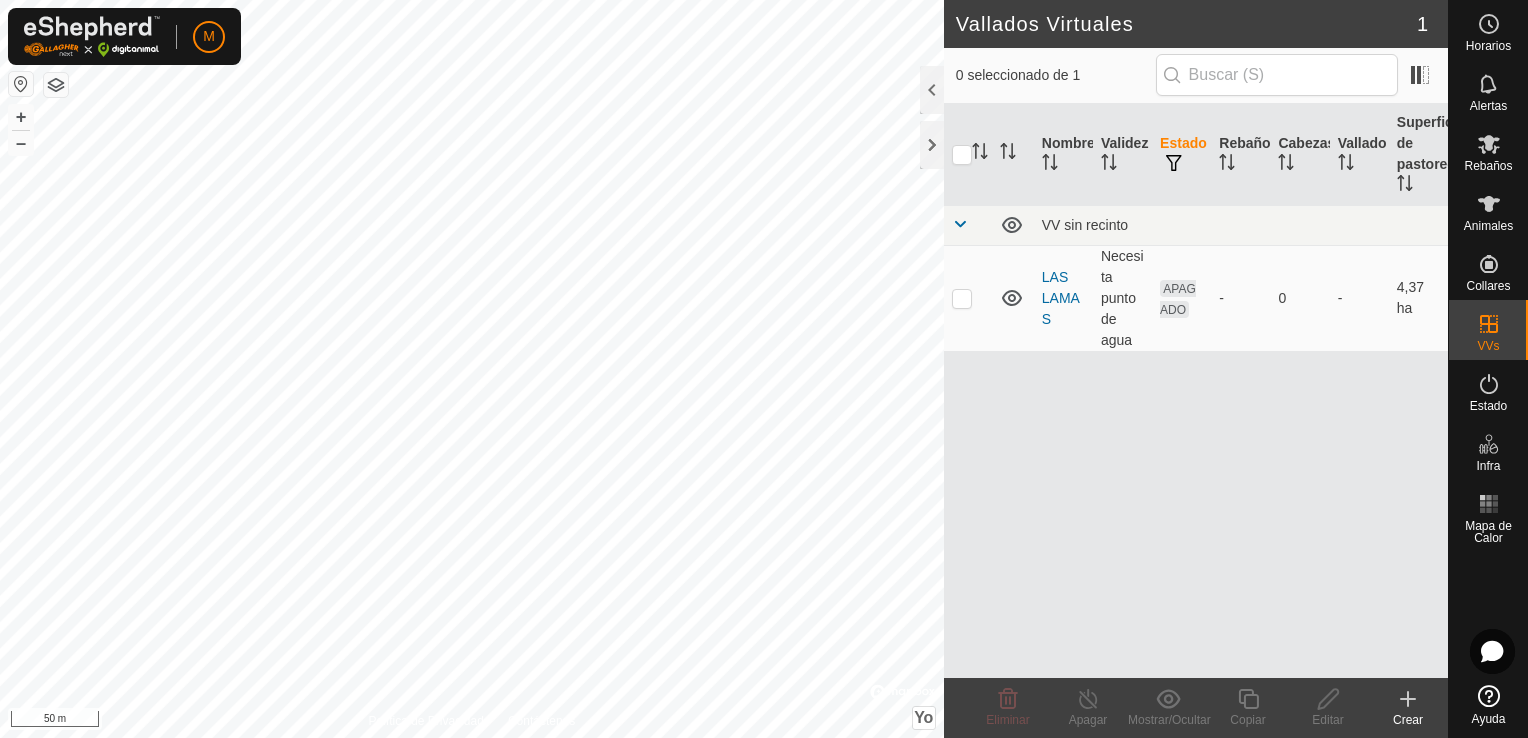click on "LAS LAMAS" at bounding box center (1063, 298) 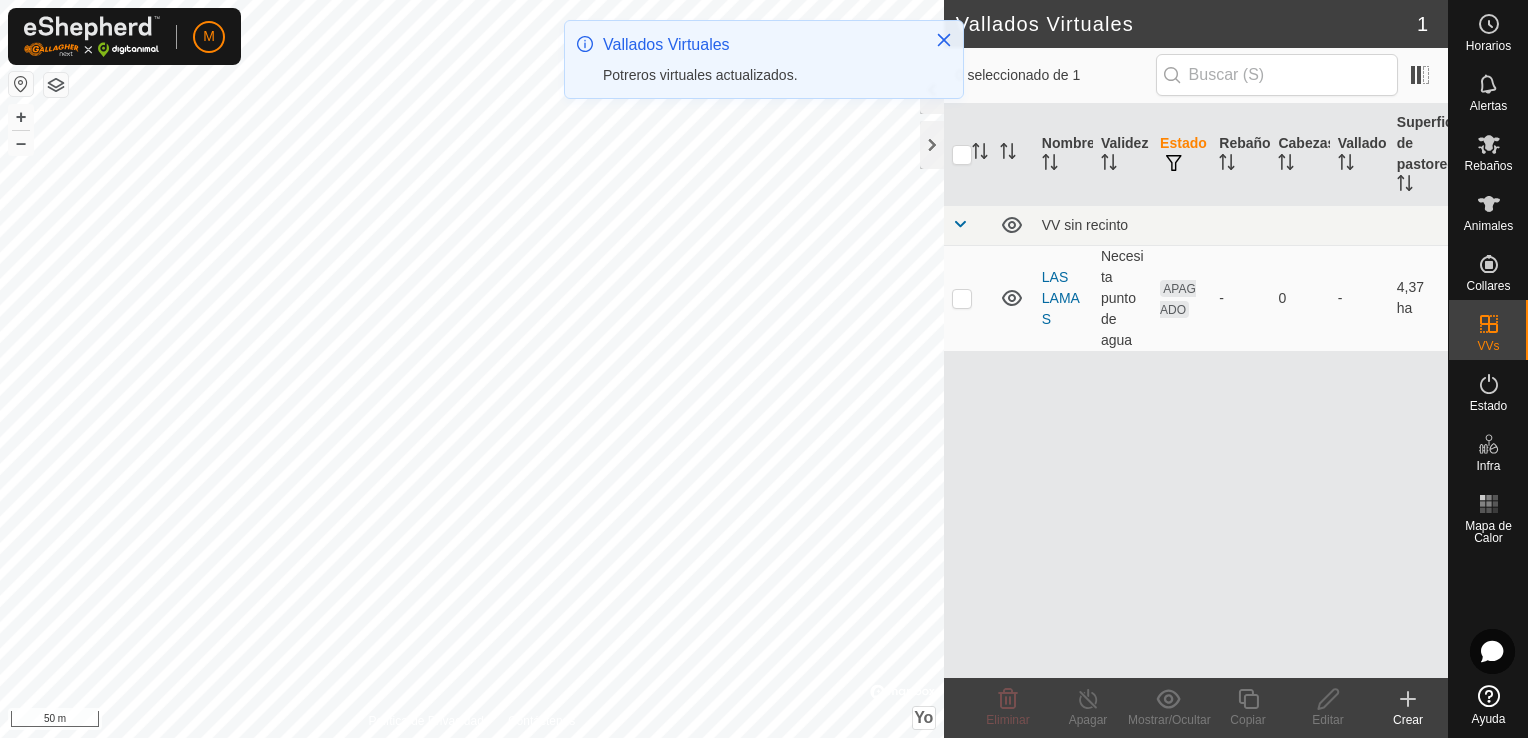 click 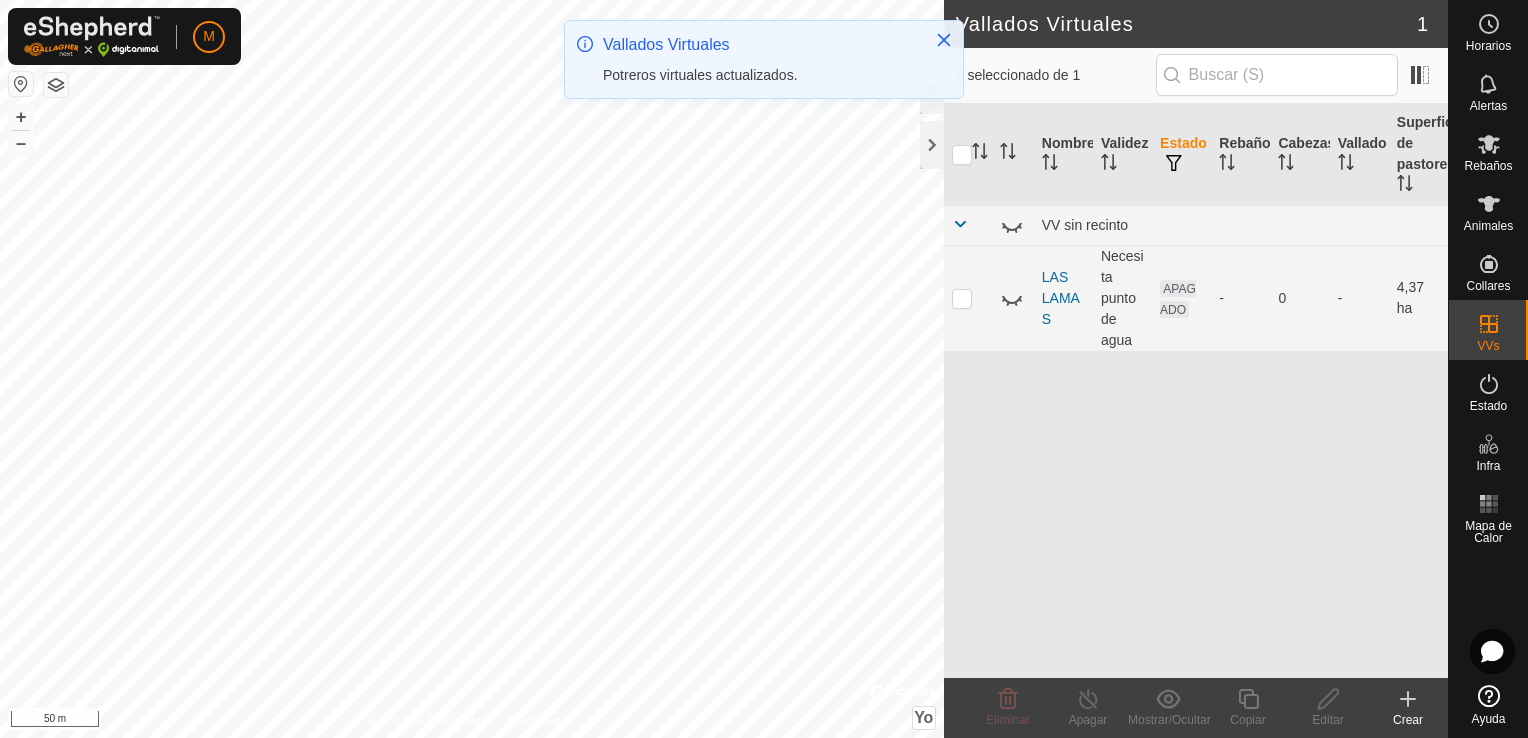 click 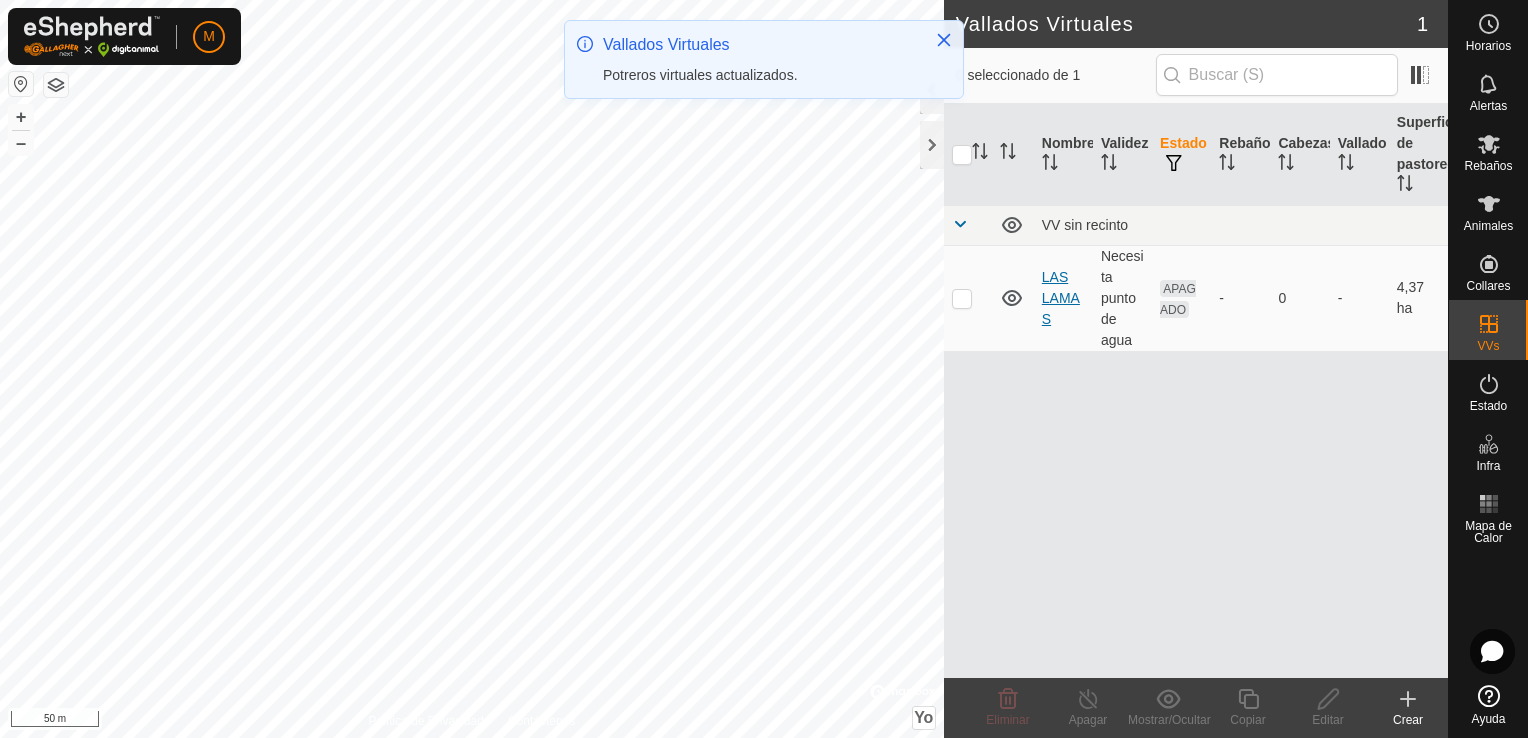 click on "LAS LAMAS" at bounding box center (1061, 298) 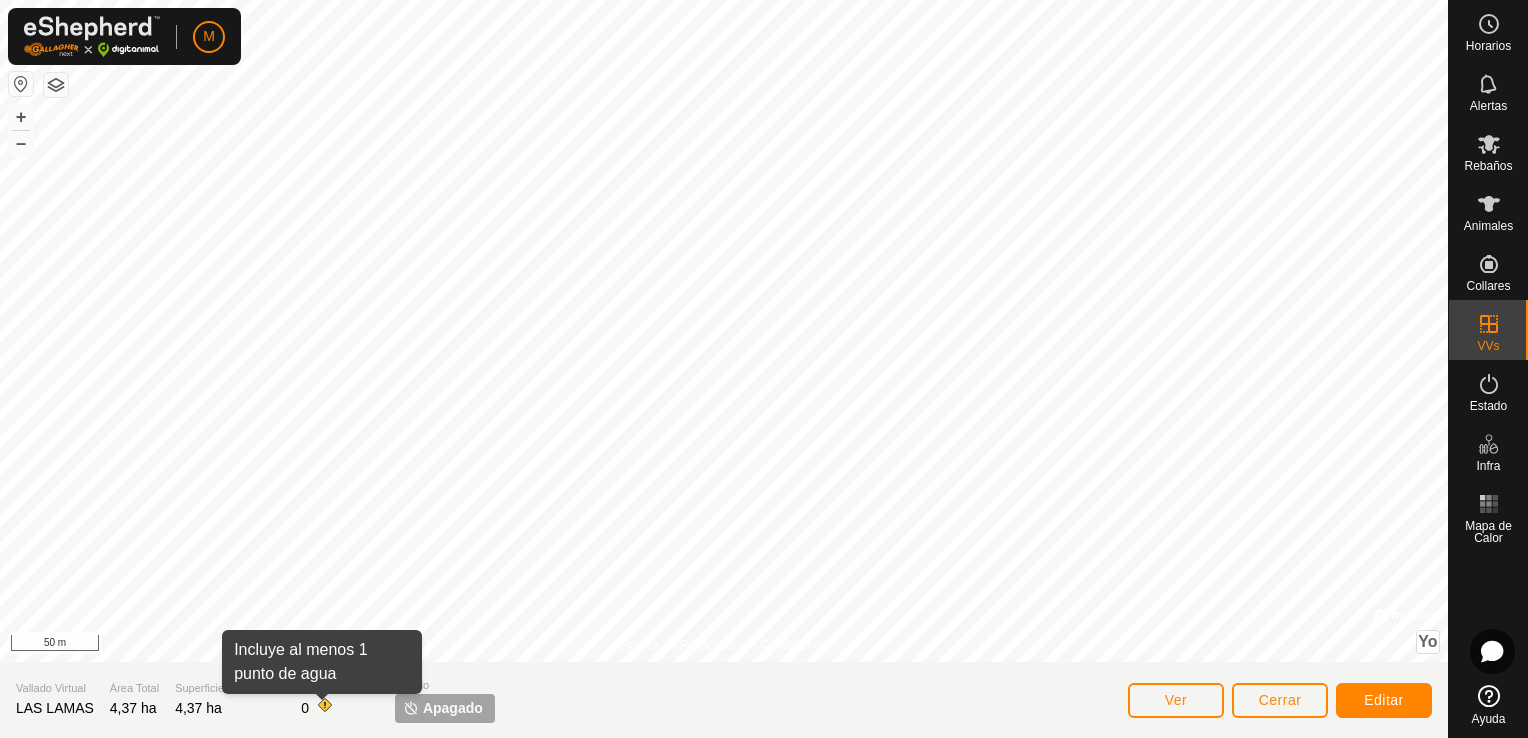 click 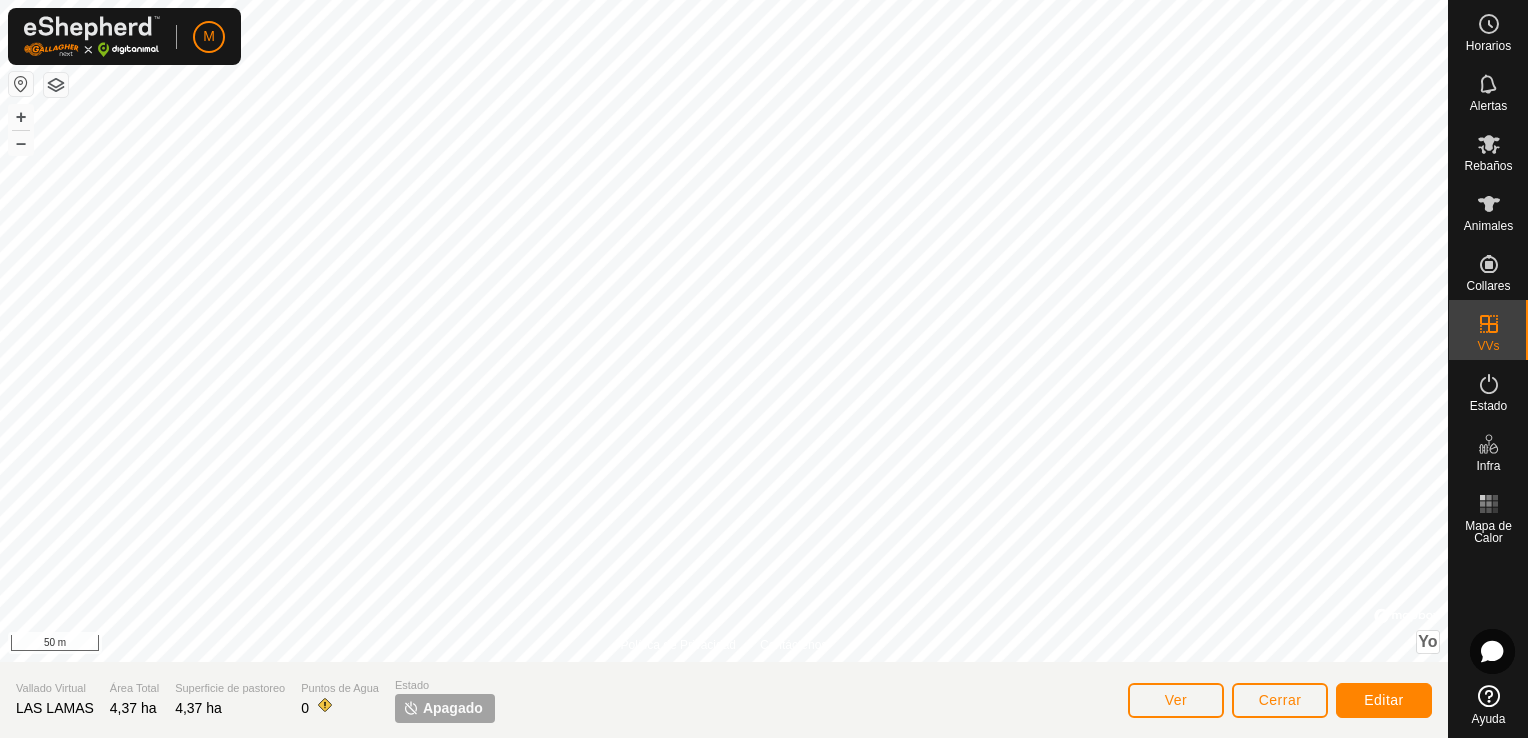 click 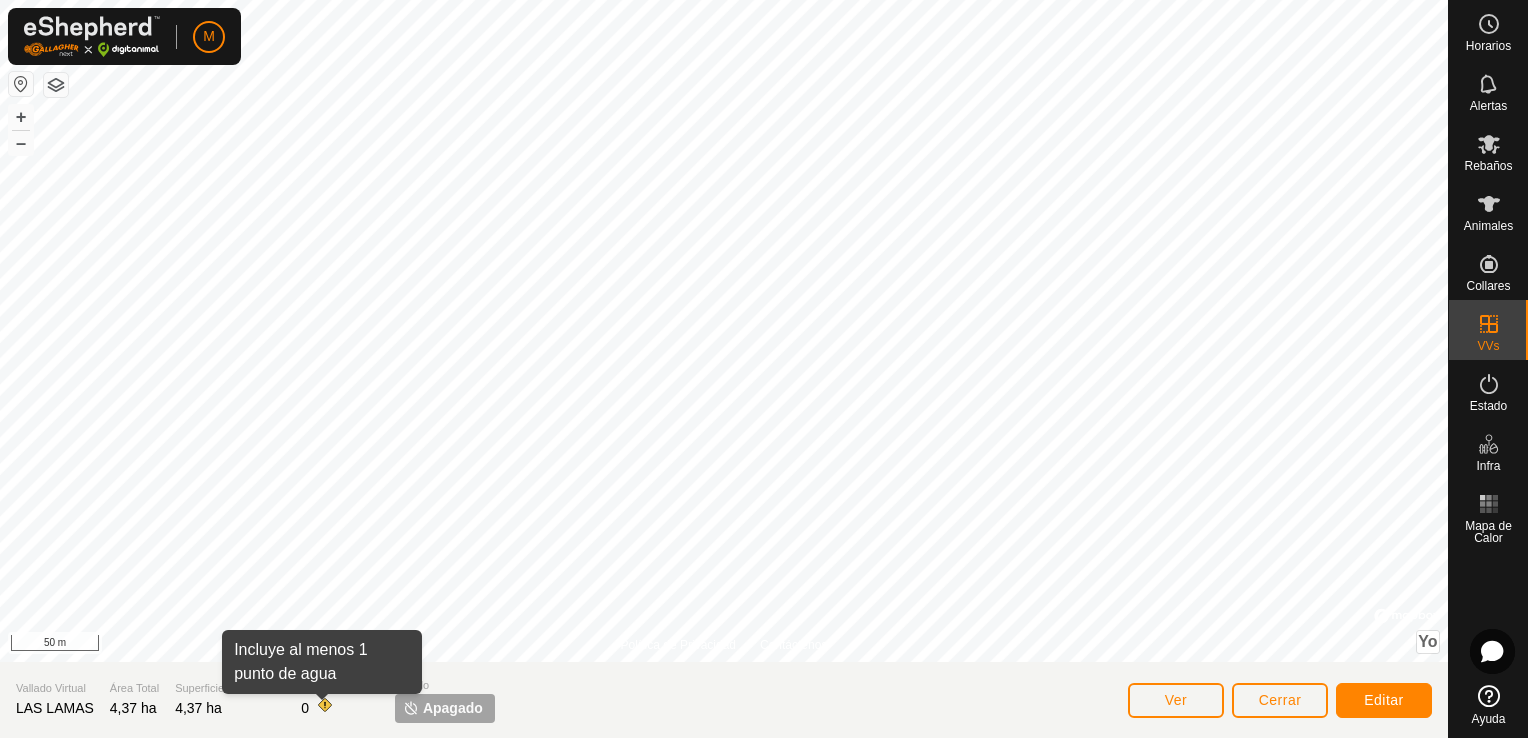 click 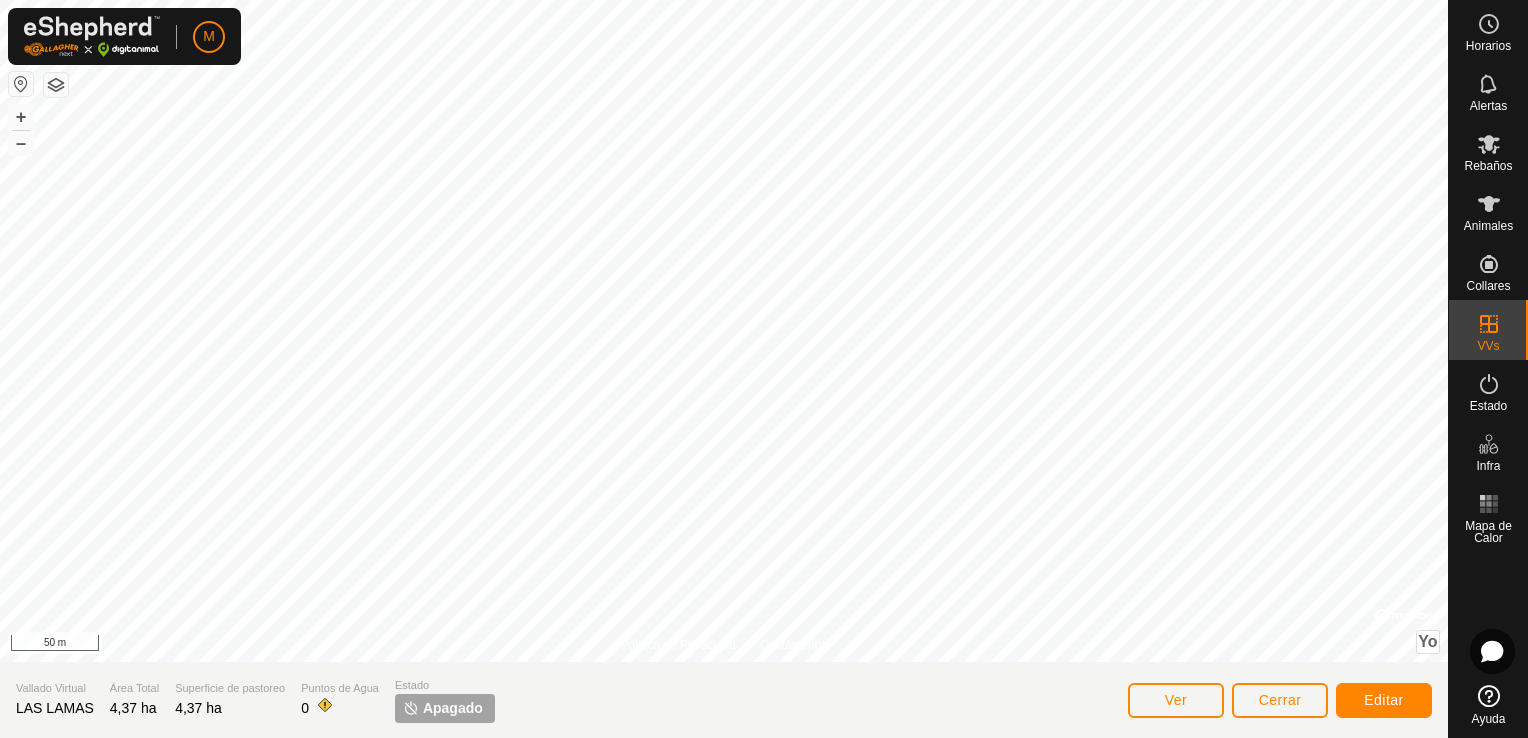 click 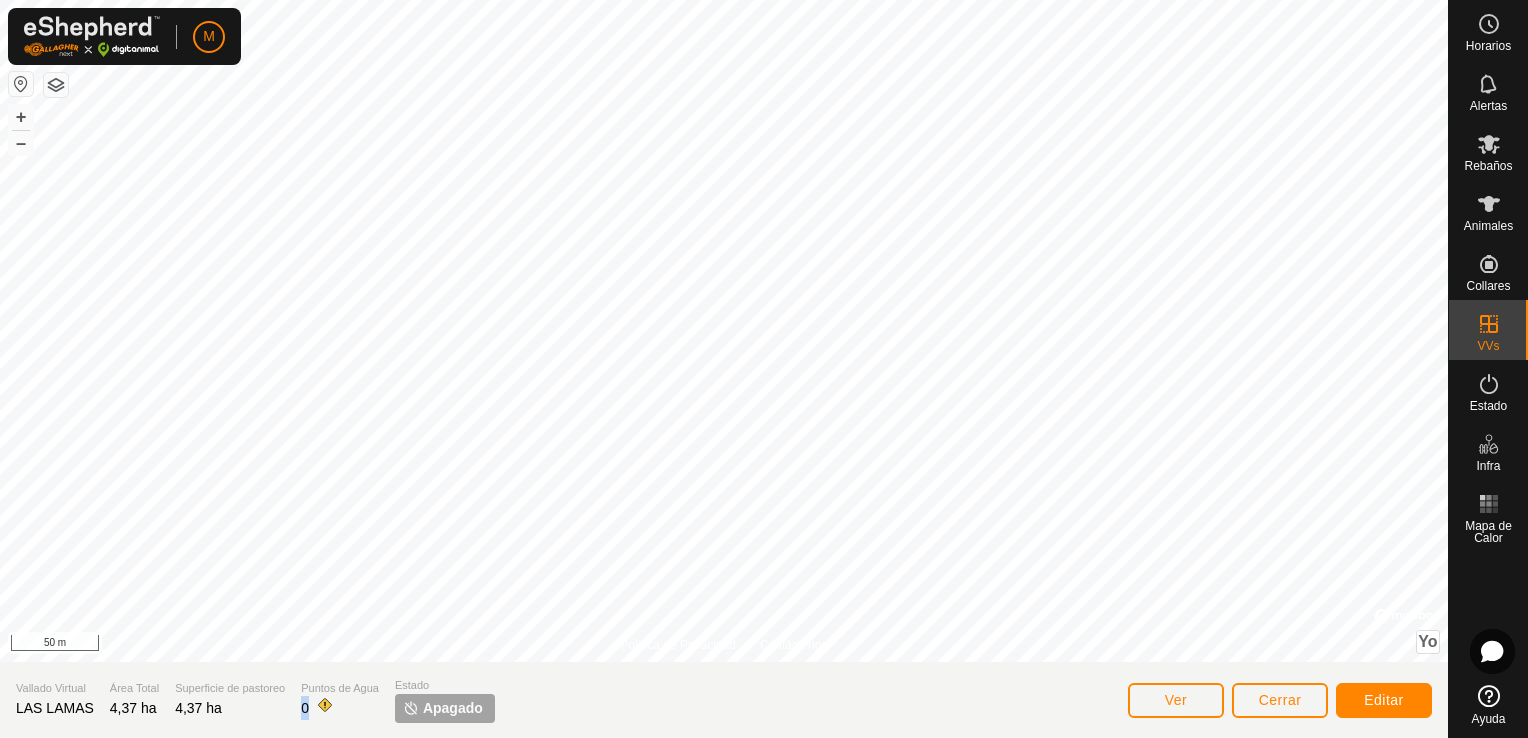 click 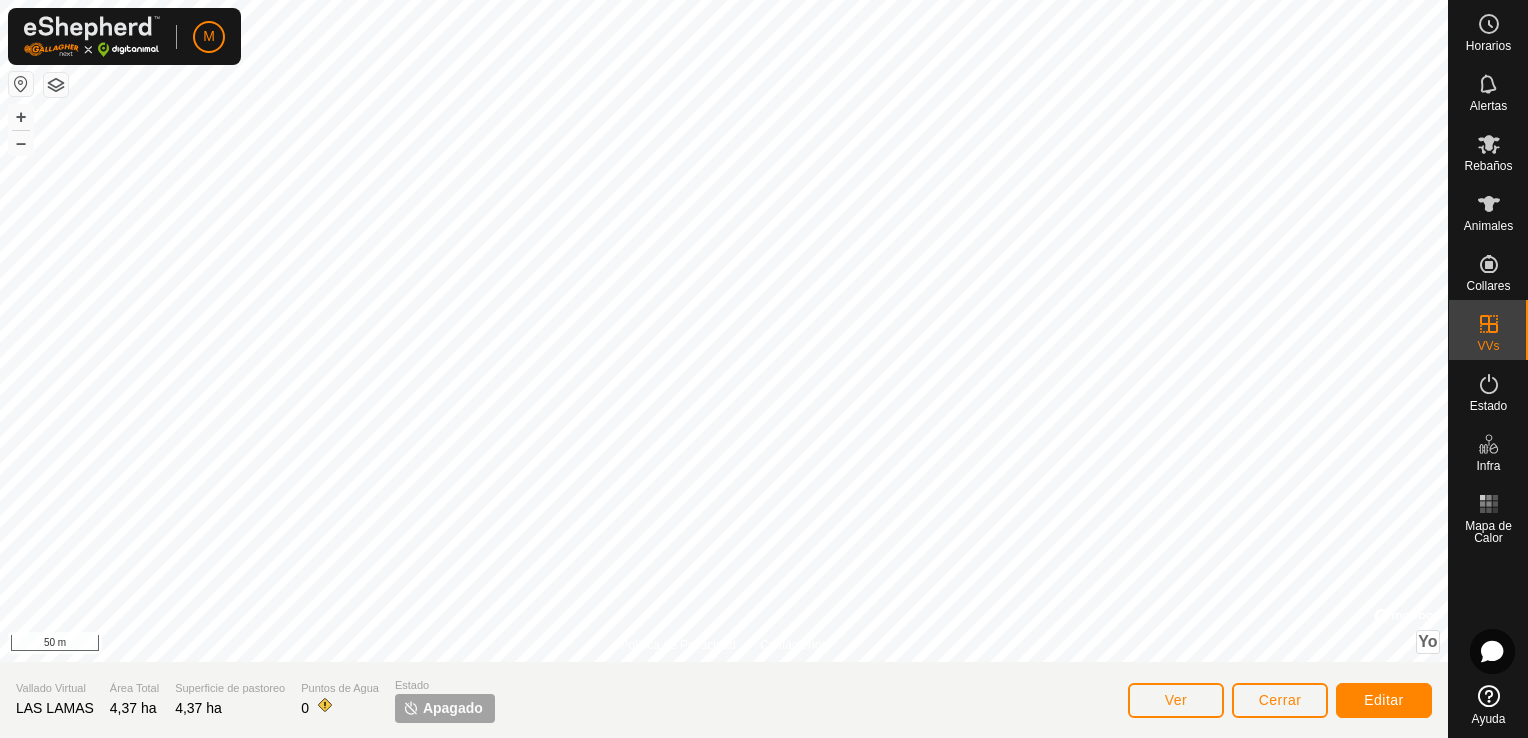 drag, startPoint x: 322, startPoint y: 703, endPoint x: 446, endPoint y: 717, distance: 124.78782 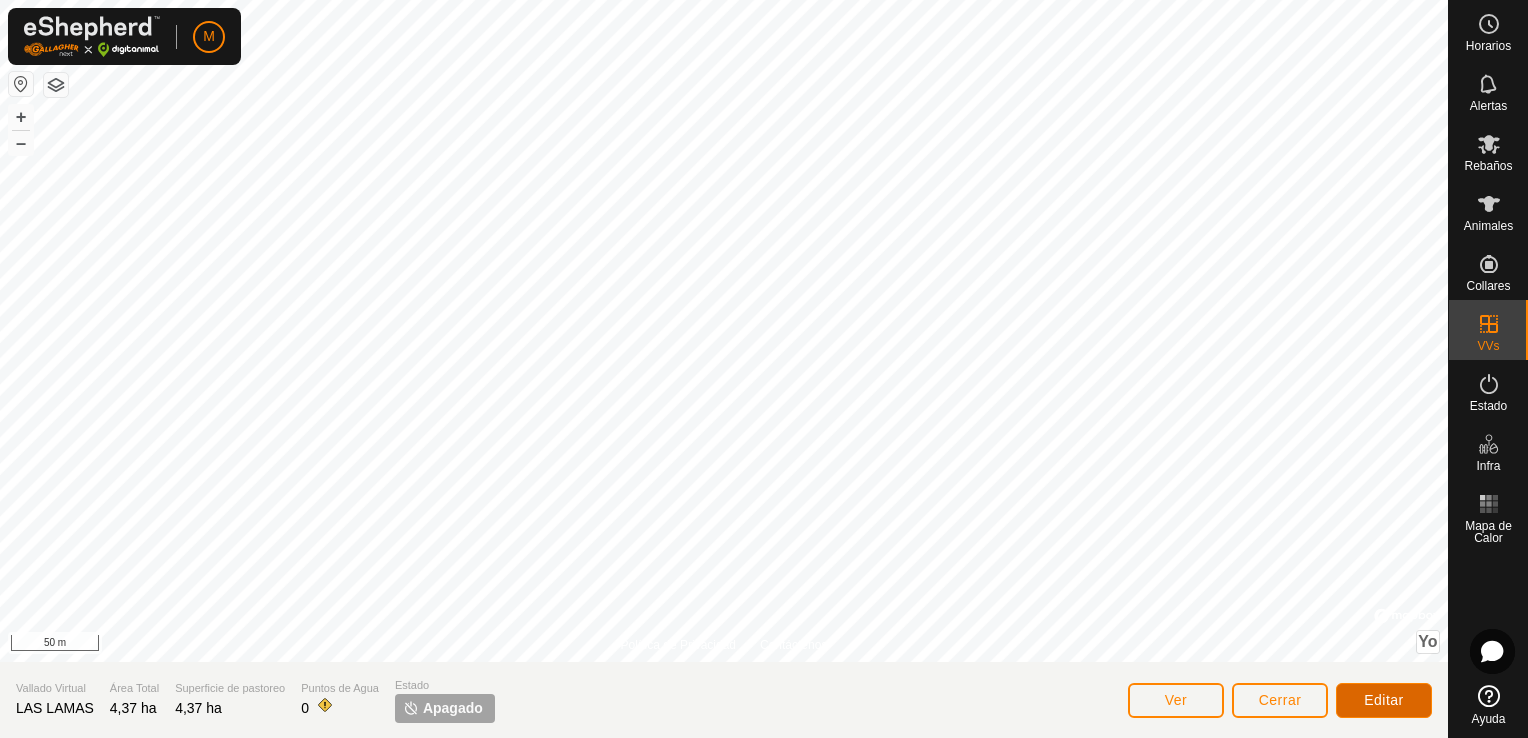 click on "Editar" 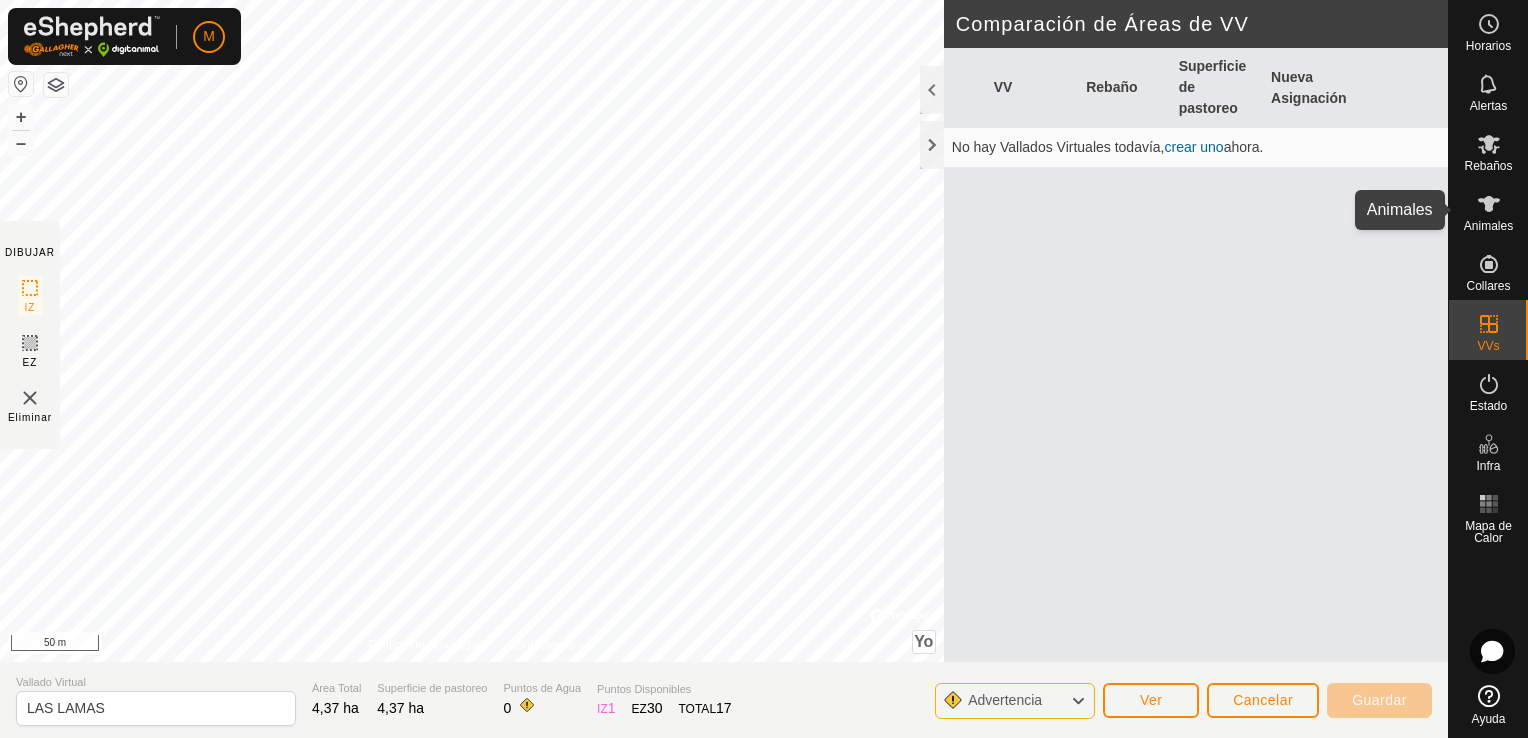 click on "Animales" at bounding box center (1488, 226) 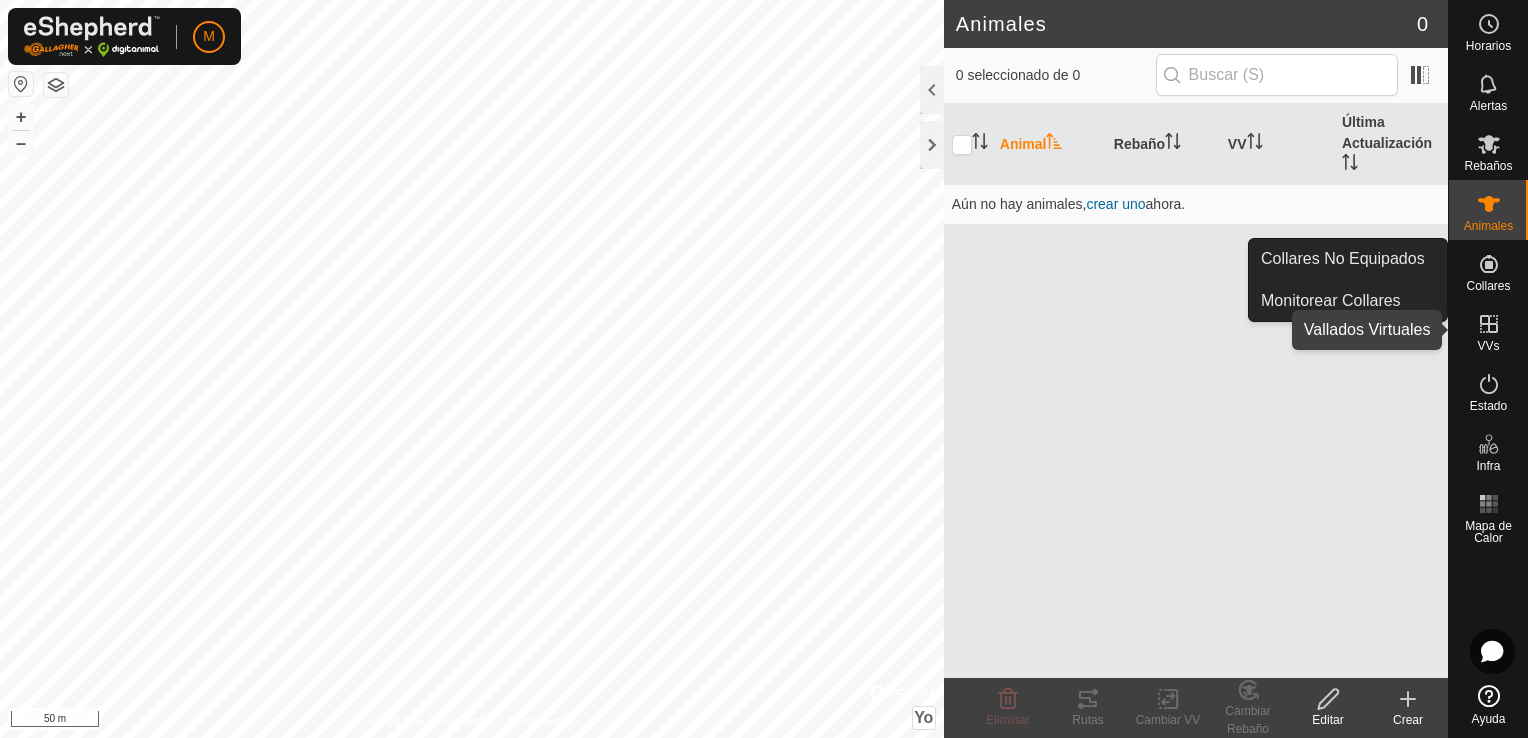 click on "VVs" at bounding box center [1488, 330] 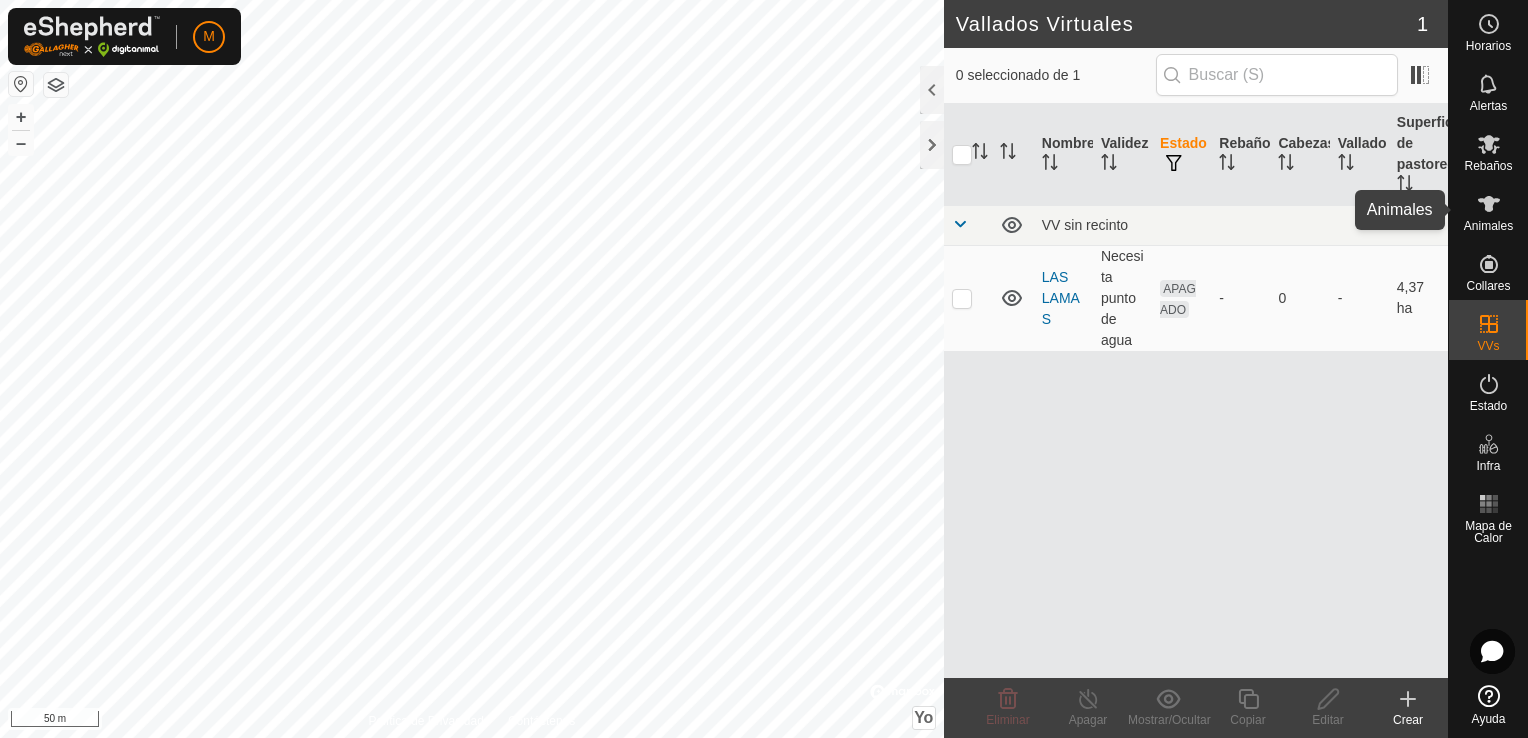 click 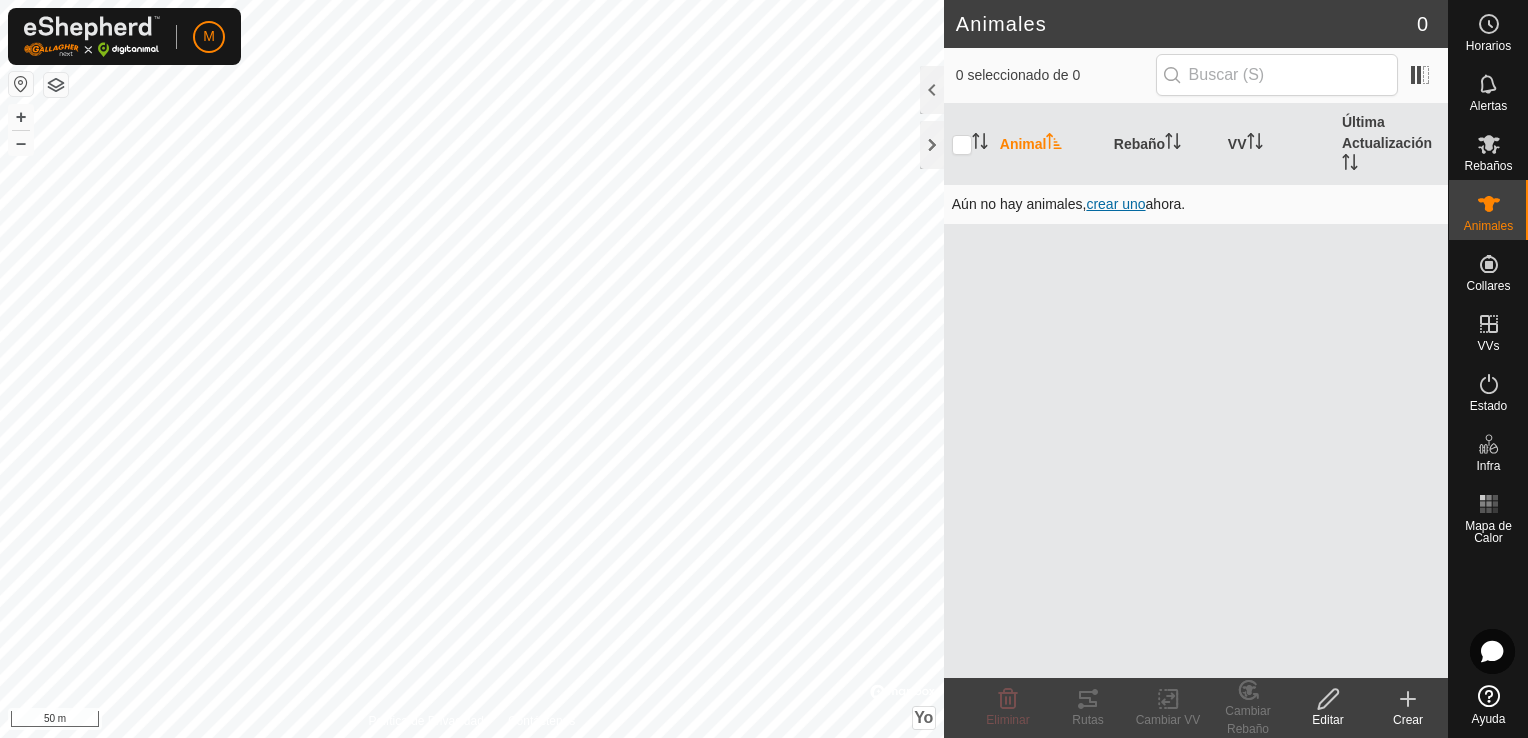 click on "crear uno" at bounding box center (1115, 204) 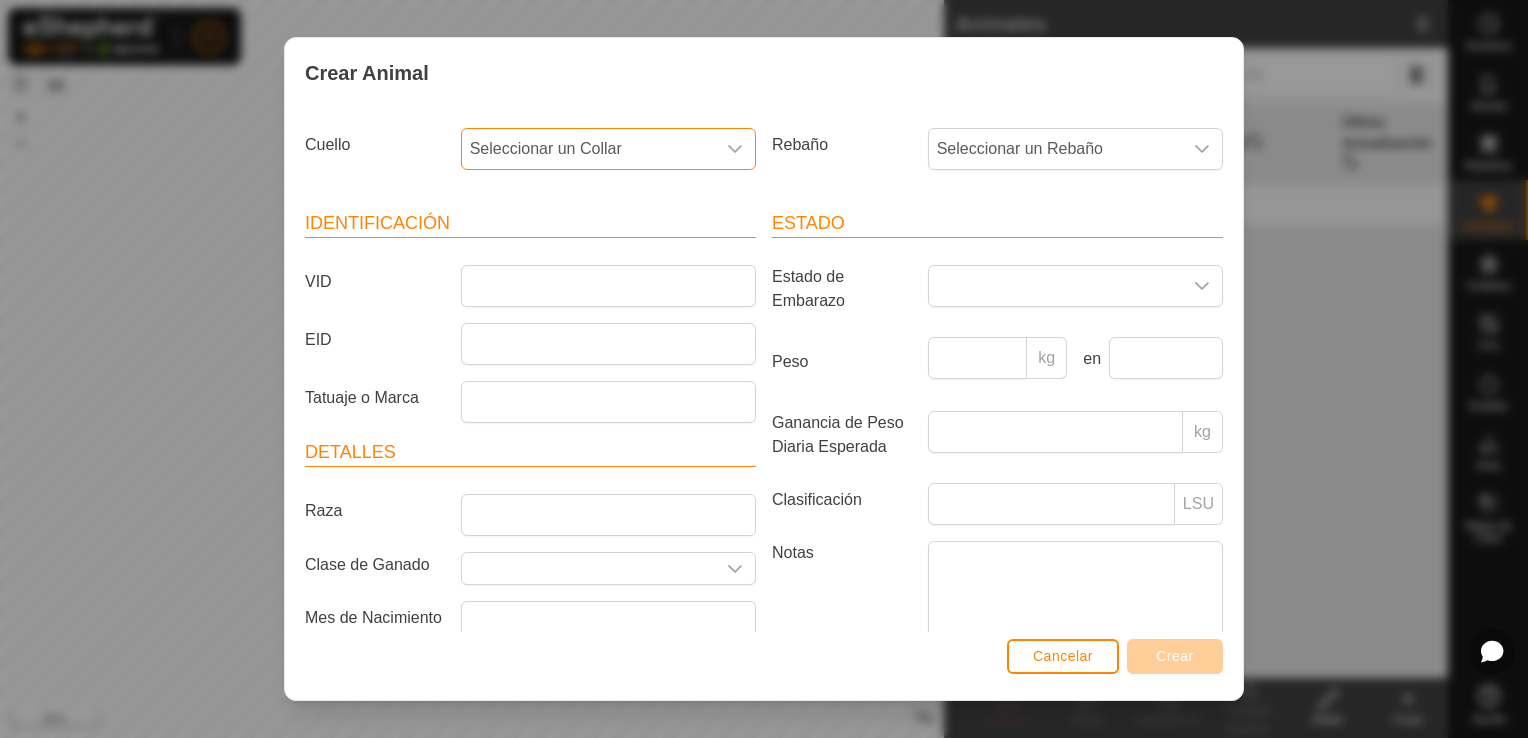 click on "Seleccionar un Collar" at bounding box center [588, 149] 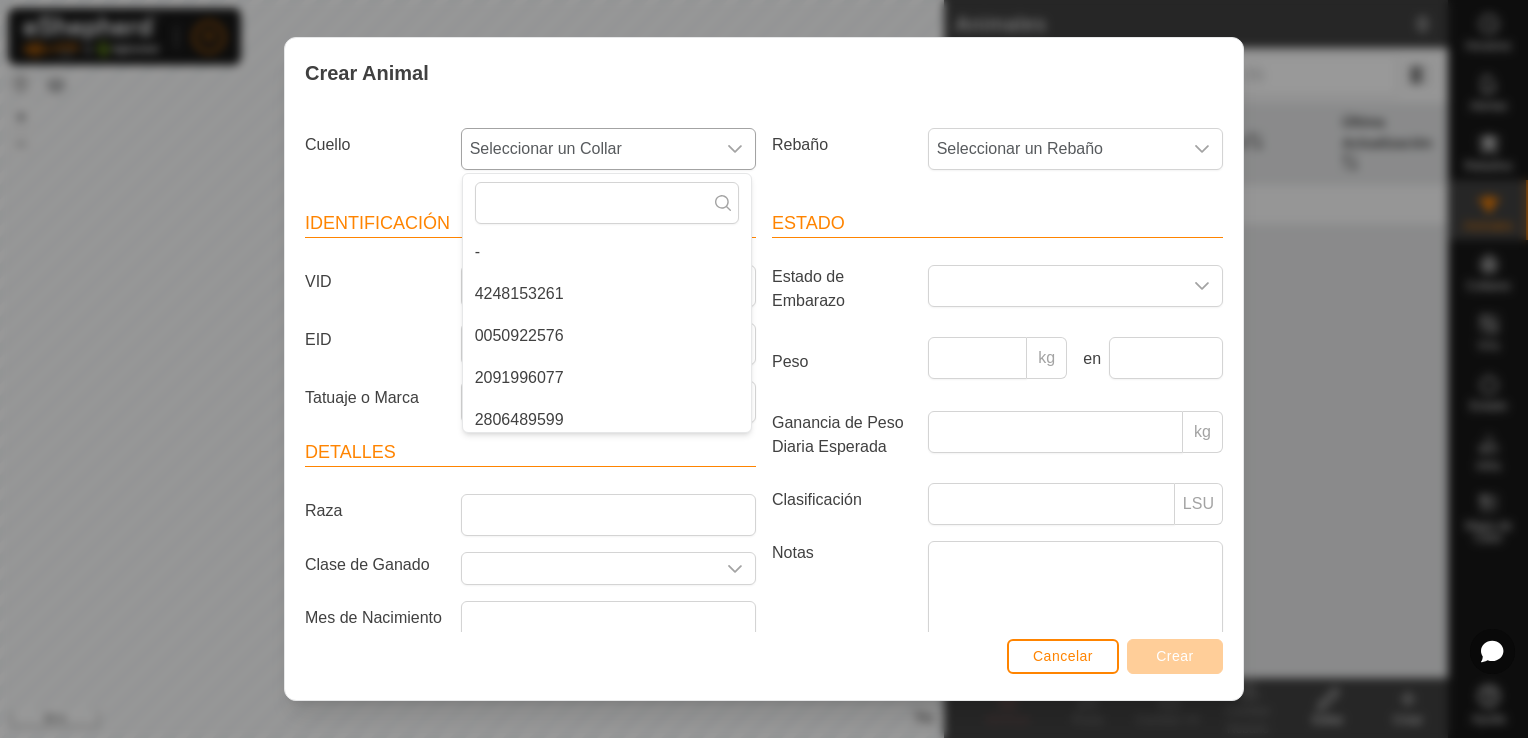 click on "4248153261" at bounding box center [607, 294] 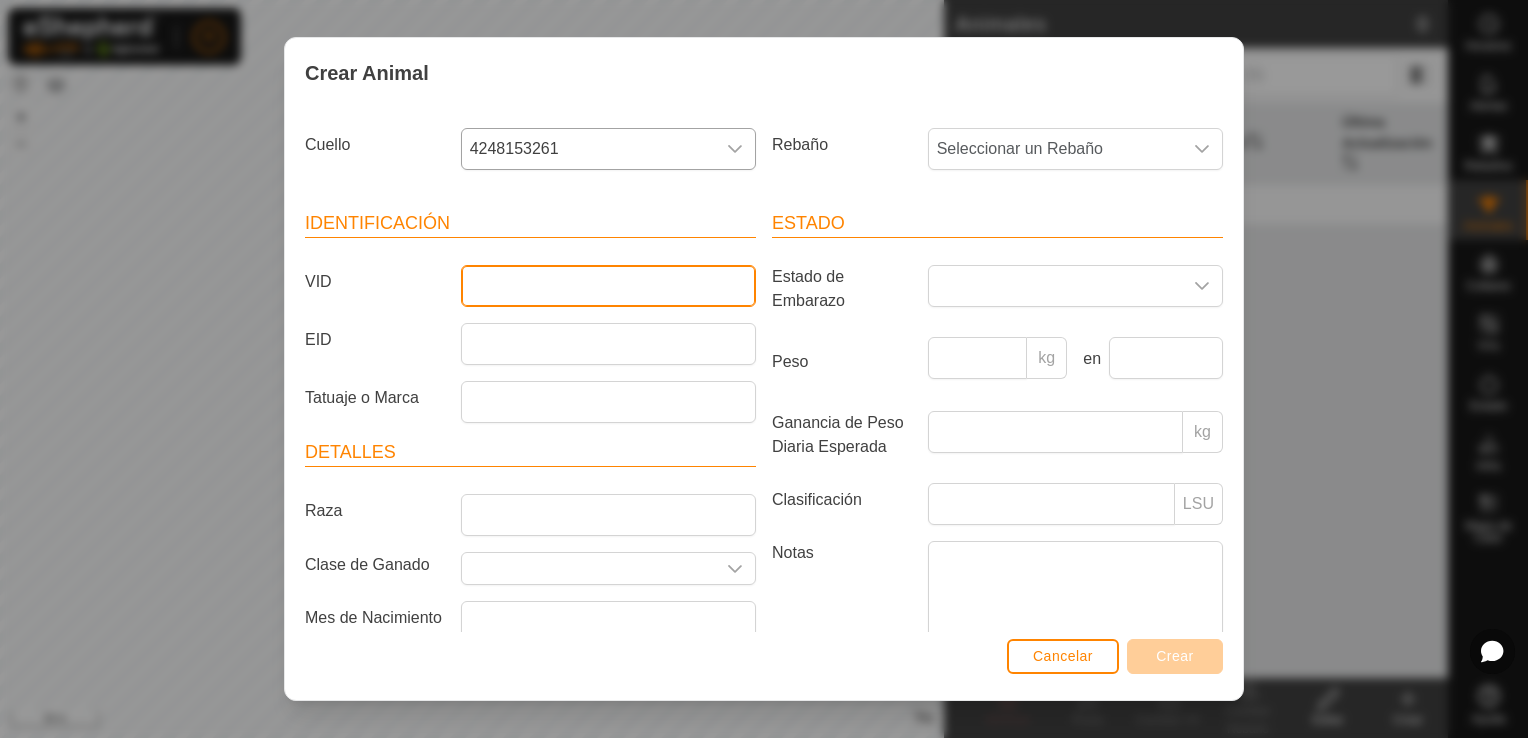 click on "VID" at bounding box center [608, 286] 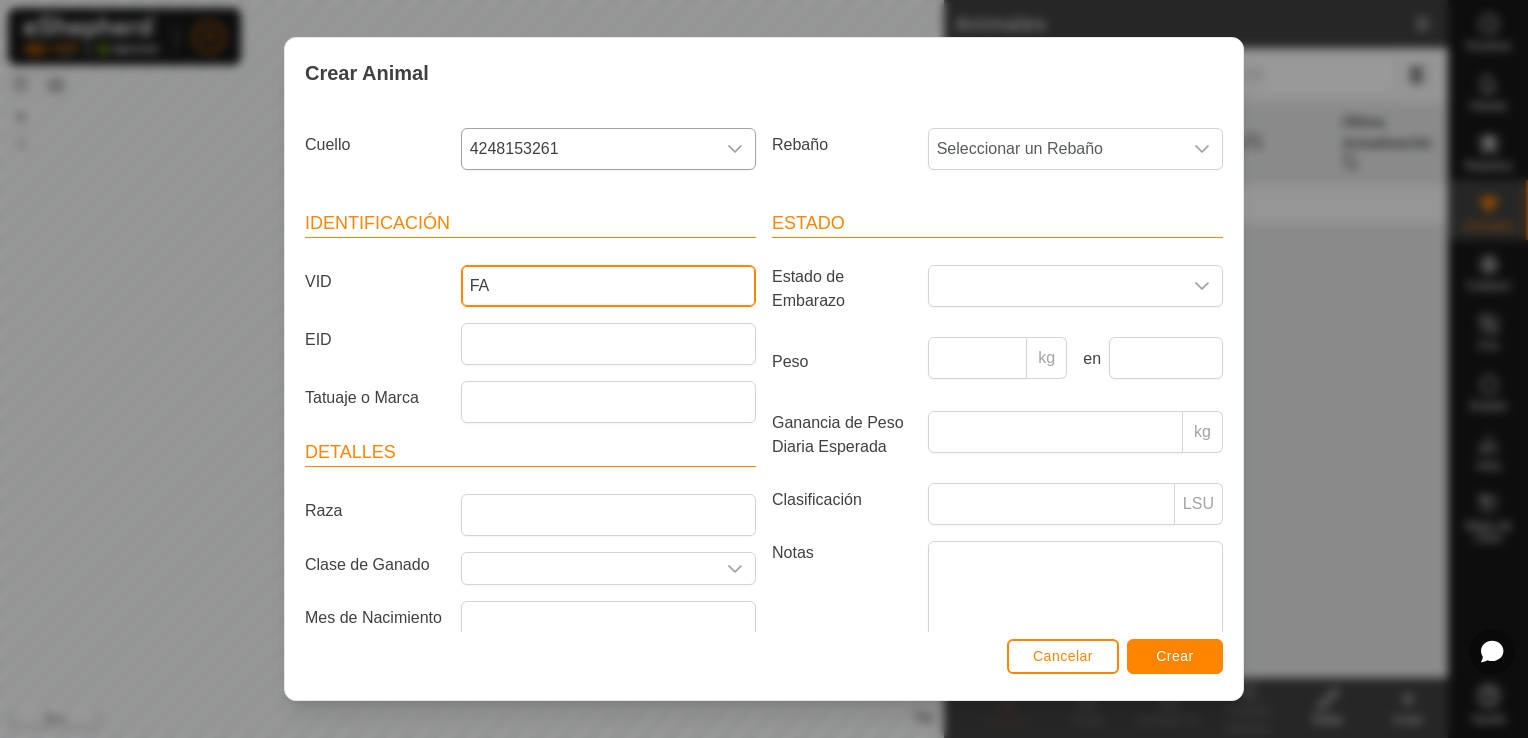 type on "F" 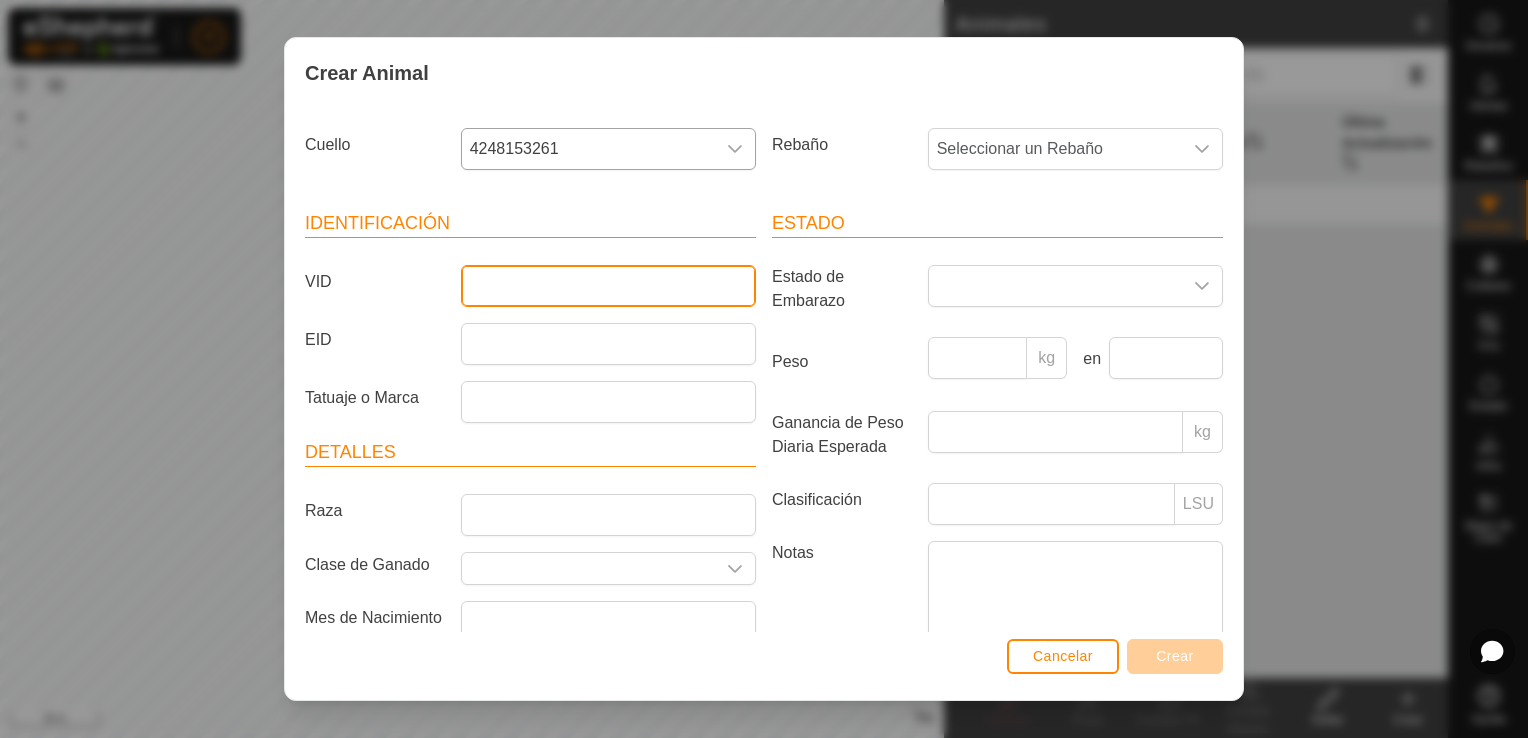 type on "A" 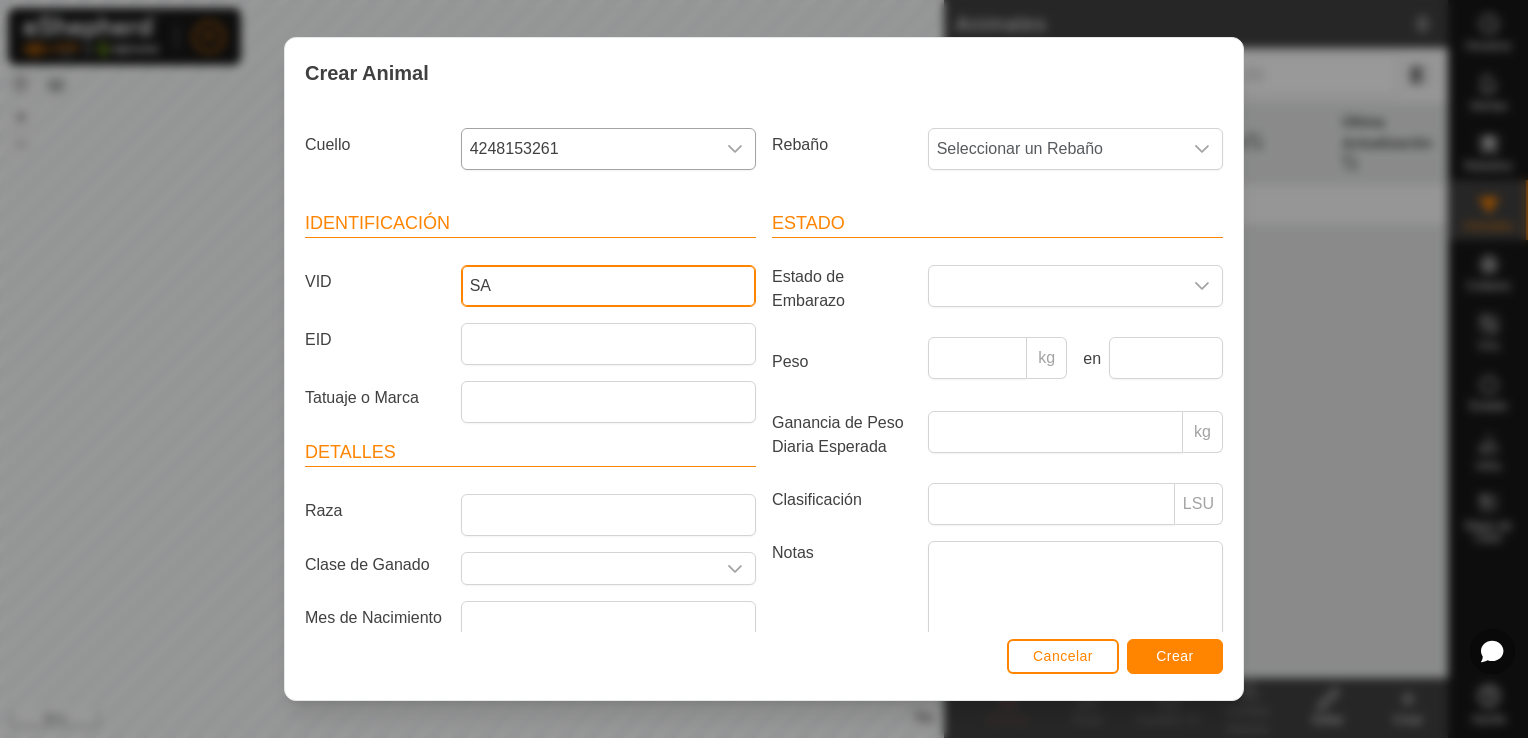 type on "S" 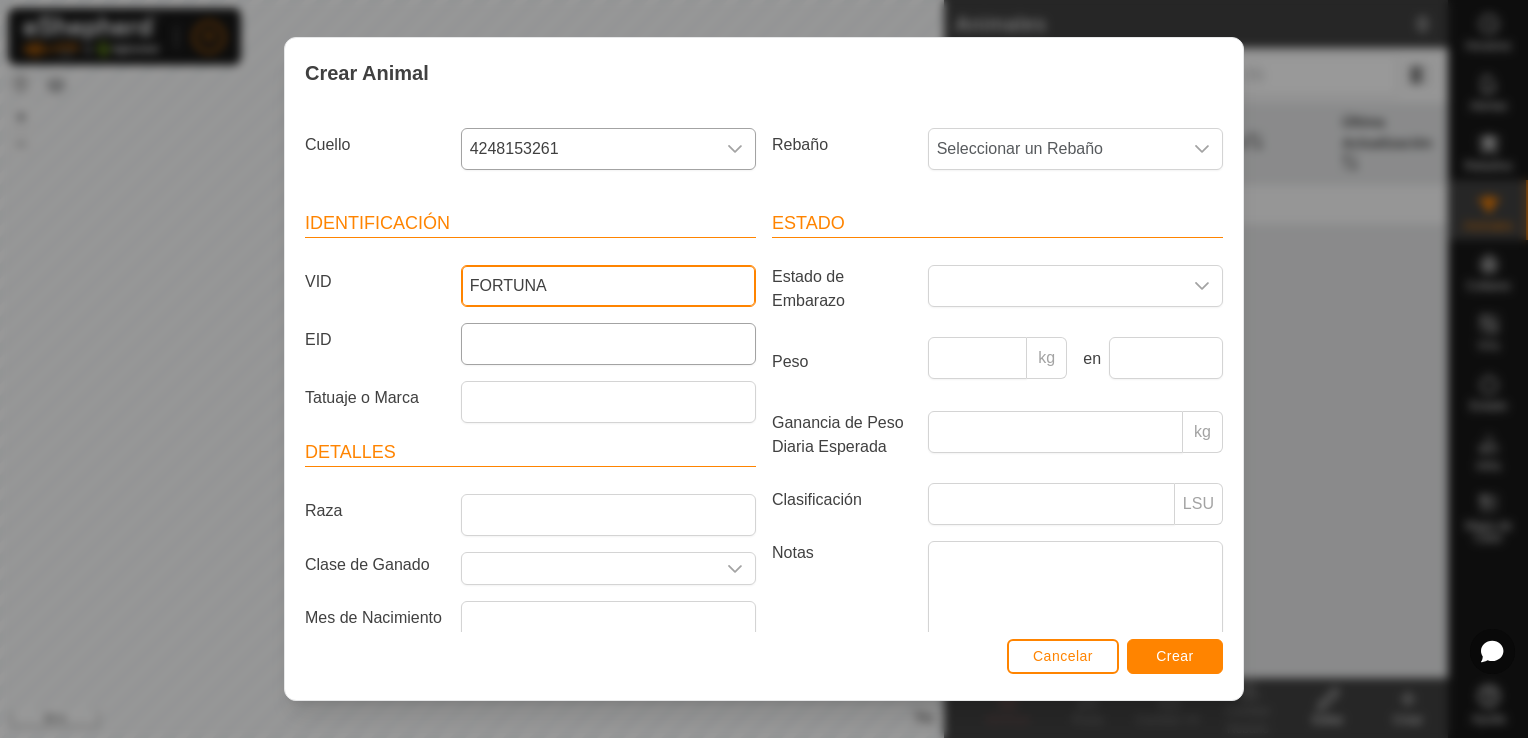 type on "FORTUNA" 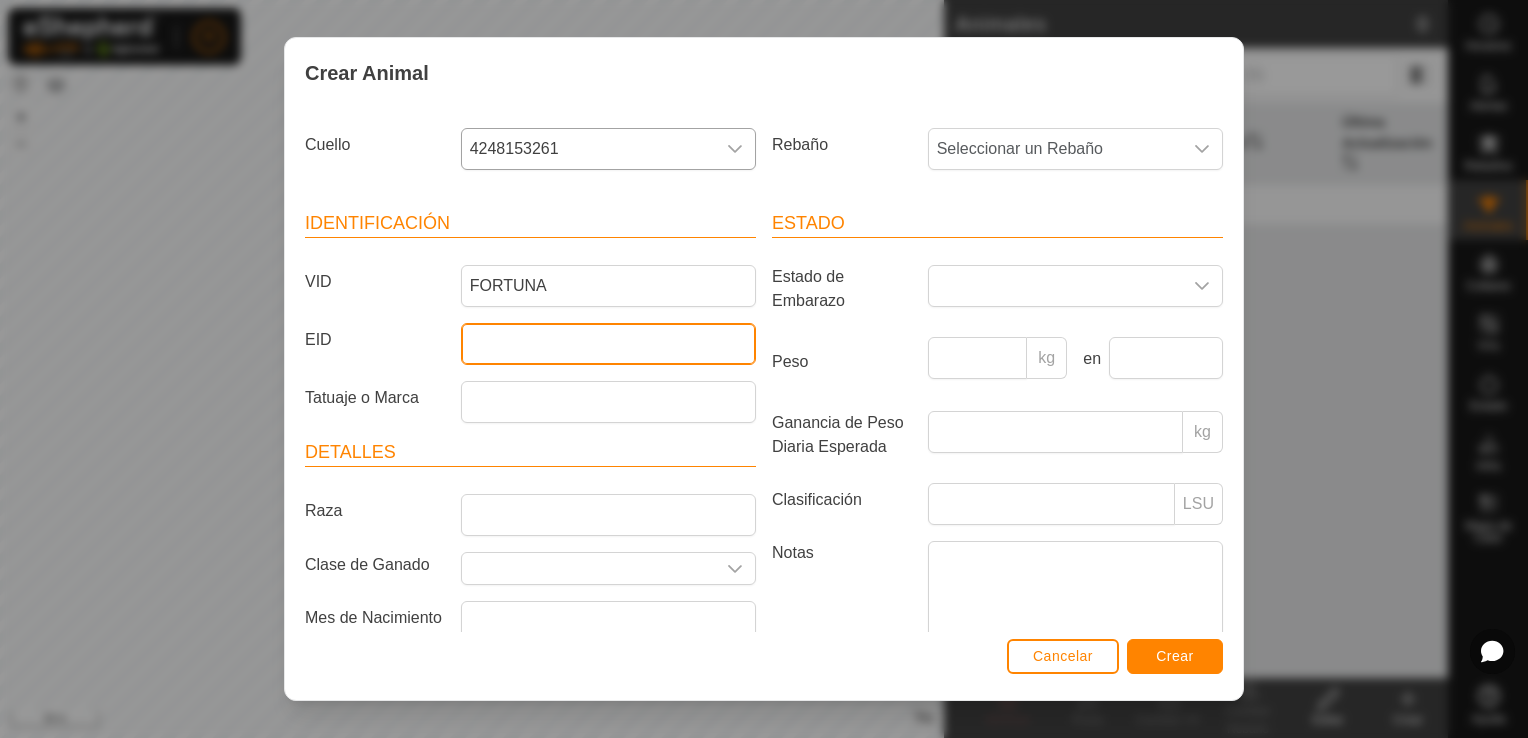 click on "EID" at bounding box center [608, 344] 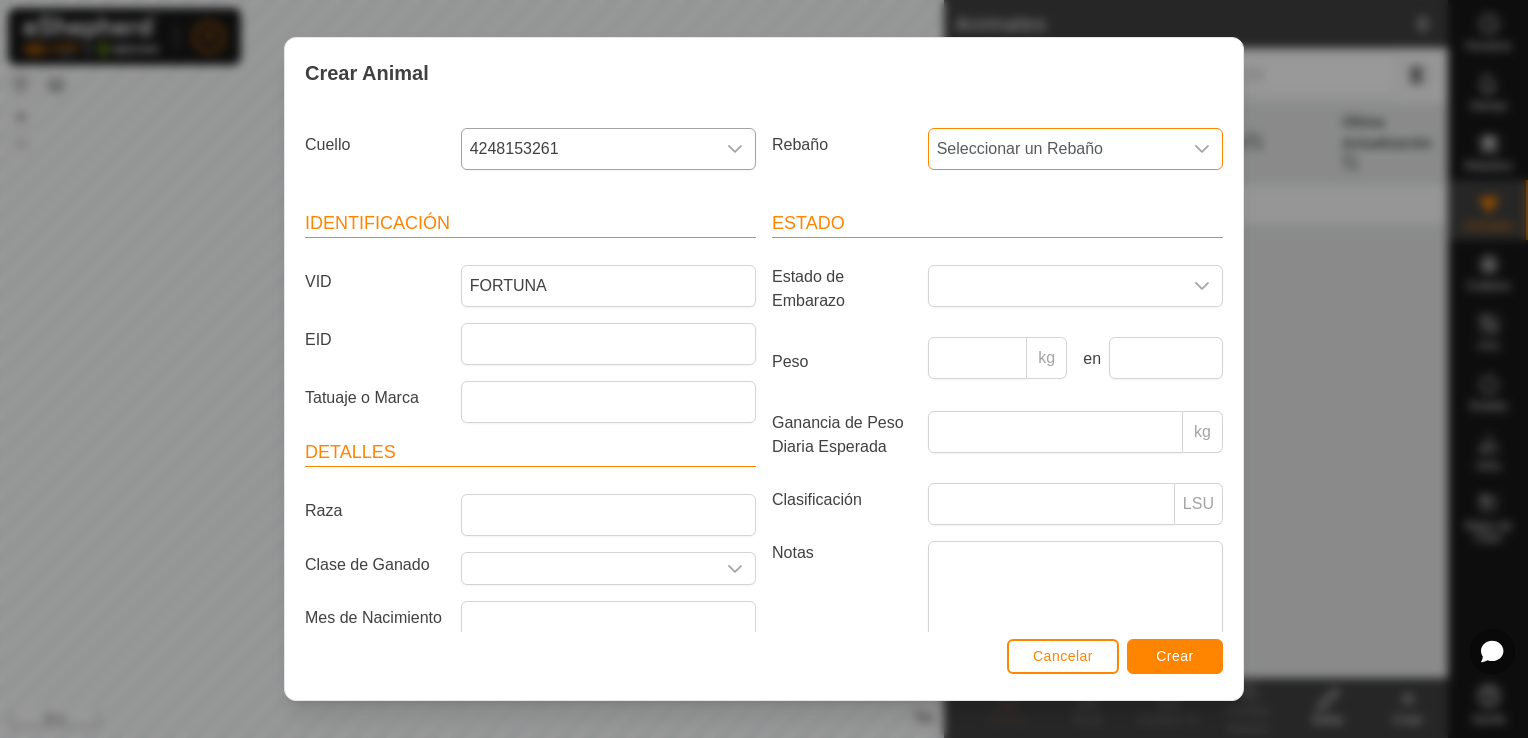 click on "Seleccionar un Rebaño" at bounding box center [1020, 148] 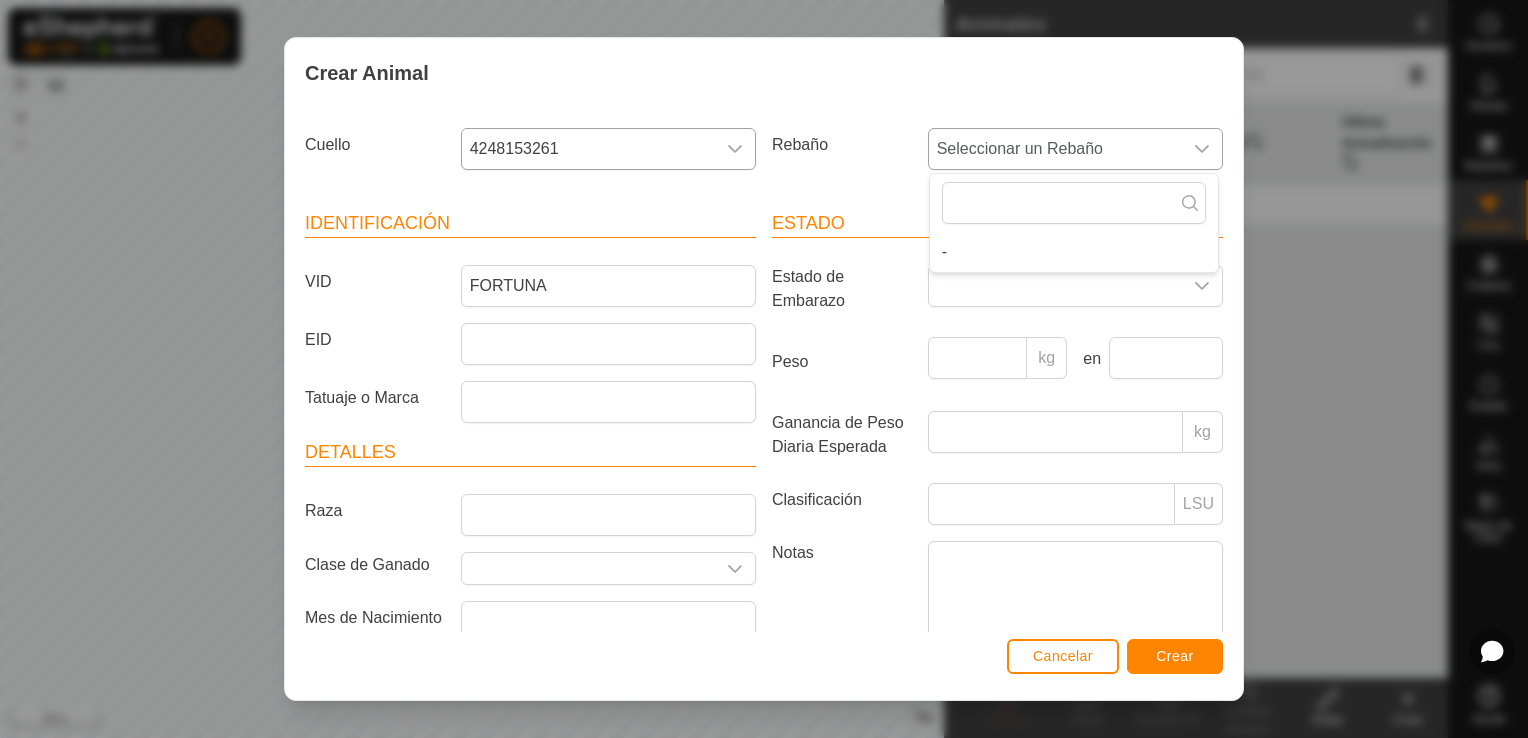 click on "Seleccionar un Rebaño" at bounding box center (1020, 148) 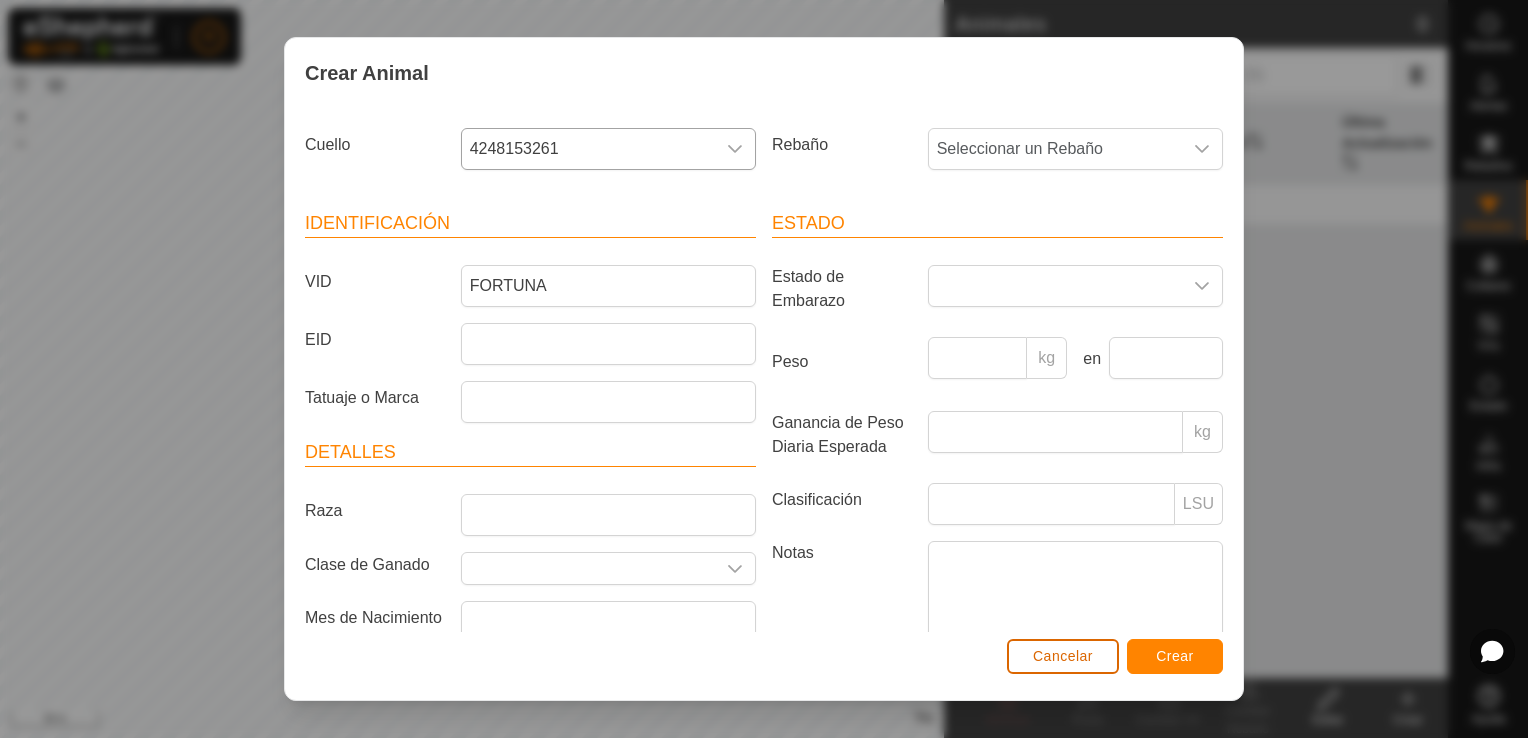 click on "Cancelar" at bounding box center [1063, 656] 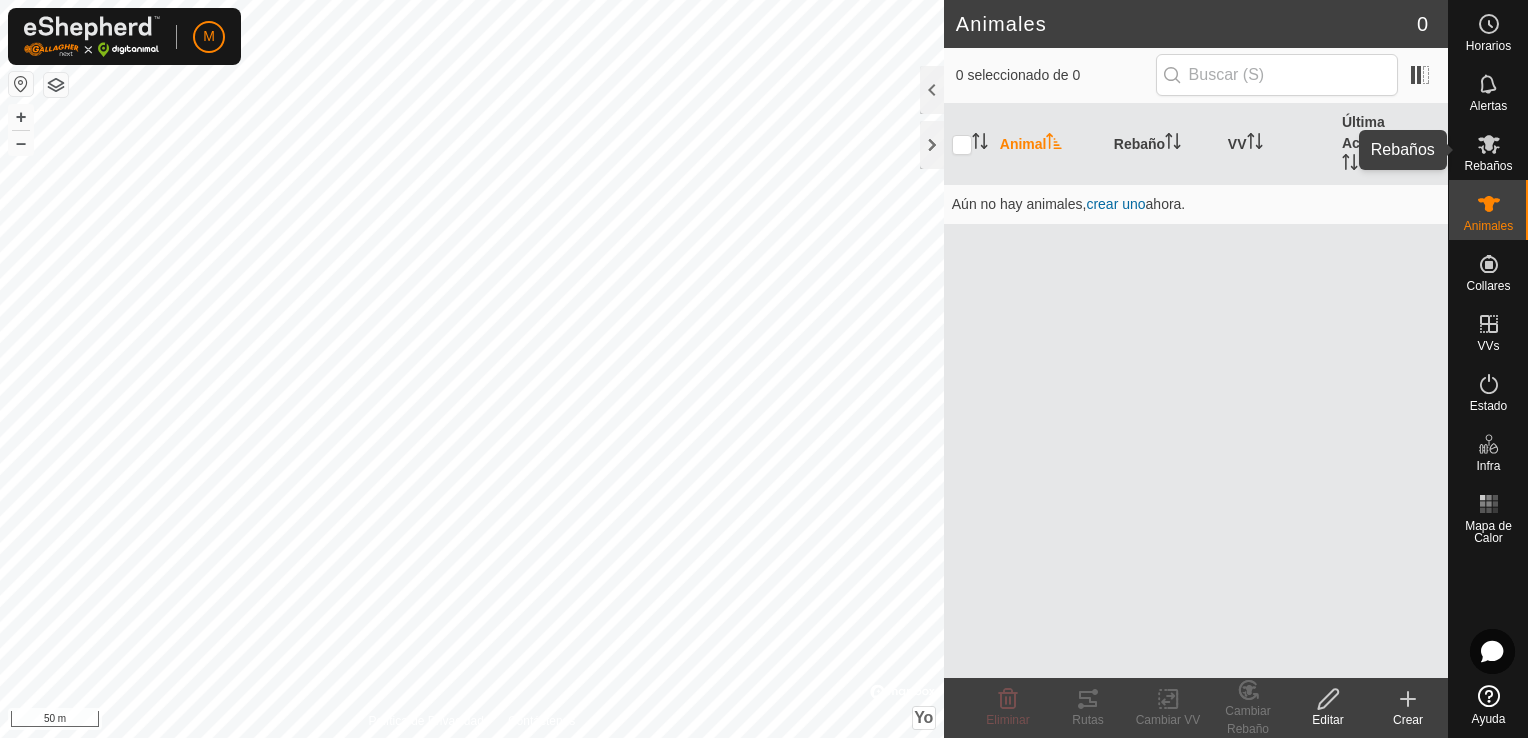click 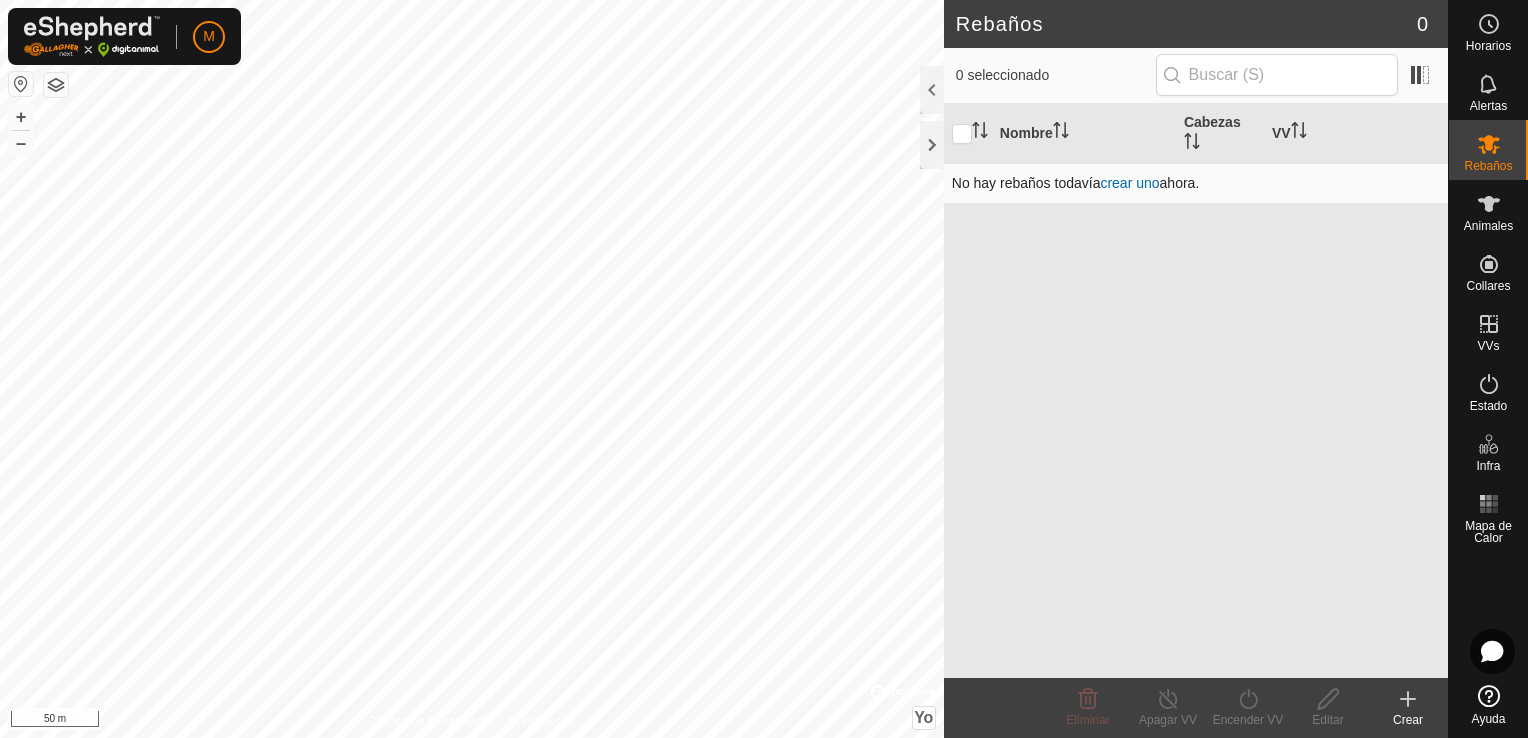 click on "crear uno" at bounding box center [1129, 183] 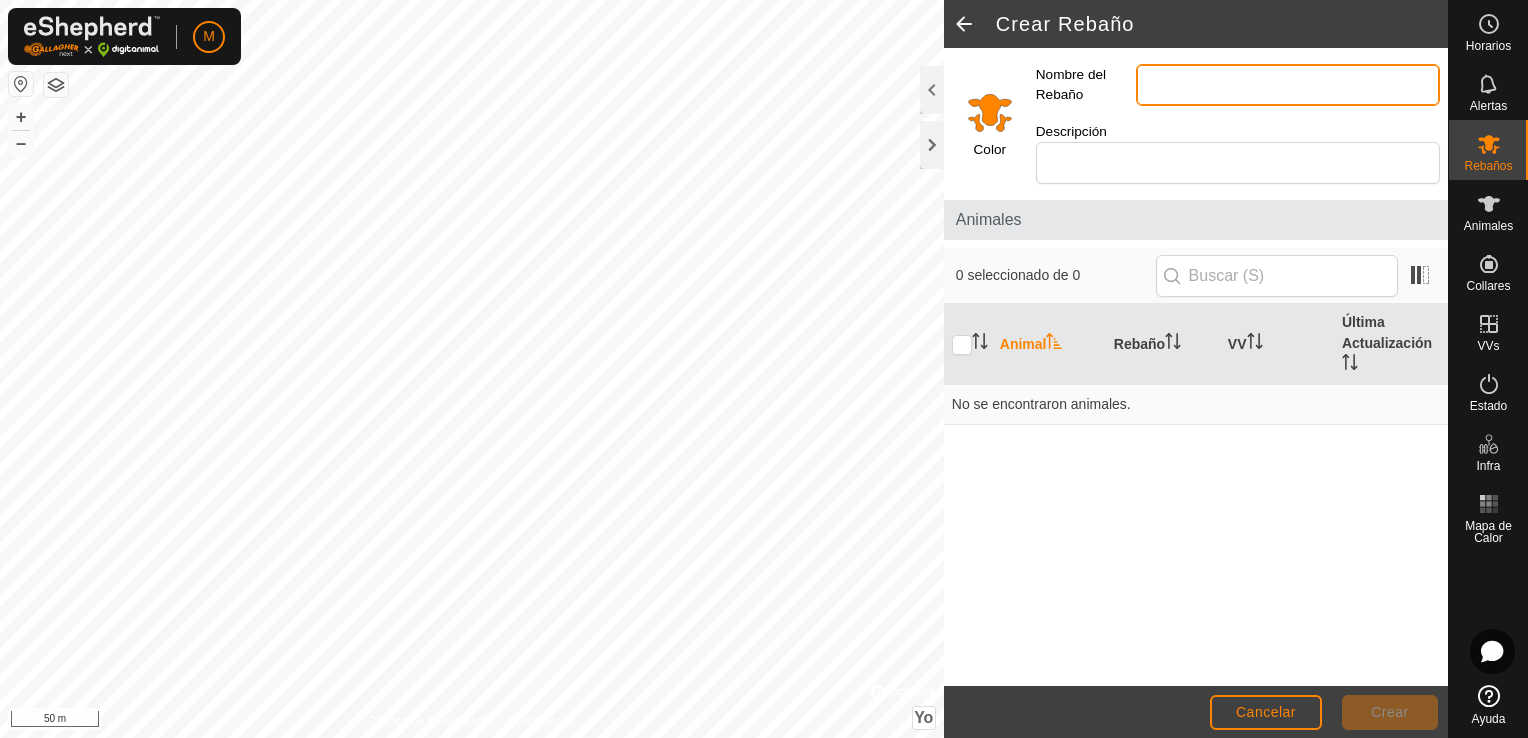 click on "Nombre del Rebaño" at bounding box center [1288, 85] 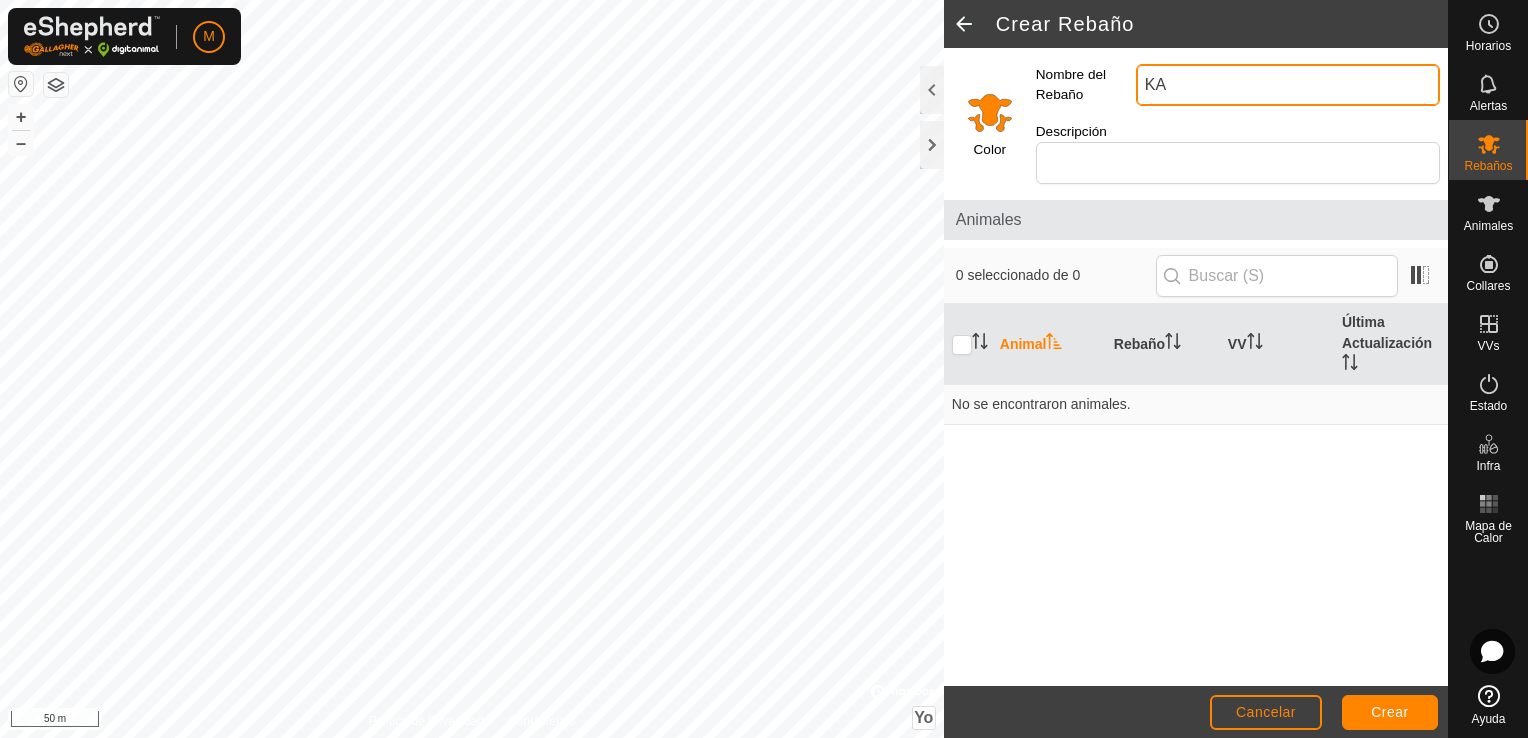 type on "K" 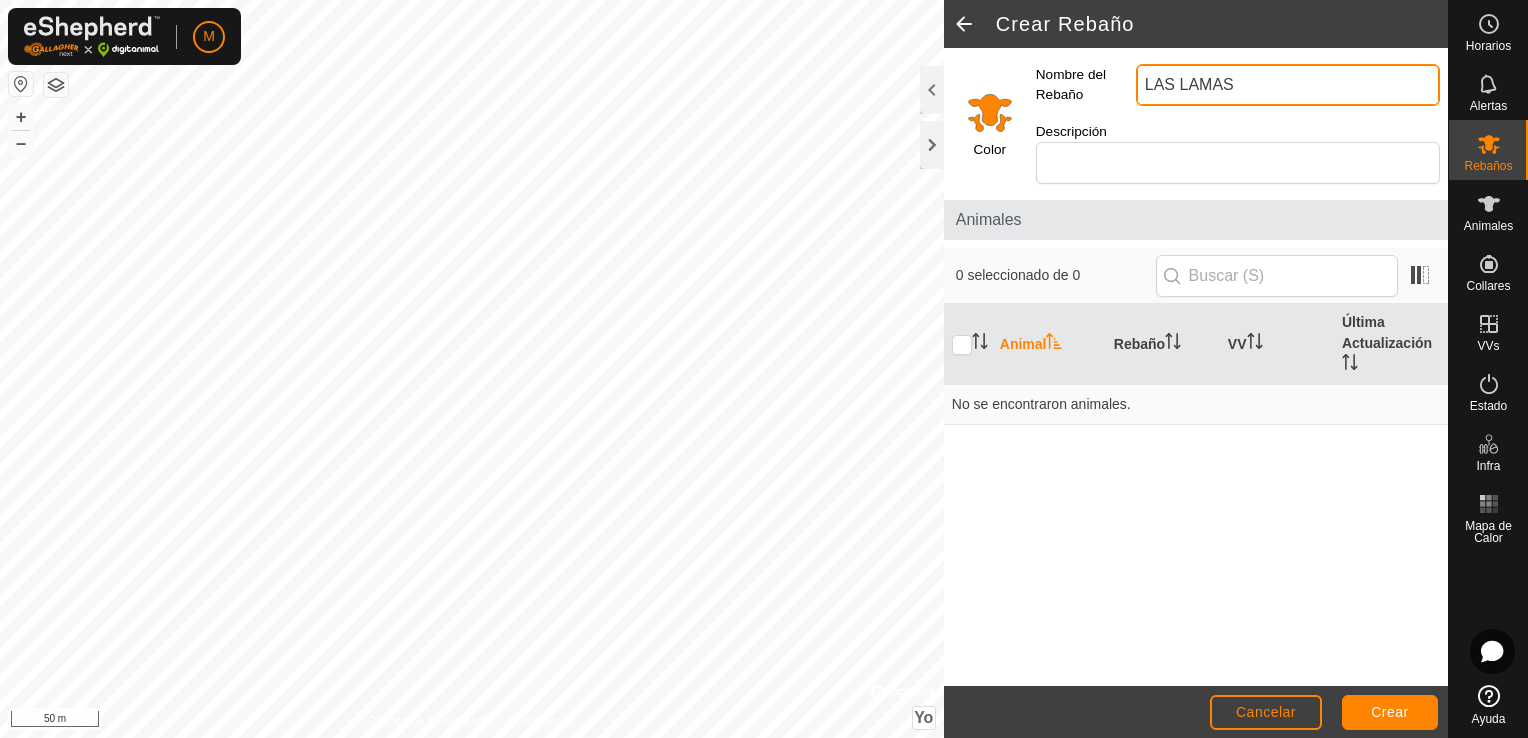 type on "LAS LAMAS" 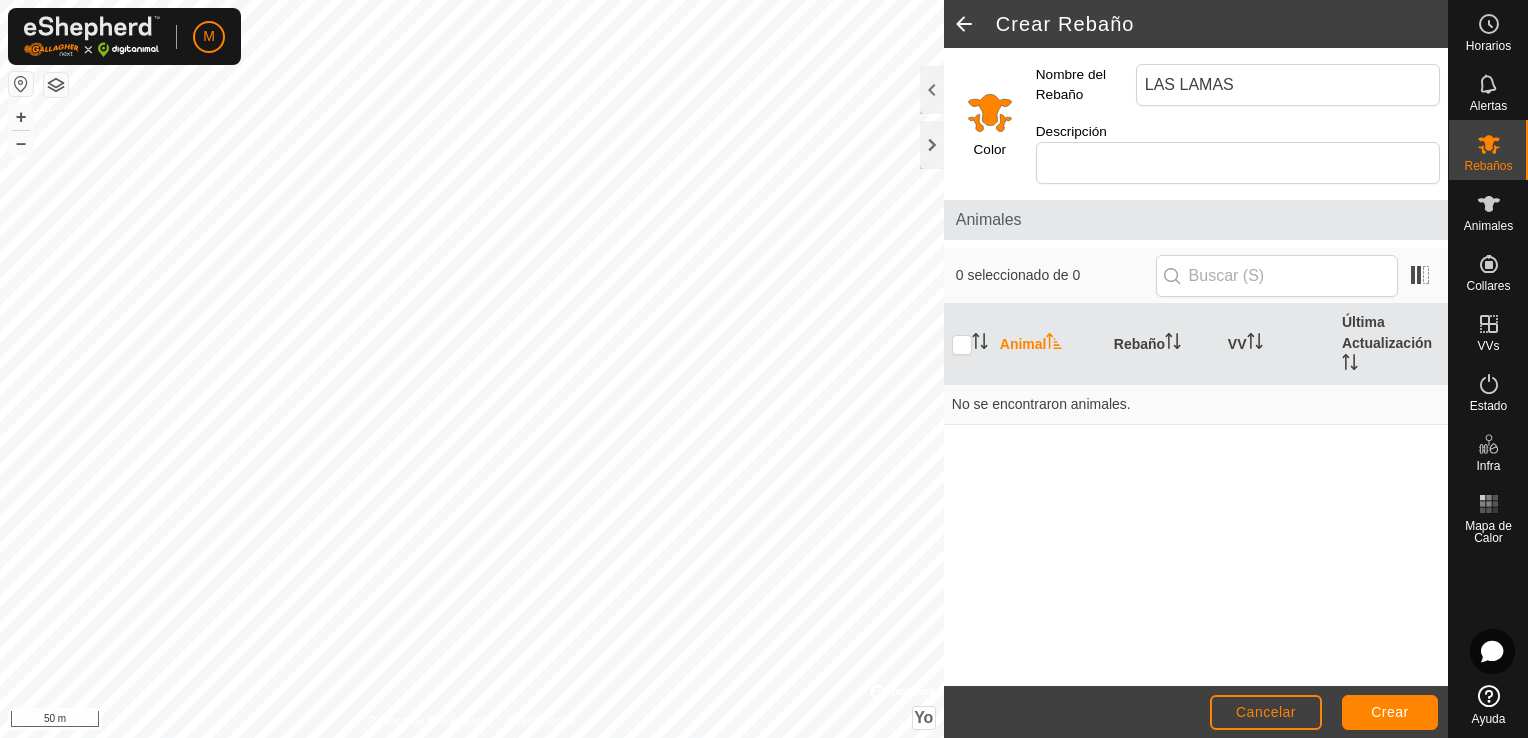 click 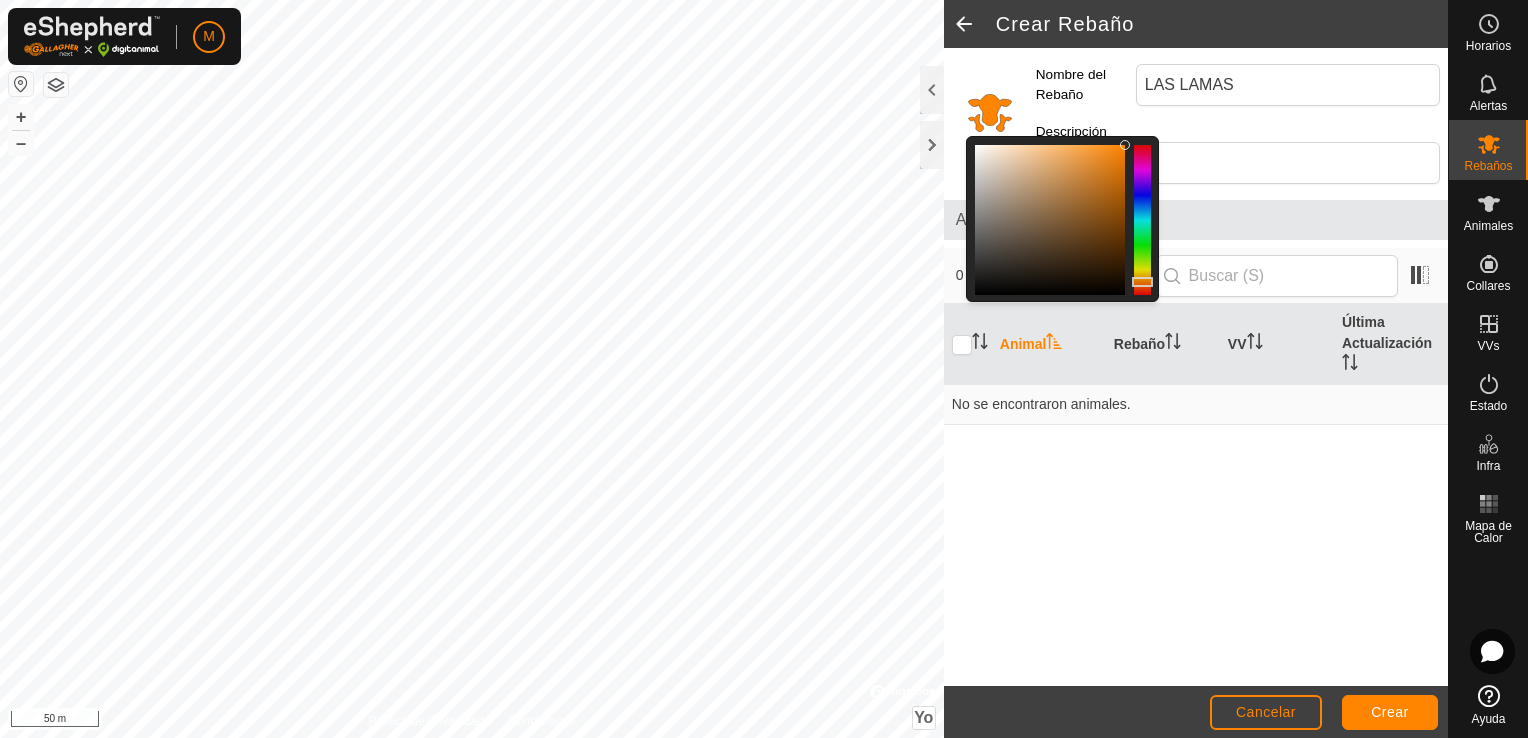 click 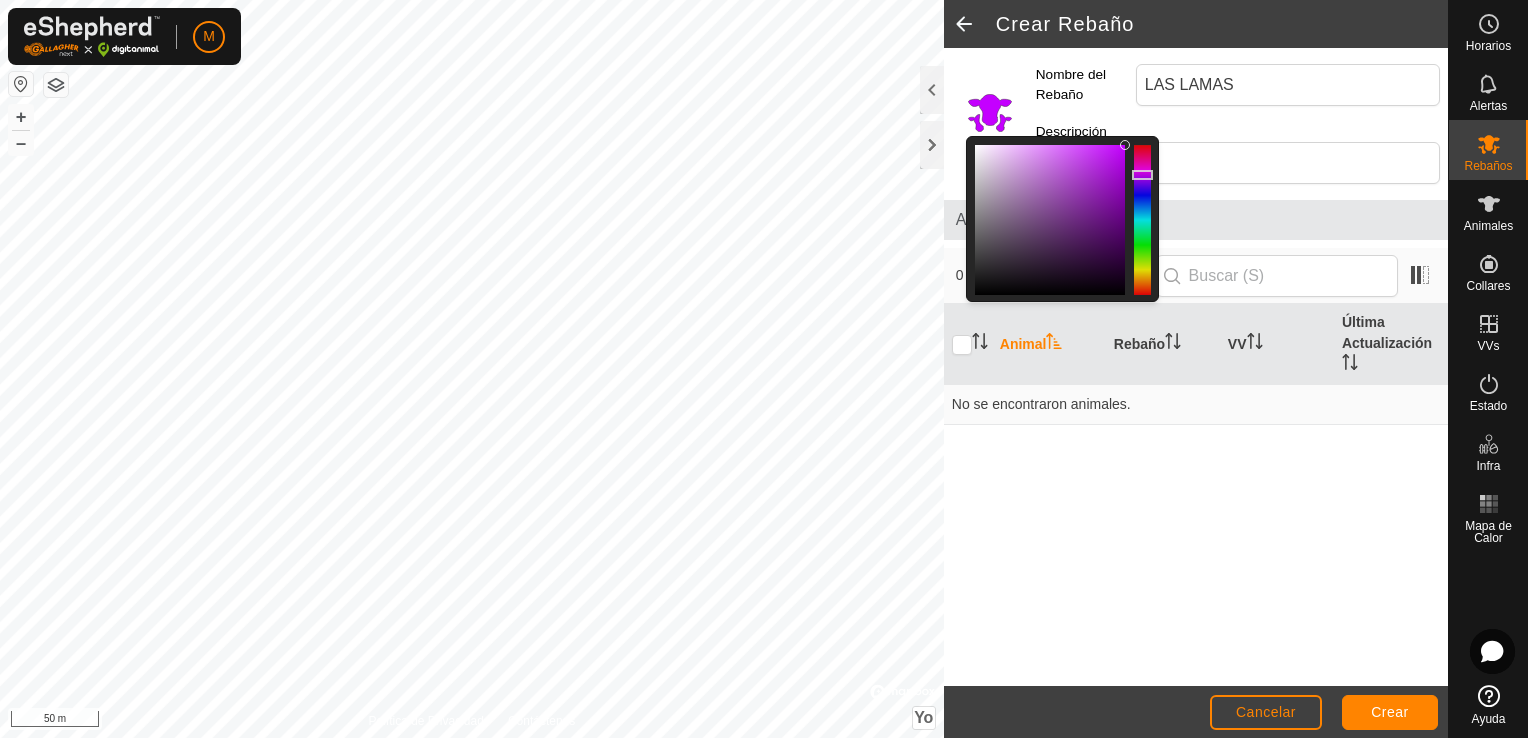 click 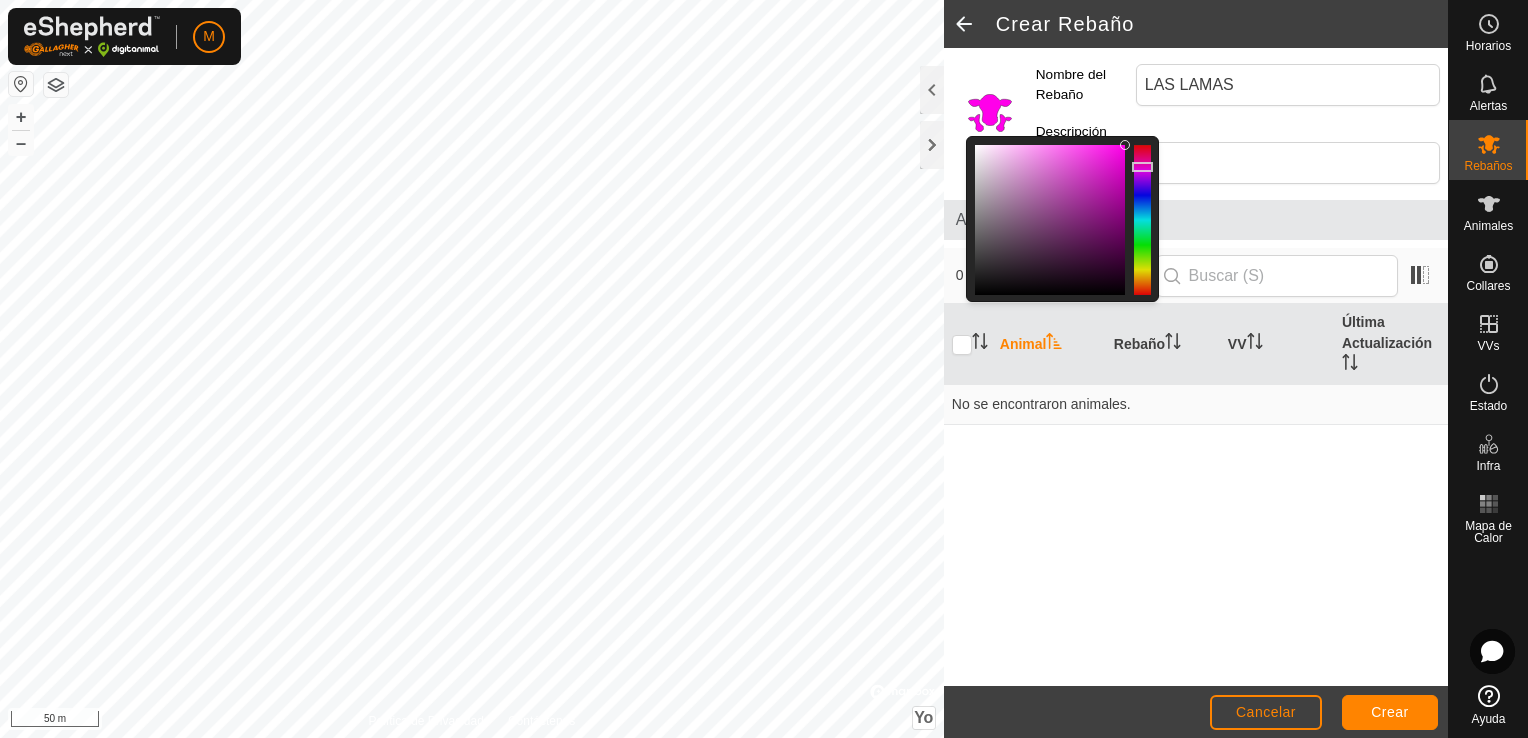click 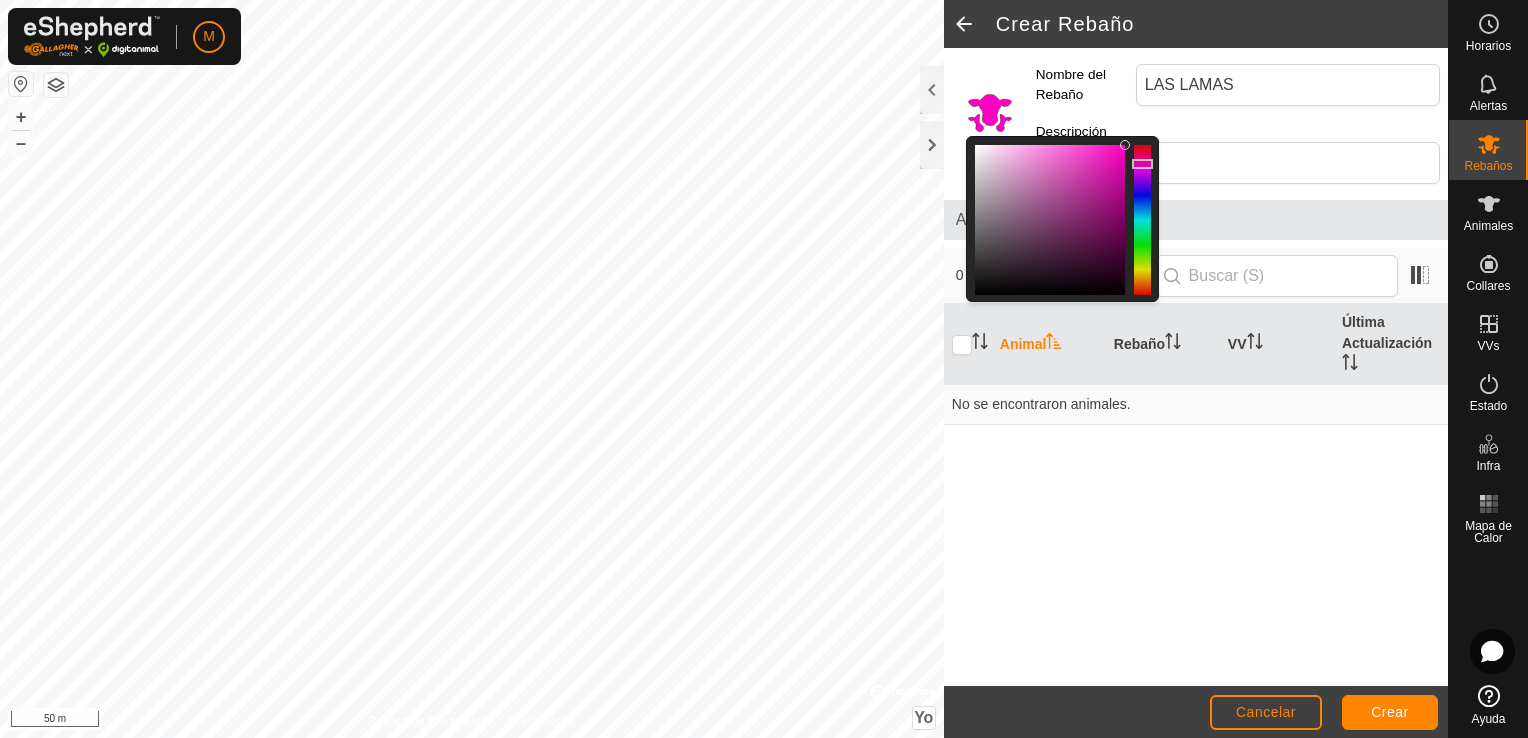 click 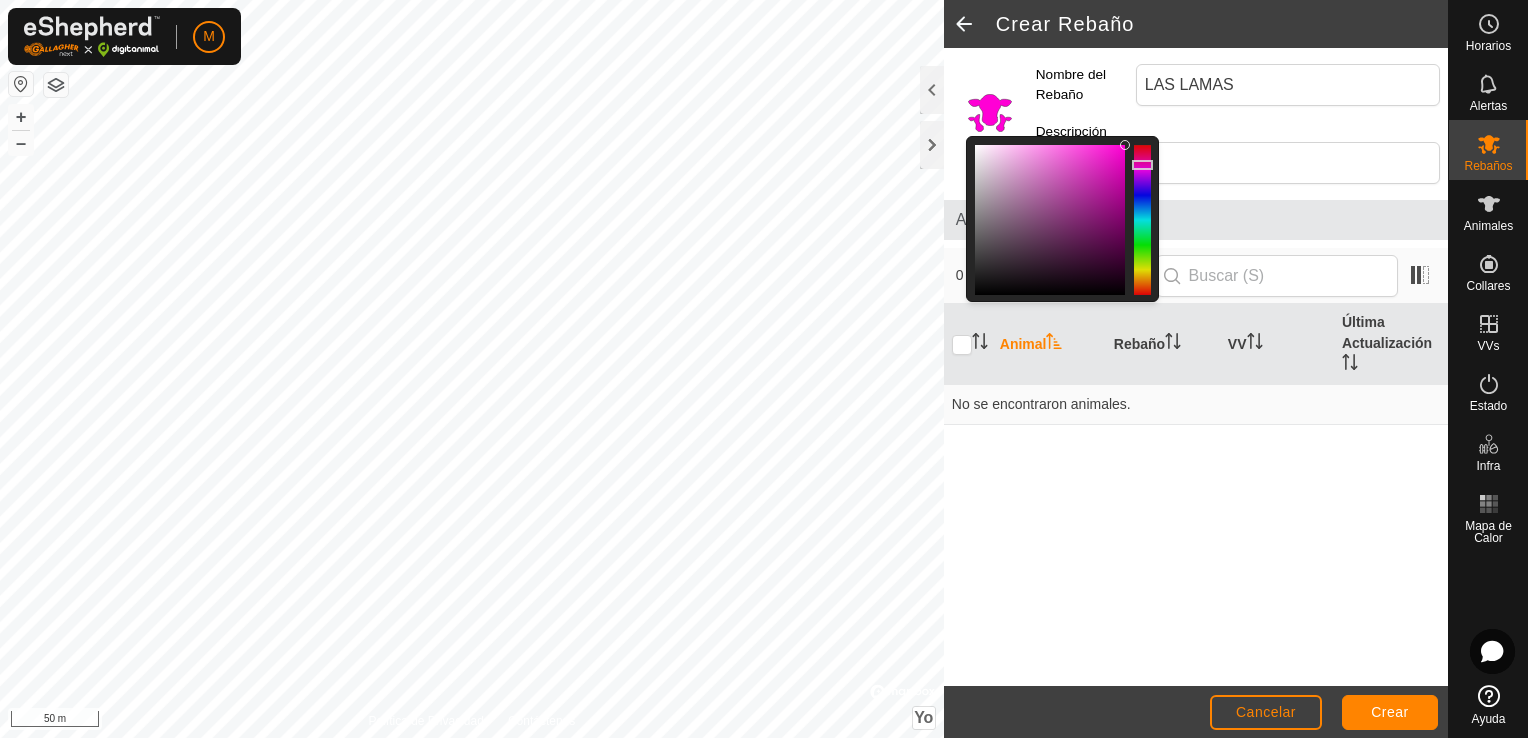 click 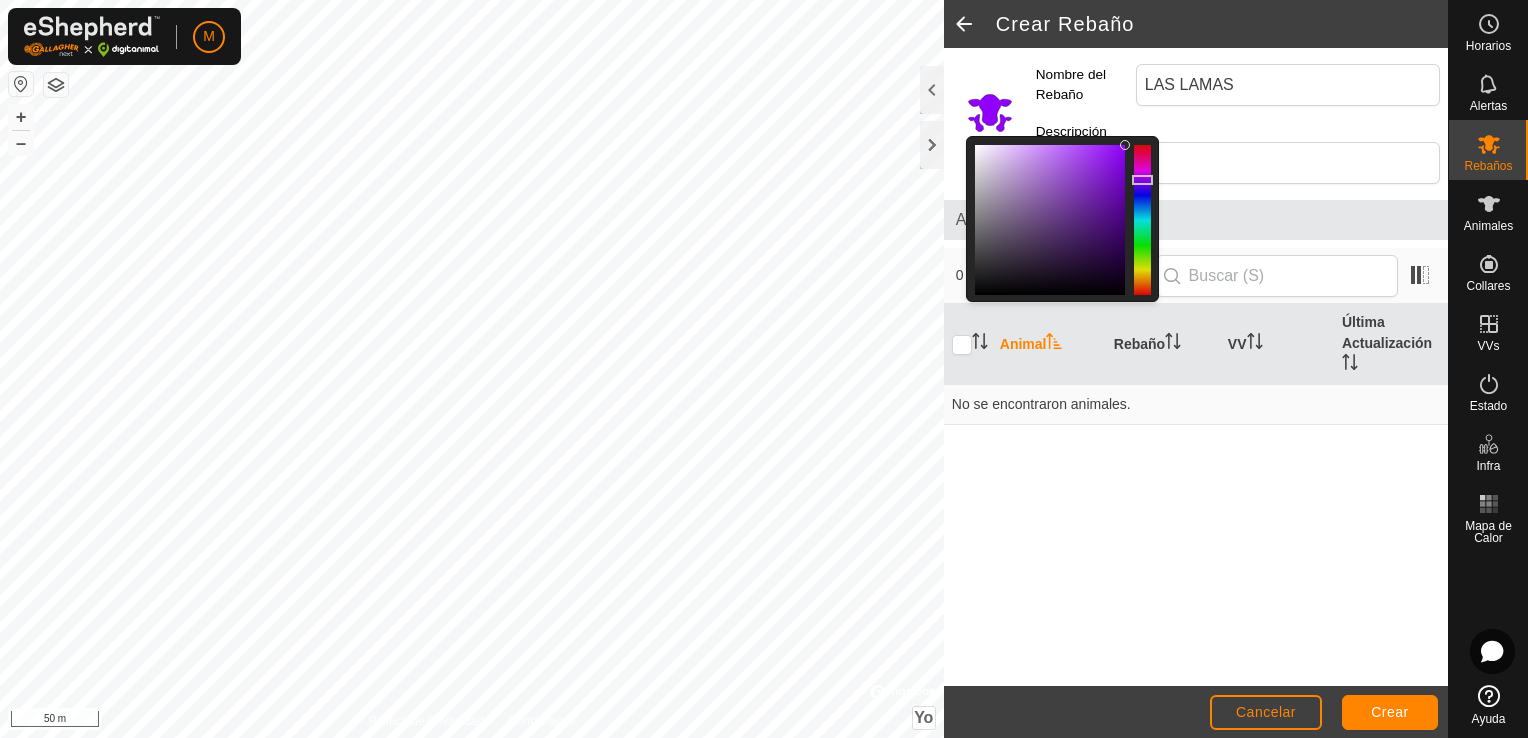 click 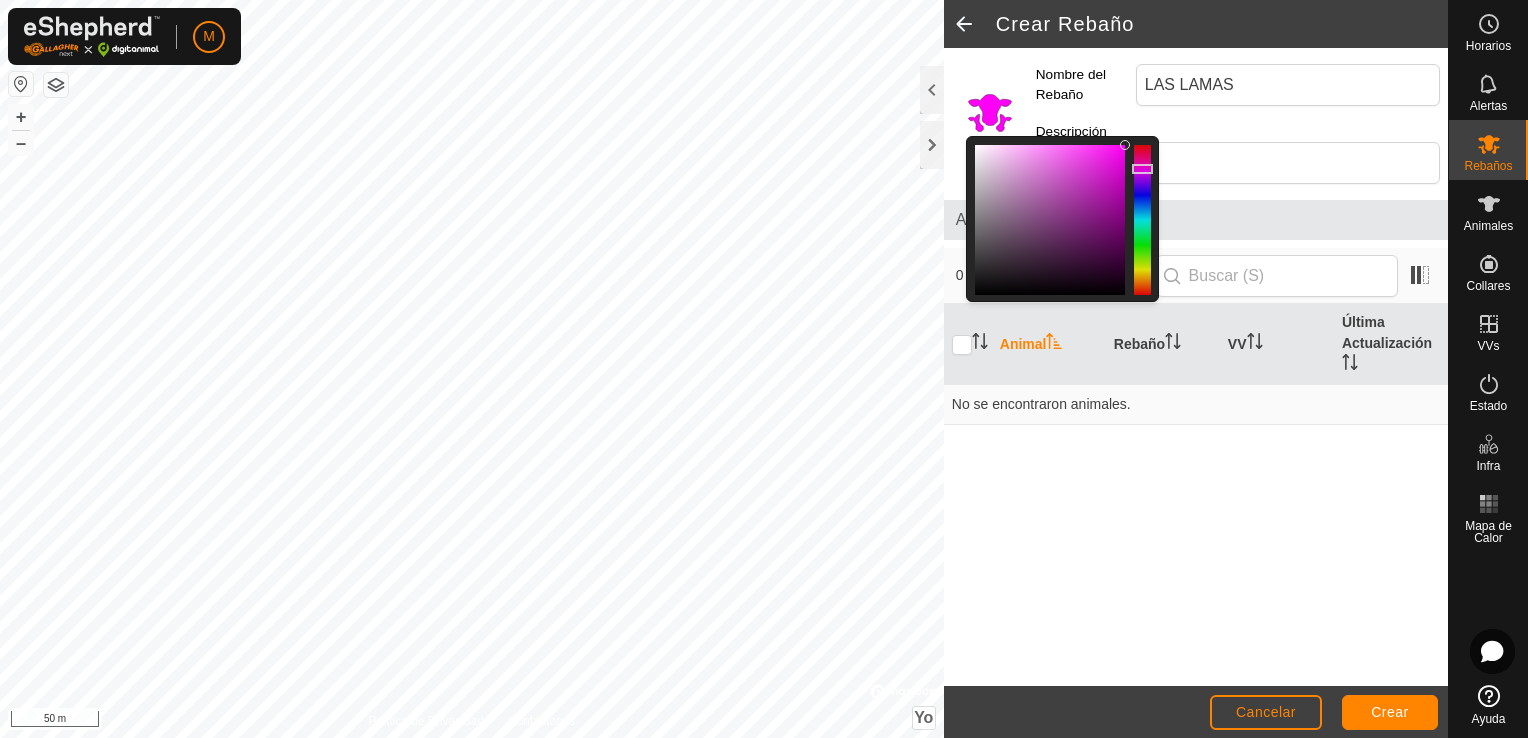click 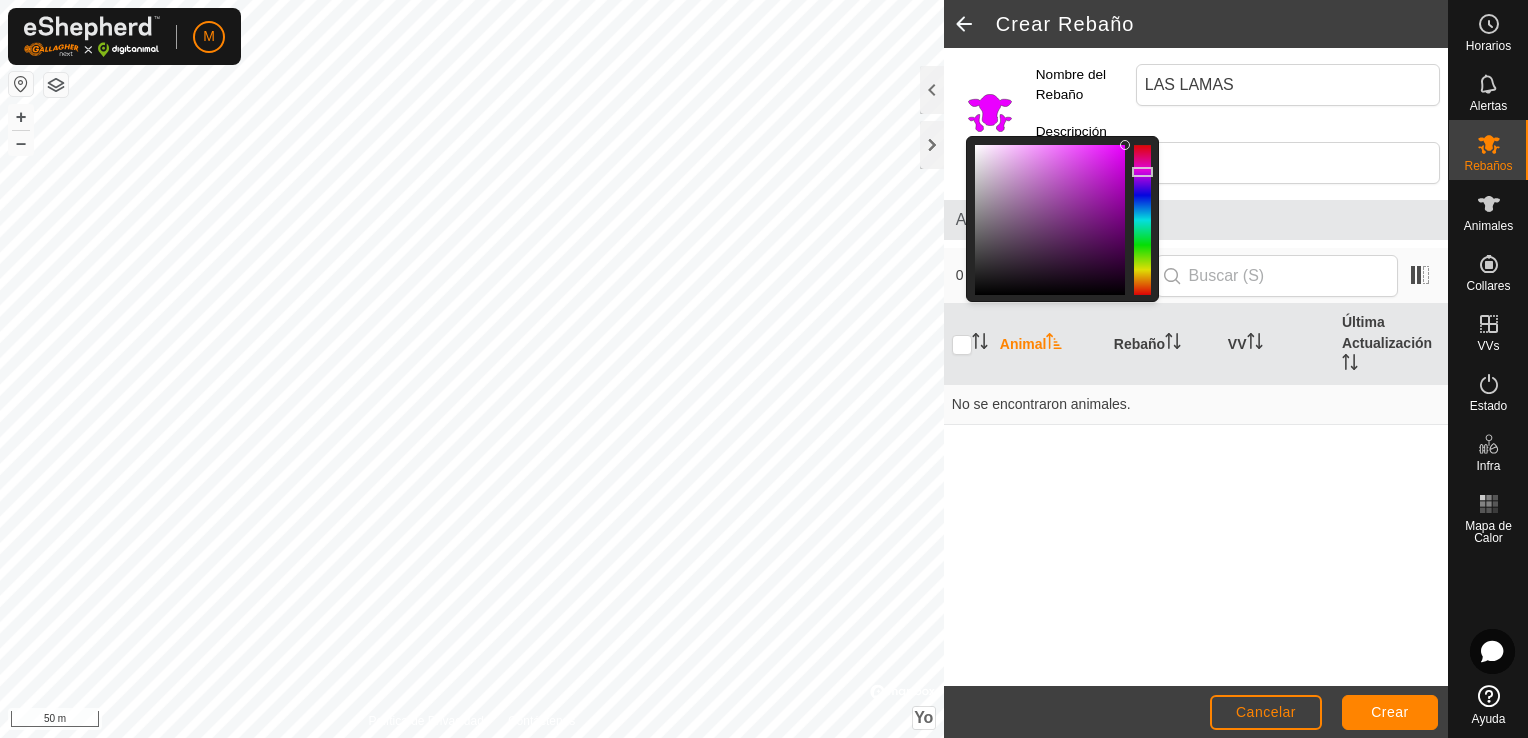 click 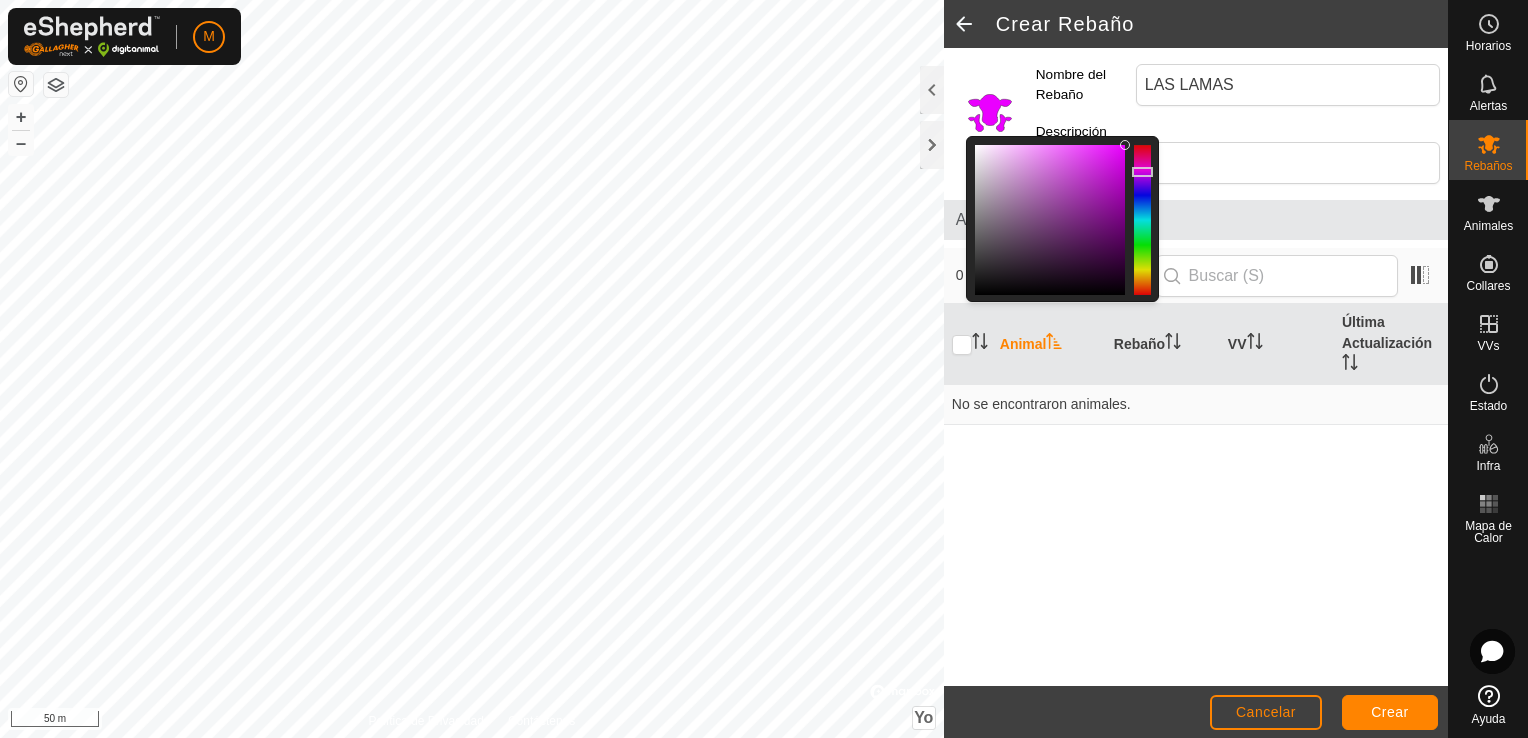 click 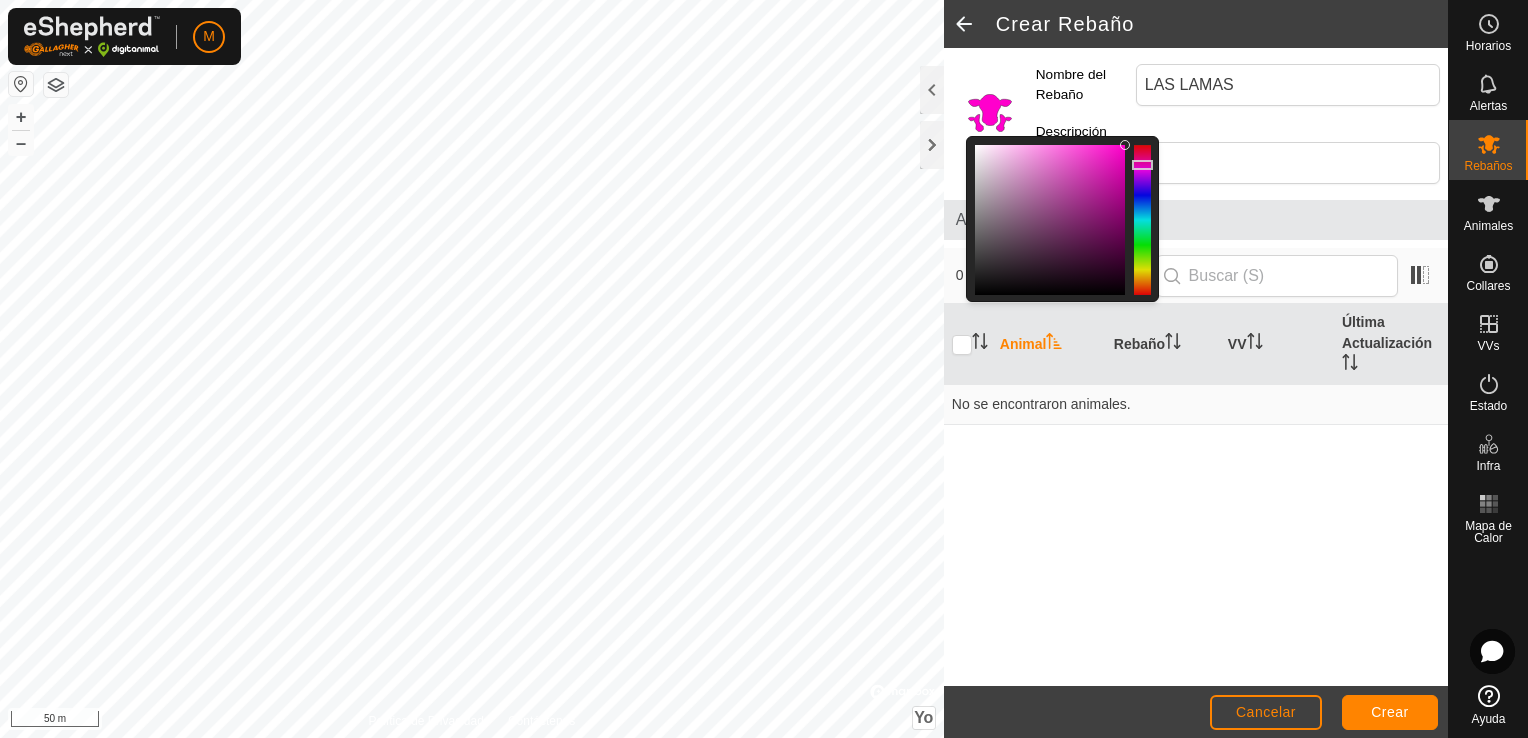 click 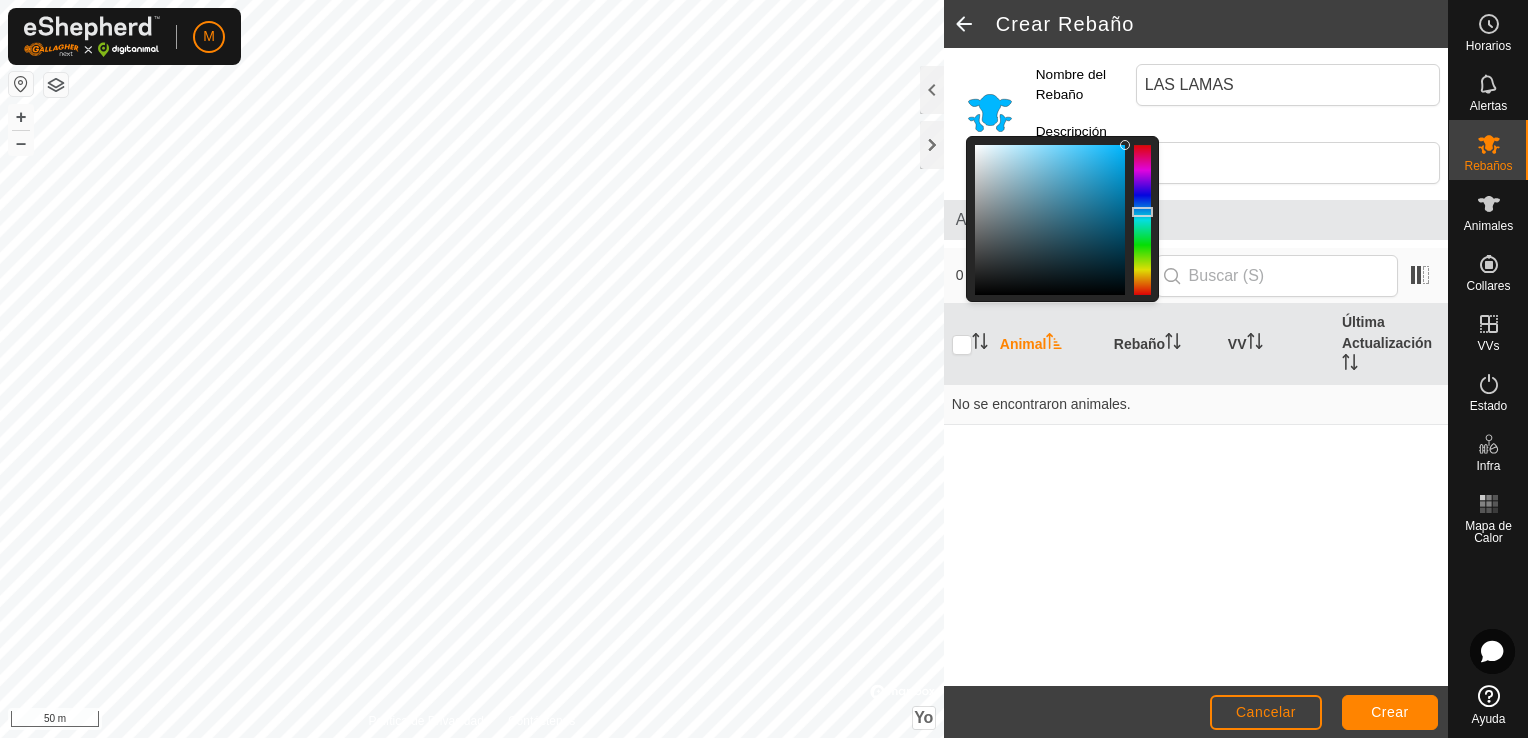 click 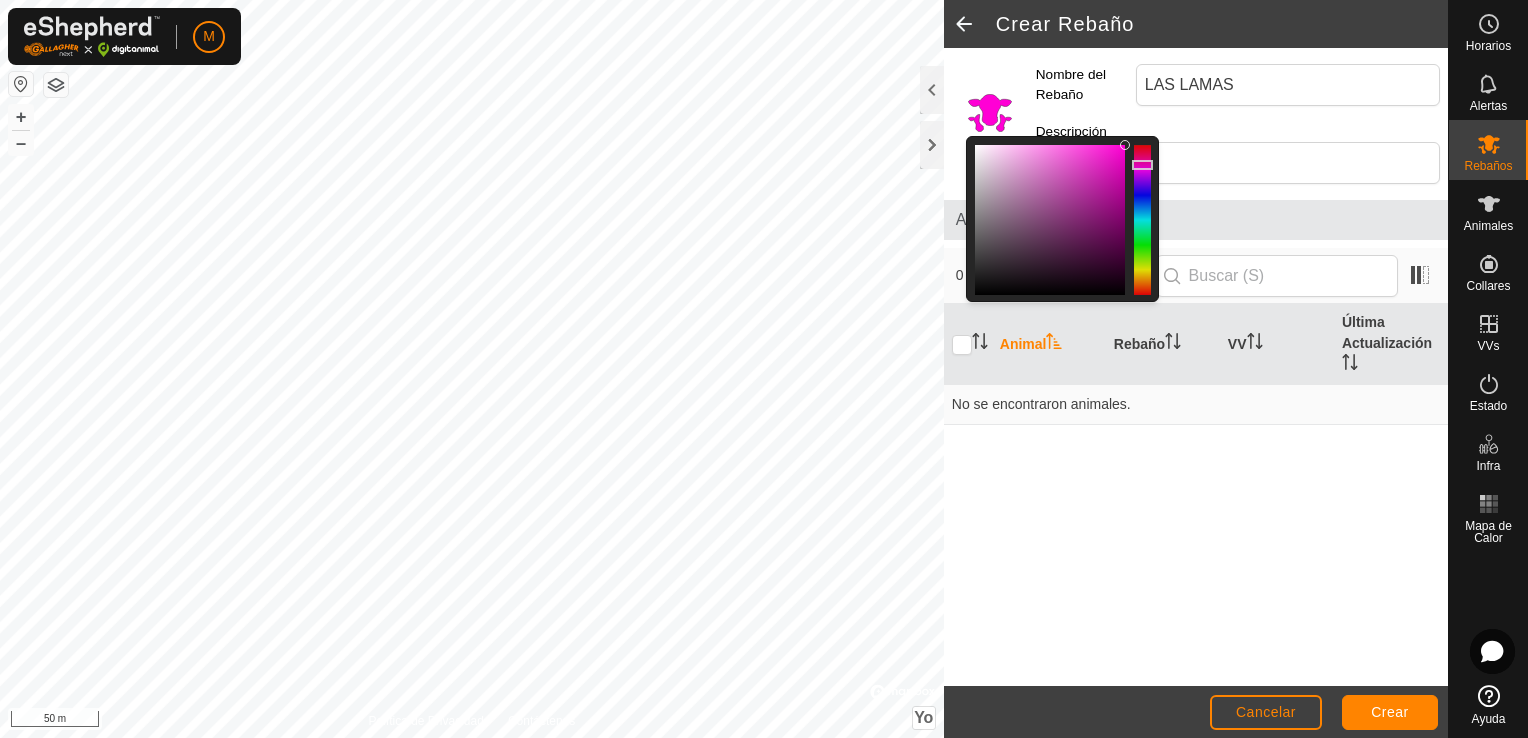 click 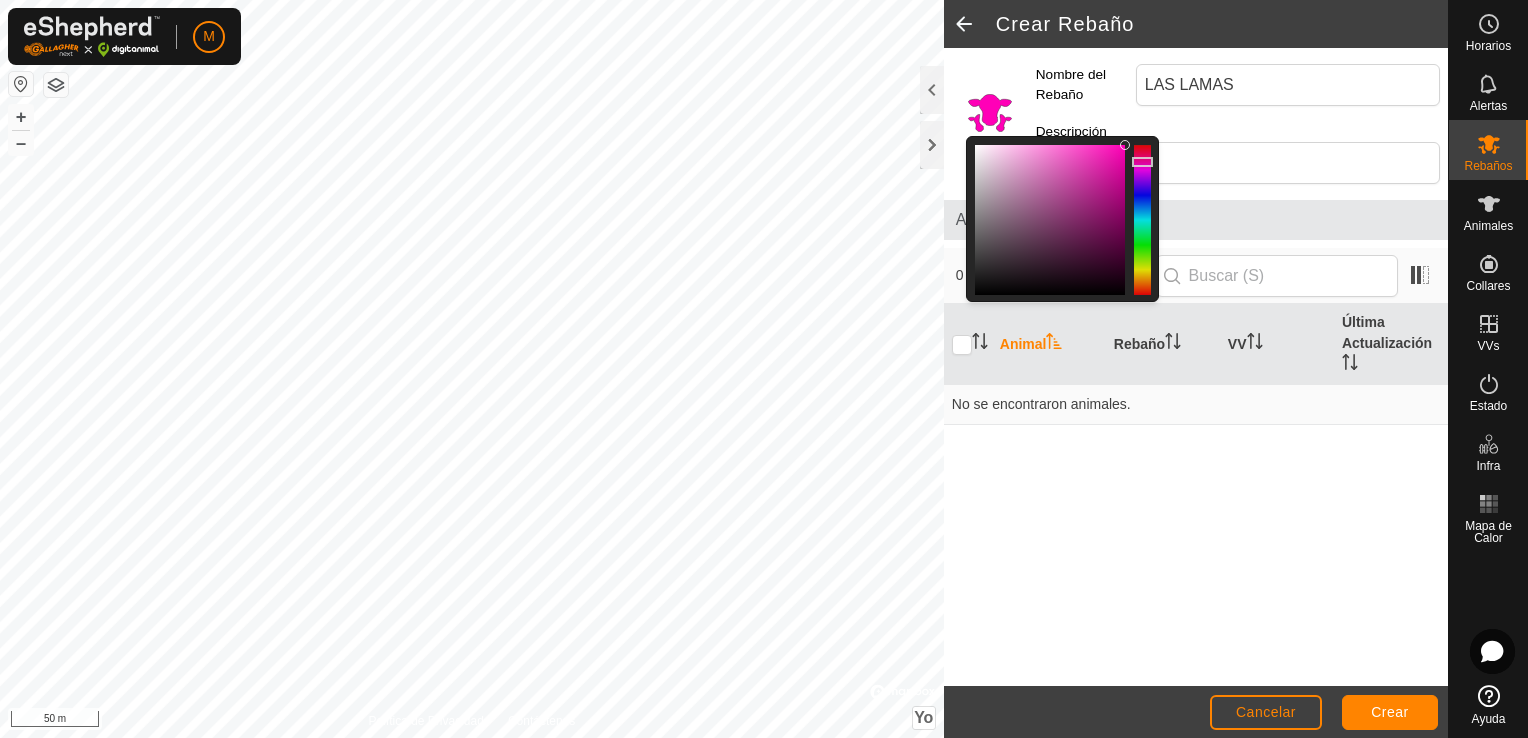 click 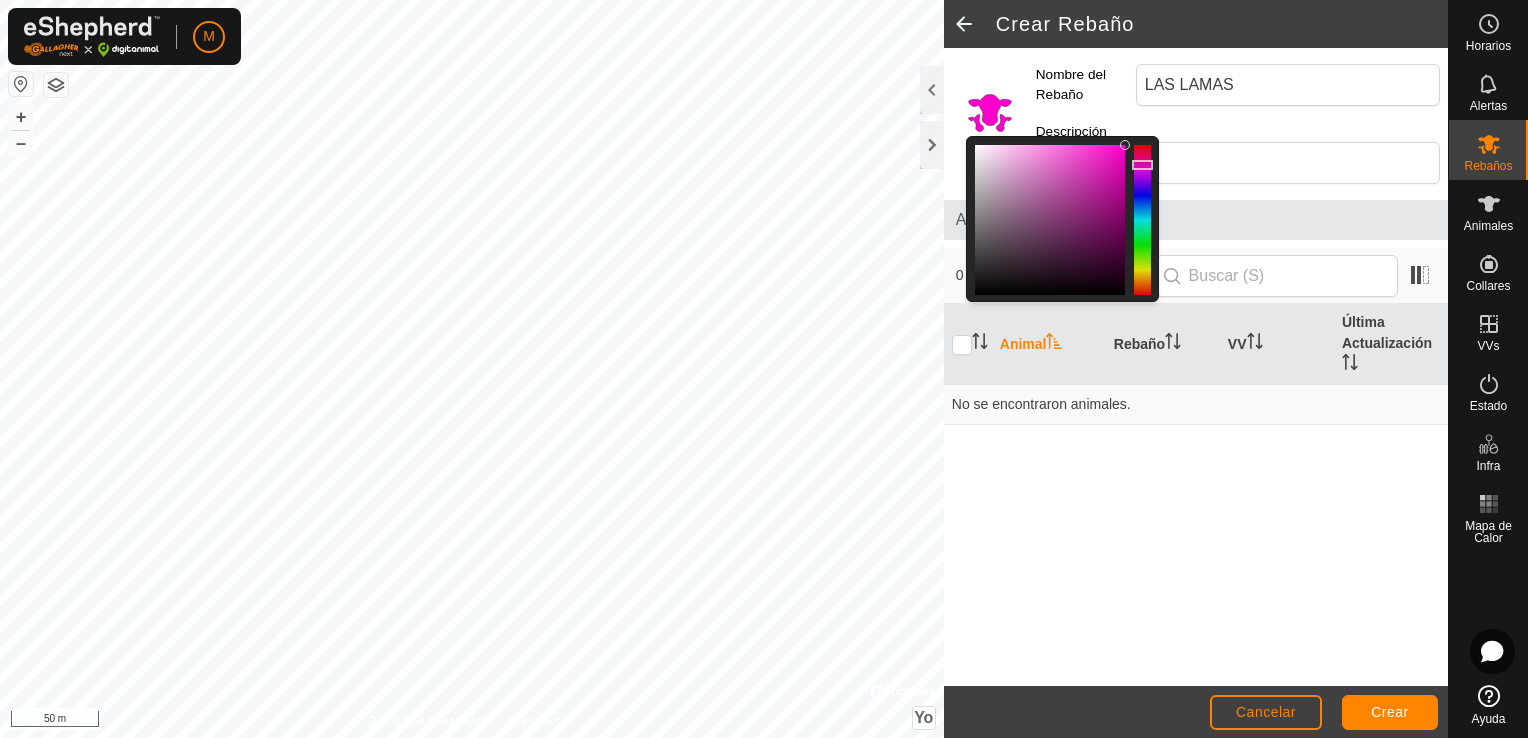click 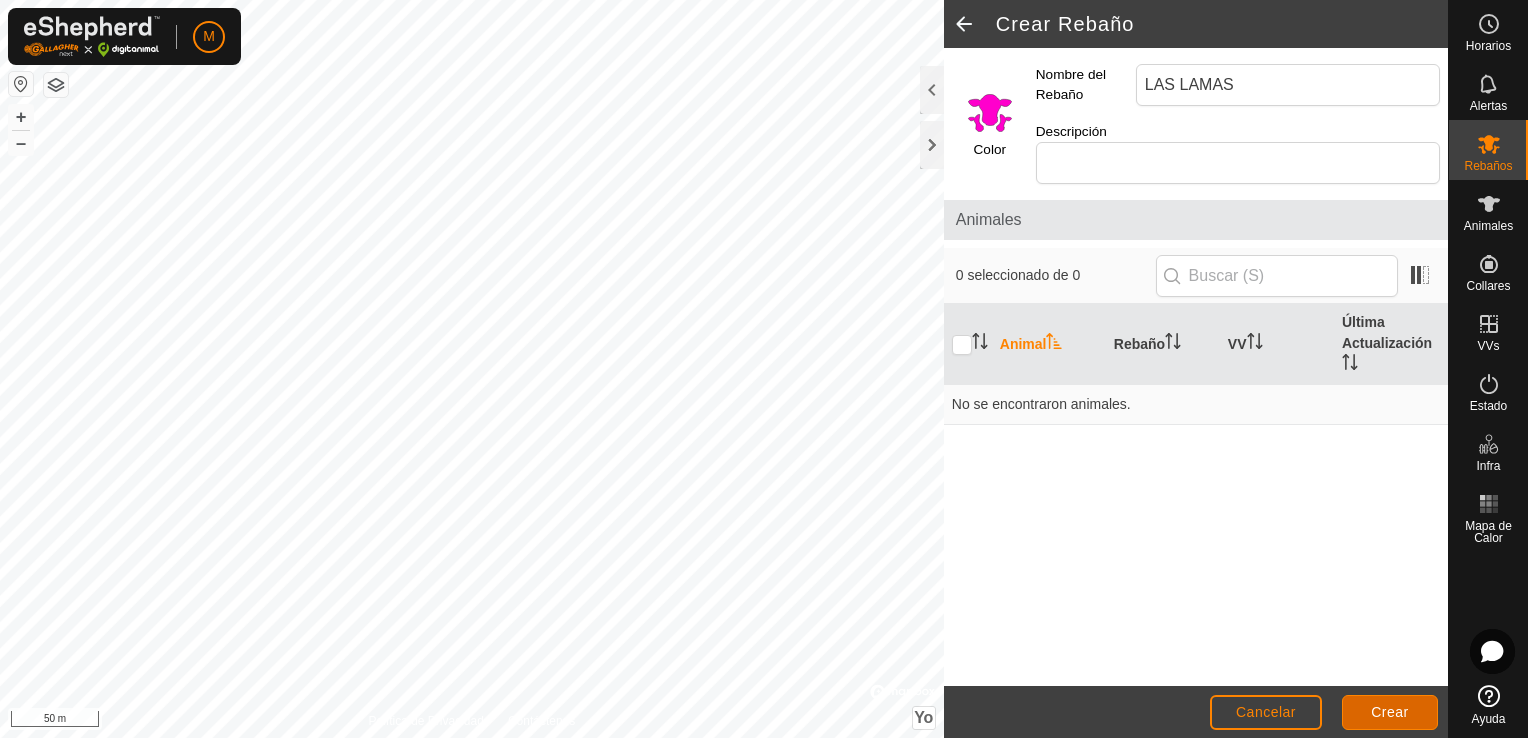 click on "Crear" at bounding box center [1390, 712] 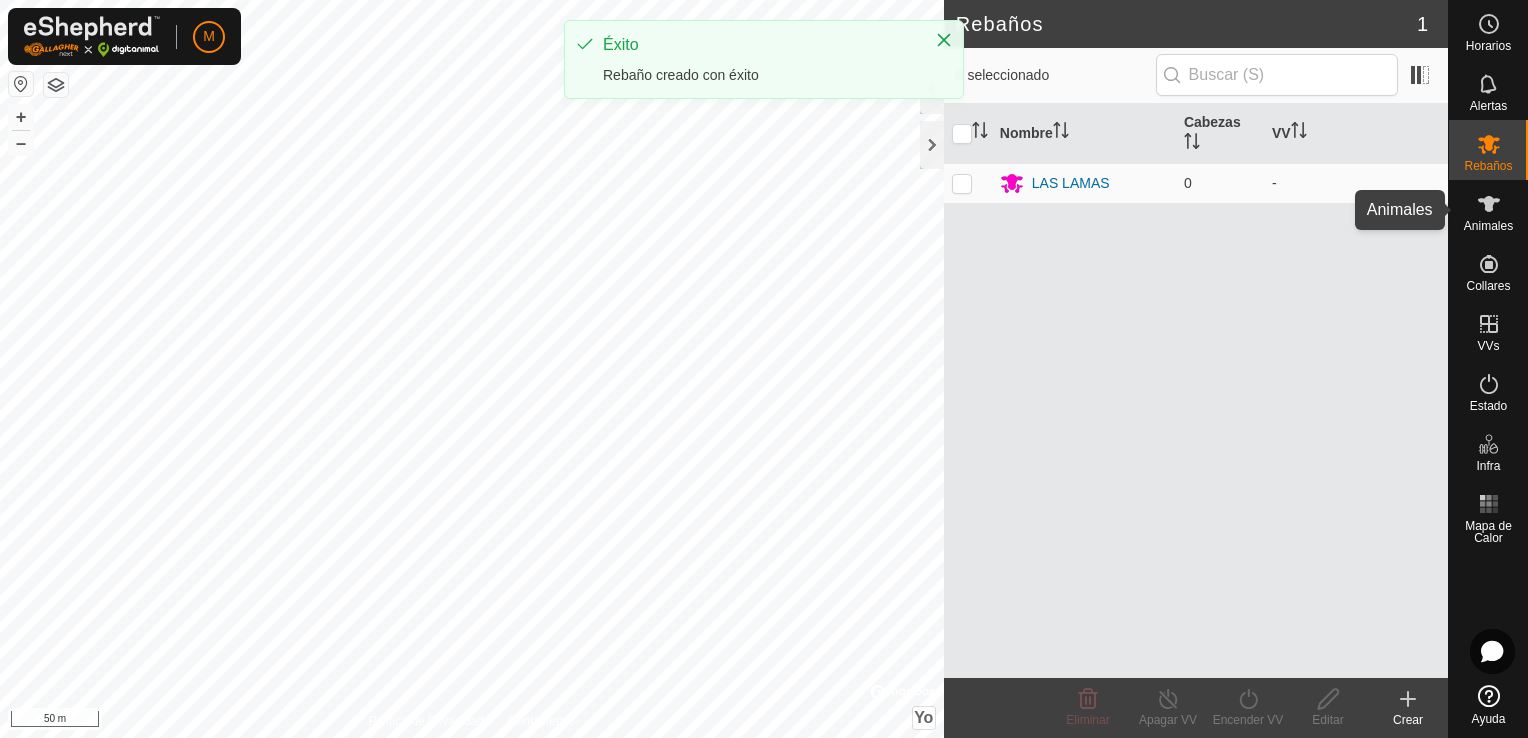 click 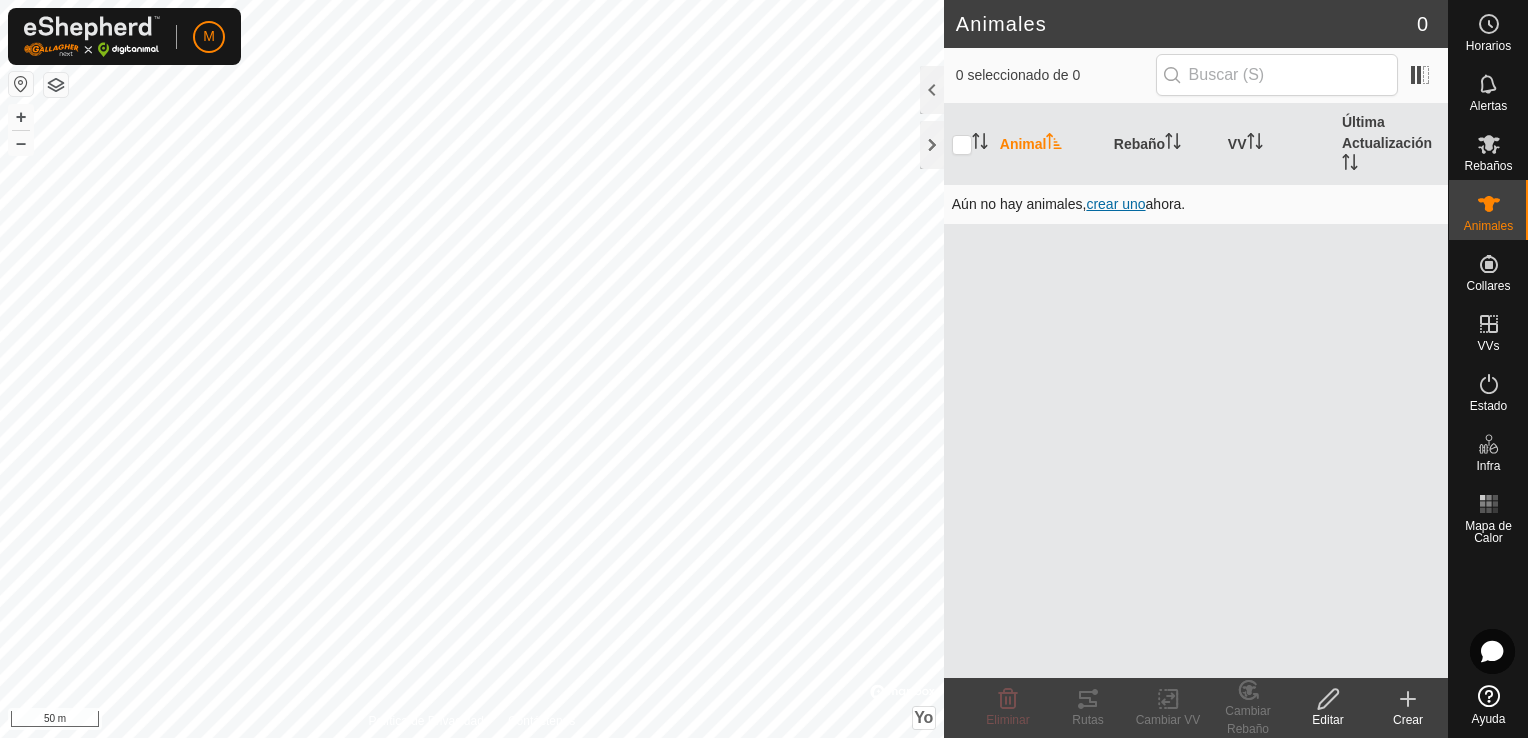 click on "crear uno" at bounding box center (1115, 204) 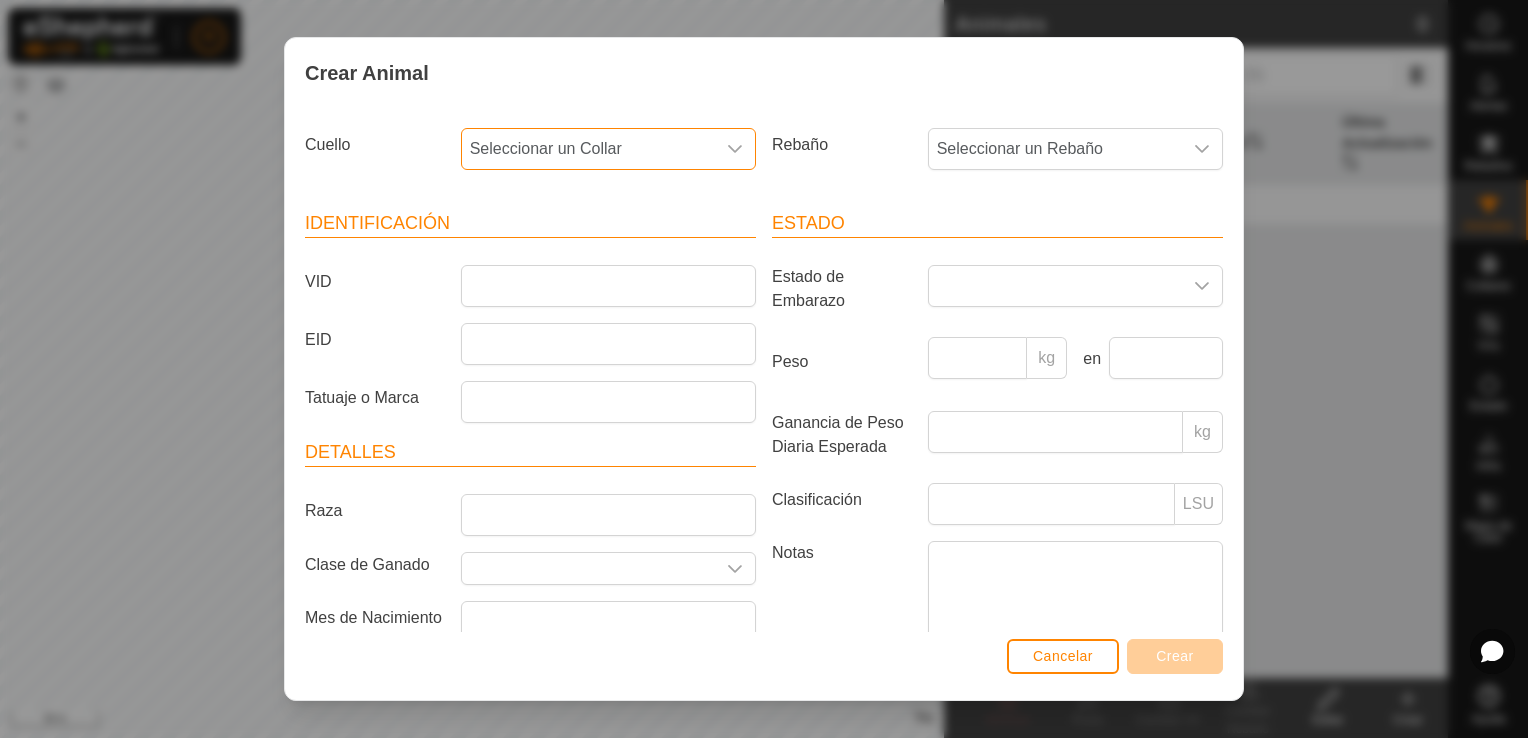 click on "Seleccionar un Collar" at bounding box center [588, 149] 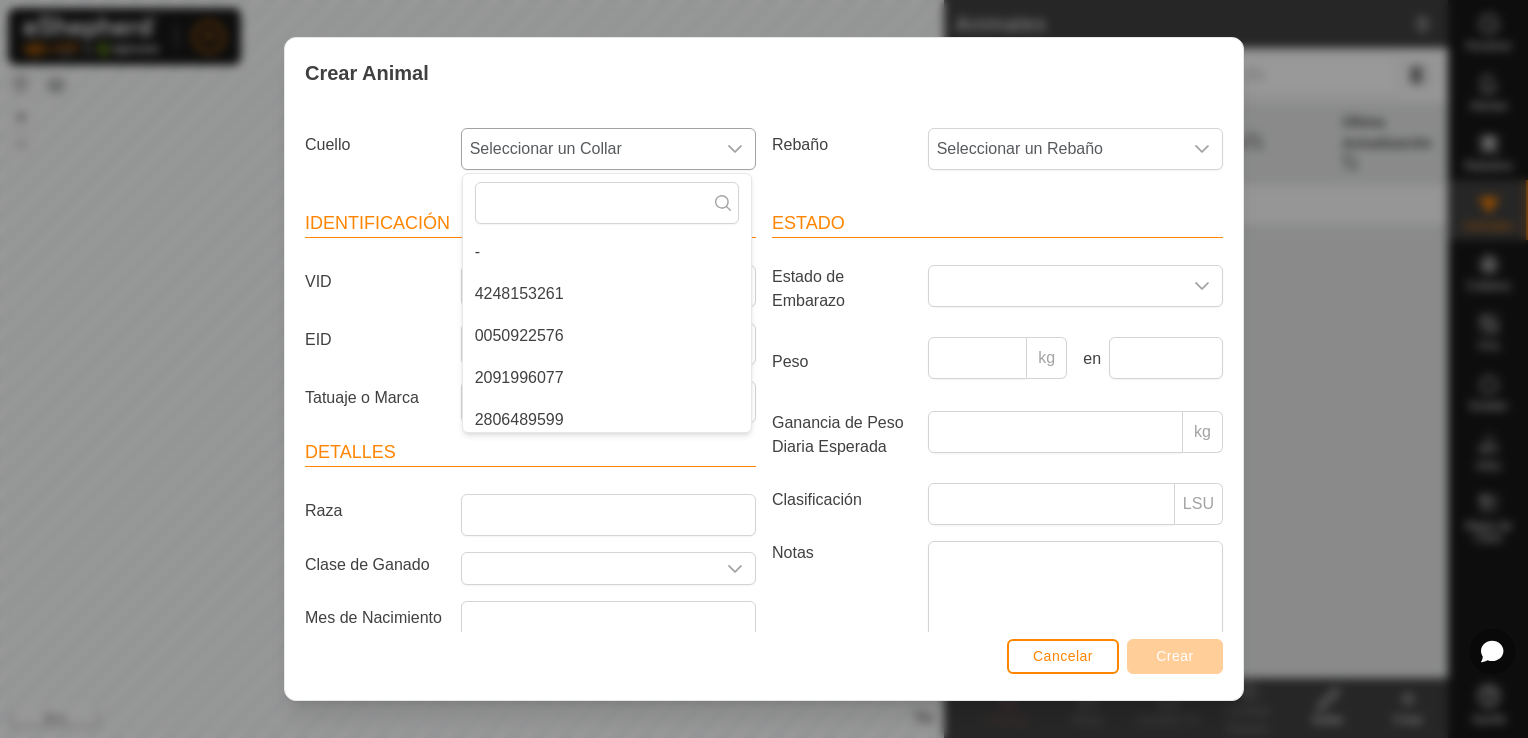click on "4248153261" at bounding box center [607, 294] 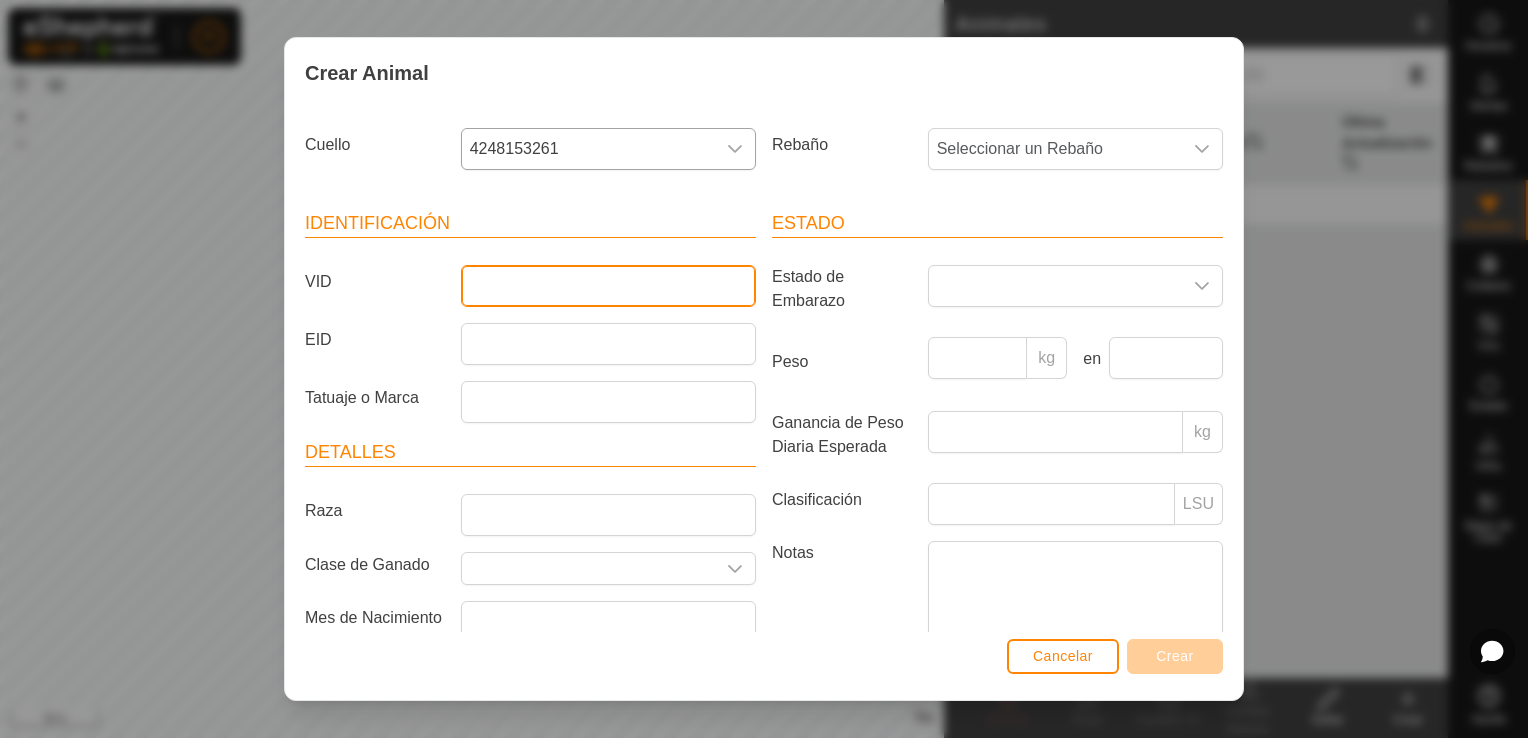 click on "VID" at bounding box center [608, 286] 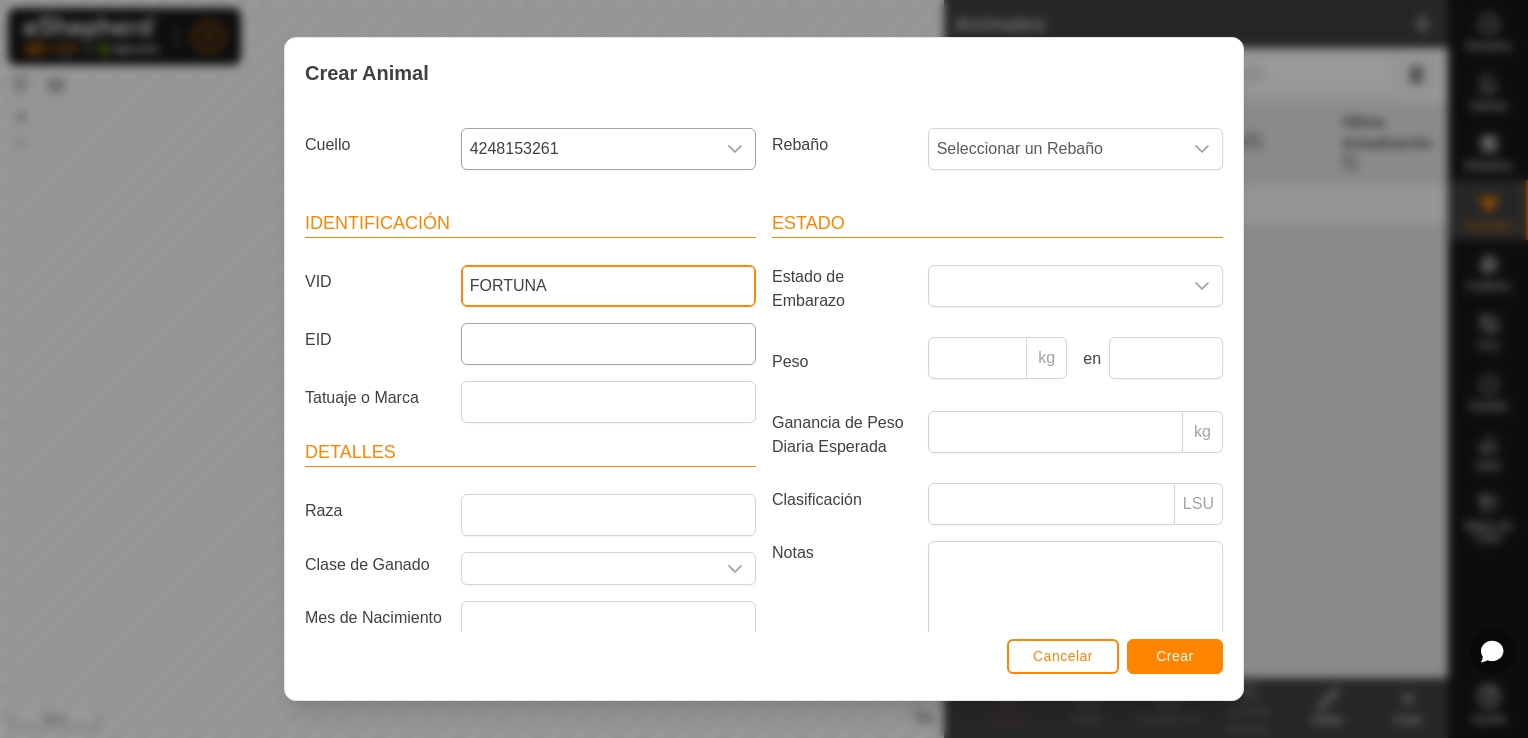 type on "FORTUNA" 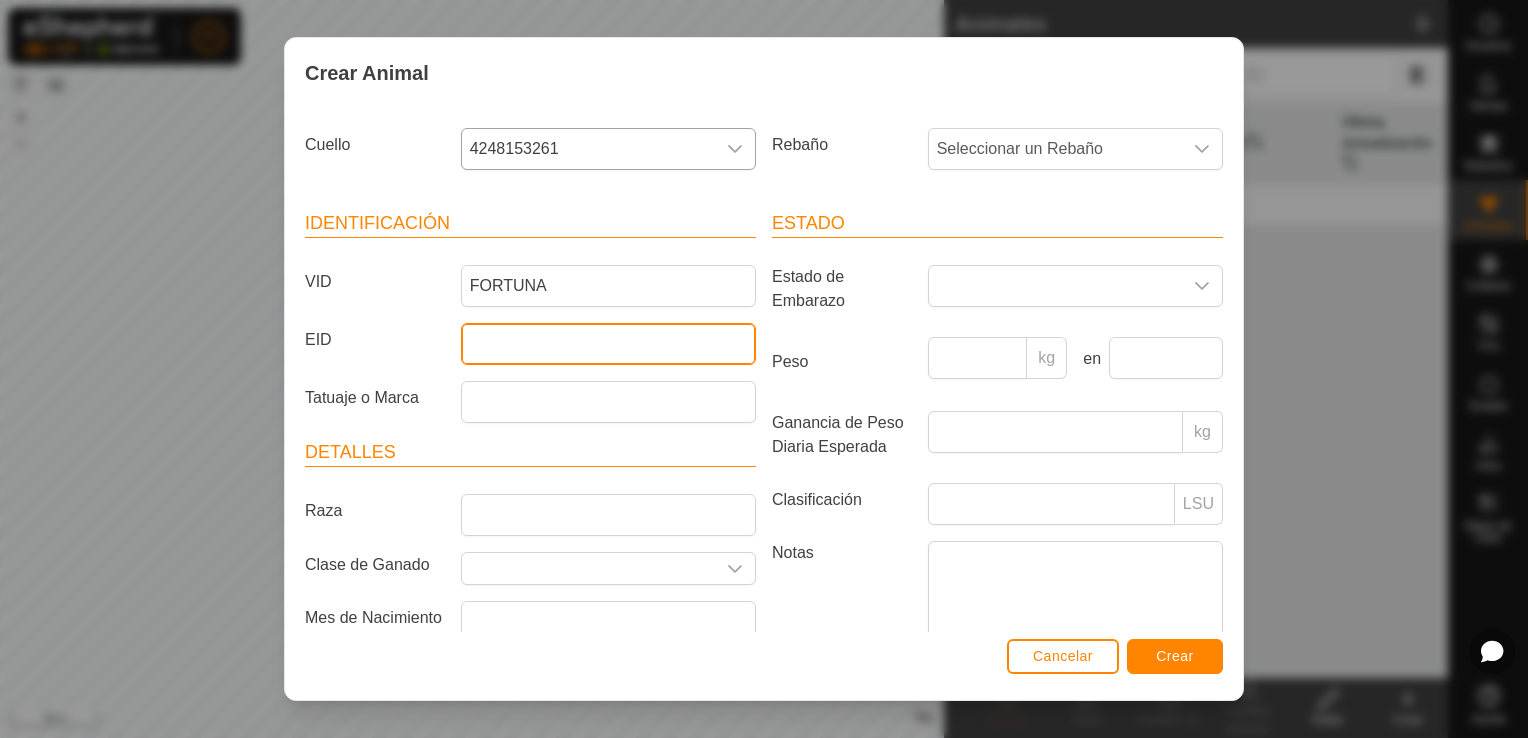click on "EID" at bounding box center [608, 344] 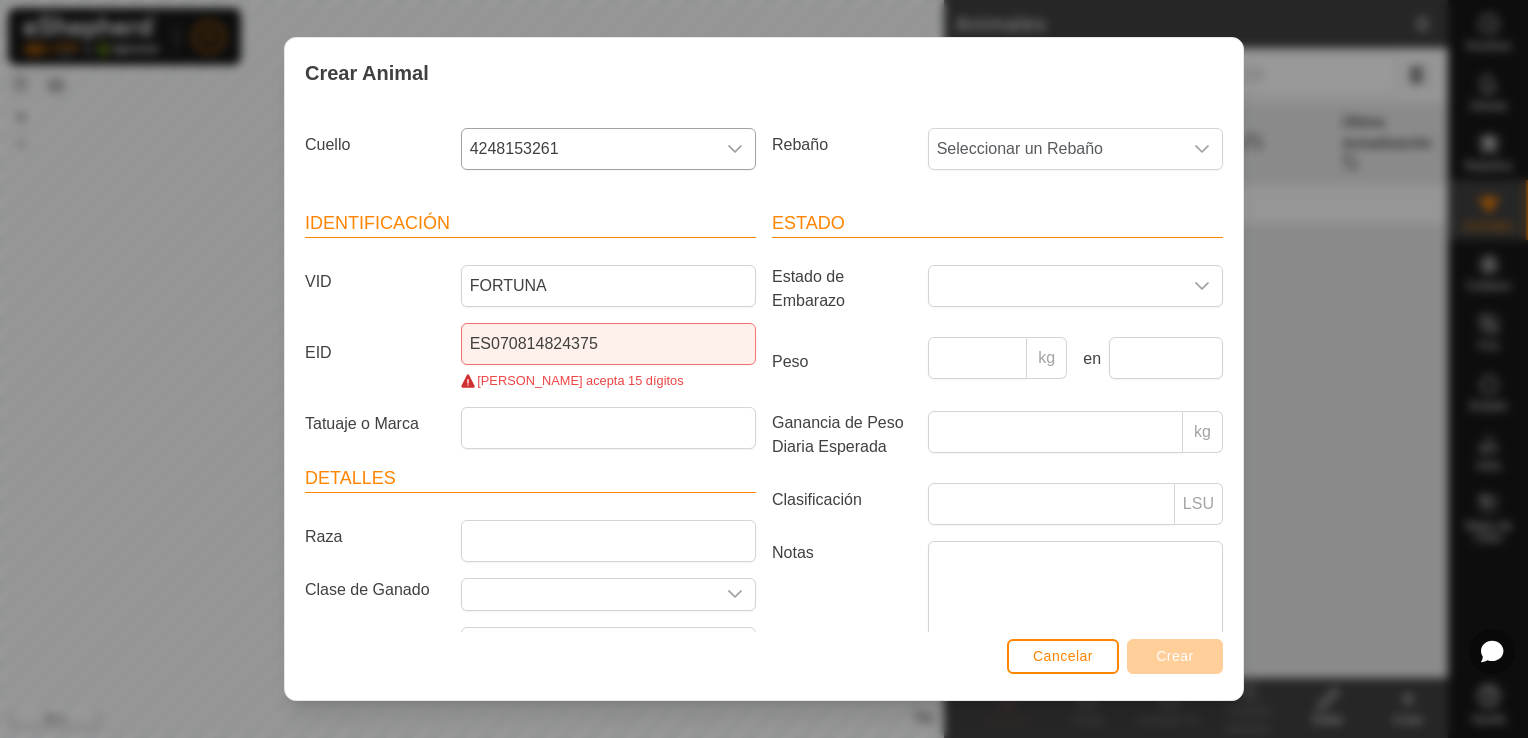 click on "[PERSON_NAME] acepta 15 dígitos" at bounding box center (608, 380) 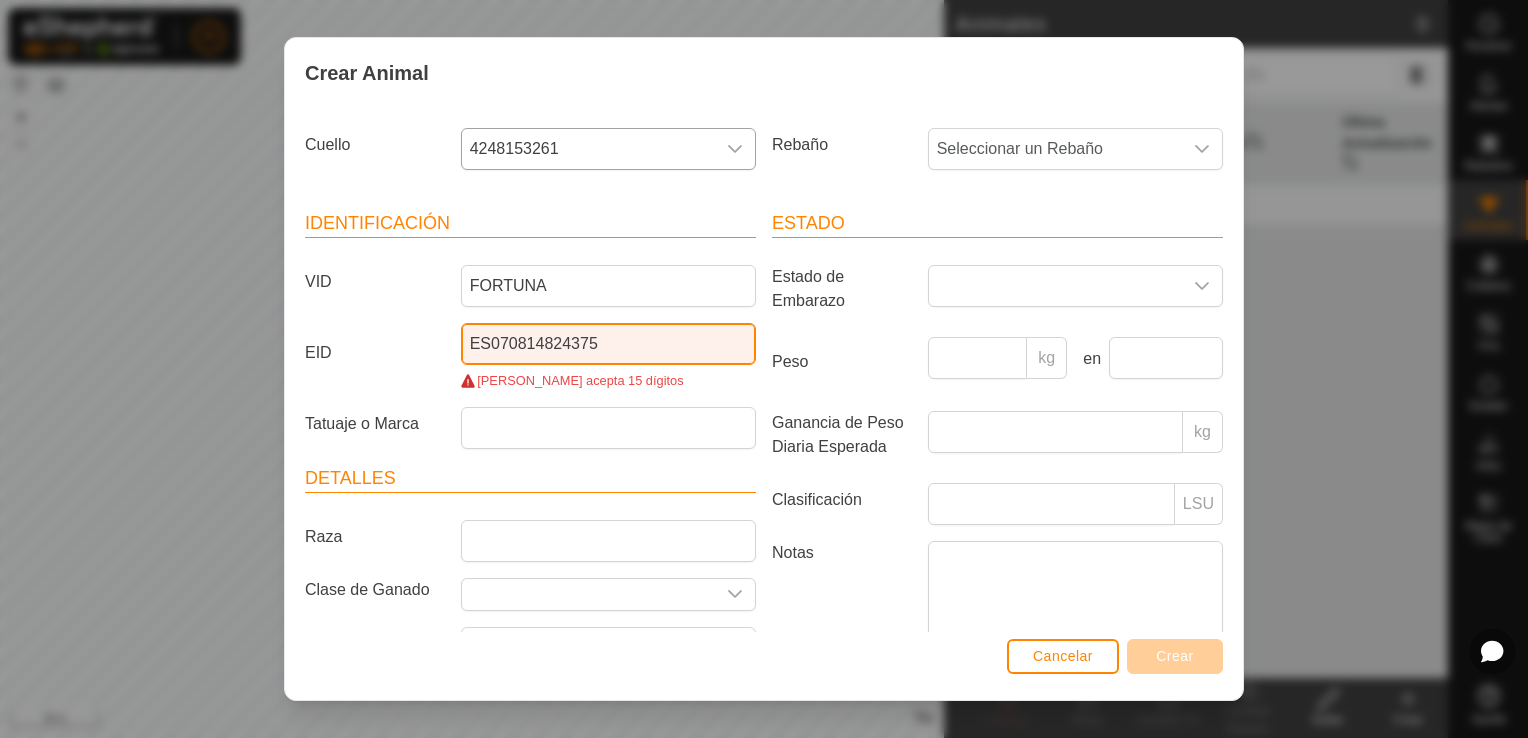 click on "ES070814824375" at bounding box center (608, 344) 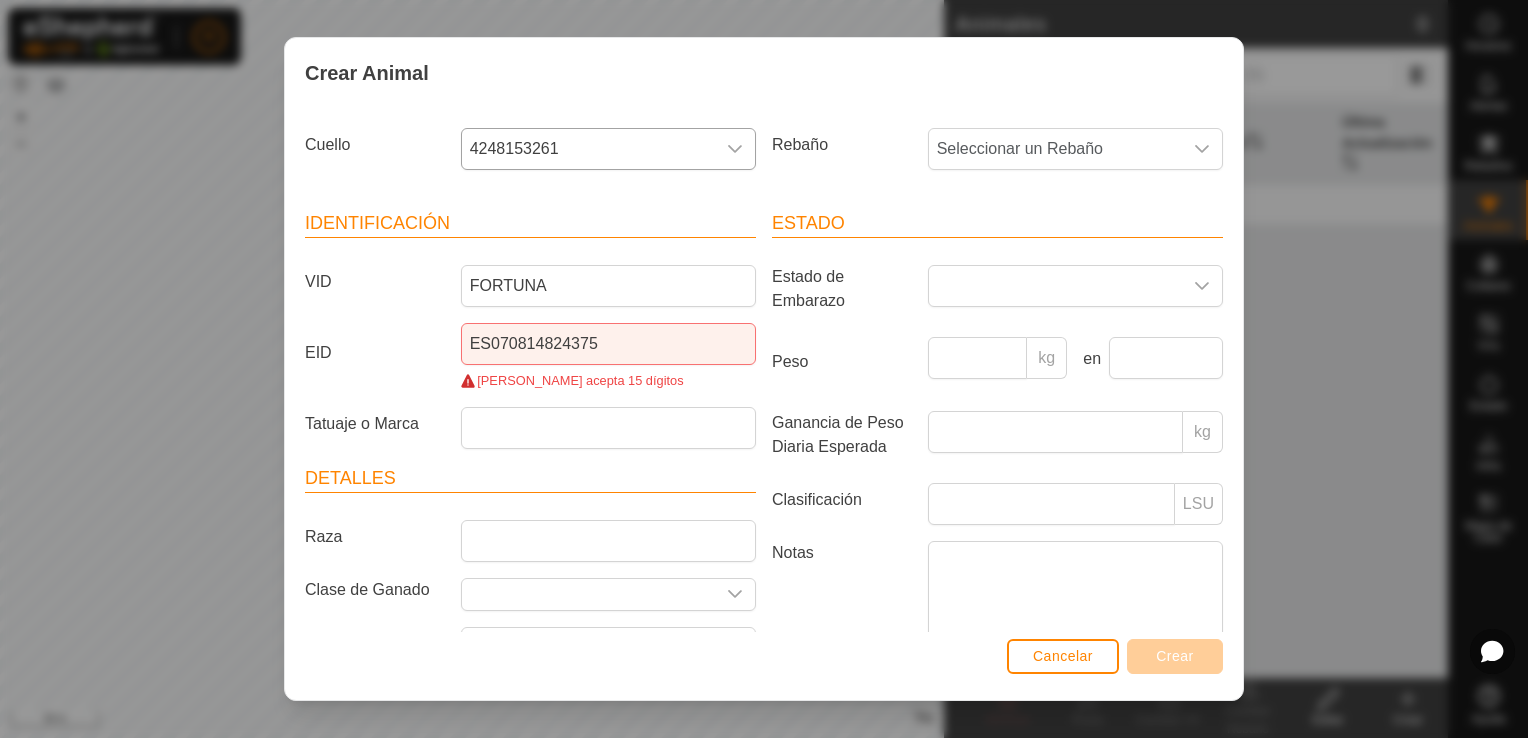 click on "Identificación VID FORTUNA EID ES070814824375 [PERSON_NAME] acepta 15 dígitos Tatuaje o Marca" at bounding box center (530, 329) 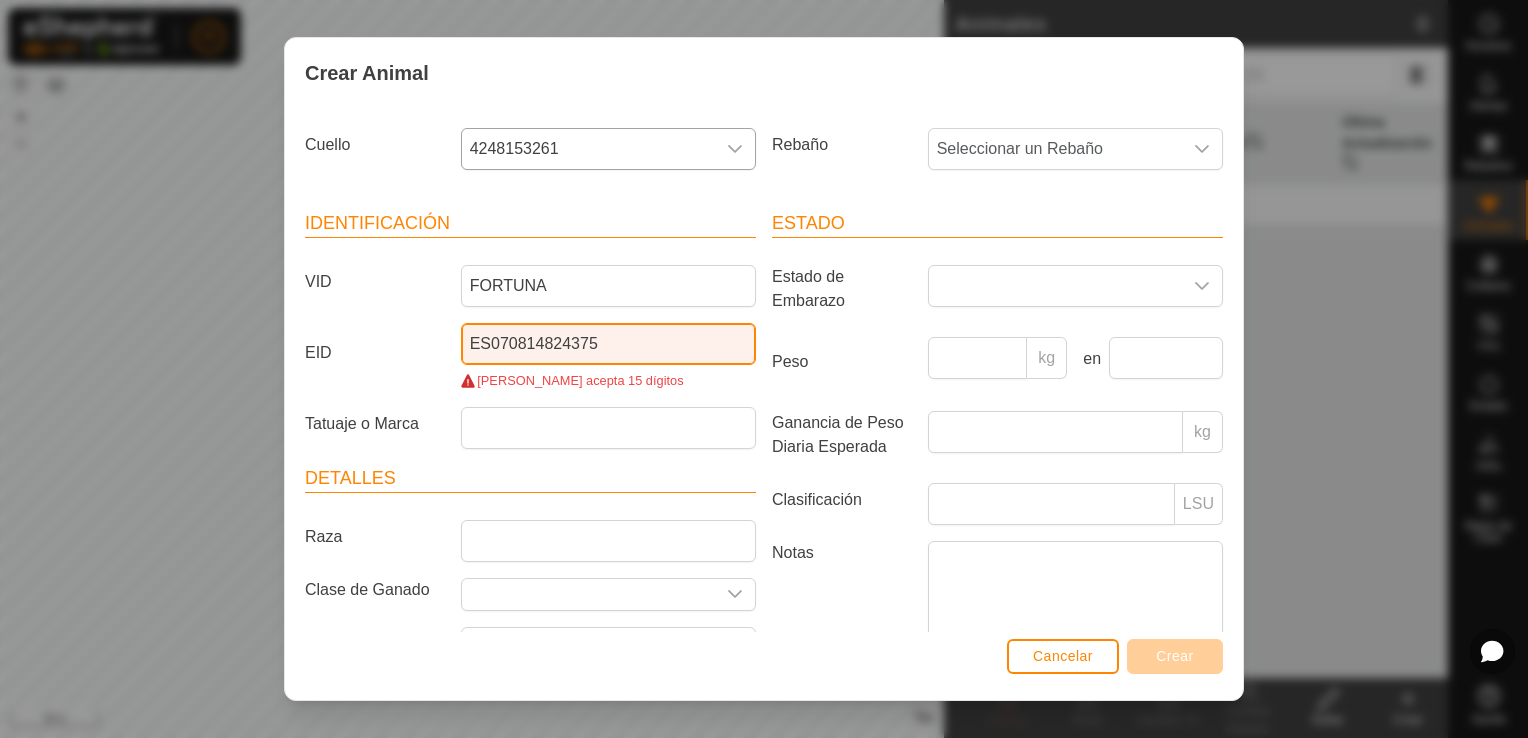 click on "ES070814824375" at bounding box center [608, 344] 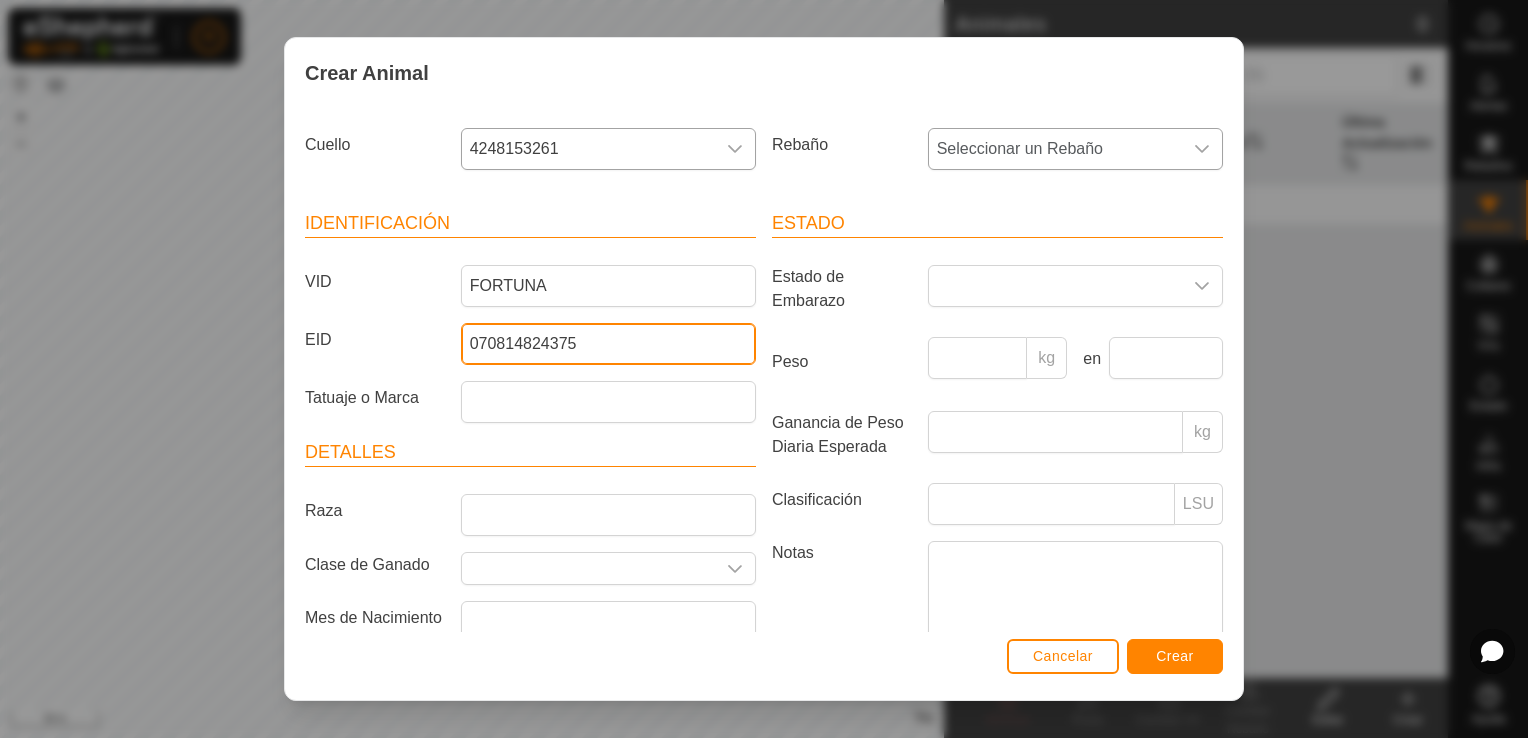 type on "070814824375" 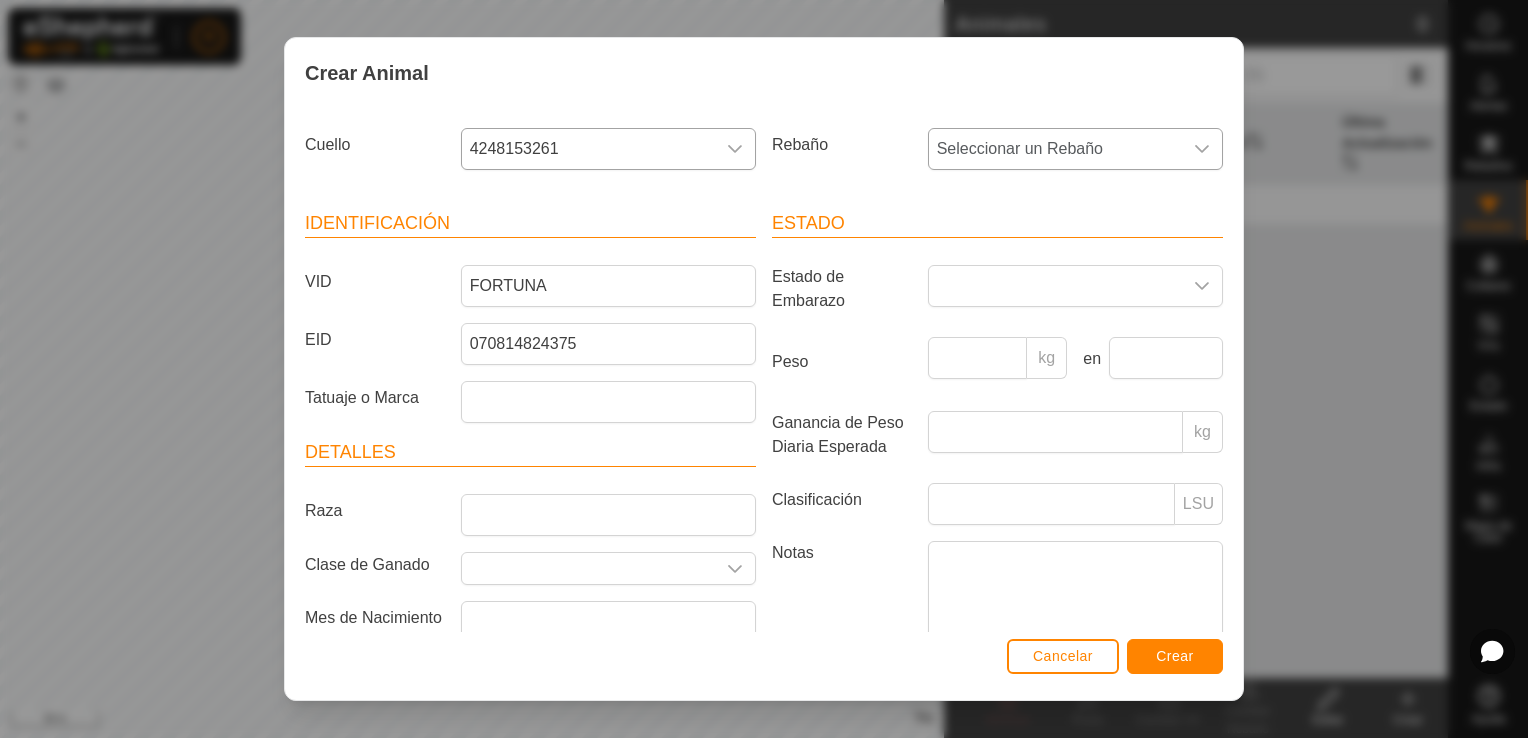 click on "Seleccionar un Rebaño" at bounding box center [1055, 149] 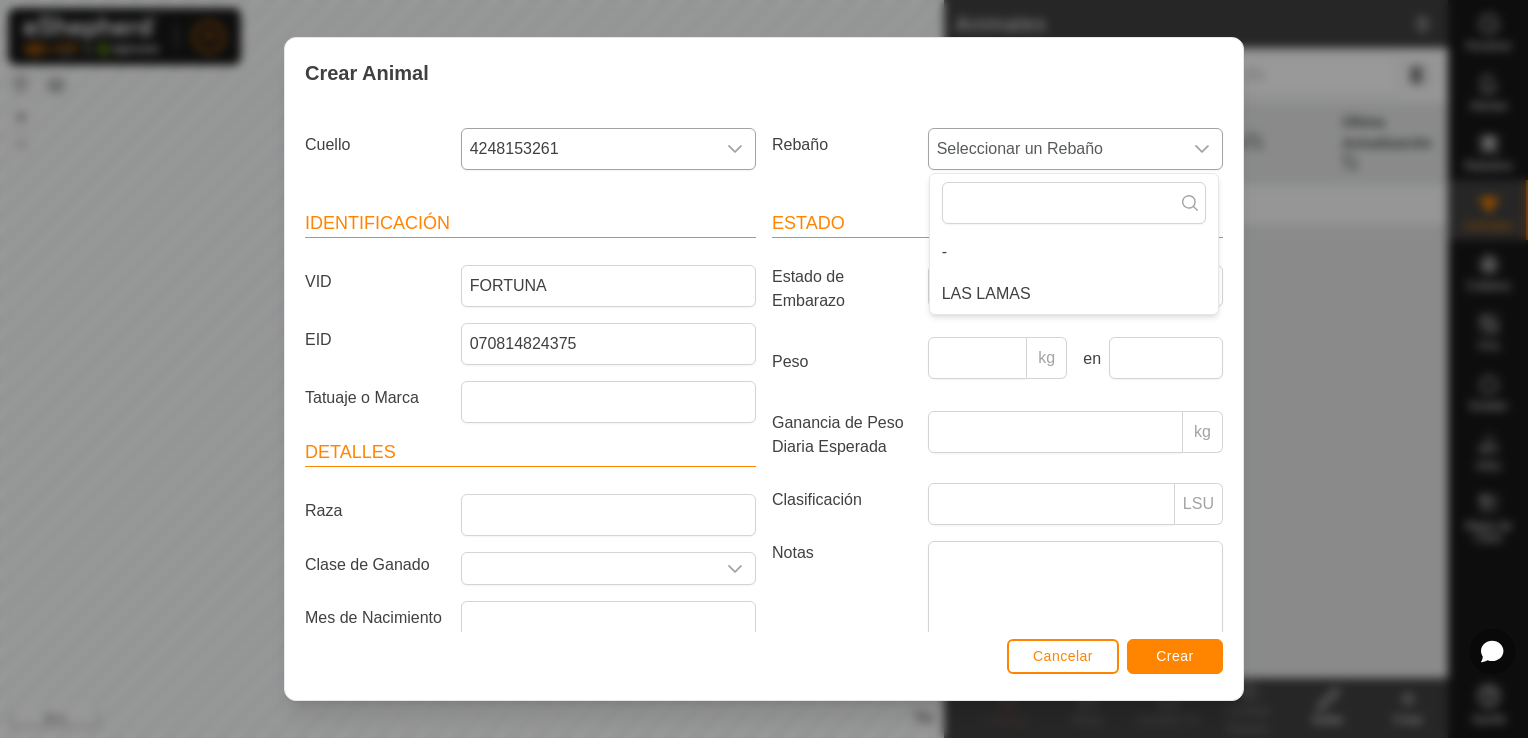 click on "LAS LAMAS" at bounding box center (1074, 294) 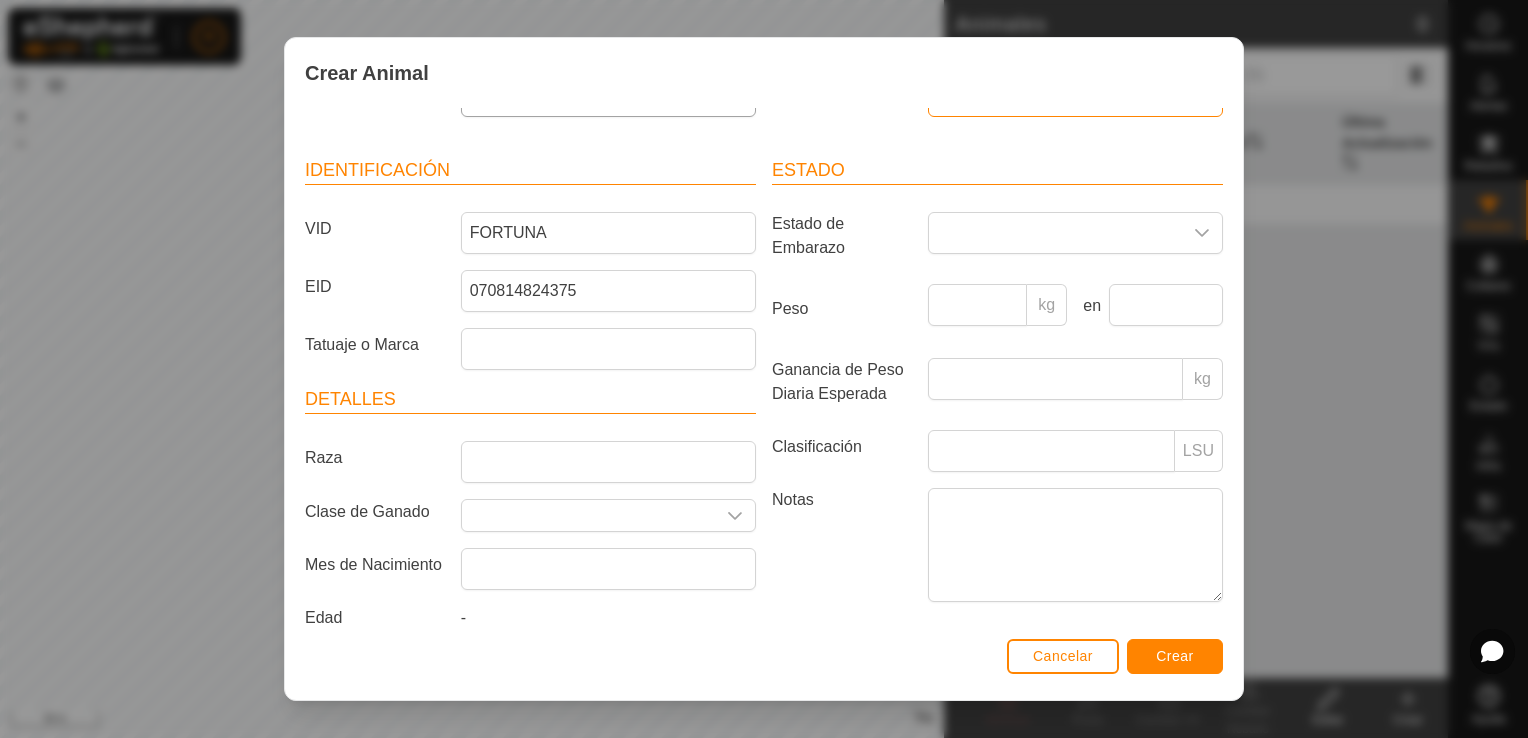 scroll, scrollTop: 52, scrollLeft: 0, axis: vertical 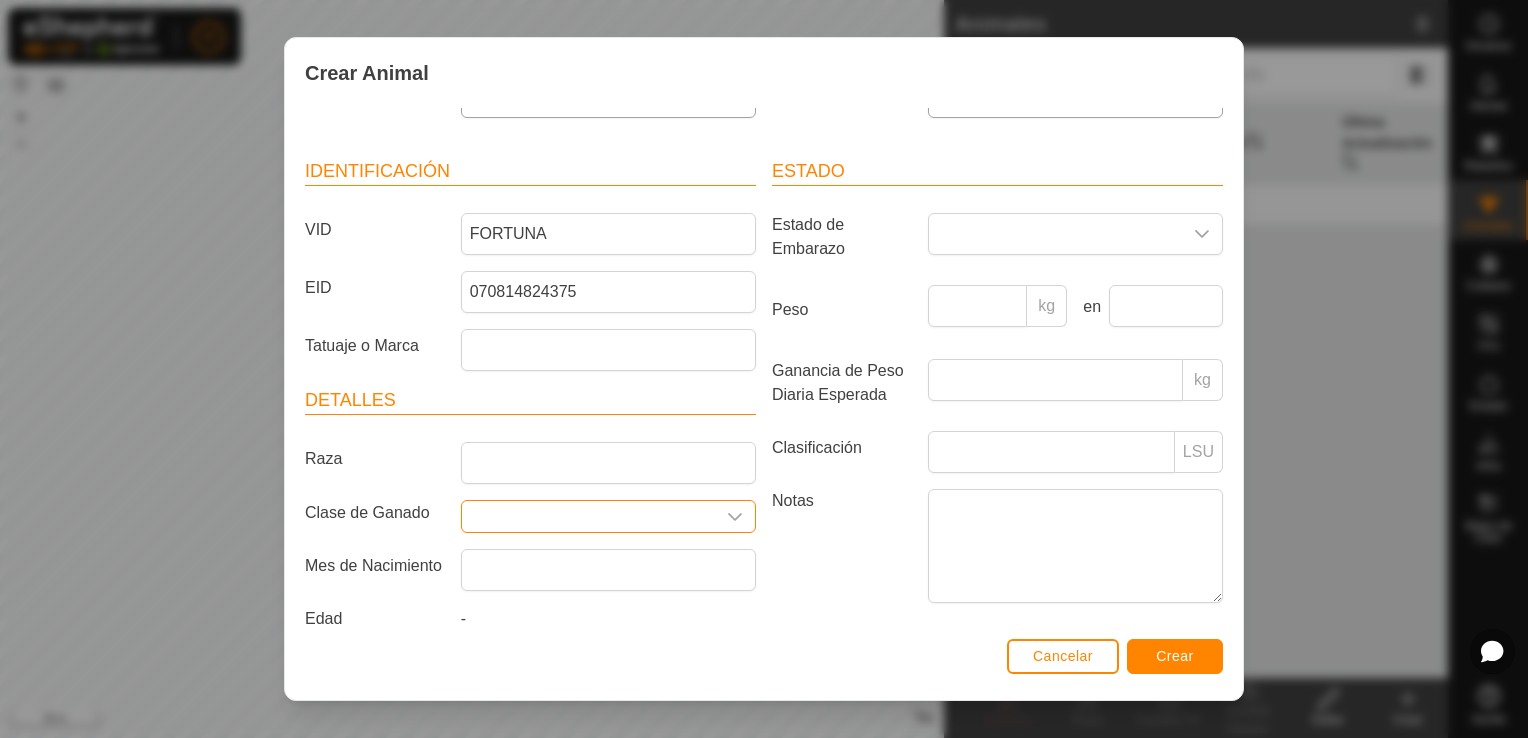 click at bounding box center (588, 516) 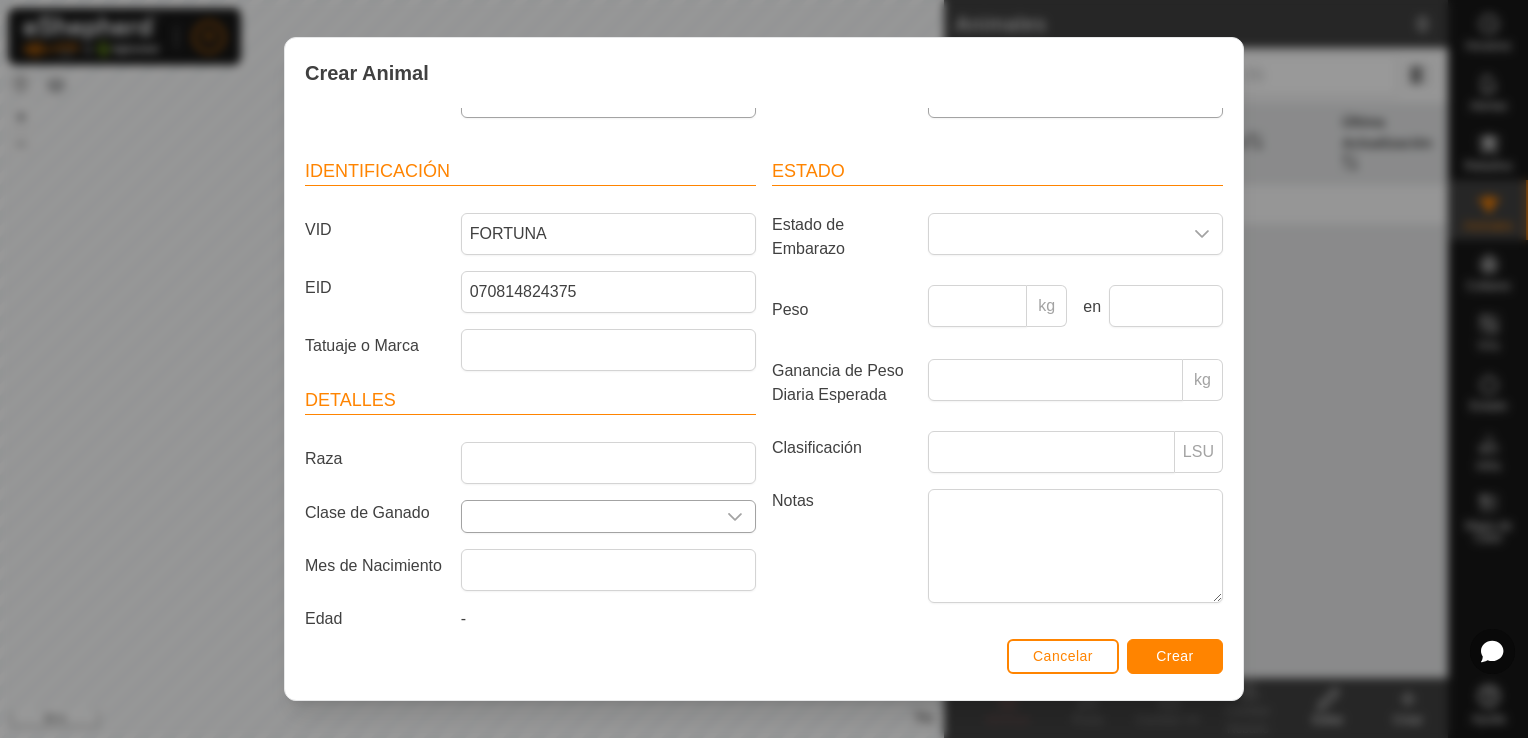 click 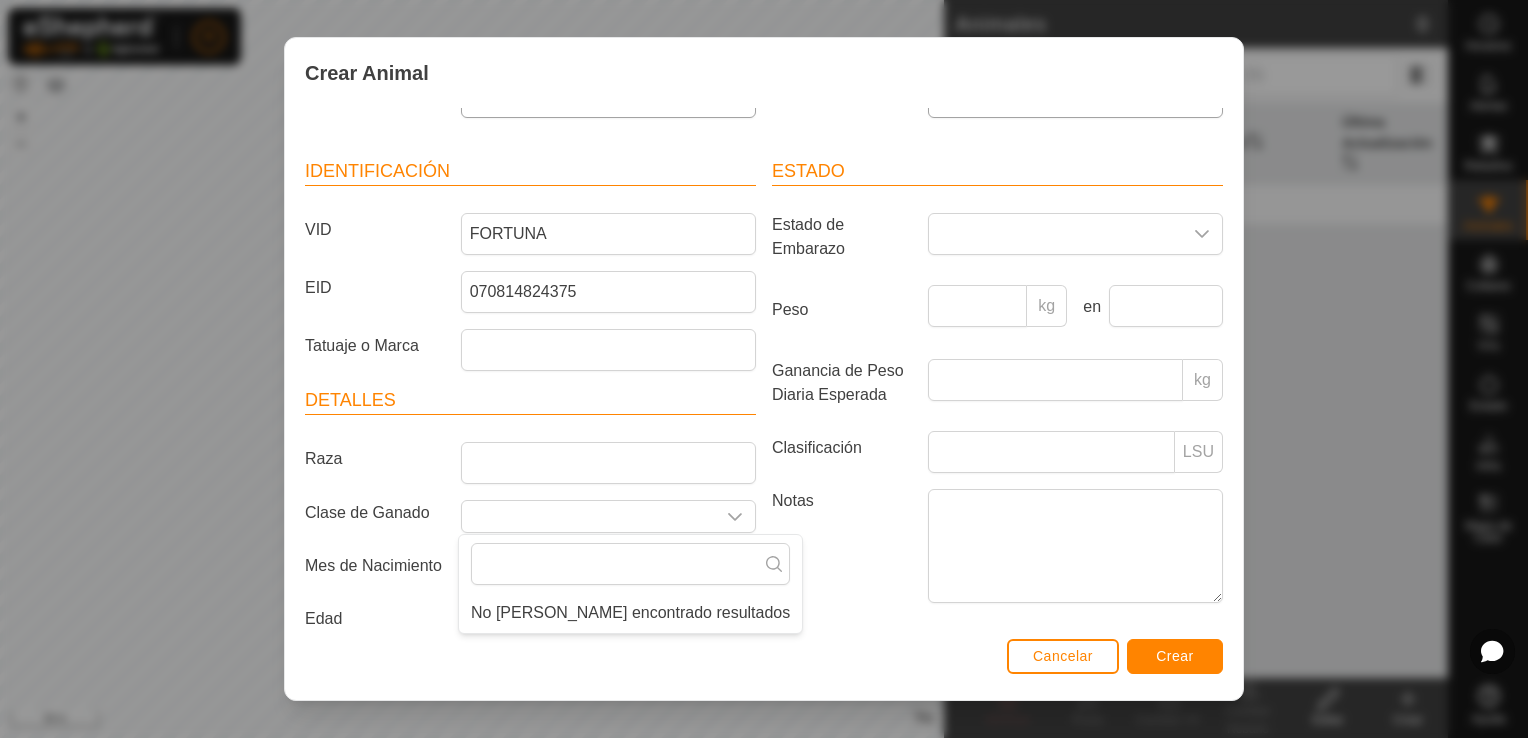 click on "Notas" at bounding box center [842, 545] 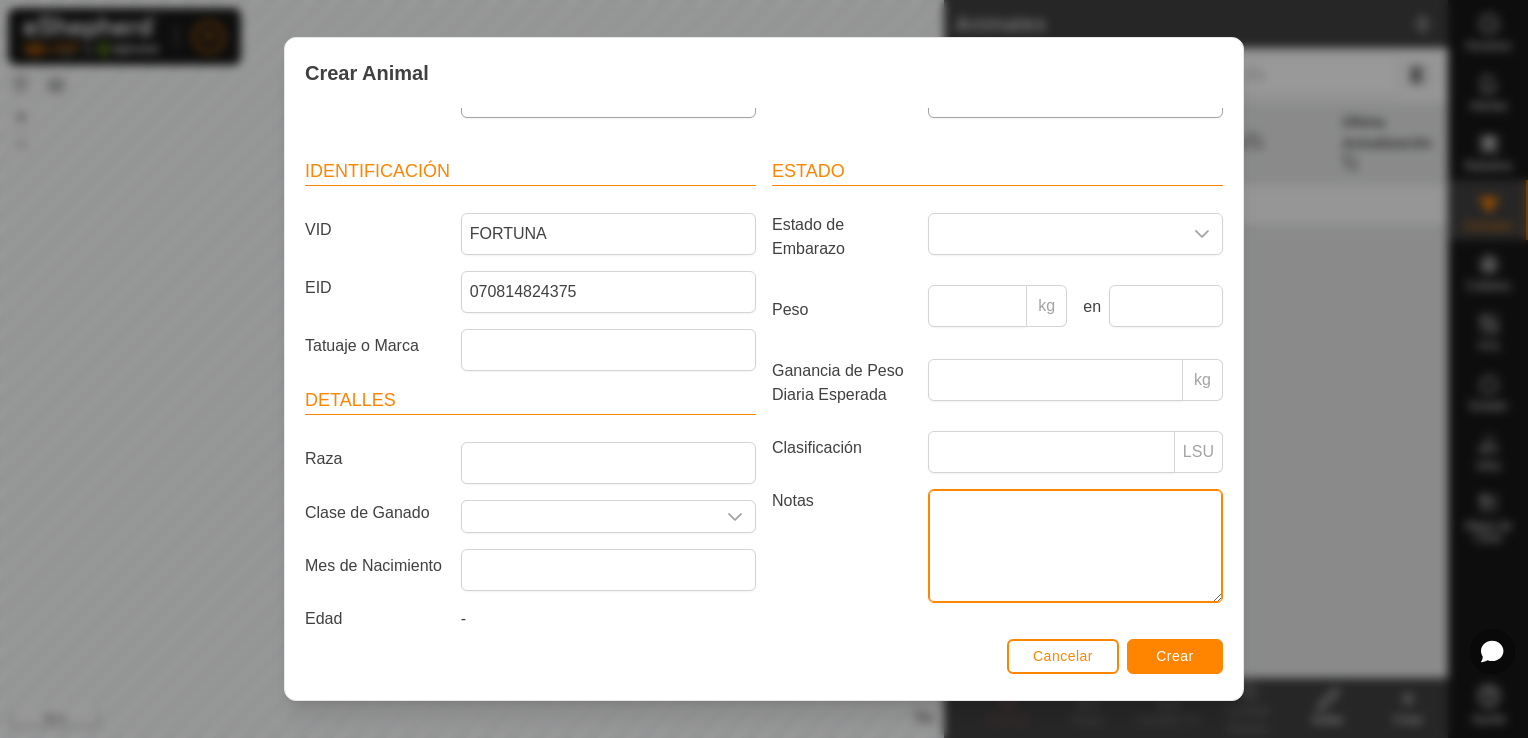 click on "Notas" at bounding box center [1075, 546] 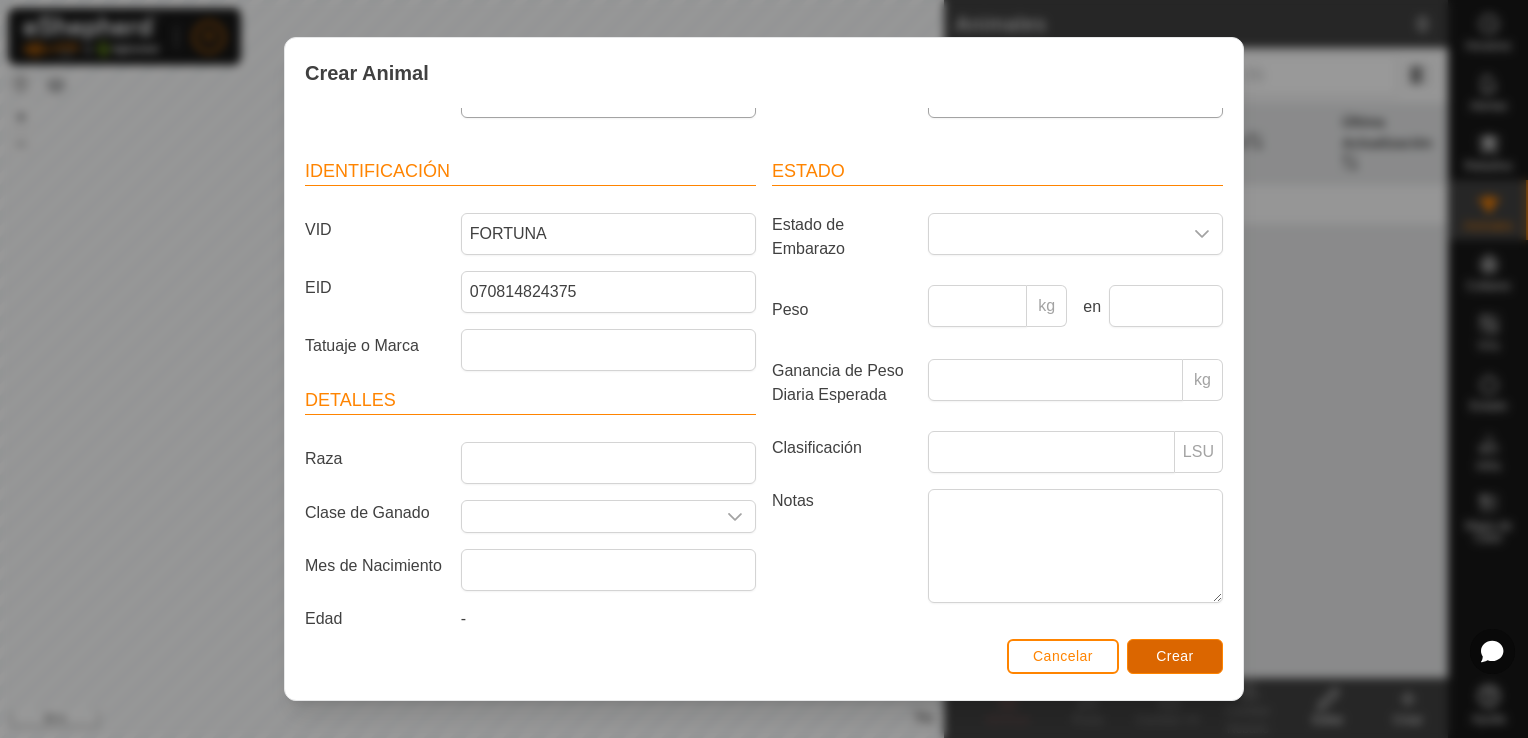 click on "Crear" at bounding box center (1175, 656) 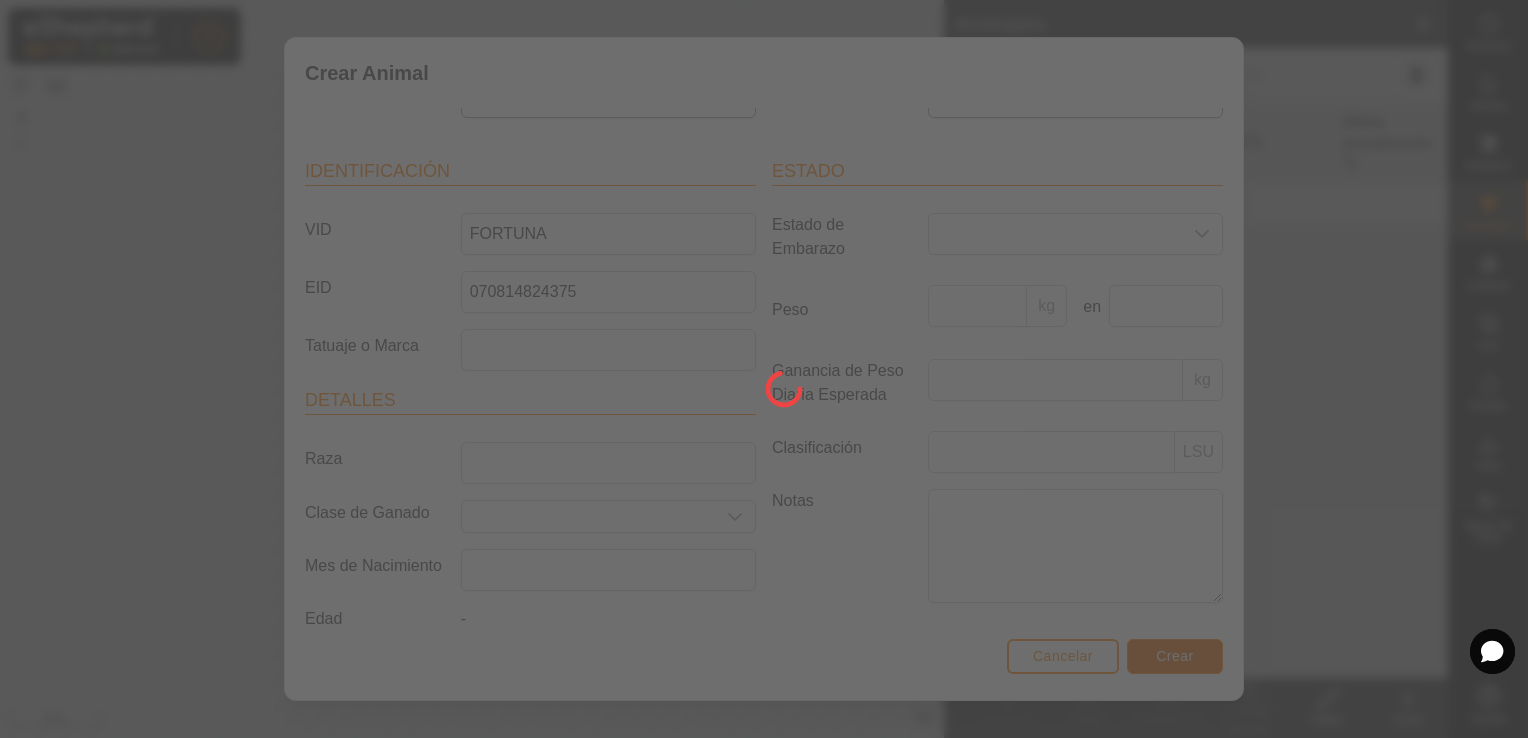 scroll, scrollTop: 125, scrollLeft: 0, axis: vertical 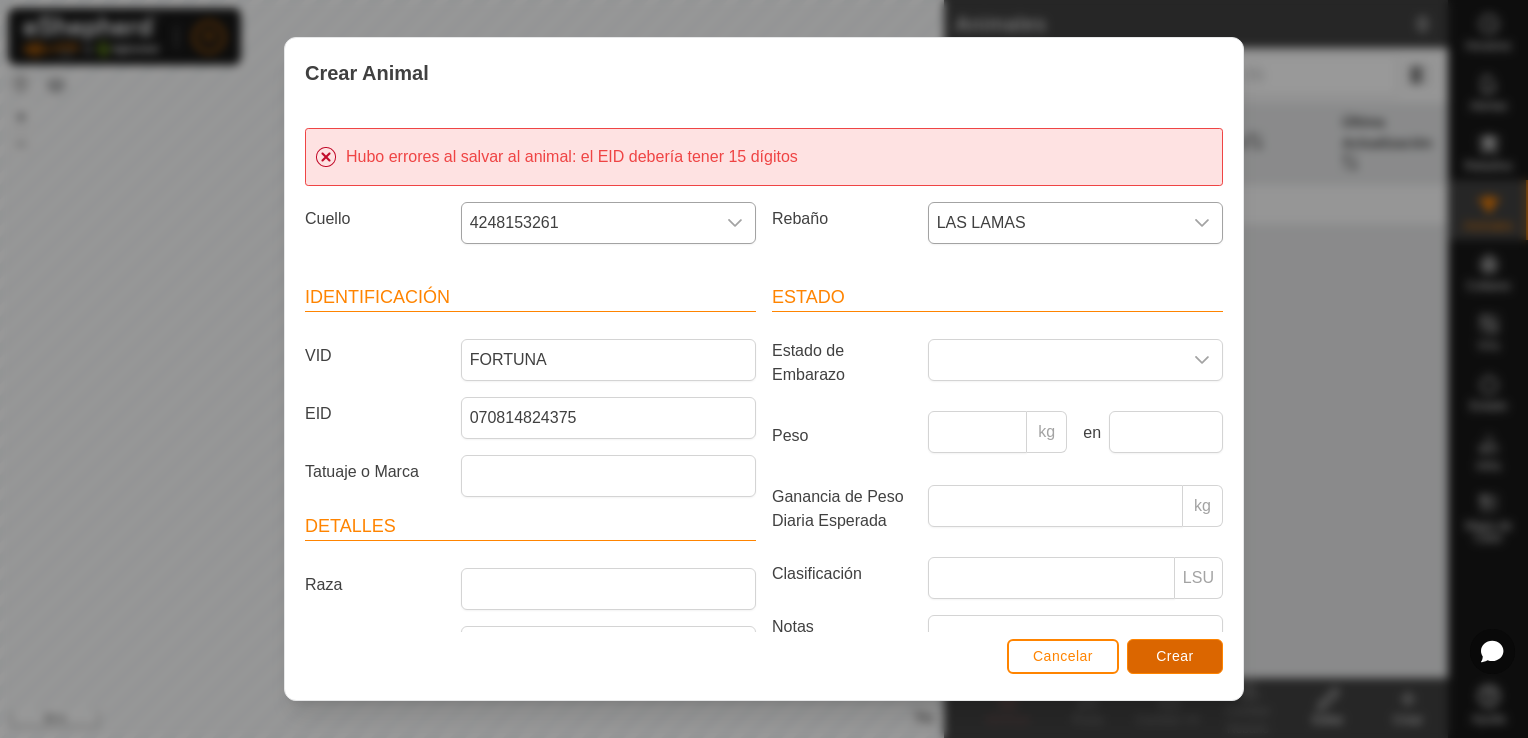 type 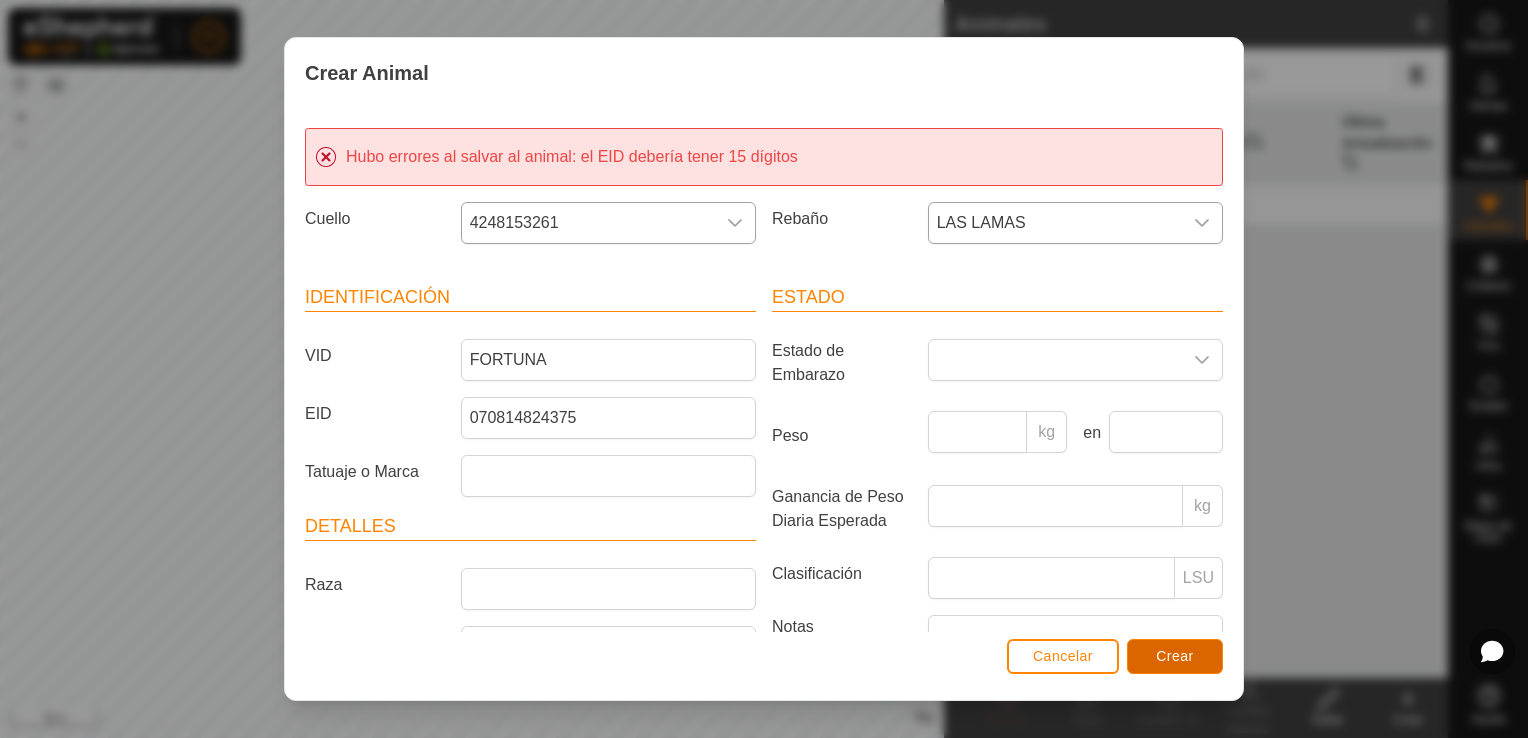 click on "Crear" at bounding box center [1175, 656] 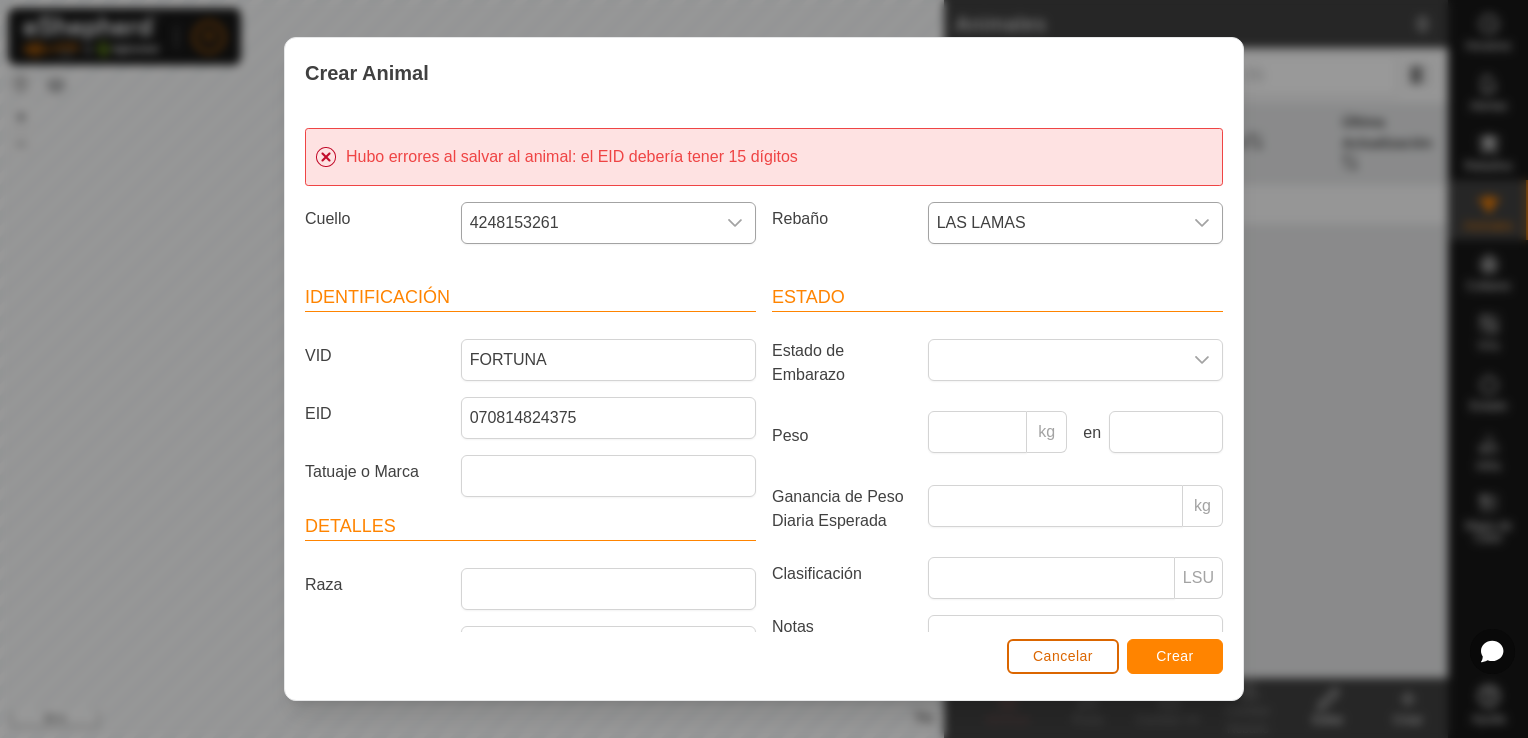 click on "Cancelar" at bounding box center [1063, 656] 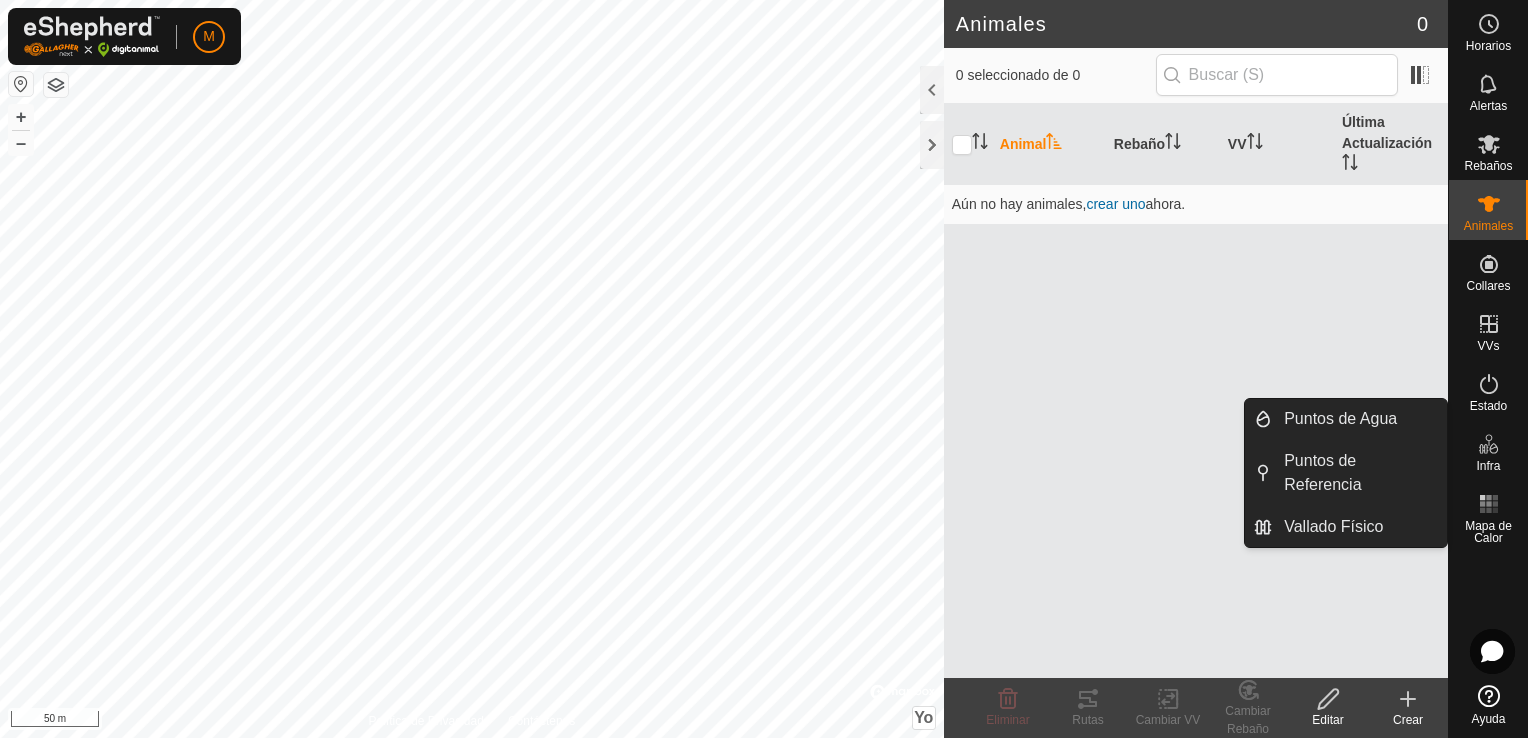 click on "Infra" at bounding box center [1488, 466] 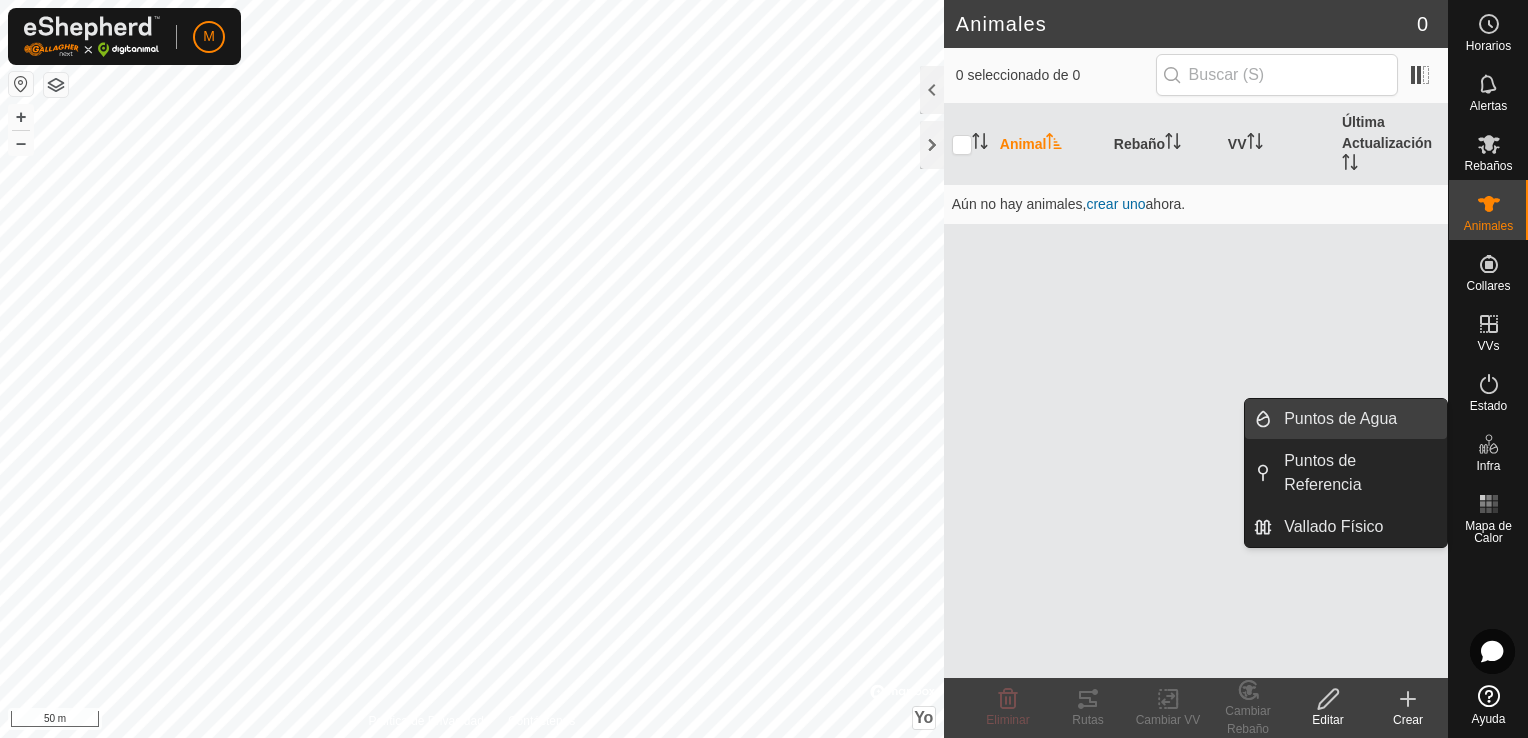 click on "Puntos de Agua" at bounding box center [1359, 419] 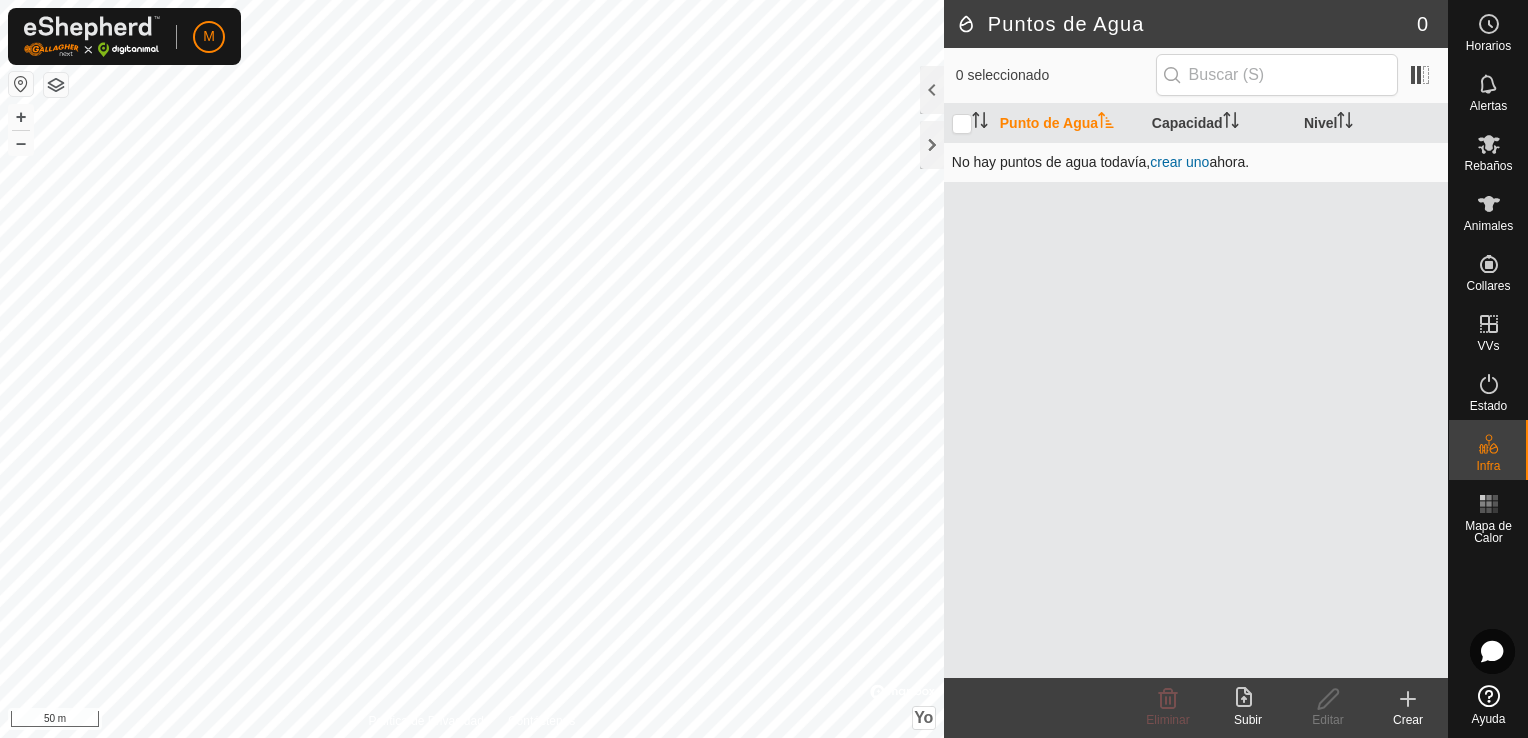click on "crear uno" at bounding box center [1179, 162] 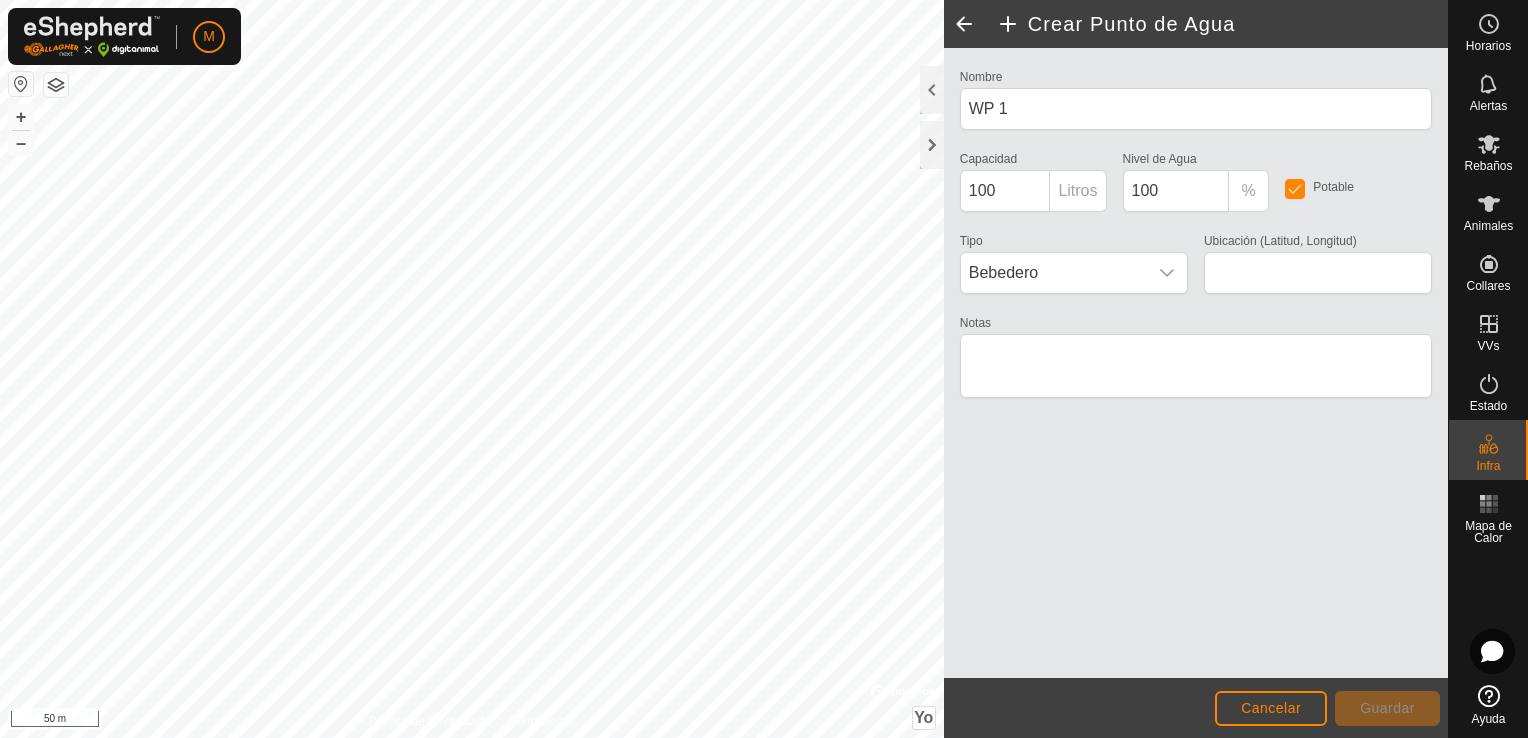 type on "42.871328, -5.716624" 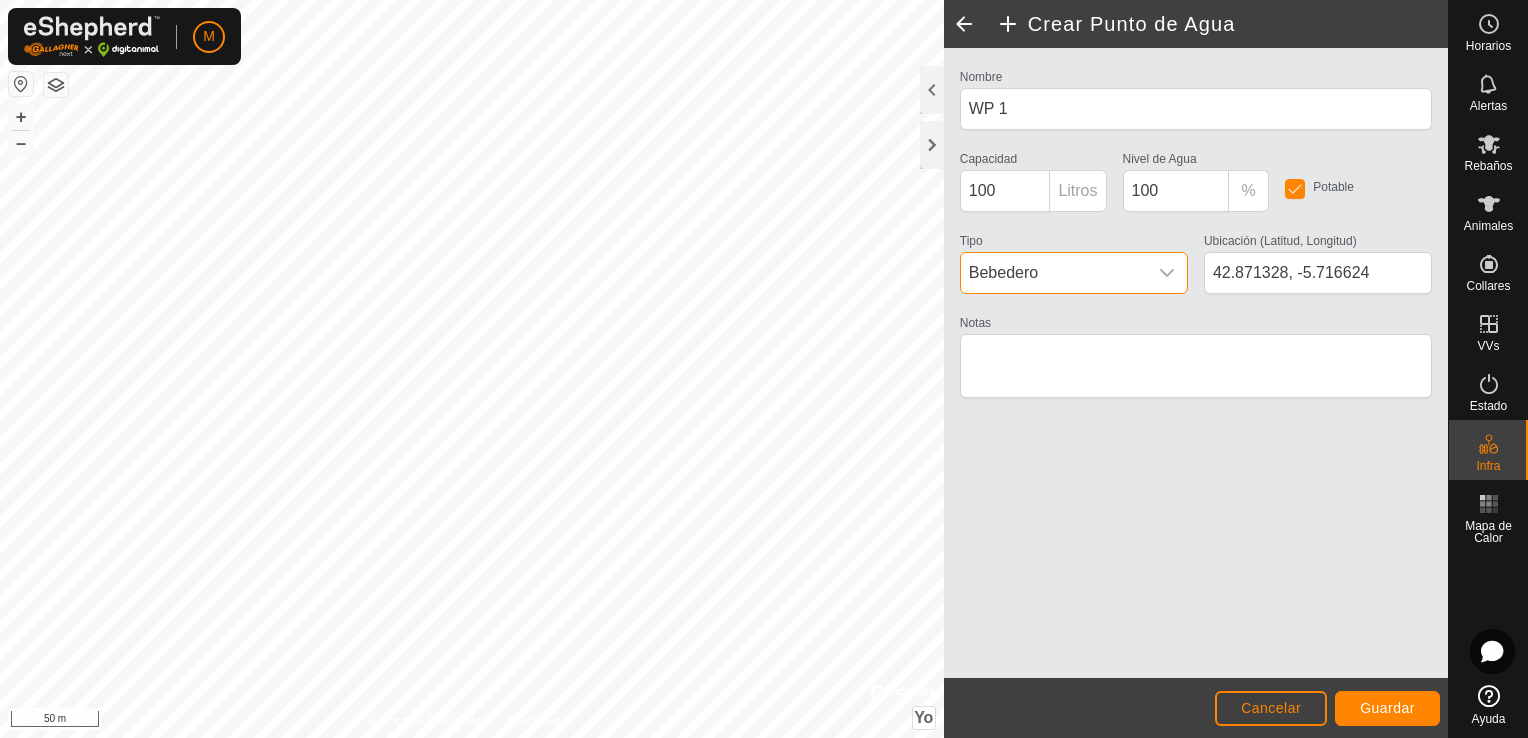 click on "Bebedero" at bounding box center (1054, 273) 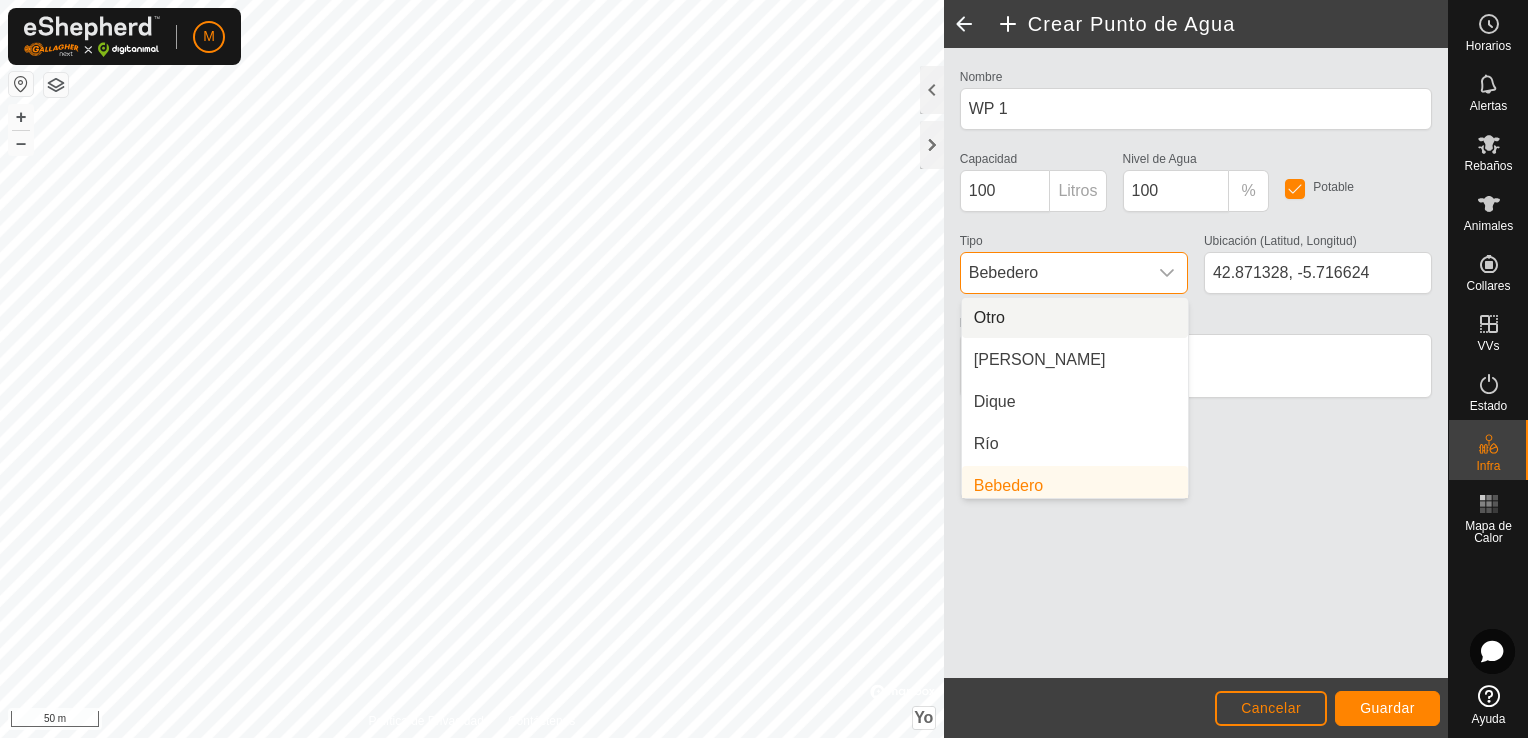 scroll, scrollTop: 8, scrollLeft: 0, axis: vertical 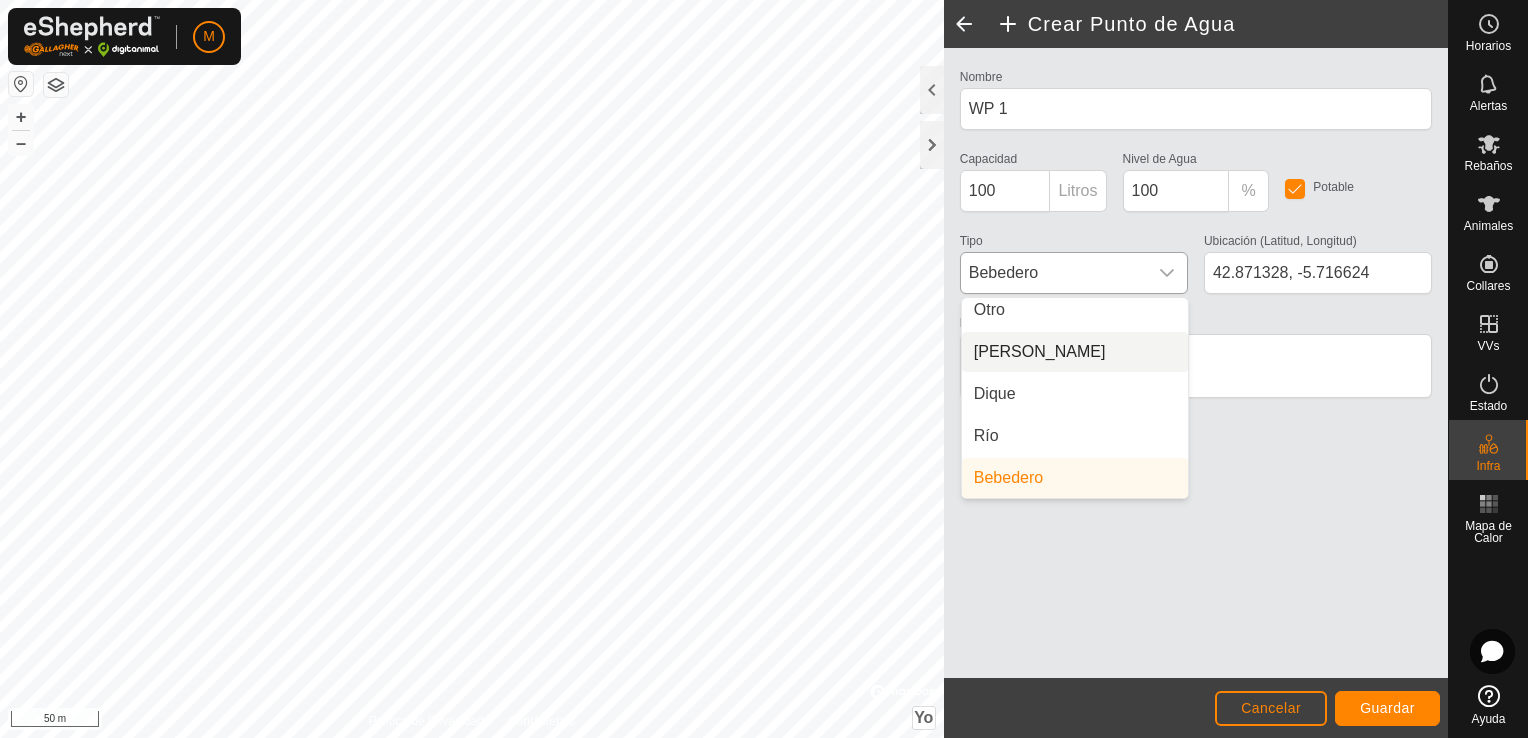 click on "[PERSON_NAME]" at bounding box center (1075, 352) 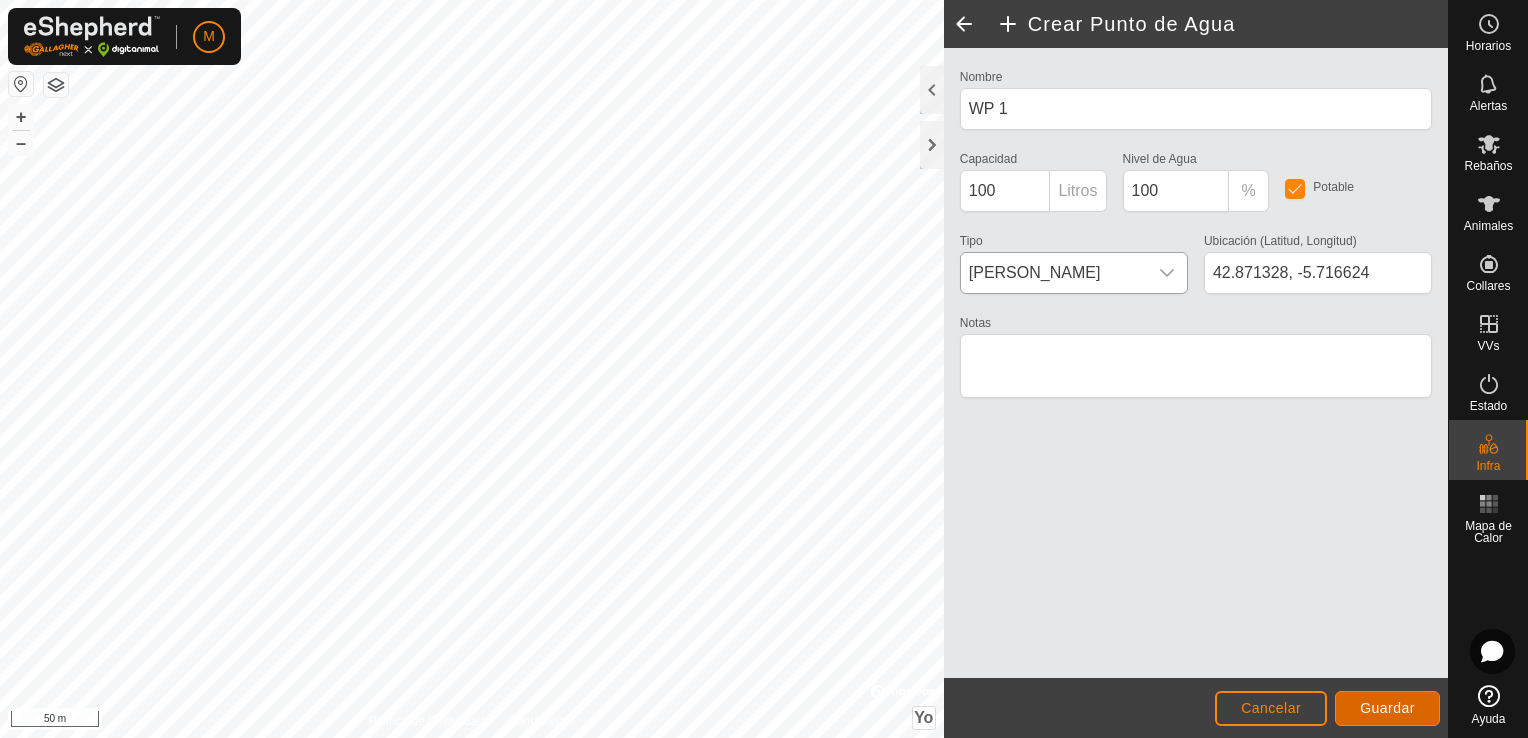 click on "Guardar" 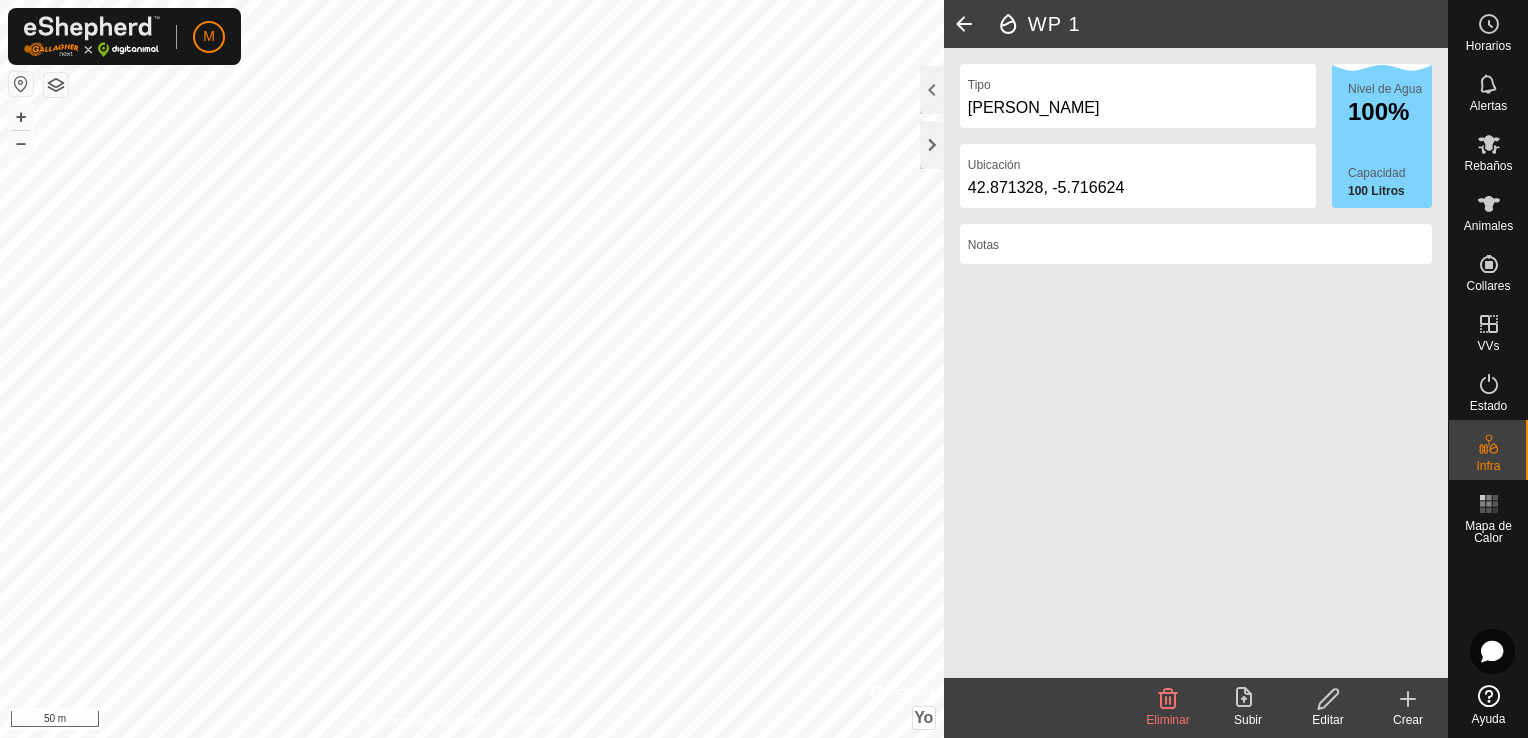 click 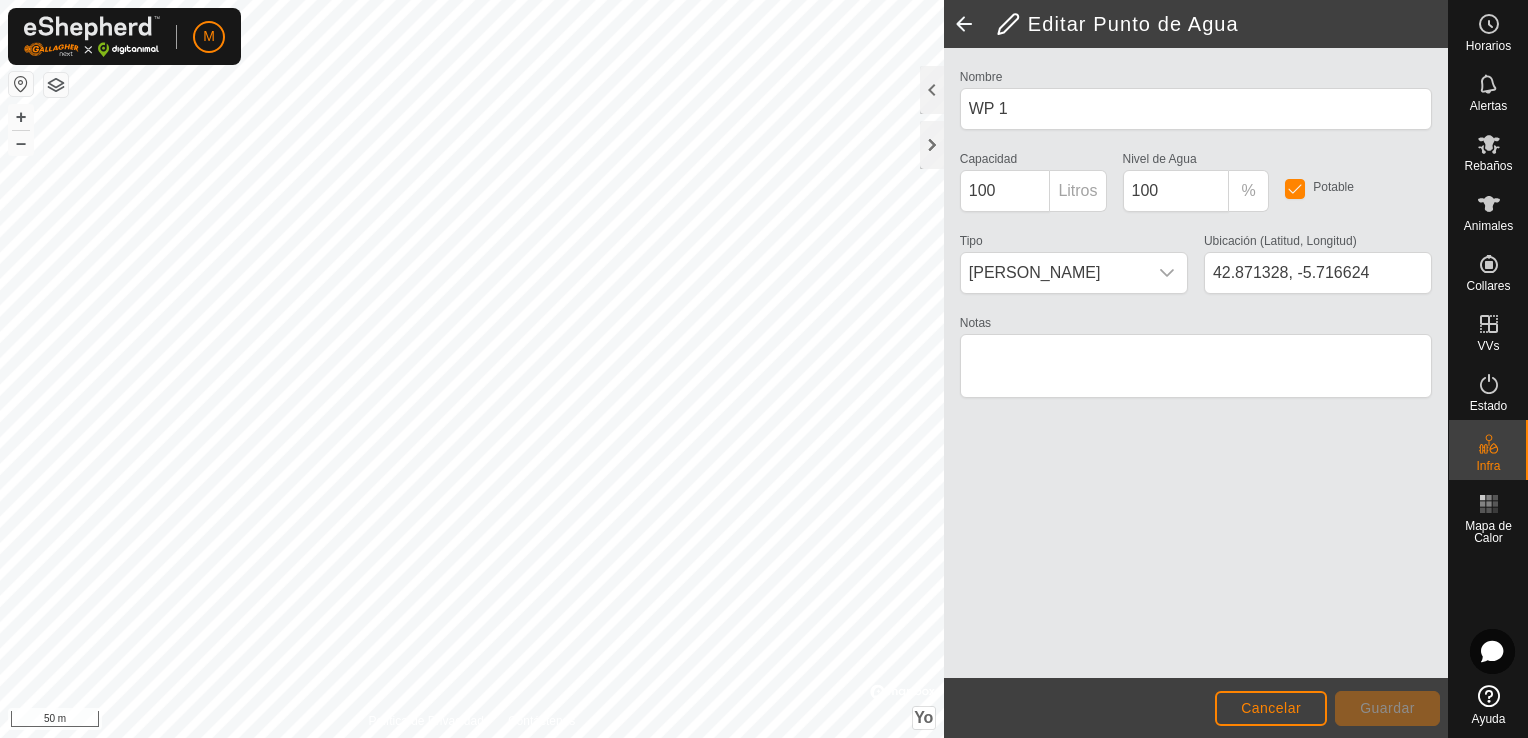 drag, startPoint x: 1301, startPoint y: 686, endPoint x: 1300, endPoint y: 710, distance: 24.020824 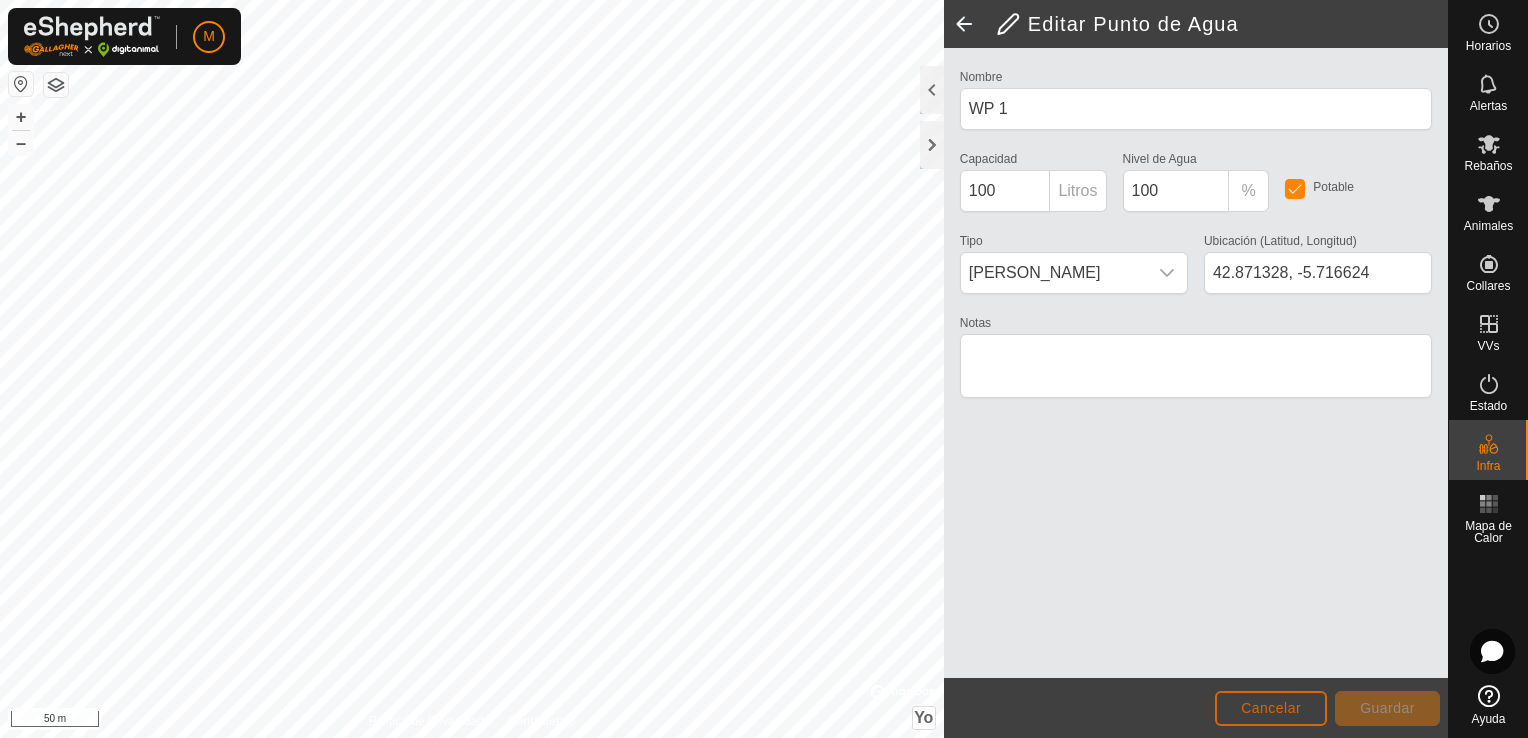 click on "Cancelar" 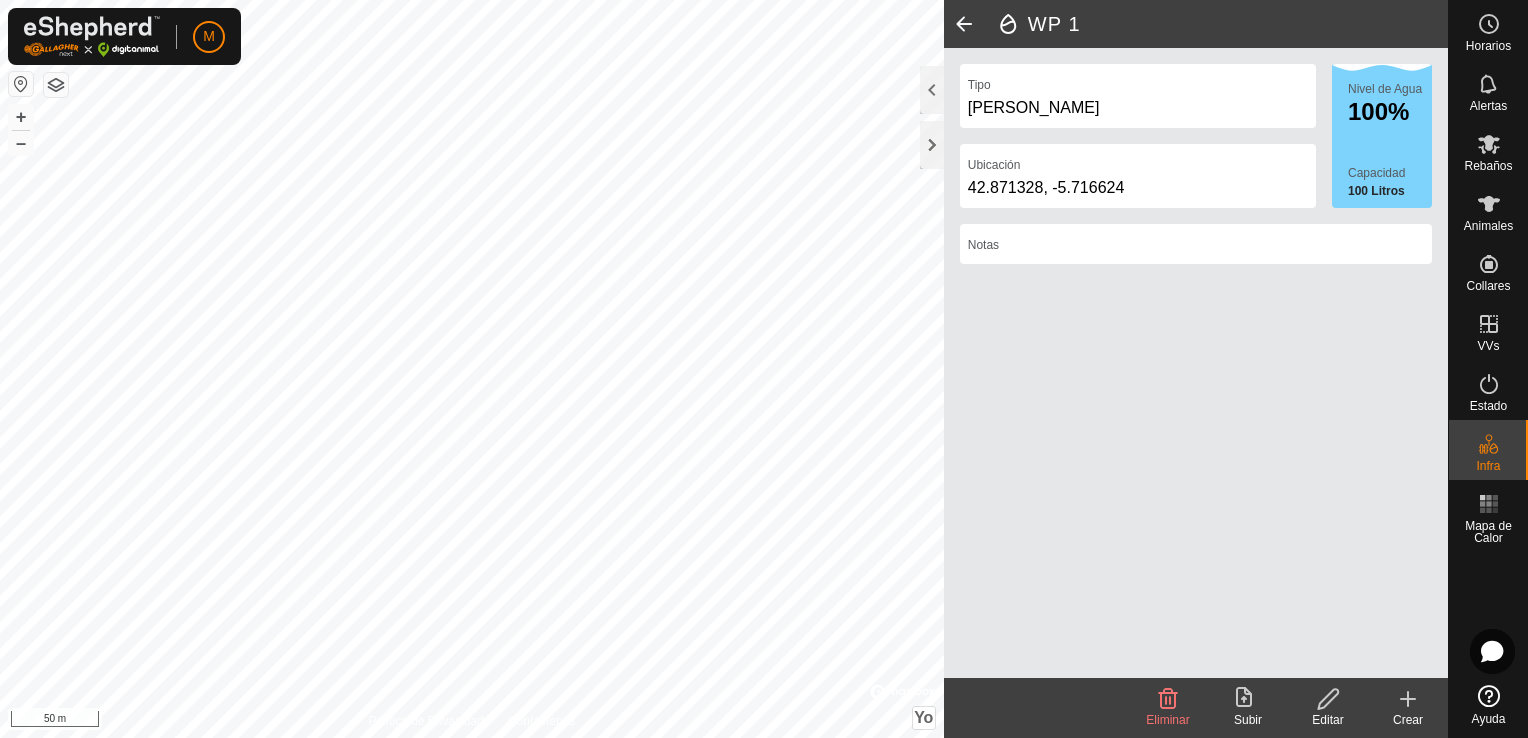 click 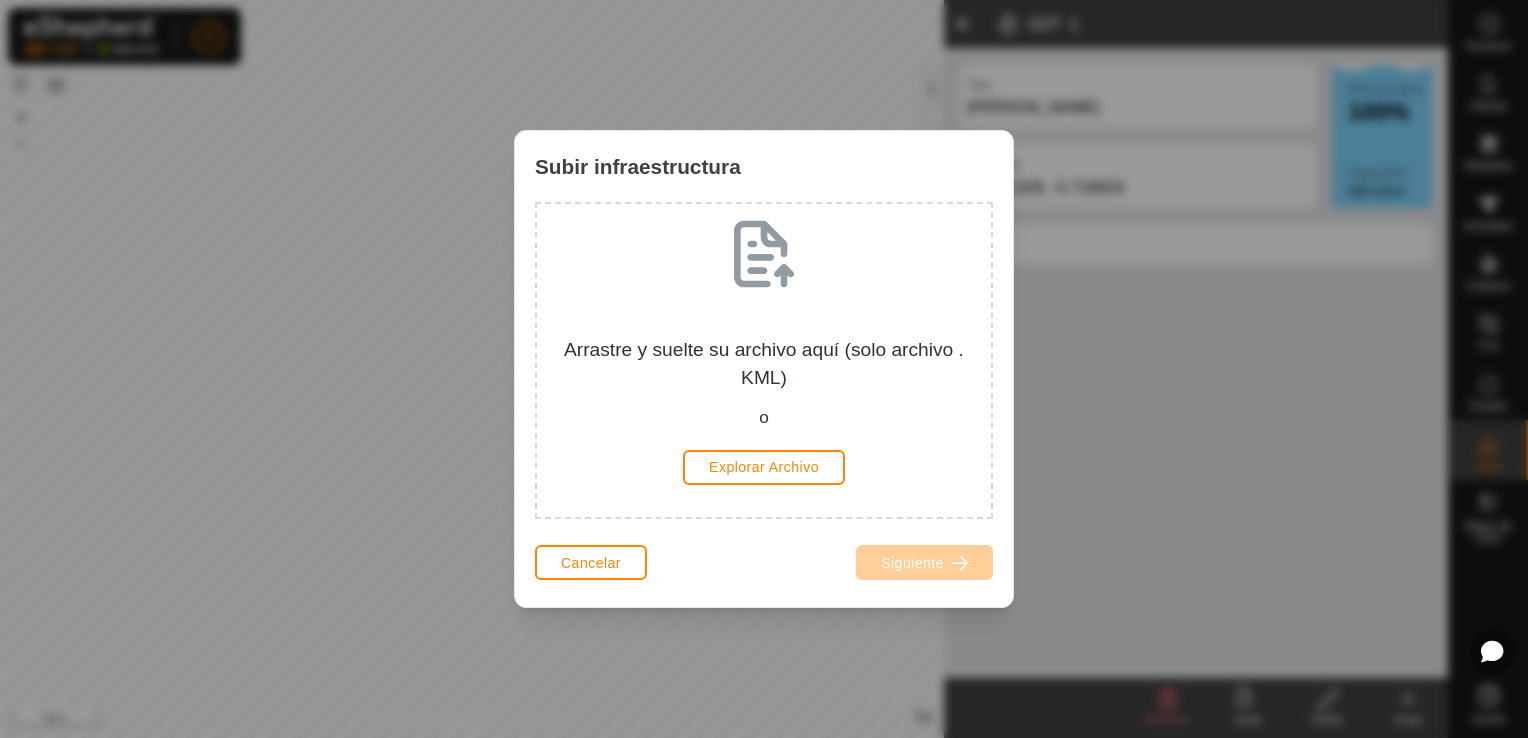 click on "Cancelar" at bounding box center [591, 563] 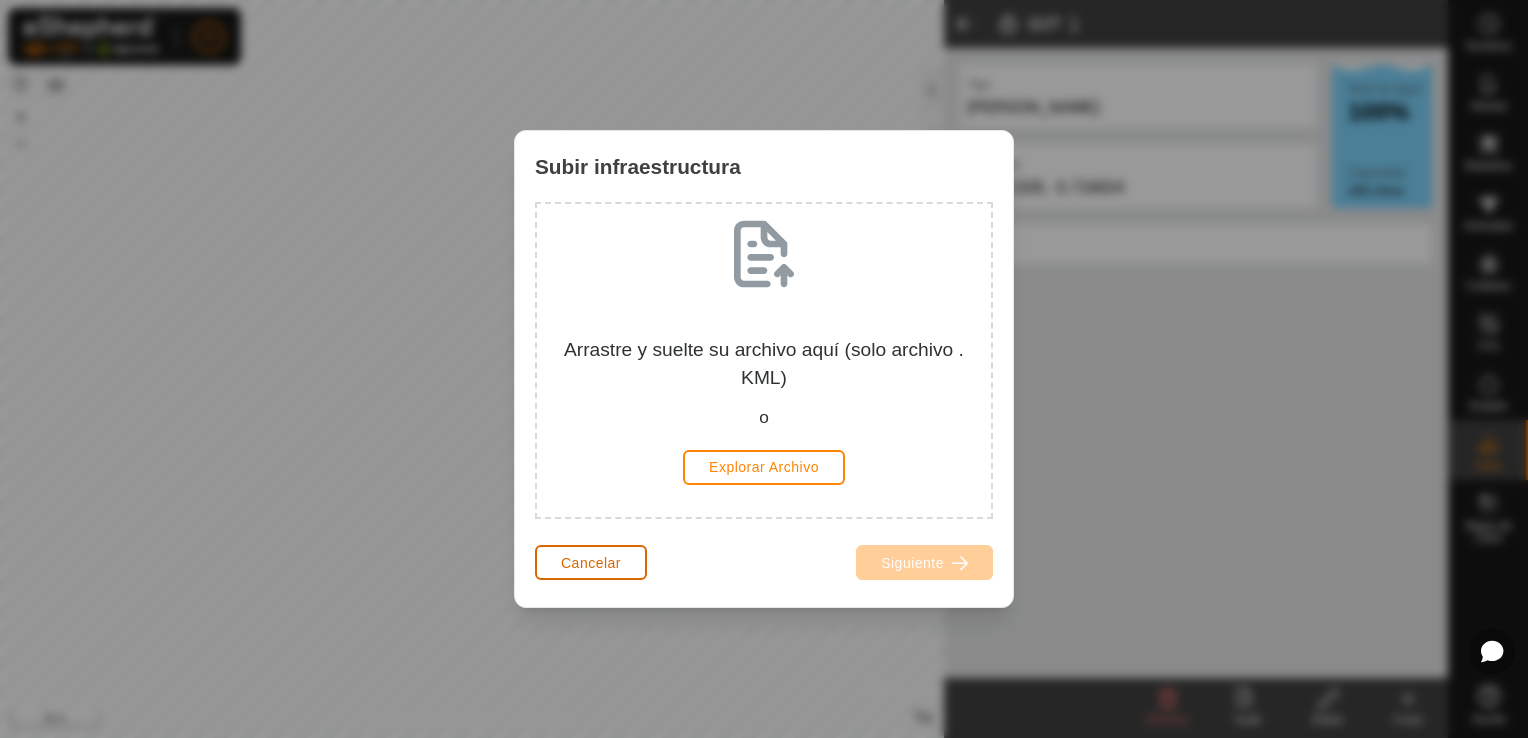 click on "Cancelar" at bounding box center [591, 563] 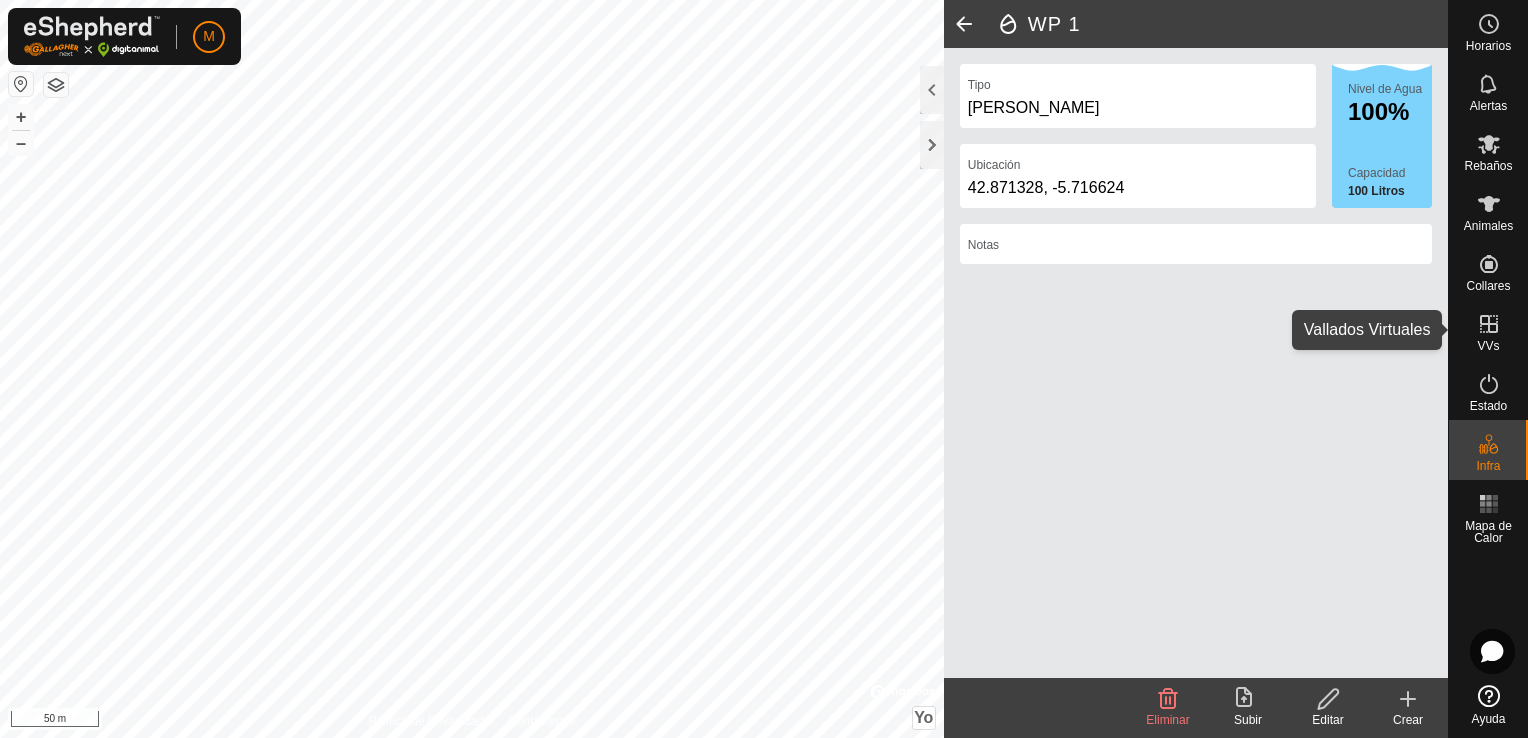 click at bounding box center [1489, 324] 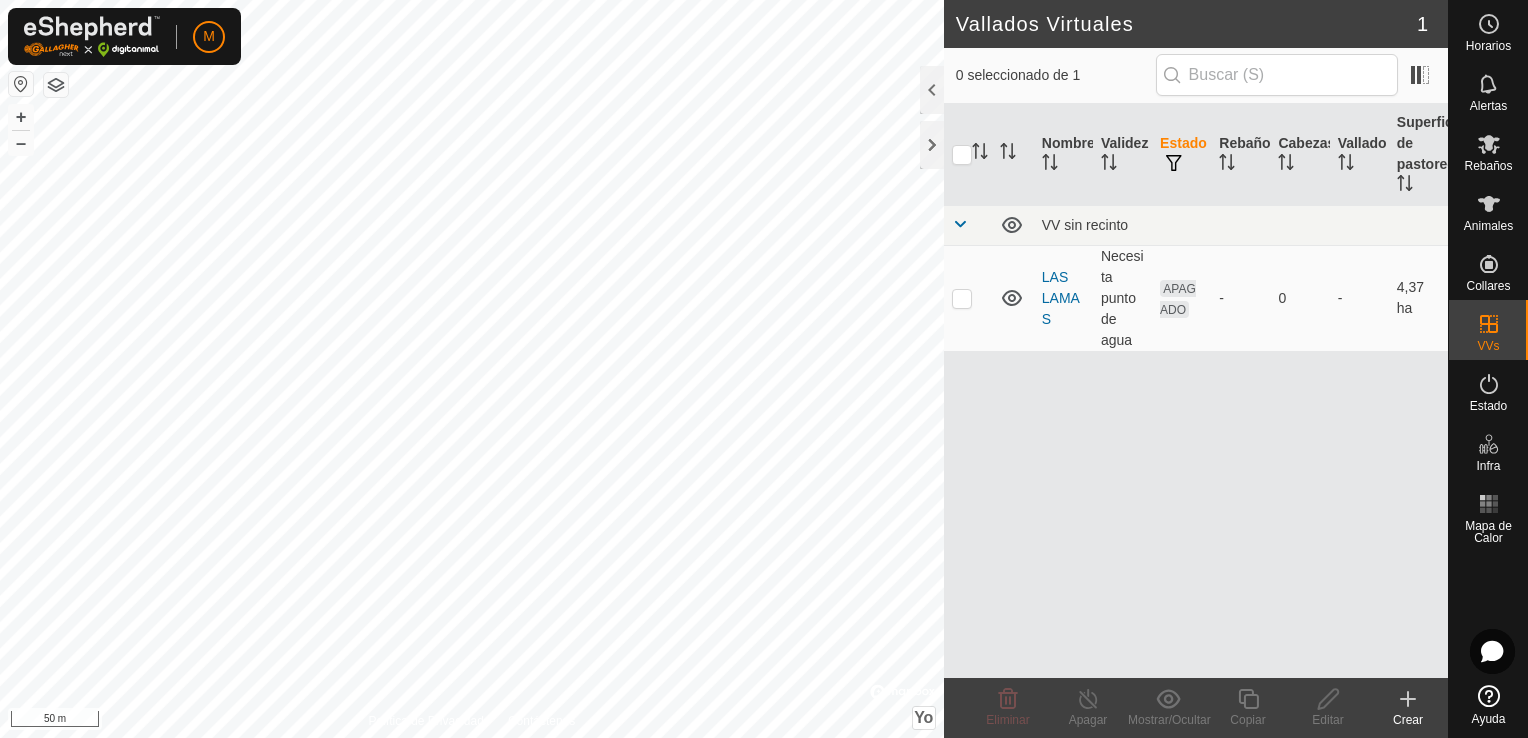 click on "Nombre   Validez   Estado   Rebaño   [PERSON_NAME]   Superficie de pastoreo   VV sin recinto  LAS LAMAS  Necesita punto de agua  APAGADO  -   0   -   4,37 ha" at bounding box center [1196, 391] 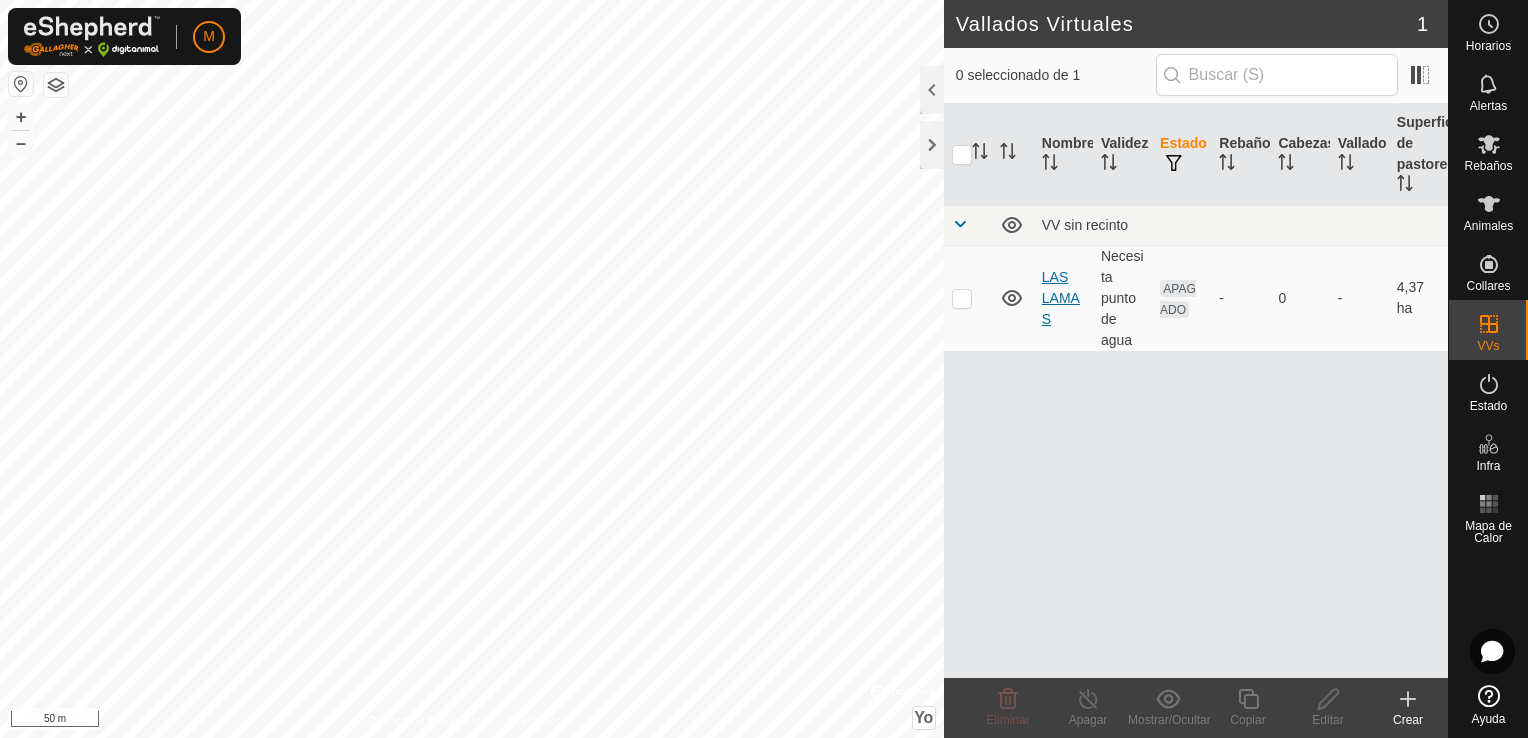 click on "LAS LAMAS" at bounding box center [1061, 298] 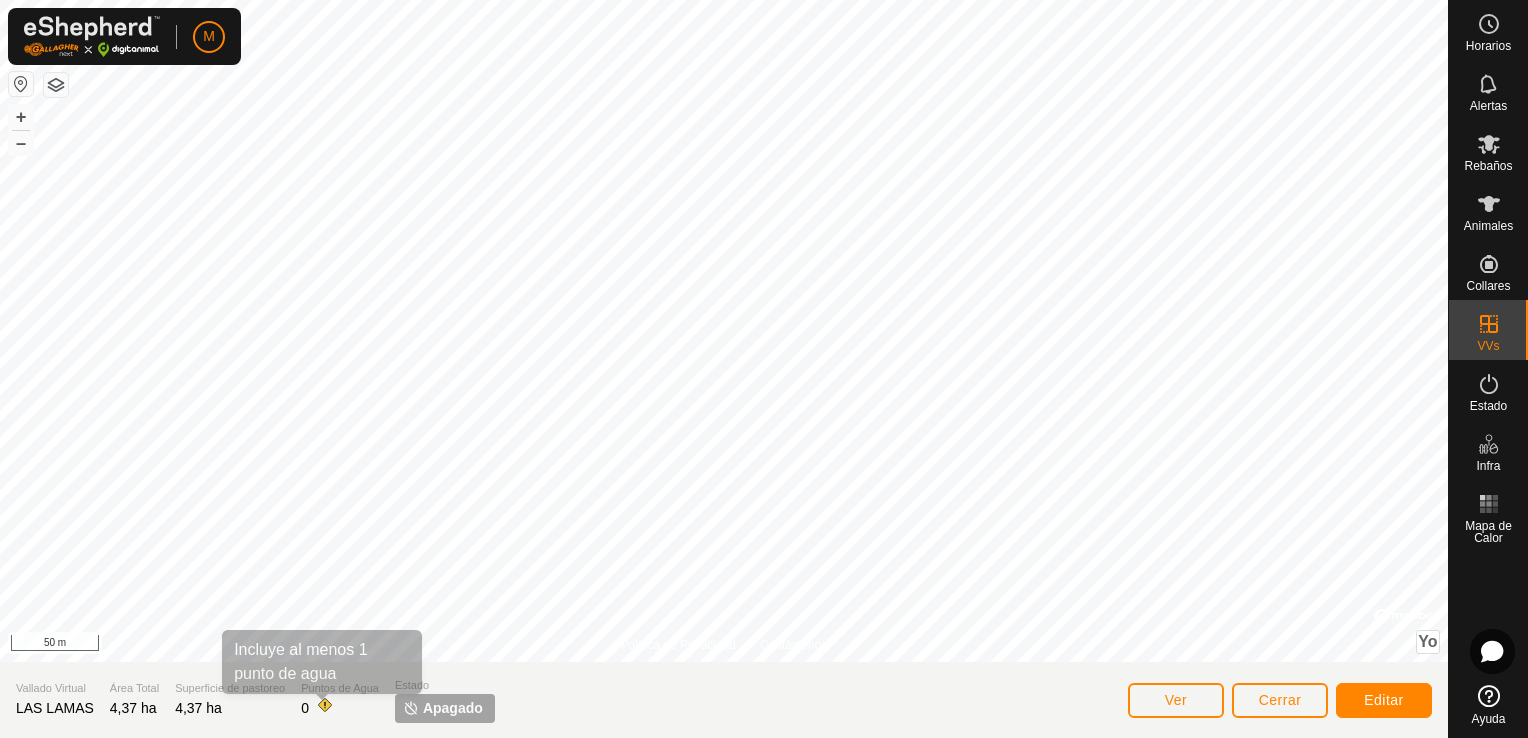 drag, startPoint x: 318, startPoint y: 697, endPoint x: 323, endPoint y: 710, distance: 13.928389 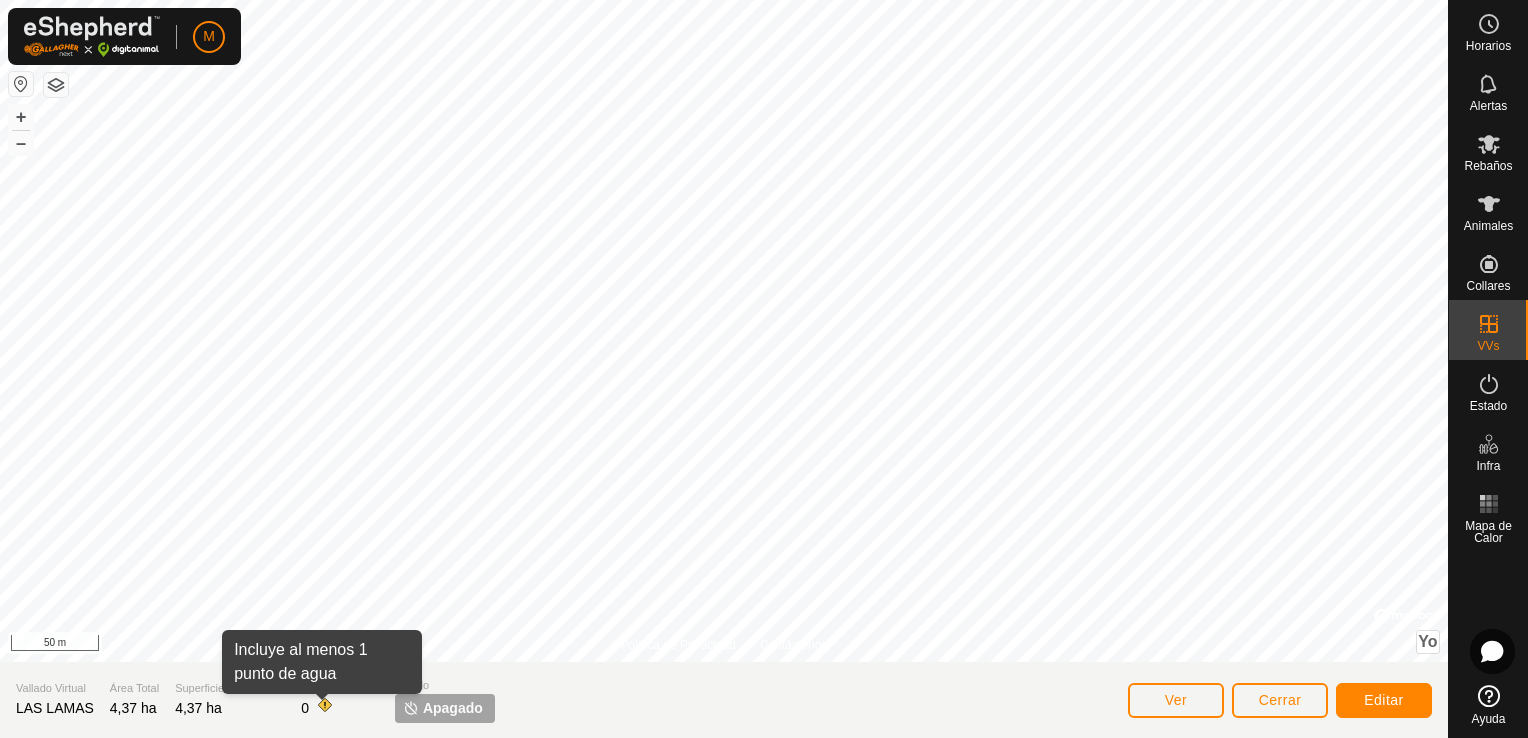 click 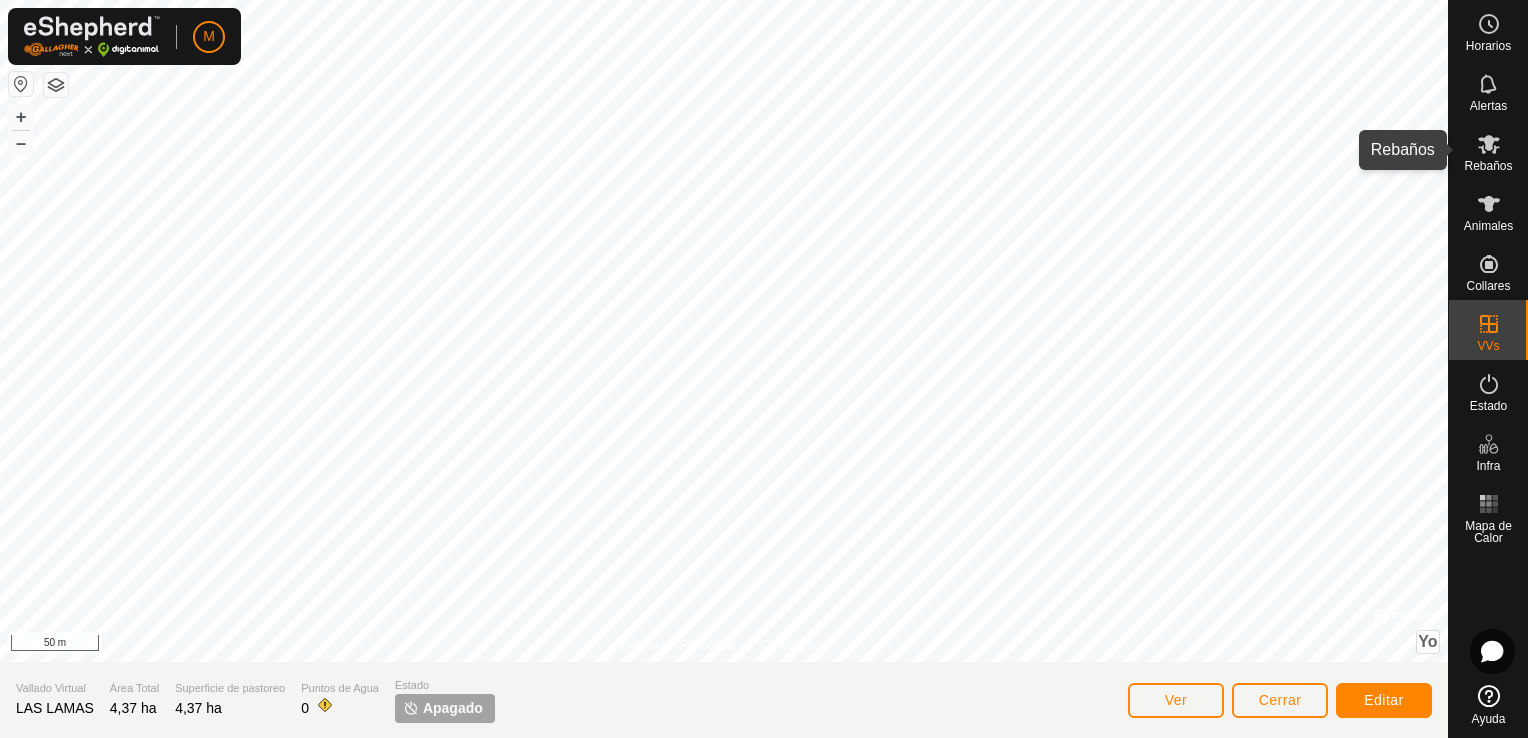 click on "Rebaños" at bounding box center (1488, 166) 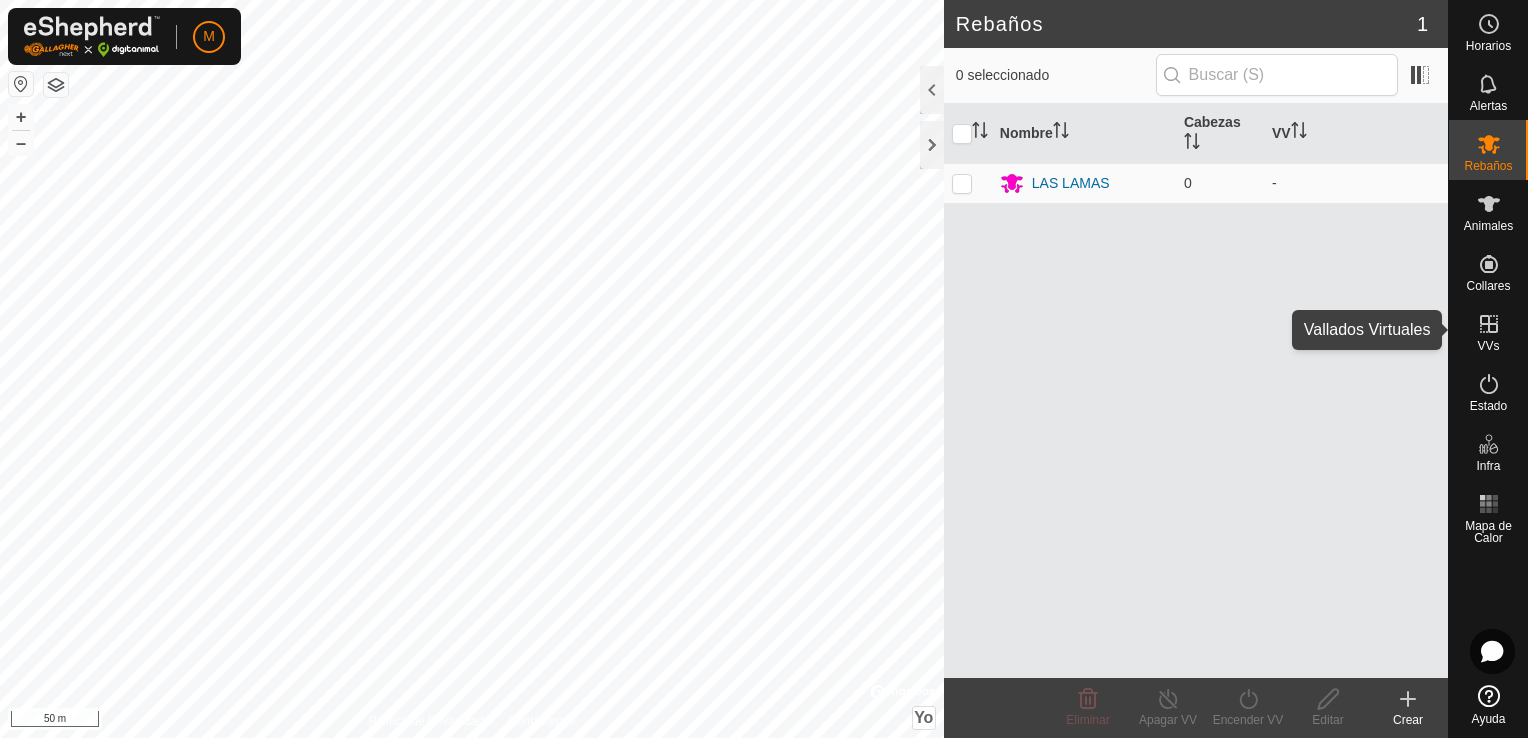 click 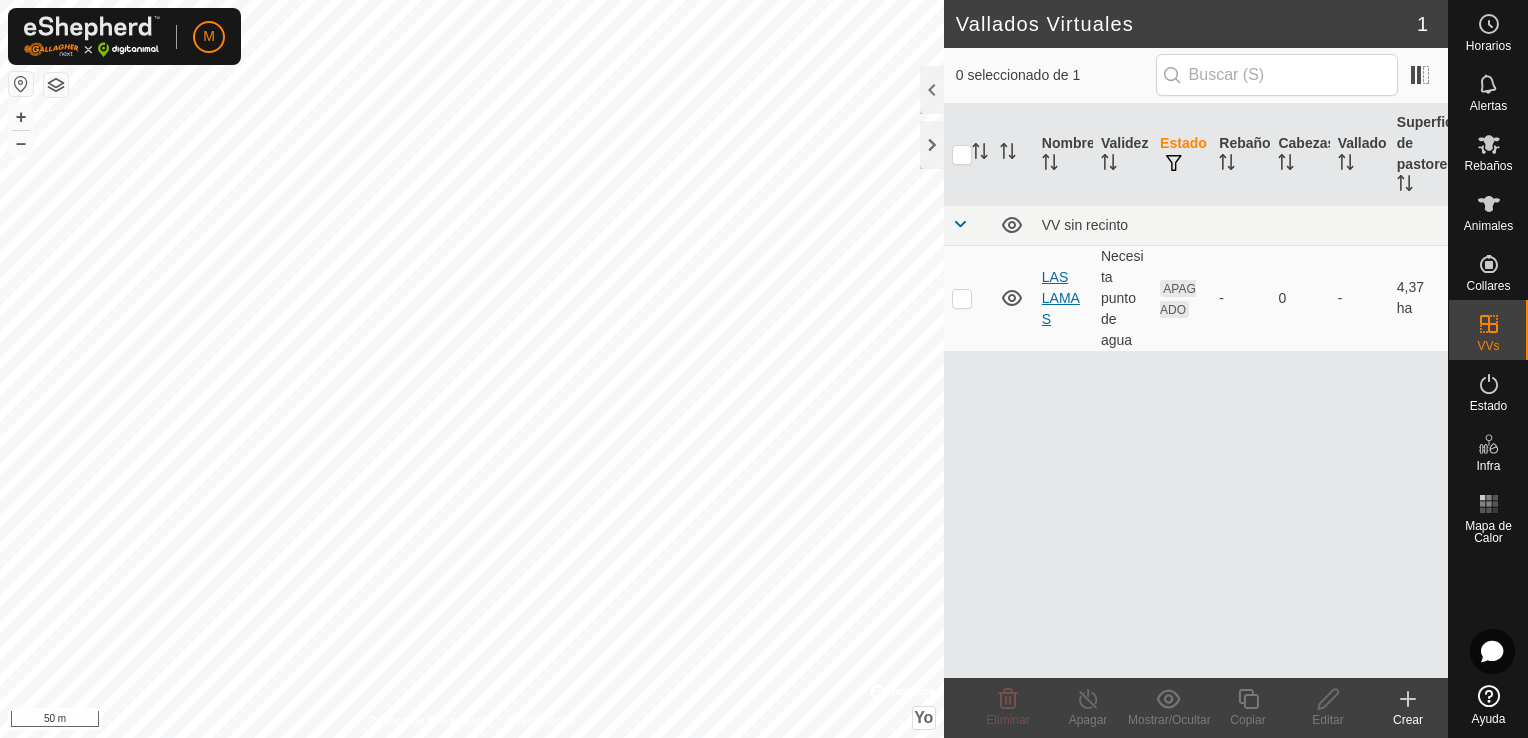 click on "LAS LAMAS" at bounding box center (1061, 298) 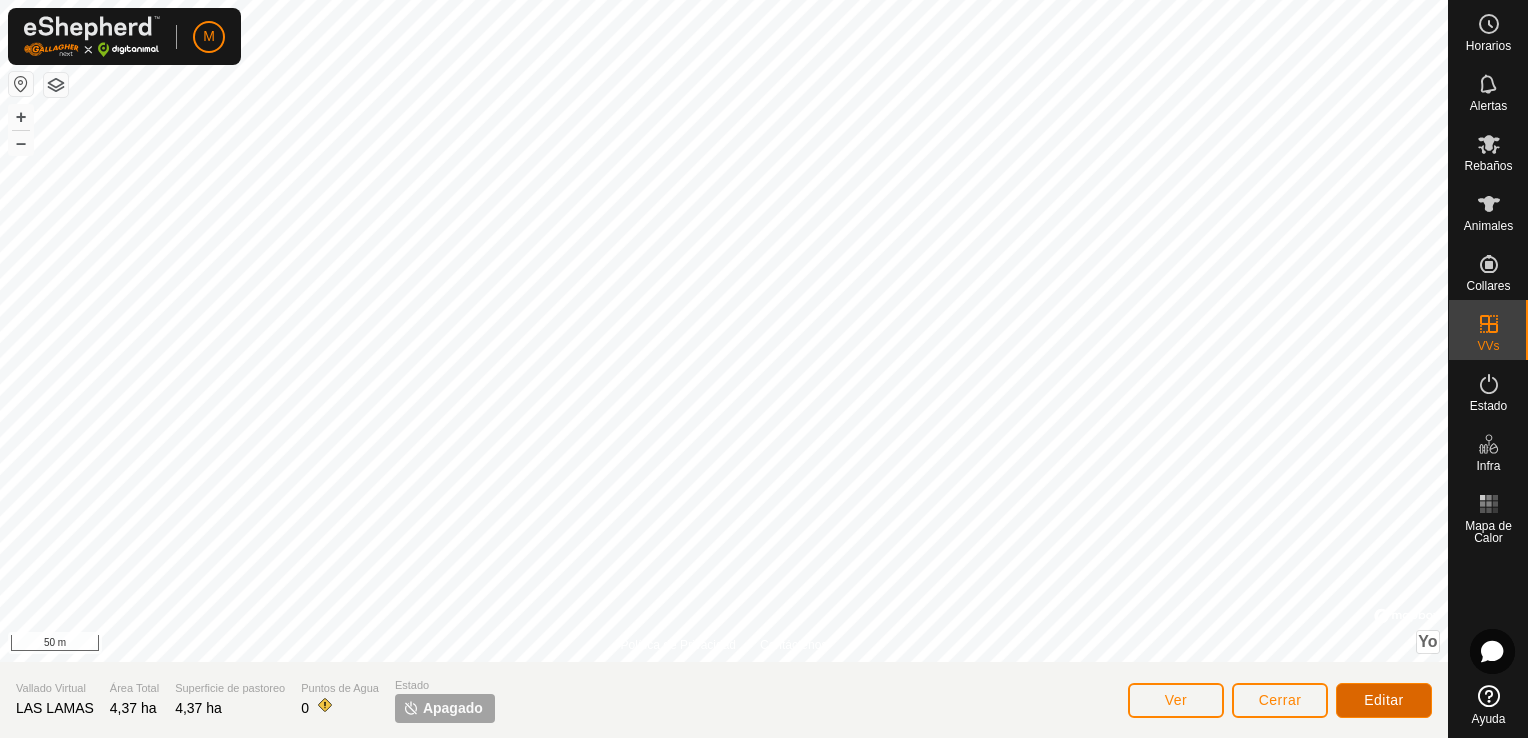 click on "Editar" 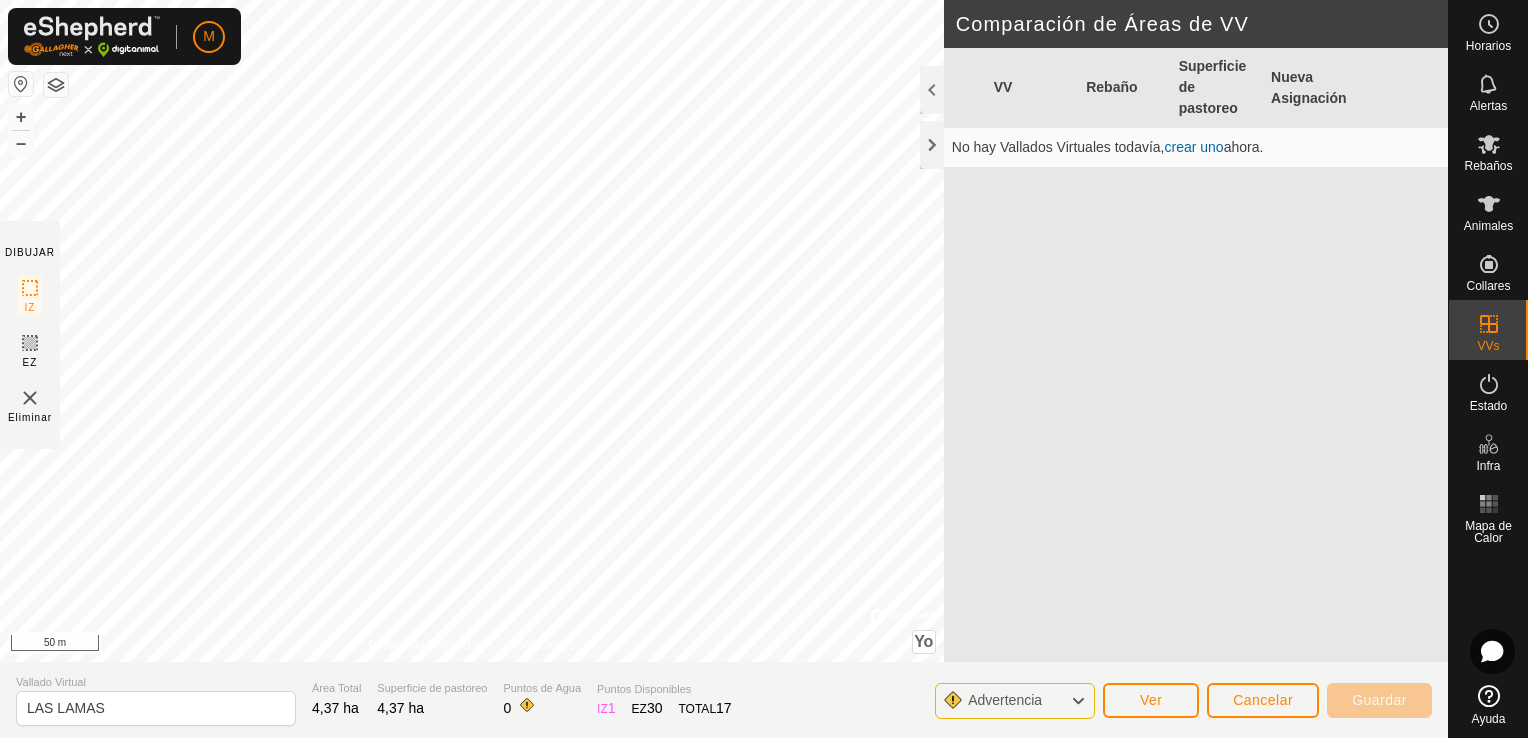 click 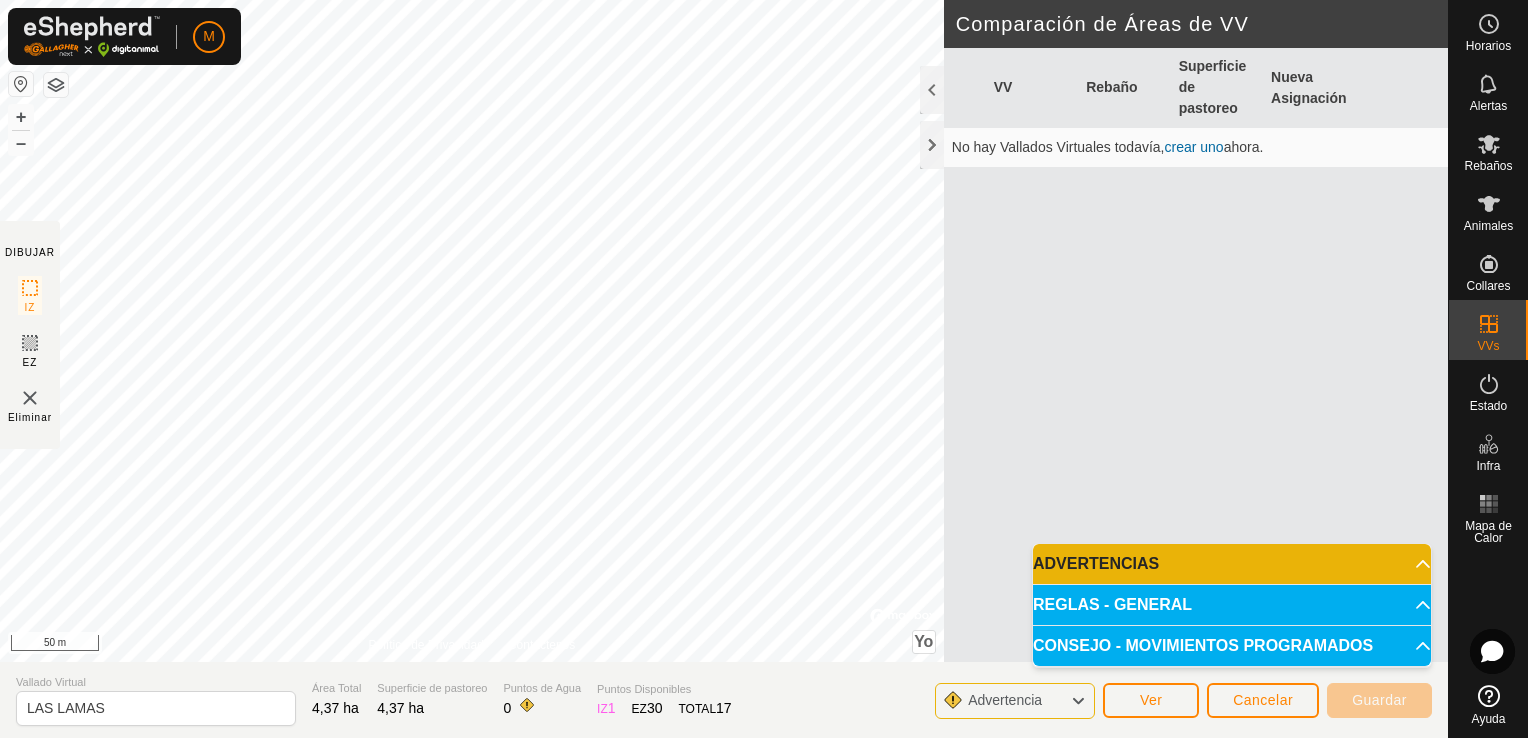 click on "CONSEJO - MOVIMIENTOS PROGRAMADOS" at bounding box center (1232, 646) 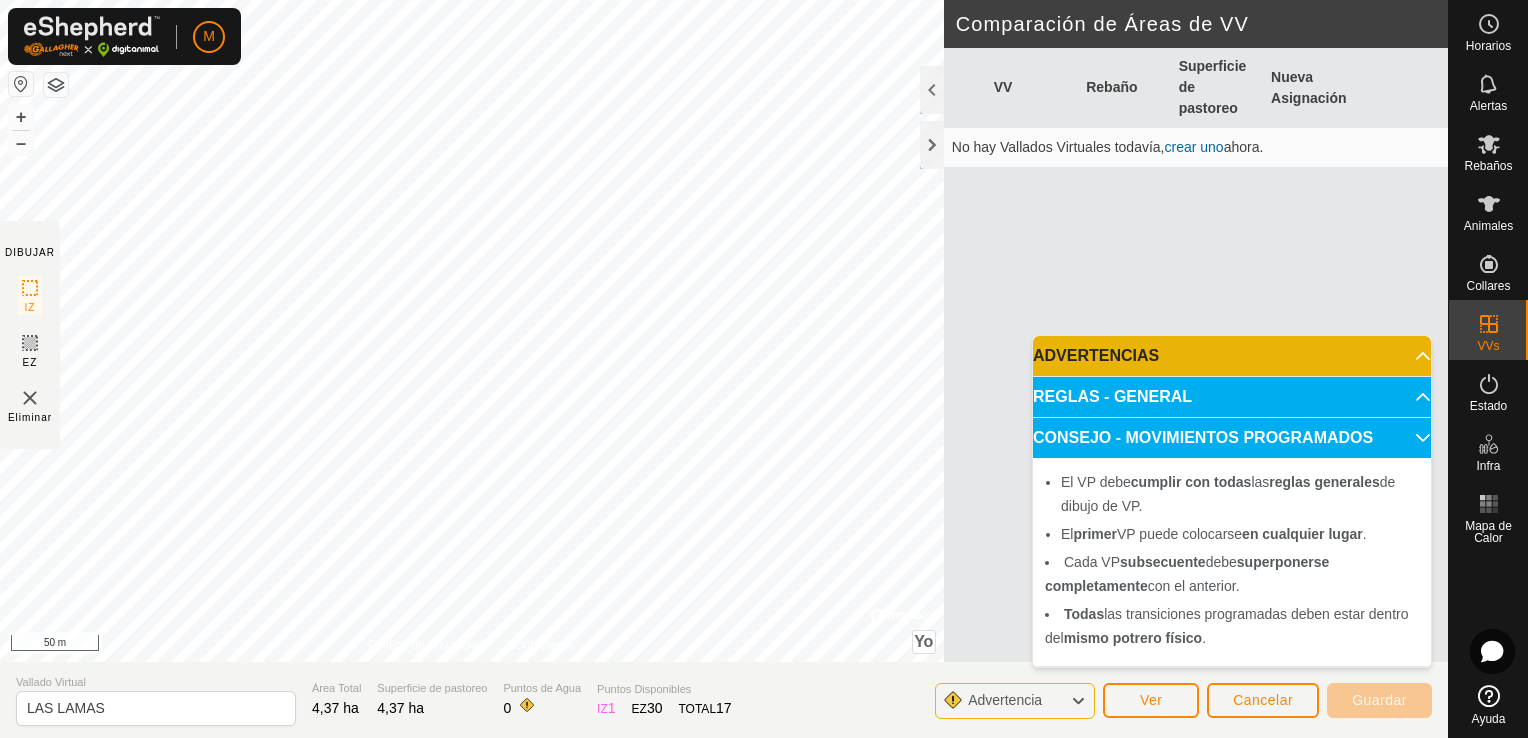 click on "CONSEJO - MOVIMIENTOS PROGRAMADOS" at bounding box center [1232, 438] 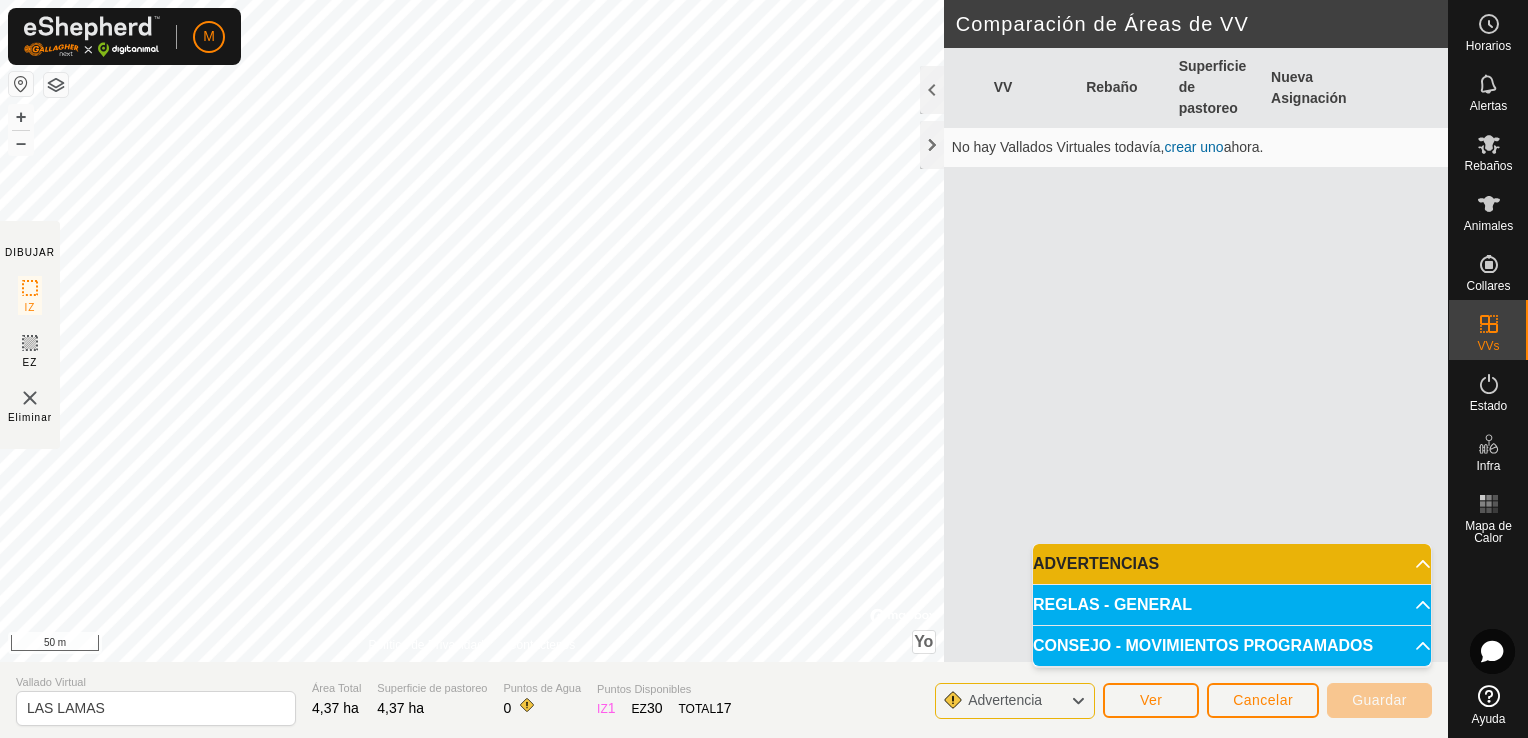 click on "ADVERTENCIAS" at bounding box center [1232, 564] 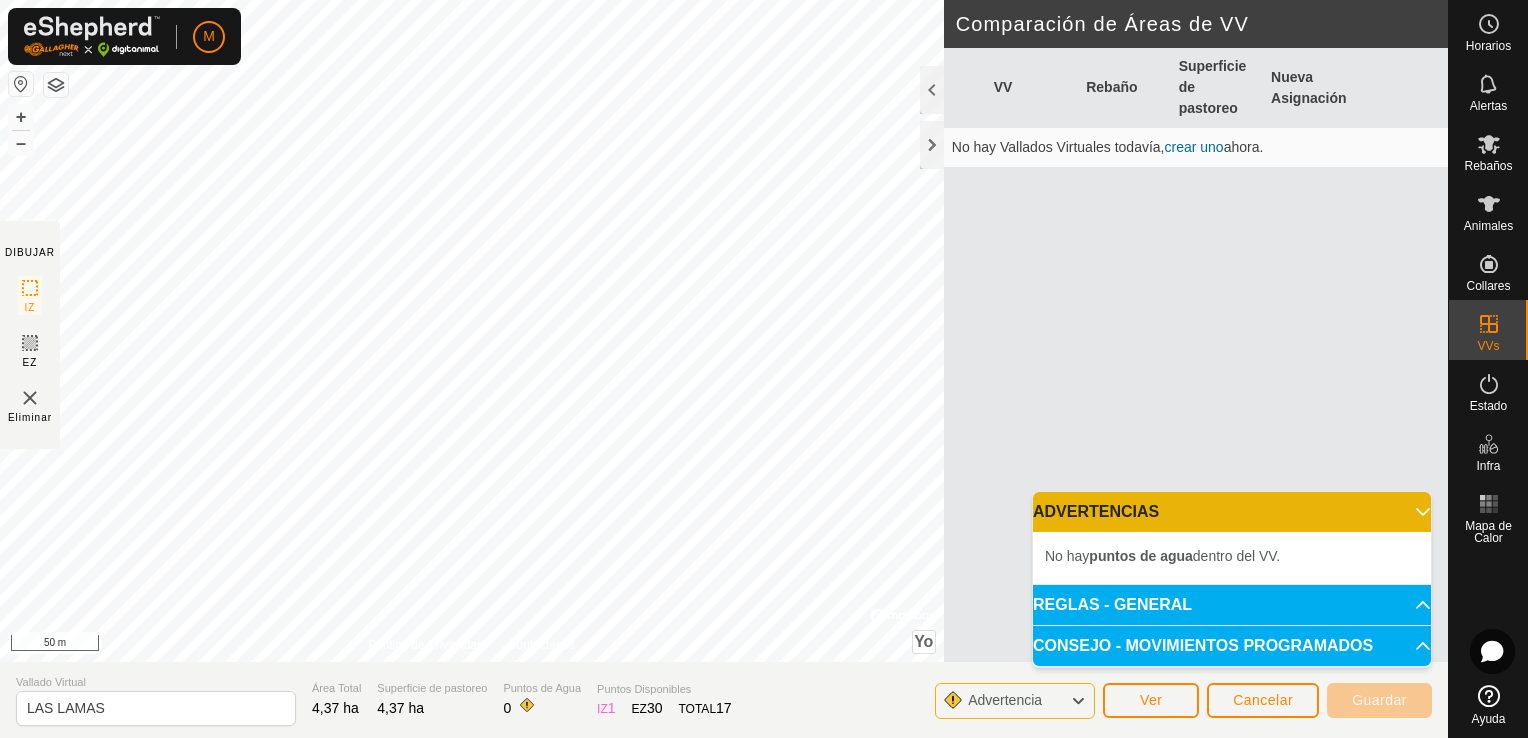 click on "ADVERTENCIAS" at bounding box center (1232, 512) 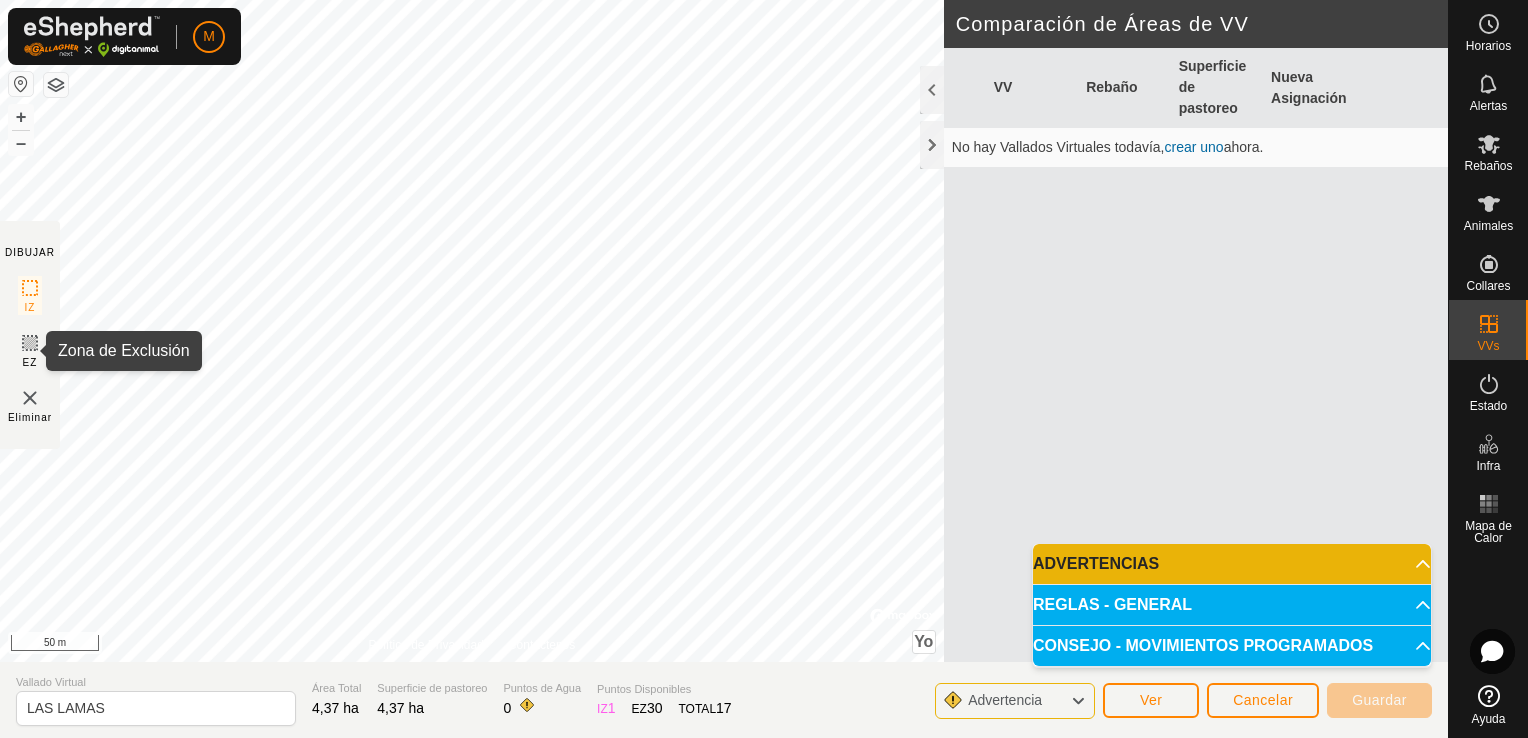 click 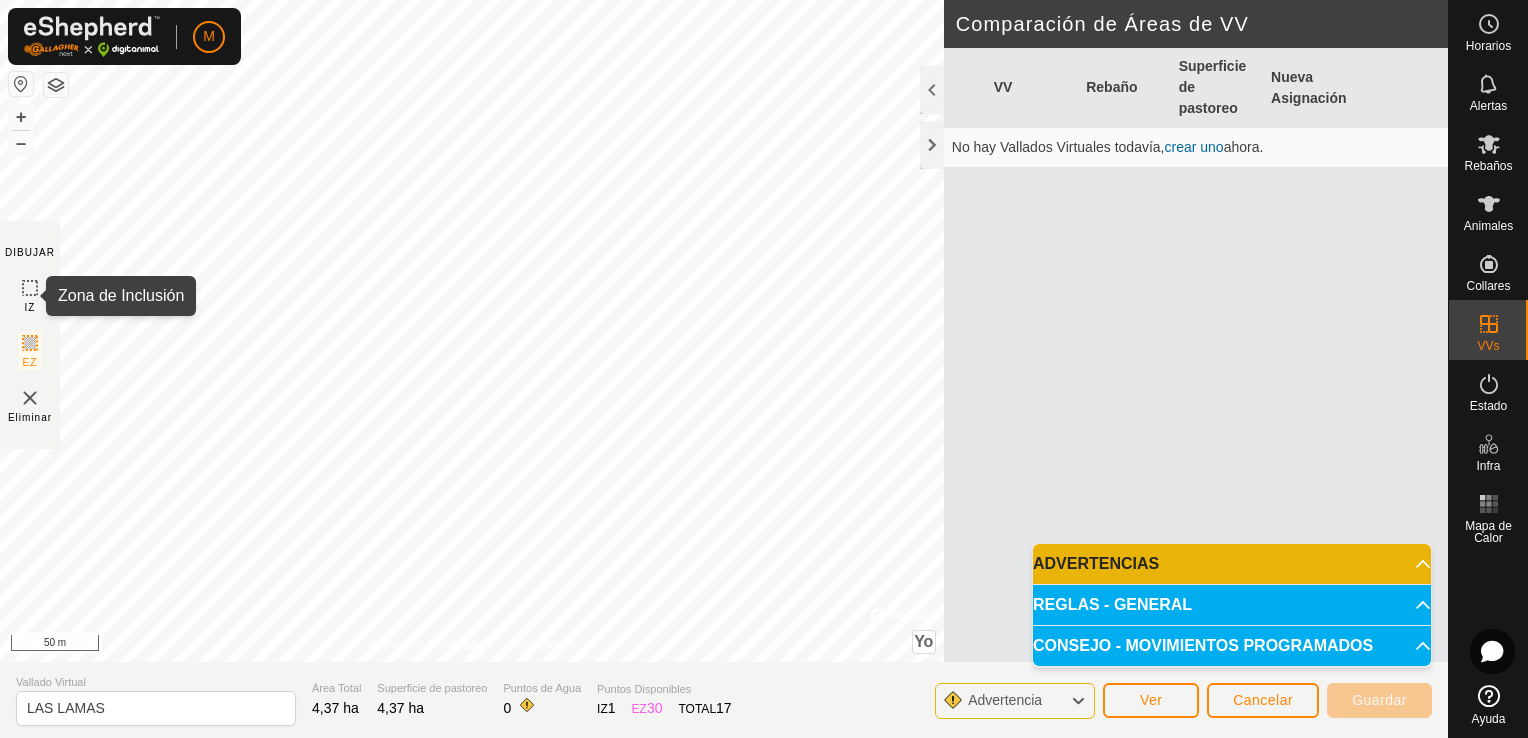 click on "IZ" 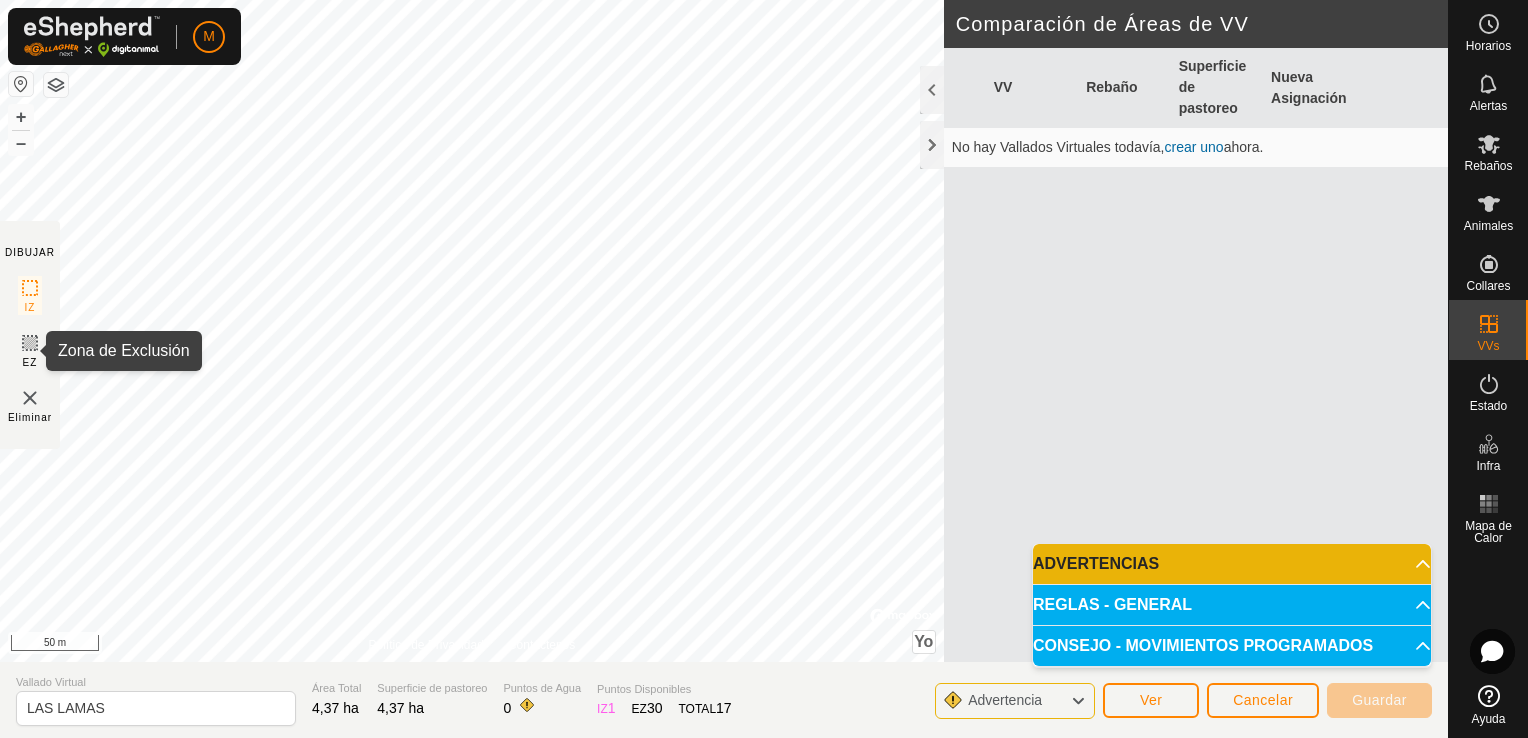 click 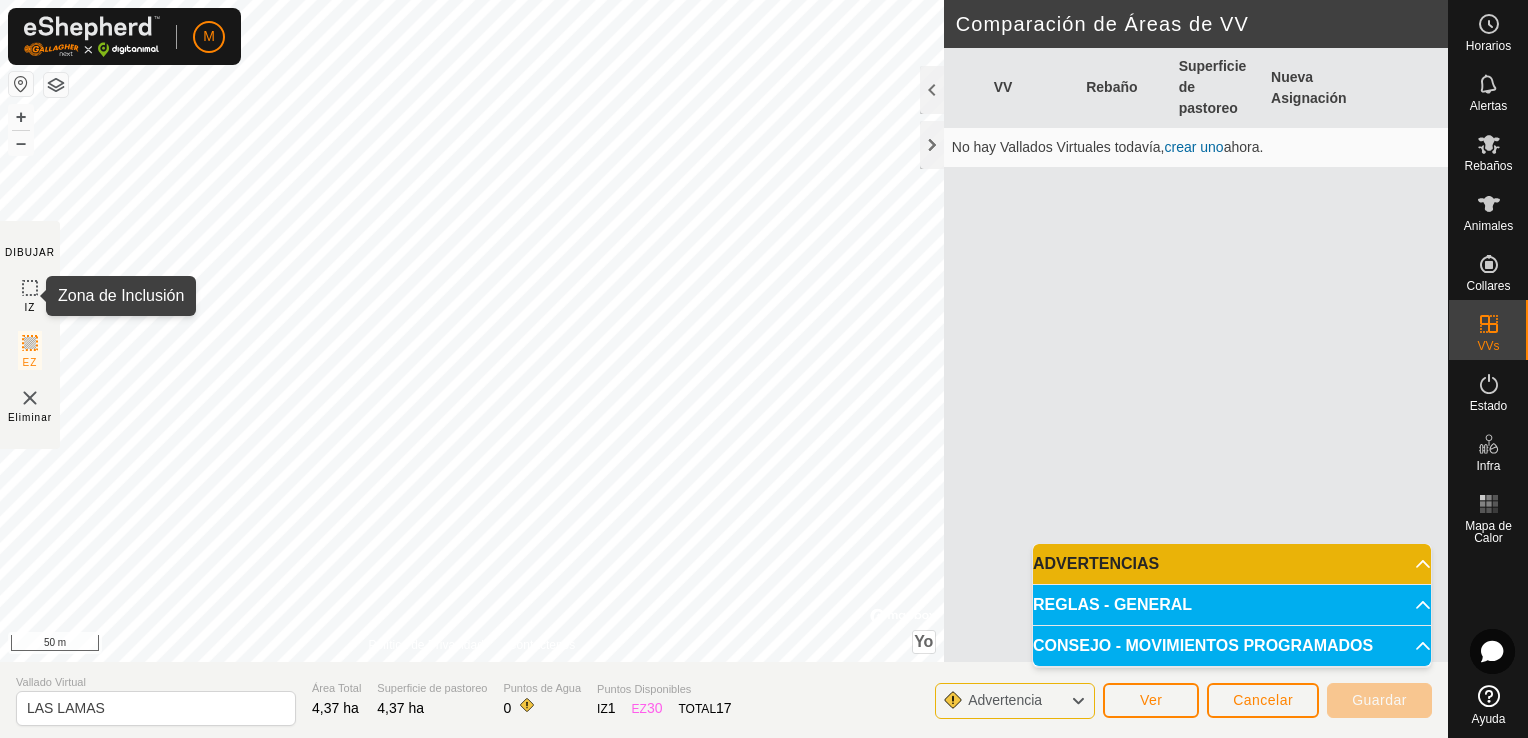 click 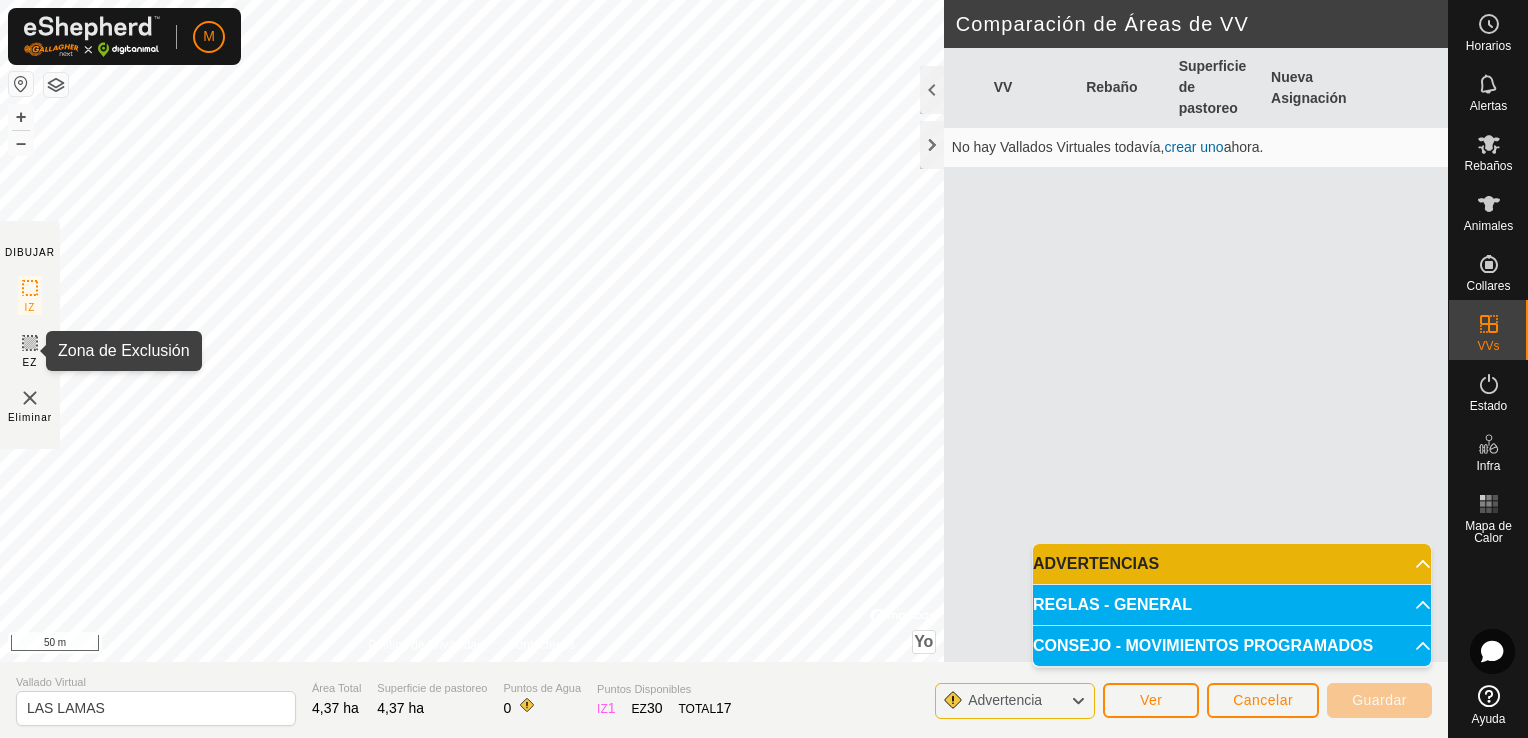 click 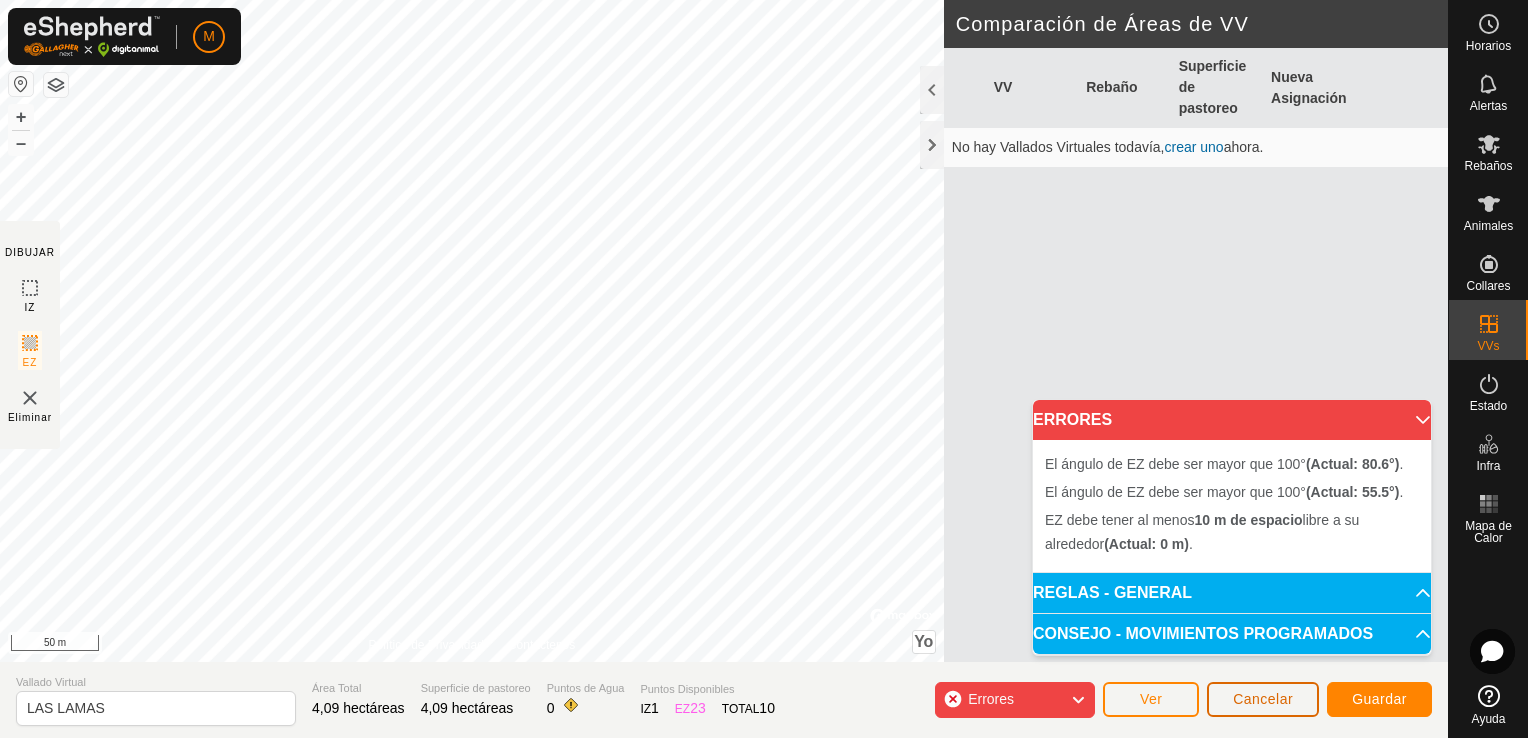 click on "Cancelar" 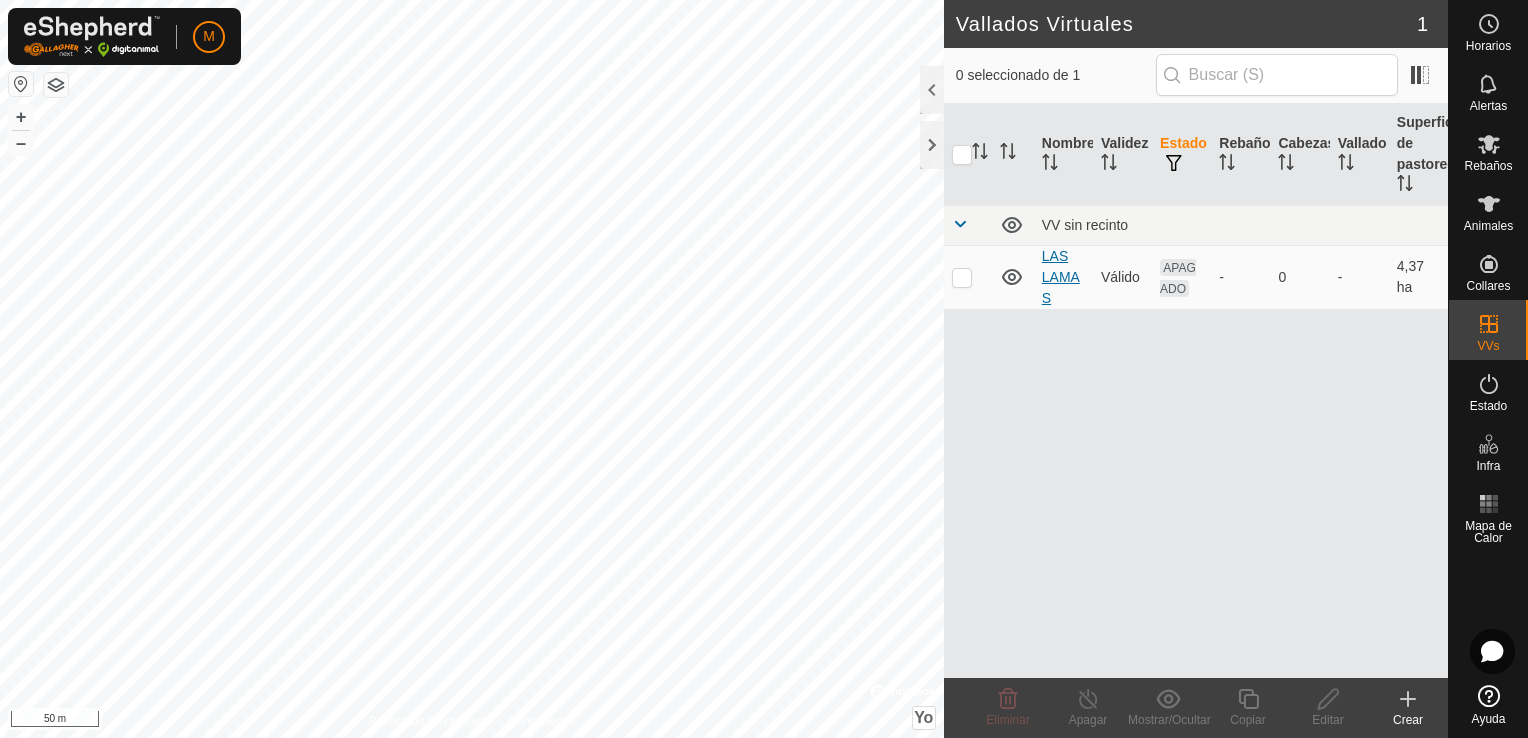 click on "LAS LAMAS" at bounding box center (1061, 277) 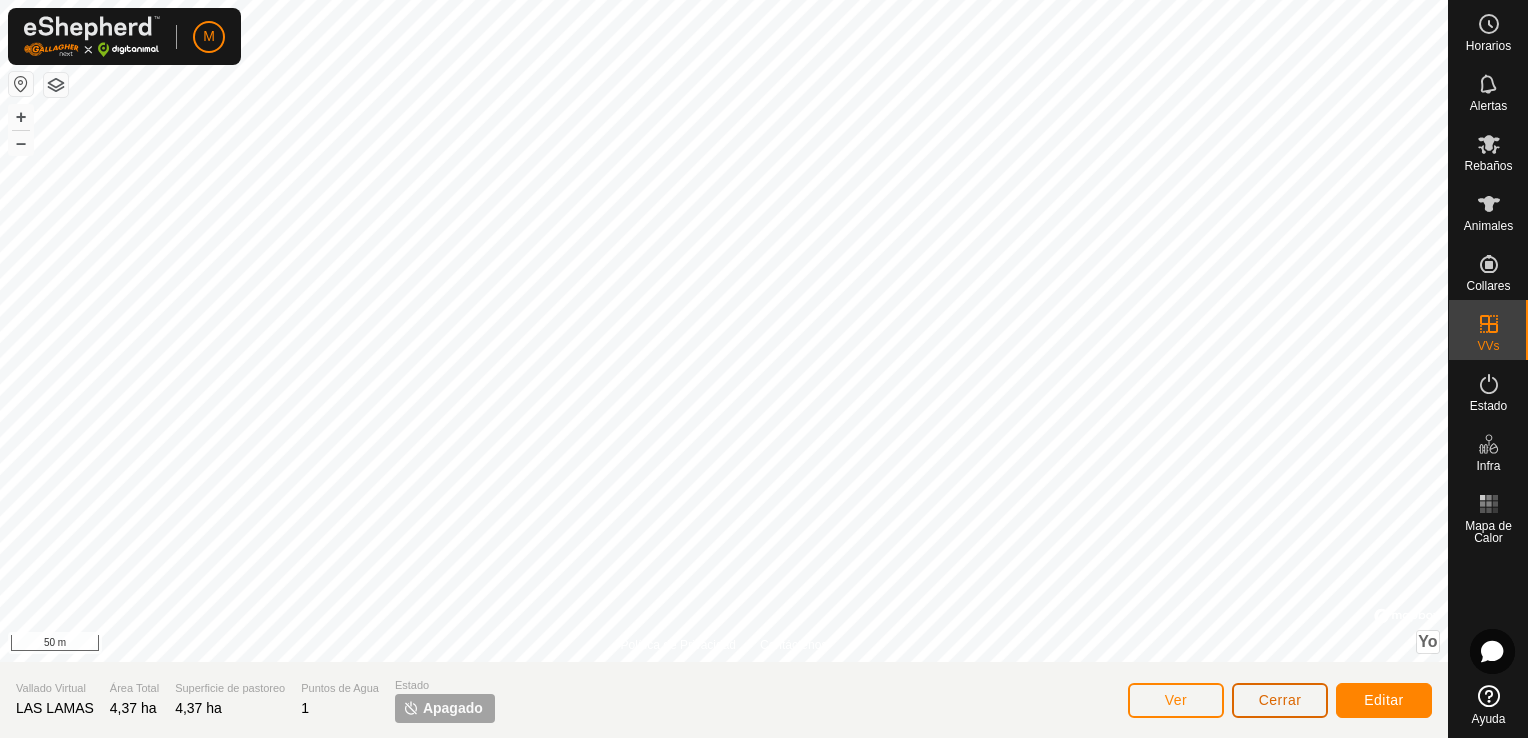 click on "Cerrar" 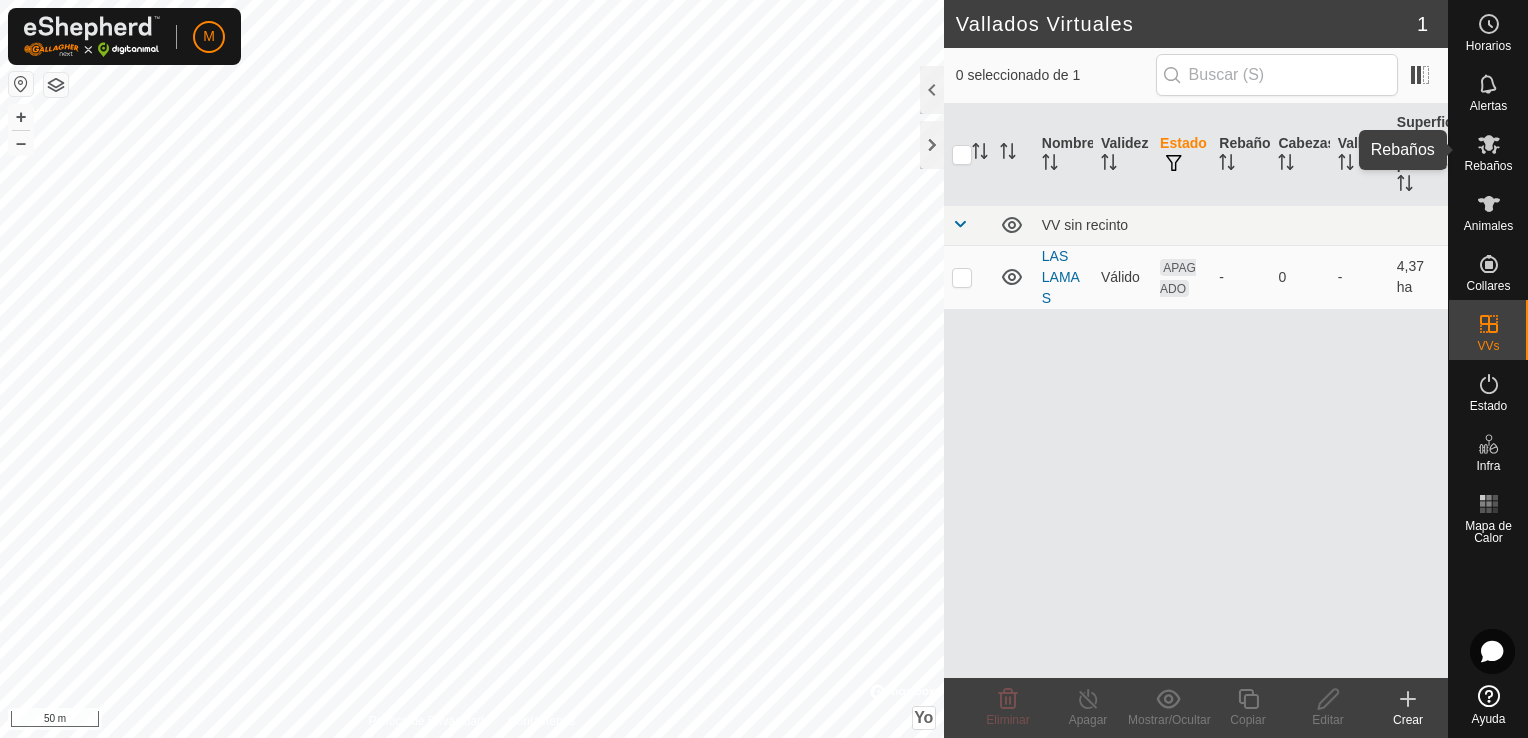 click on "Rebaños" at bounding box center [1488, 166] 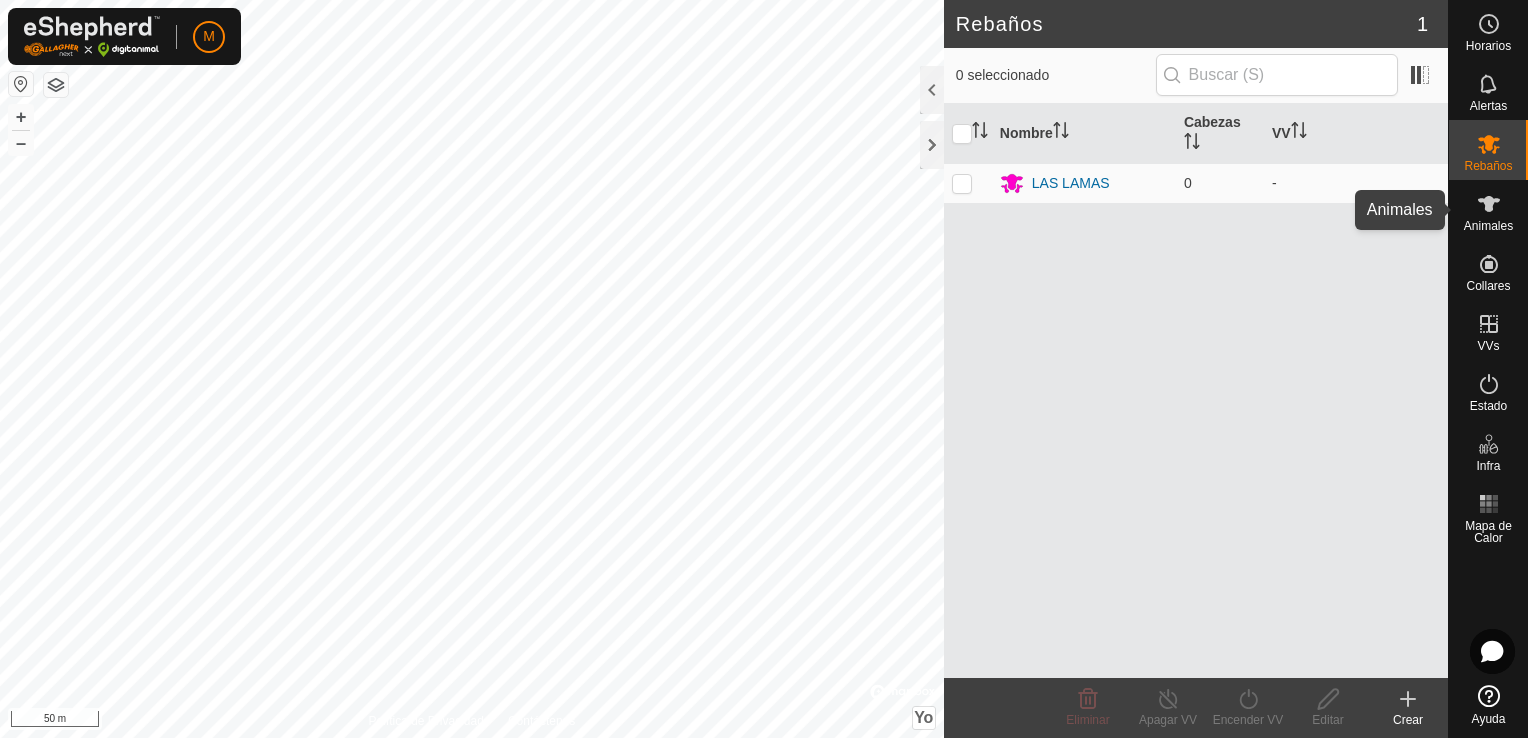 click on "Animales" at bounding box center (1488, 210) 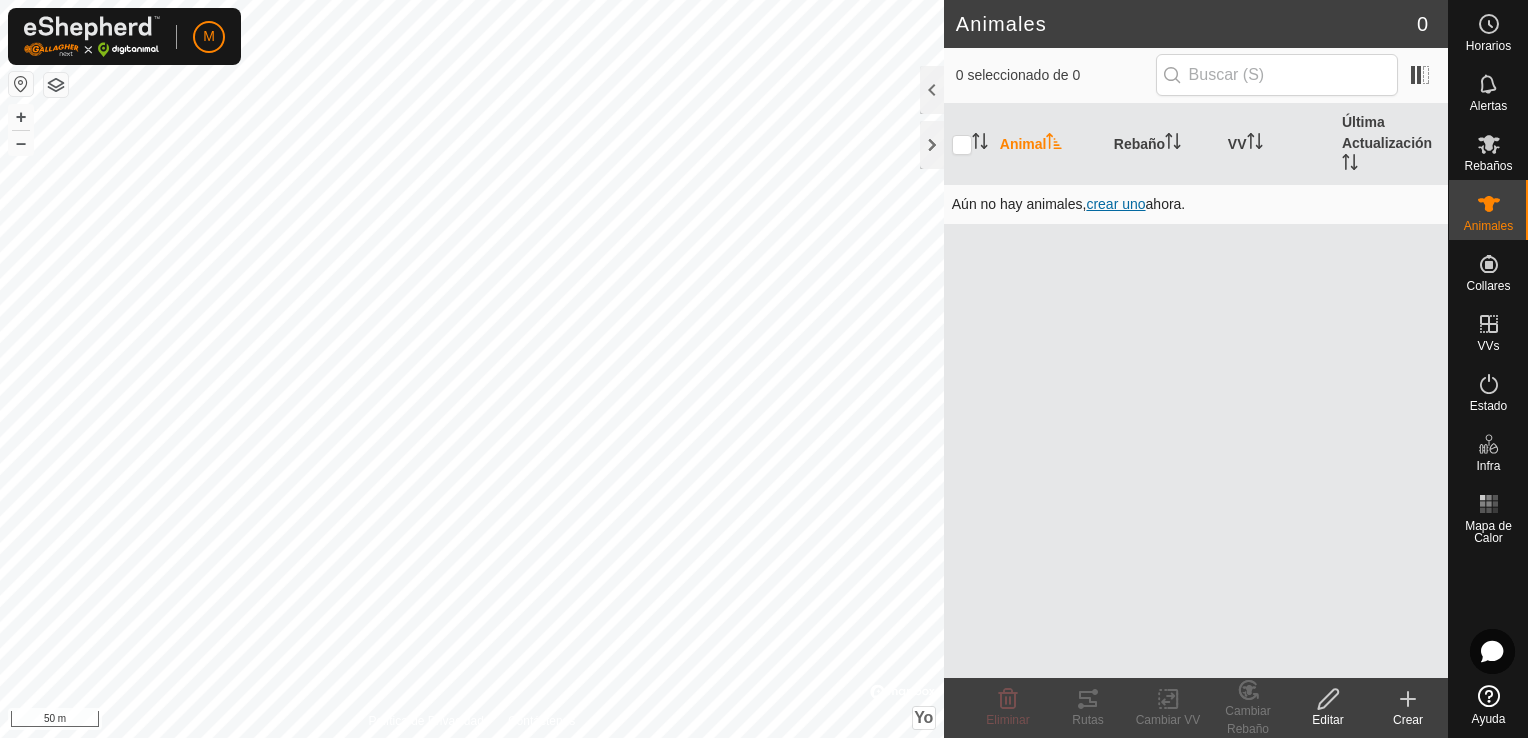 click on "crear uno" at bounding box center (1115, 204) 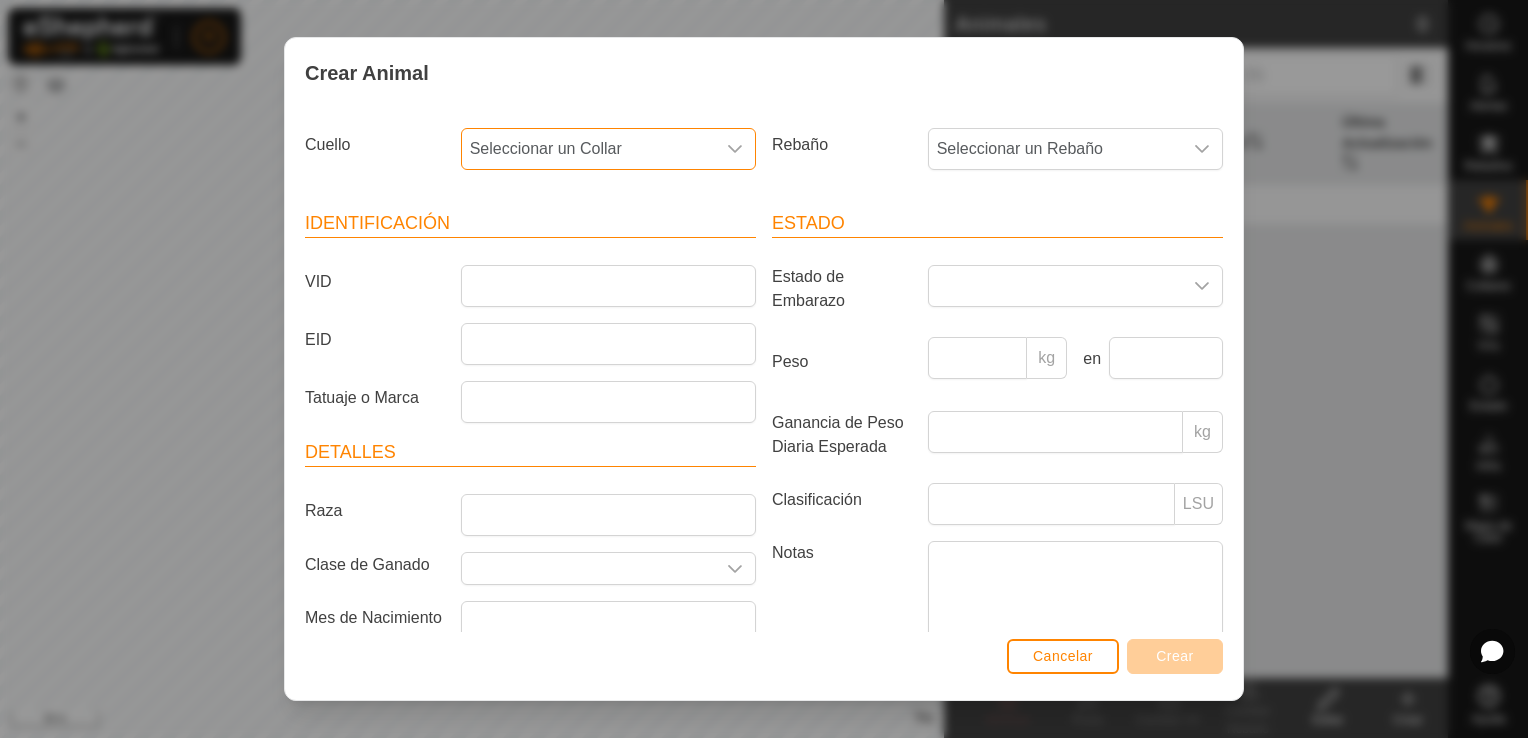 click on "Seleccionar un Collar" at bounding box center (546, 148) 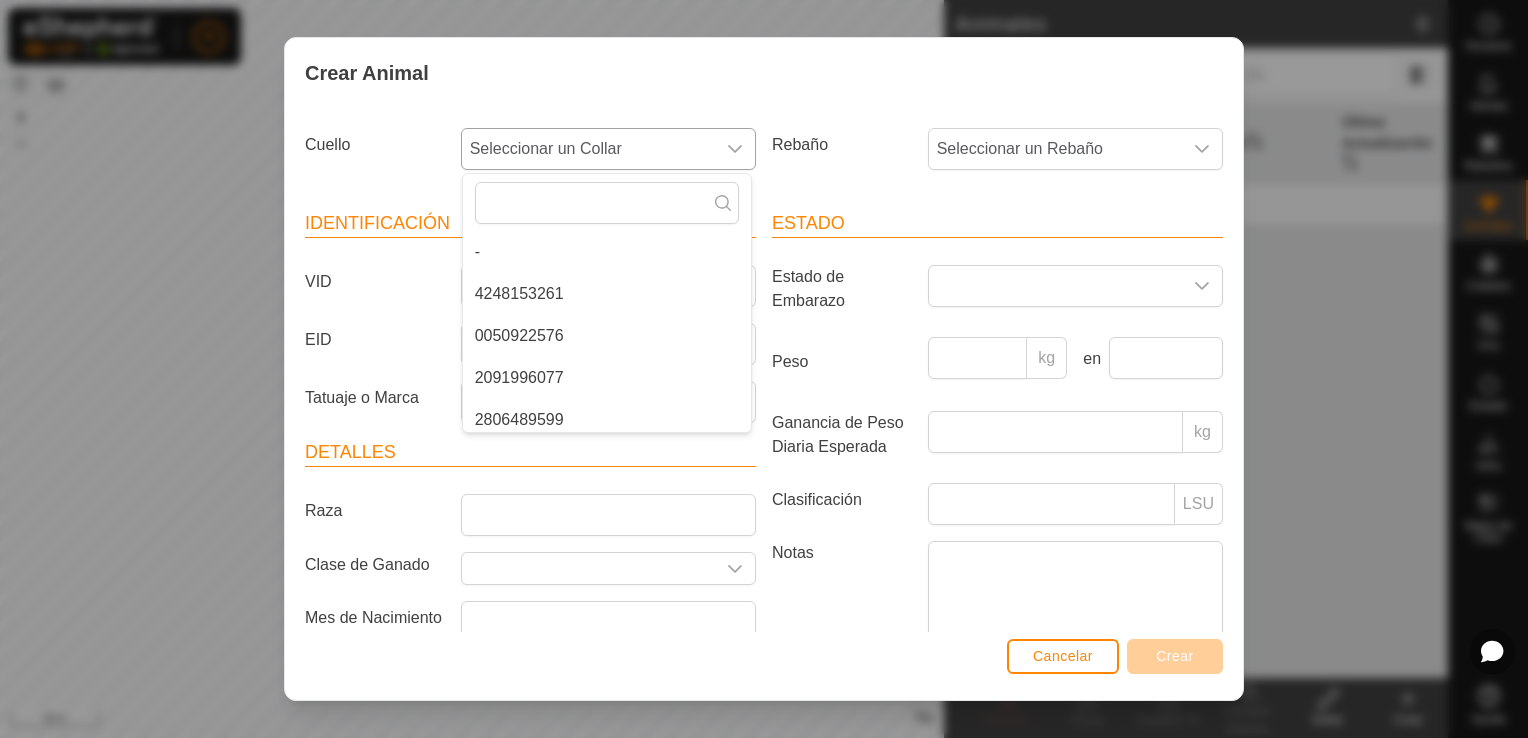 click on "4248153261" at bounding box center (607, 294) 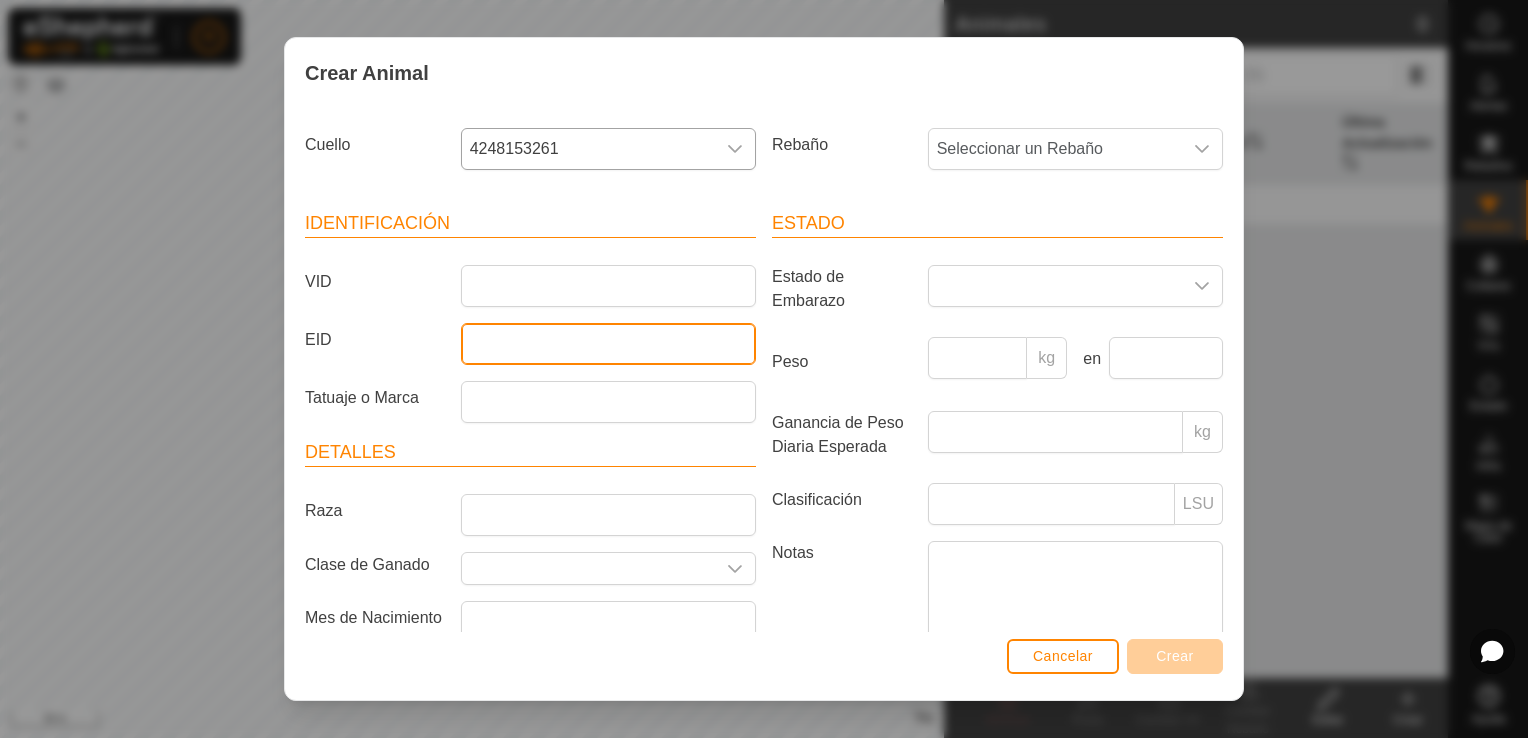 click on "EID" at bounding box center (608, 344) 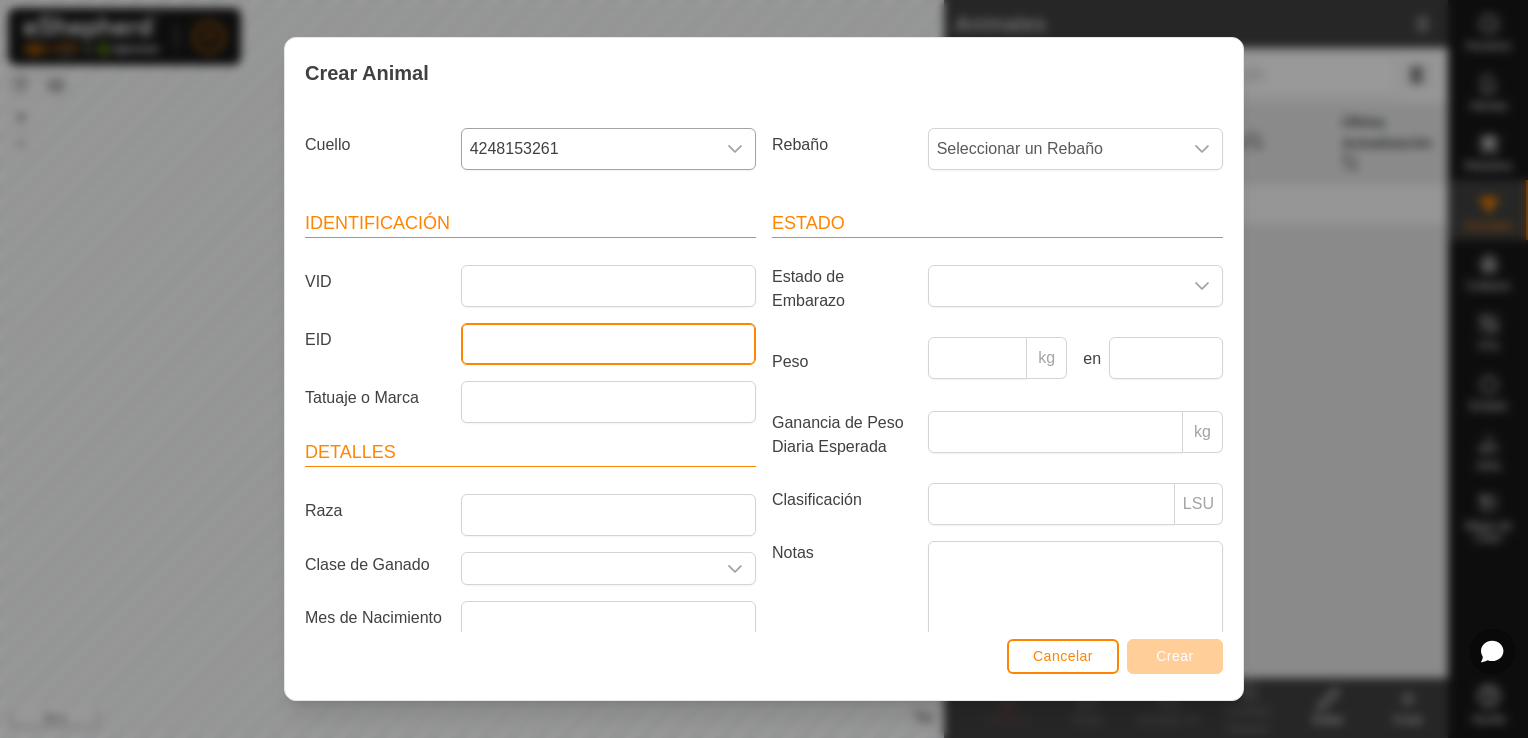 type on "070814824375" 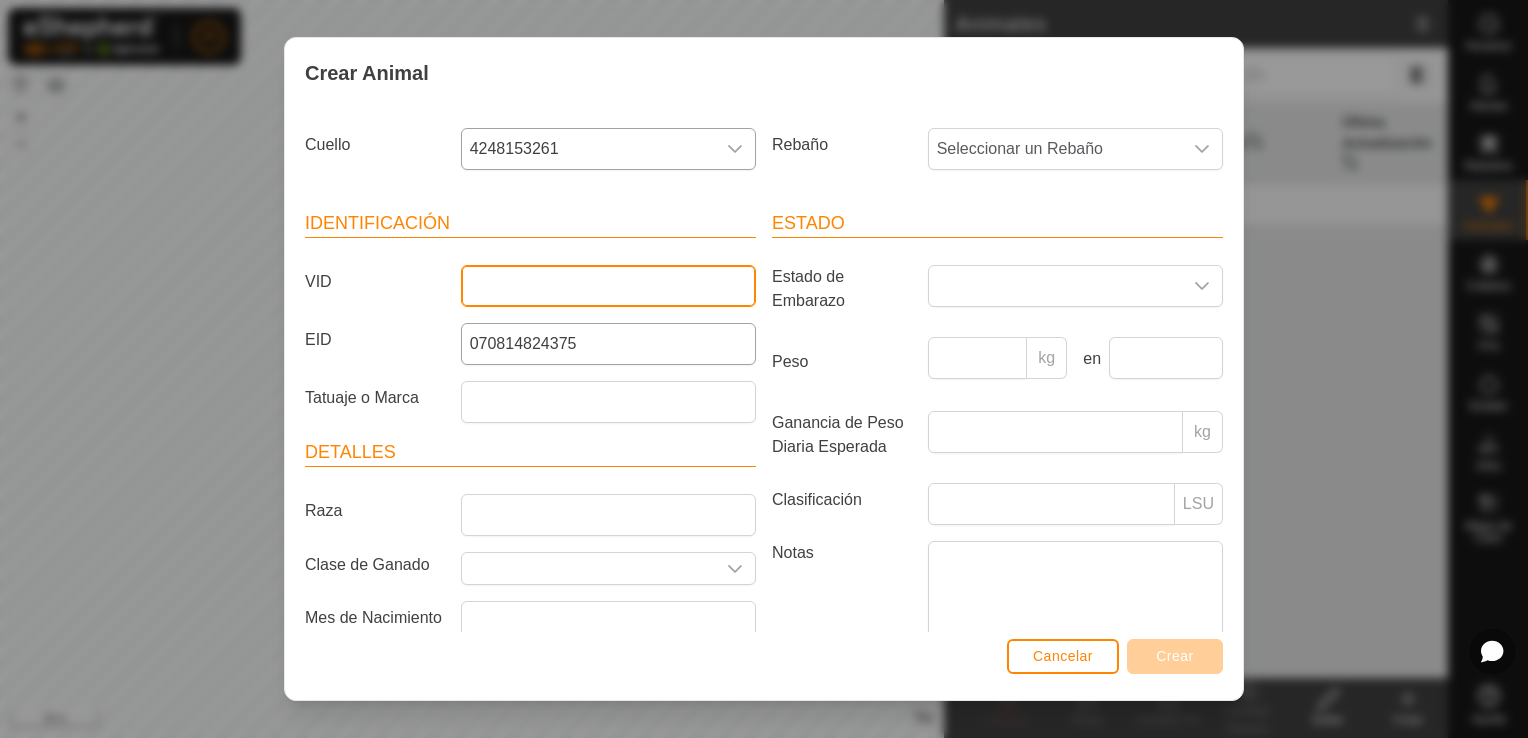 type on "FORTUNA" 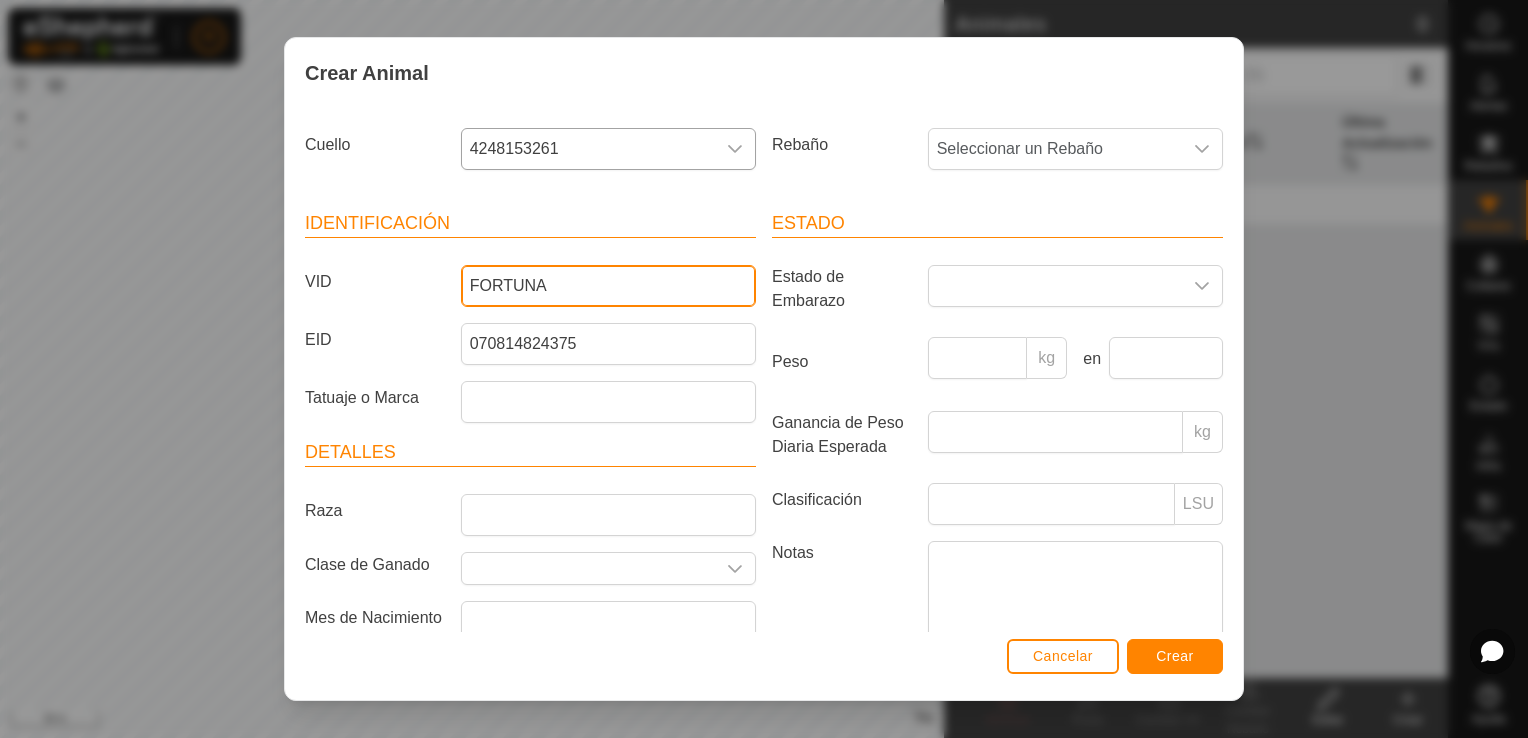 scroll, scrollTop: 8, scrollLeft: 0, axis: vertical 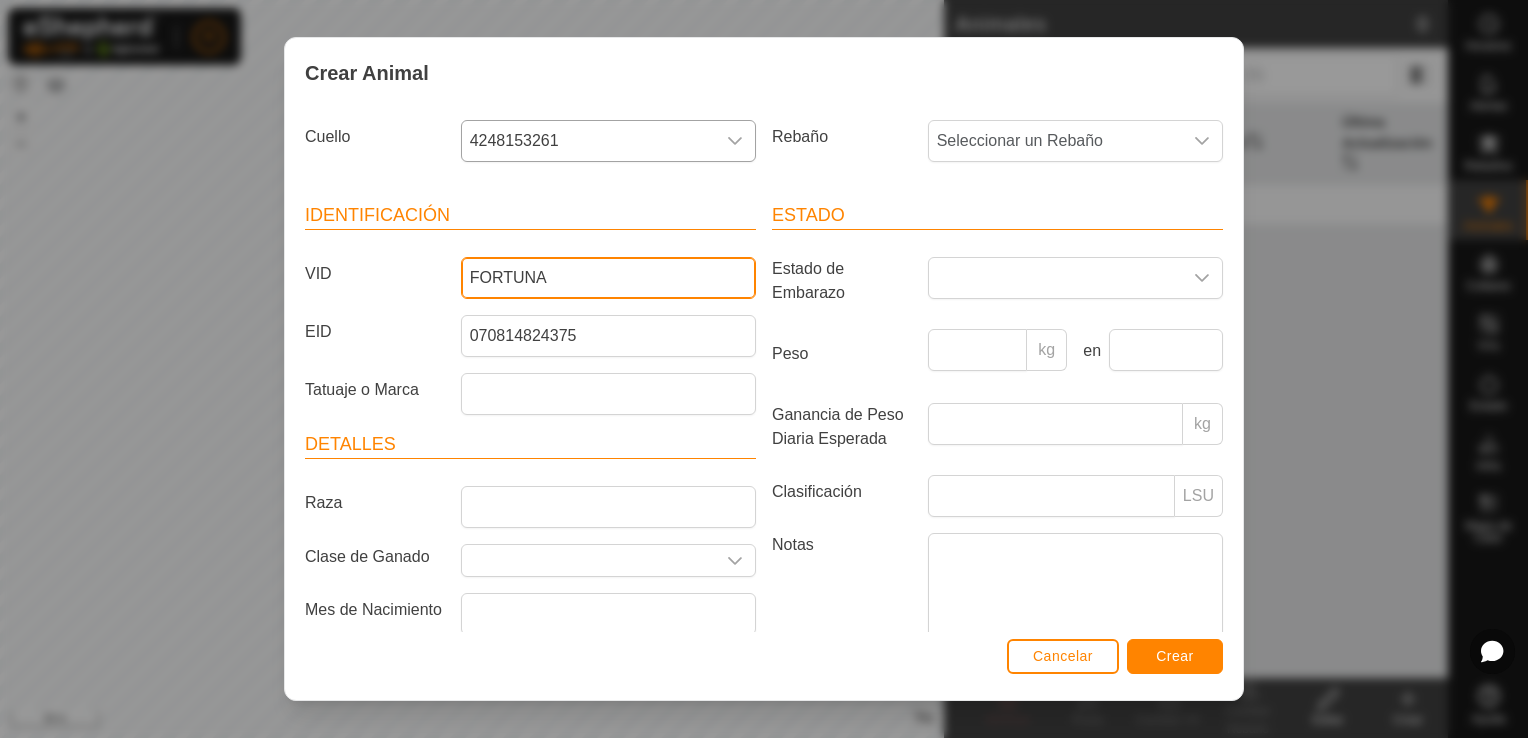 click on "FORTUNA" at bounding box center (608, 278) 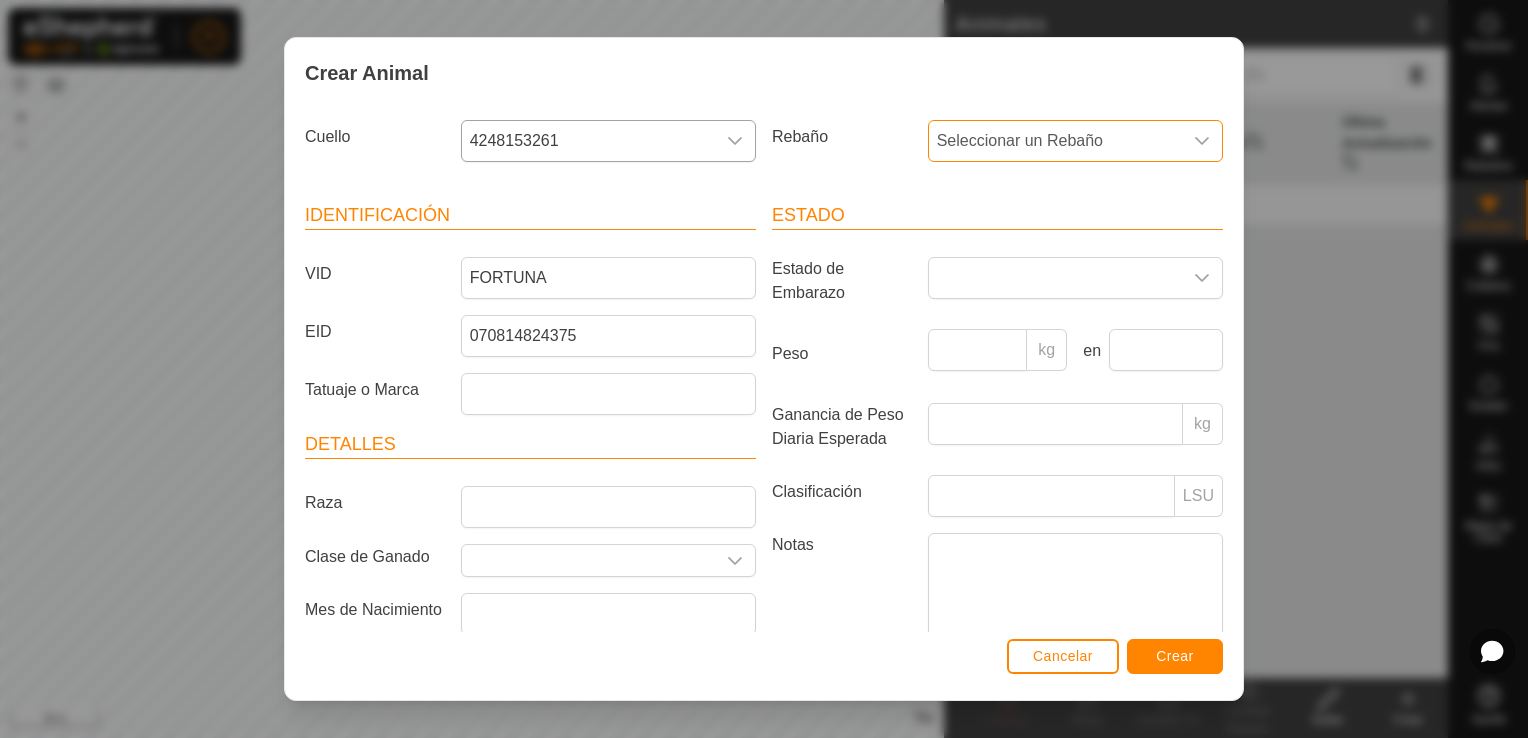 click on "Seleccionar un Rebaño" at bounding box center [1020, 140] 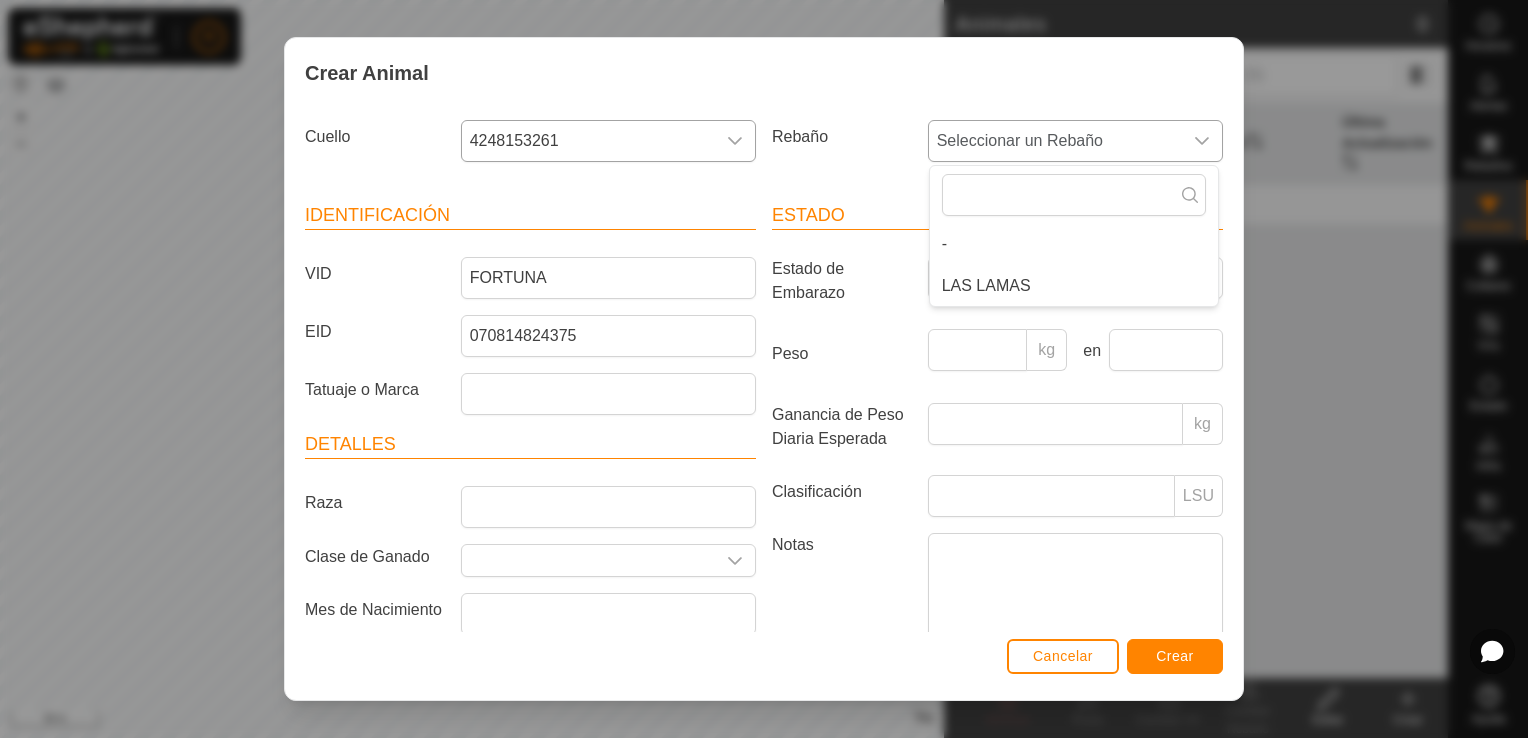 click on "LAS LAMAS" at bounding box center (1074, 286) 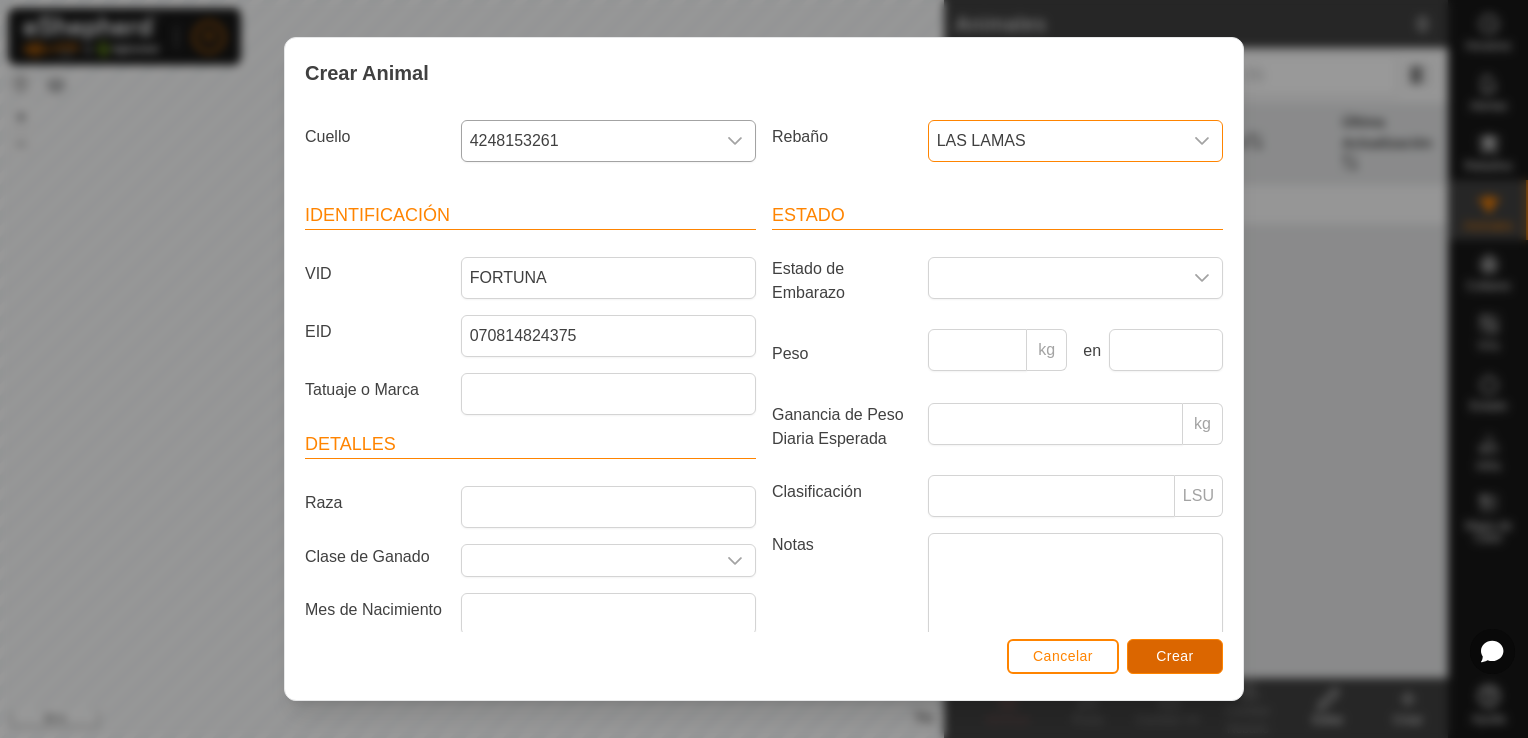 click on "Crear" at bounding box center (1175, 656) 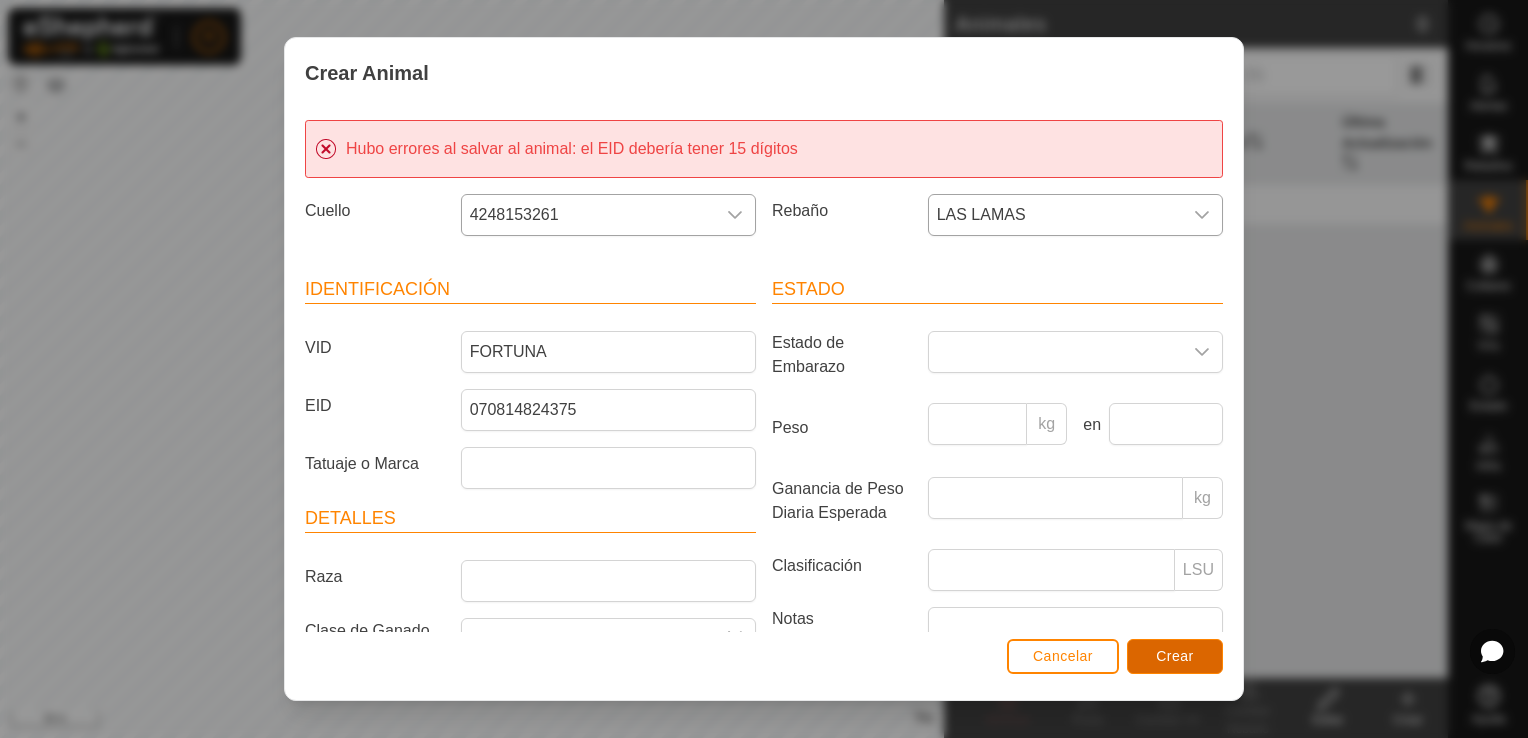 scroll, scrollTop: 81, scrollLeft: 0, axis: vertical 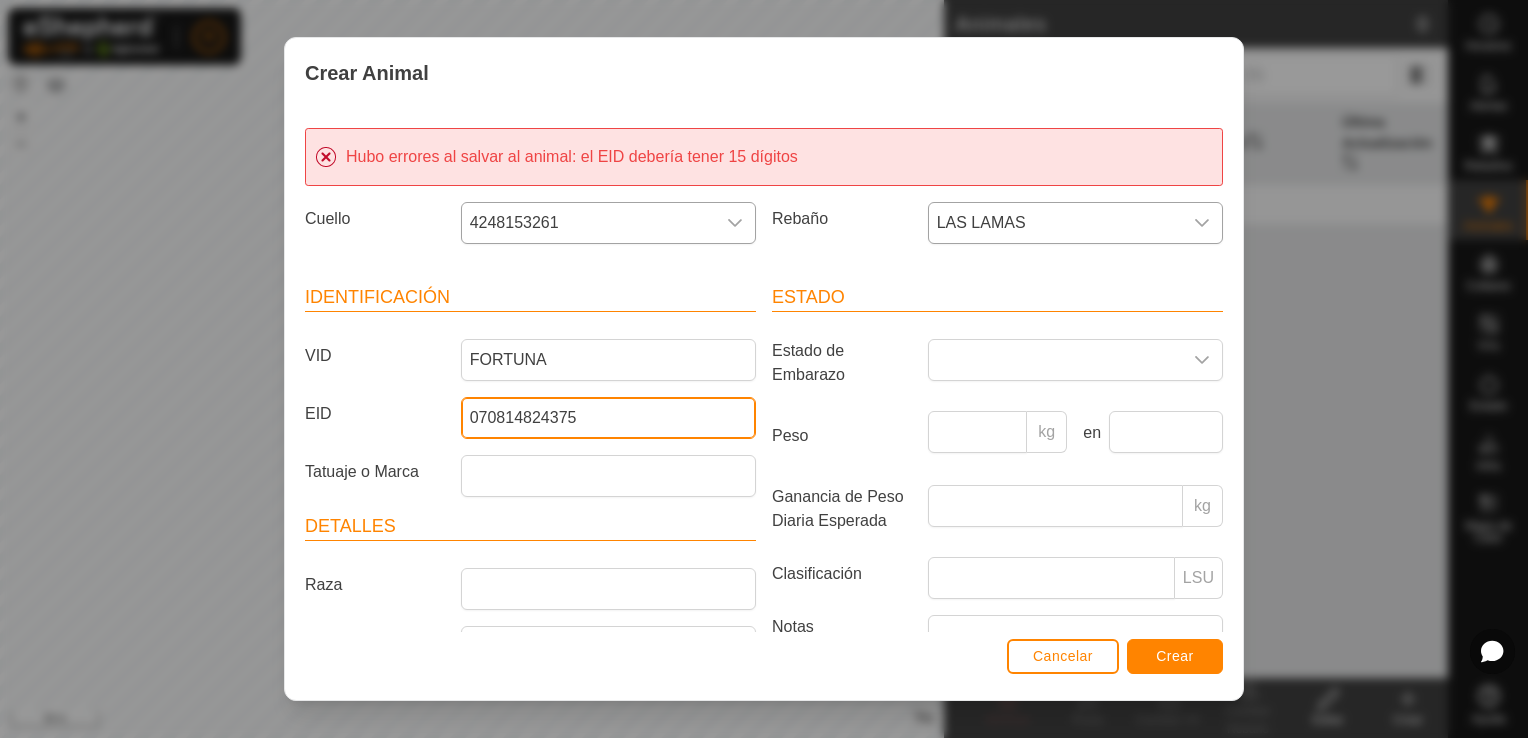 click on "070814824375" at bounding box center [608, 418] 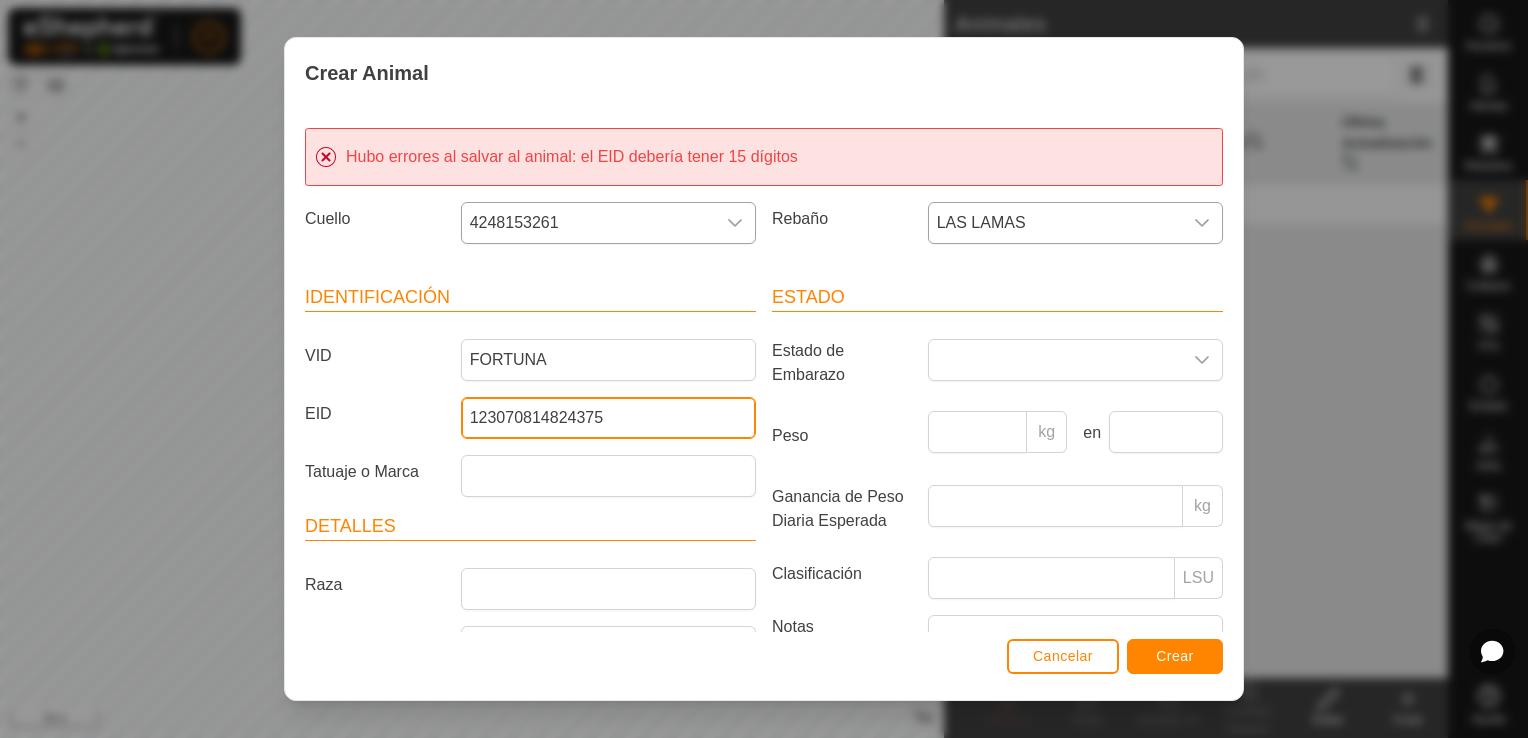 type on "123070814824375" 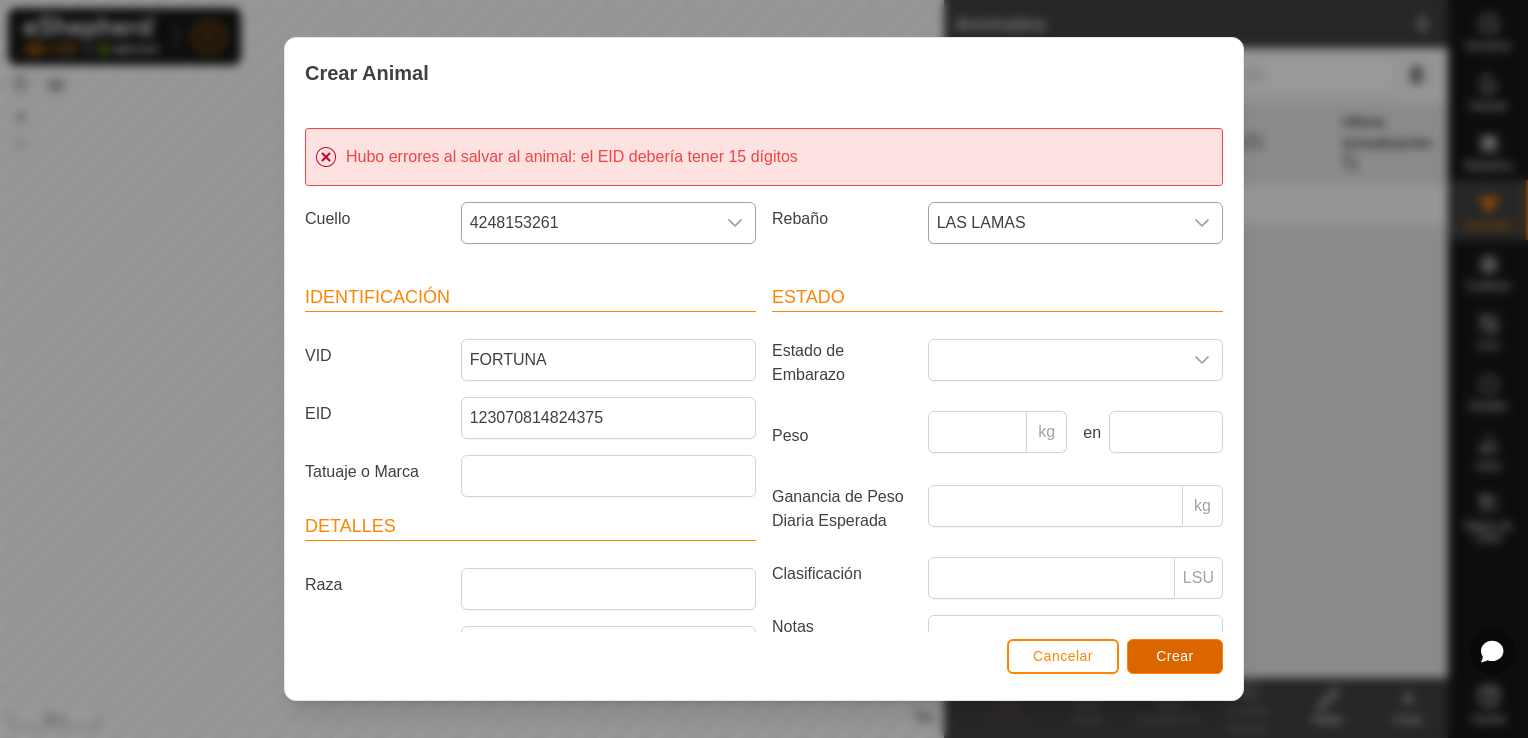 click on "Crear" at bounding box center (1175, 656) 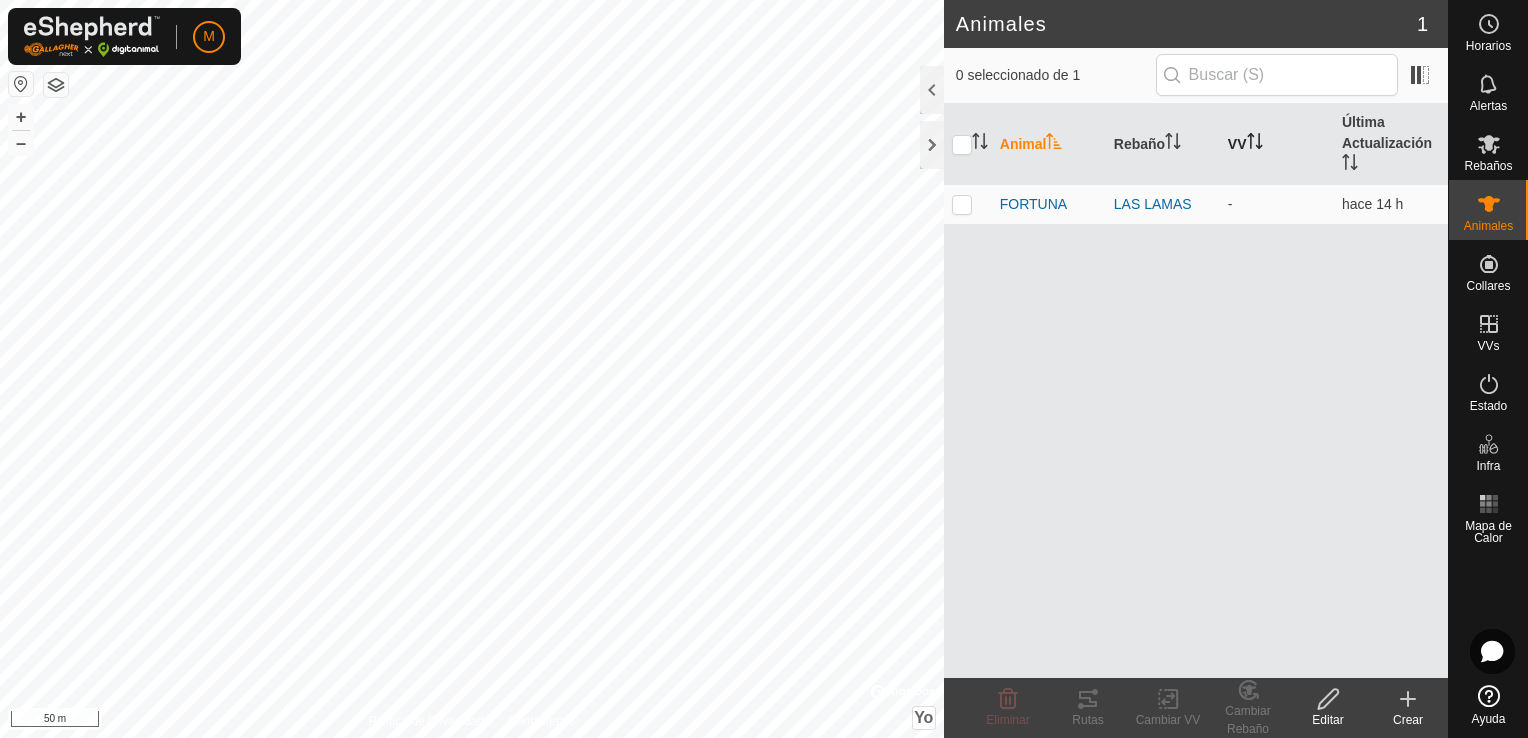 click 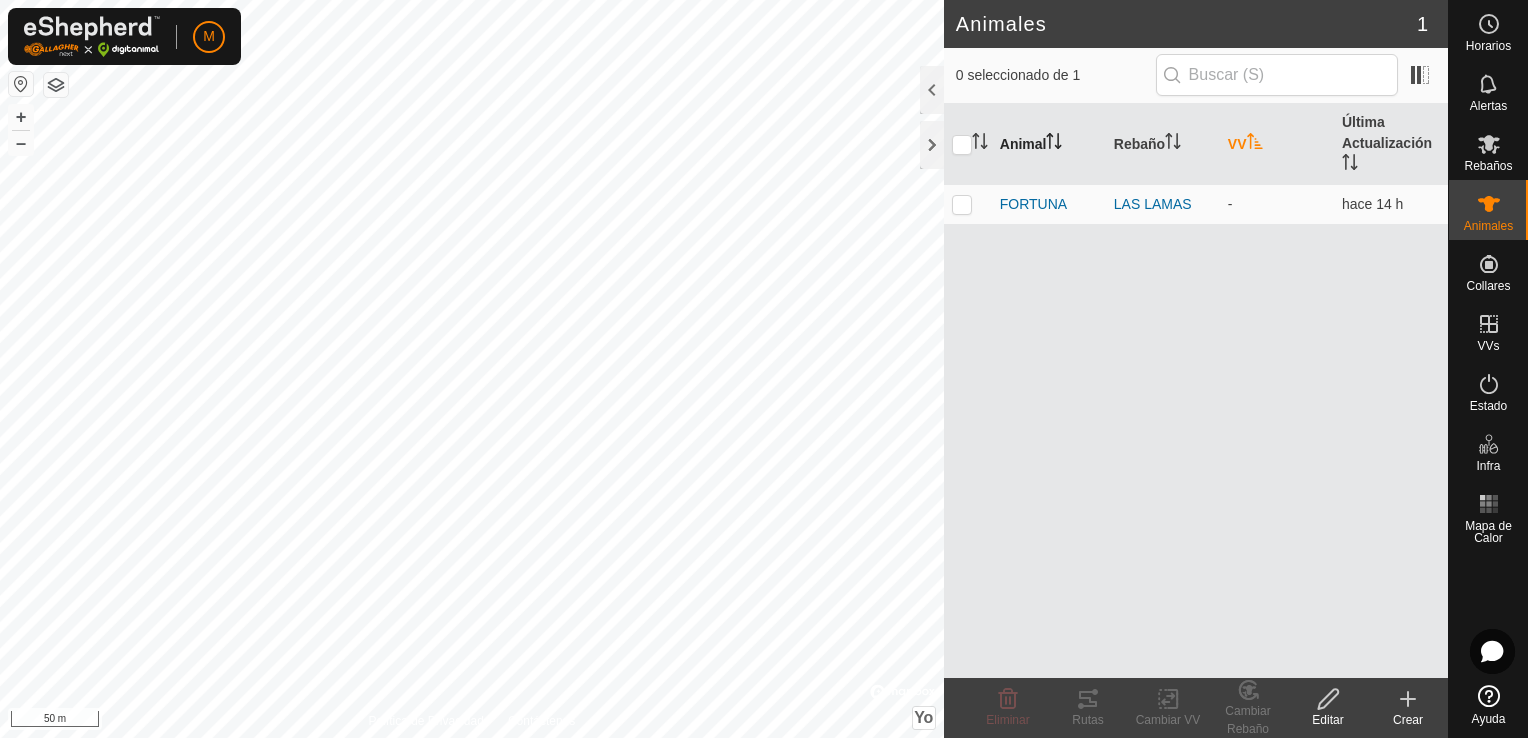 drag, startPoint x: 1015, startPoint y: 155, endPoint x: 1015, endPoint y: 142, distance: 13 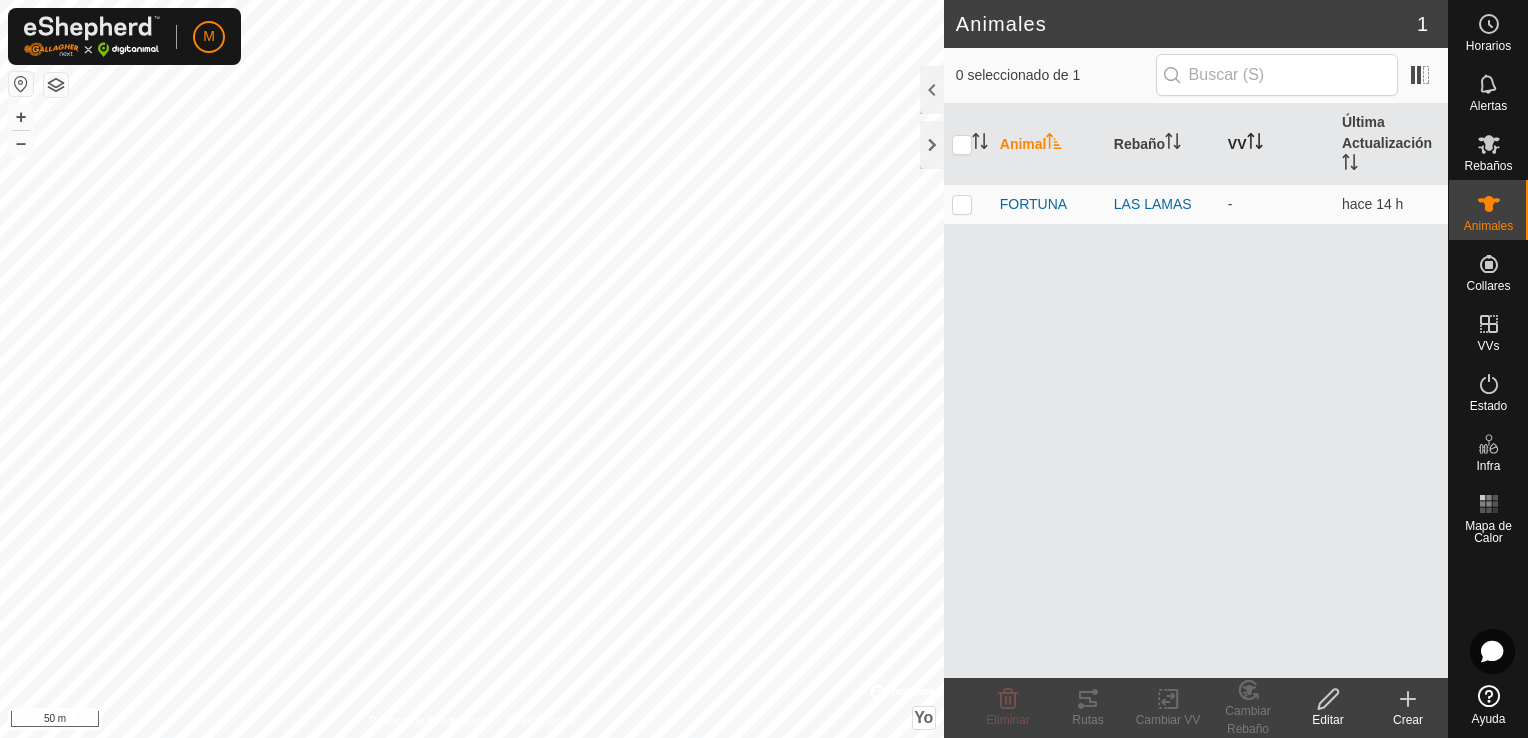 click on "Animal" at bounding box center (1023, 144) 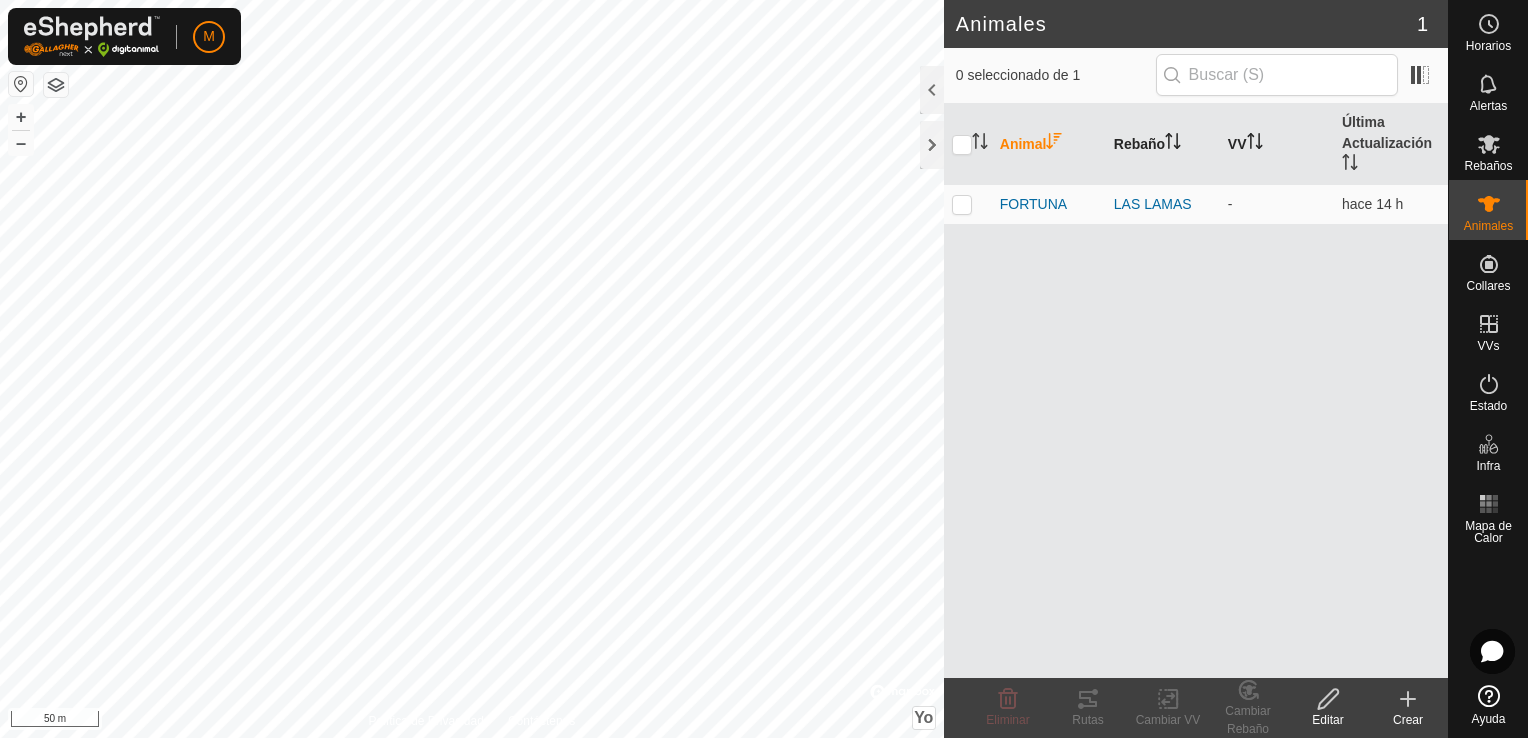 click on "Rebaño" at bounding box center [1139, 144] 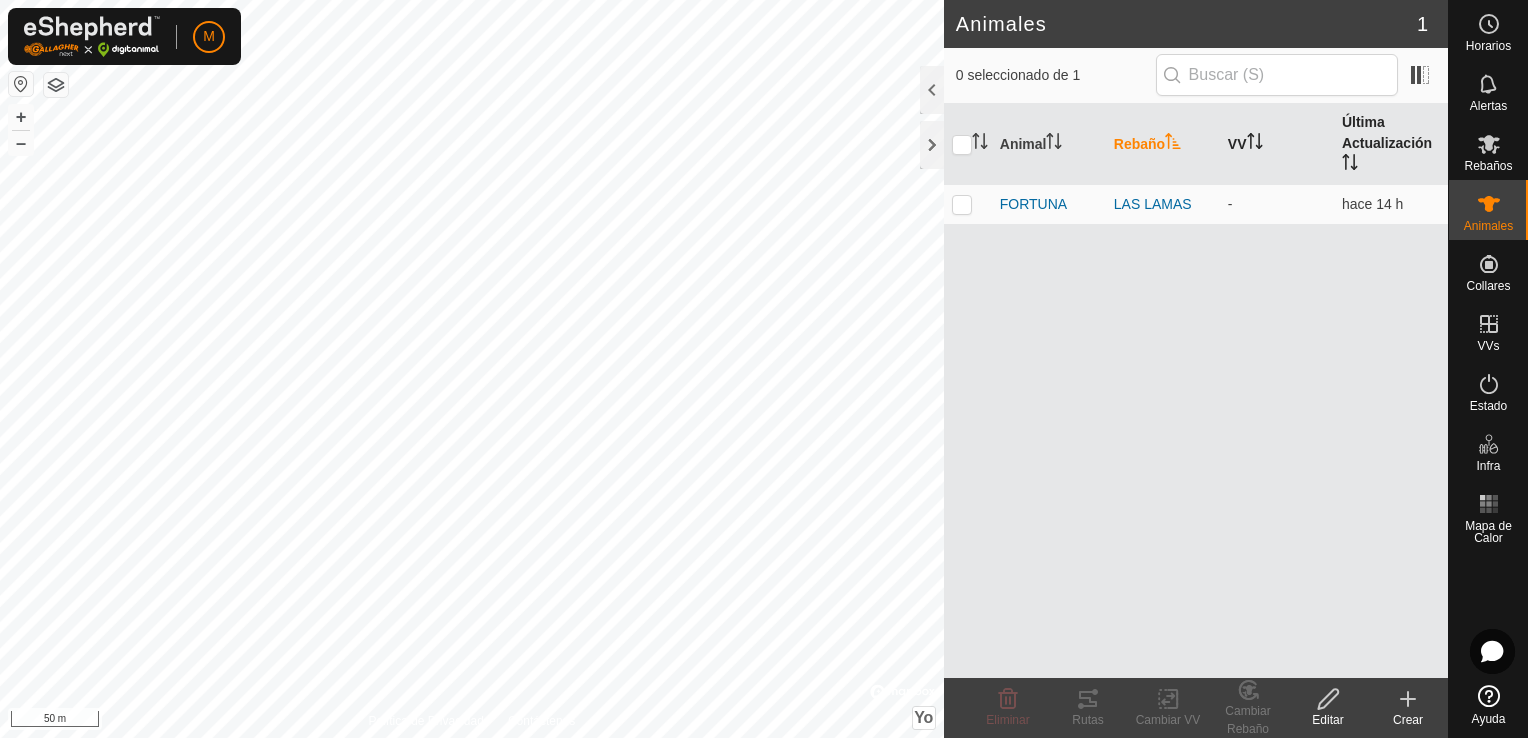 click on "Última Actualización" at bounding box center (1387, 132) 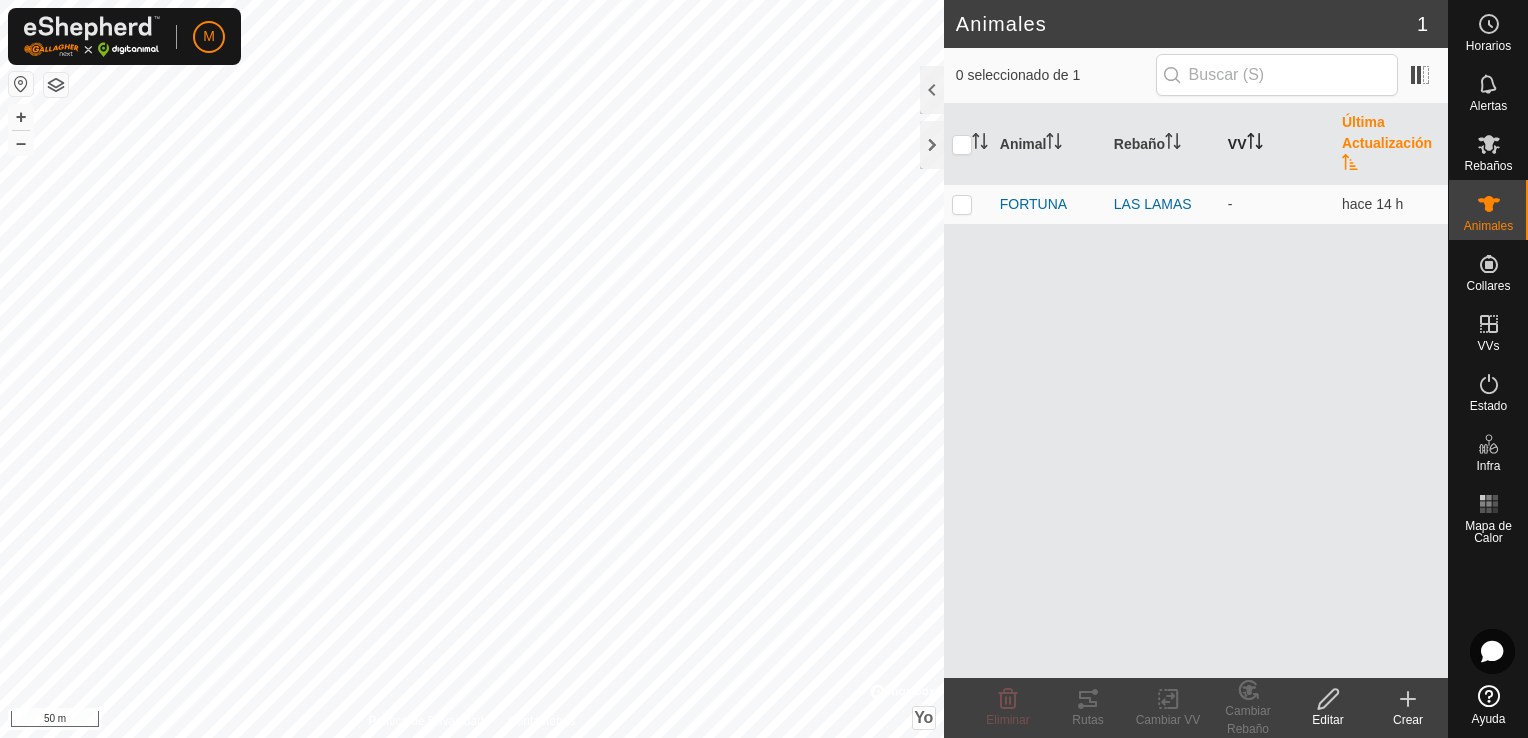 click on "VV" at bounding box center (1237, 144) 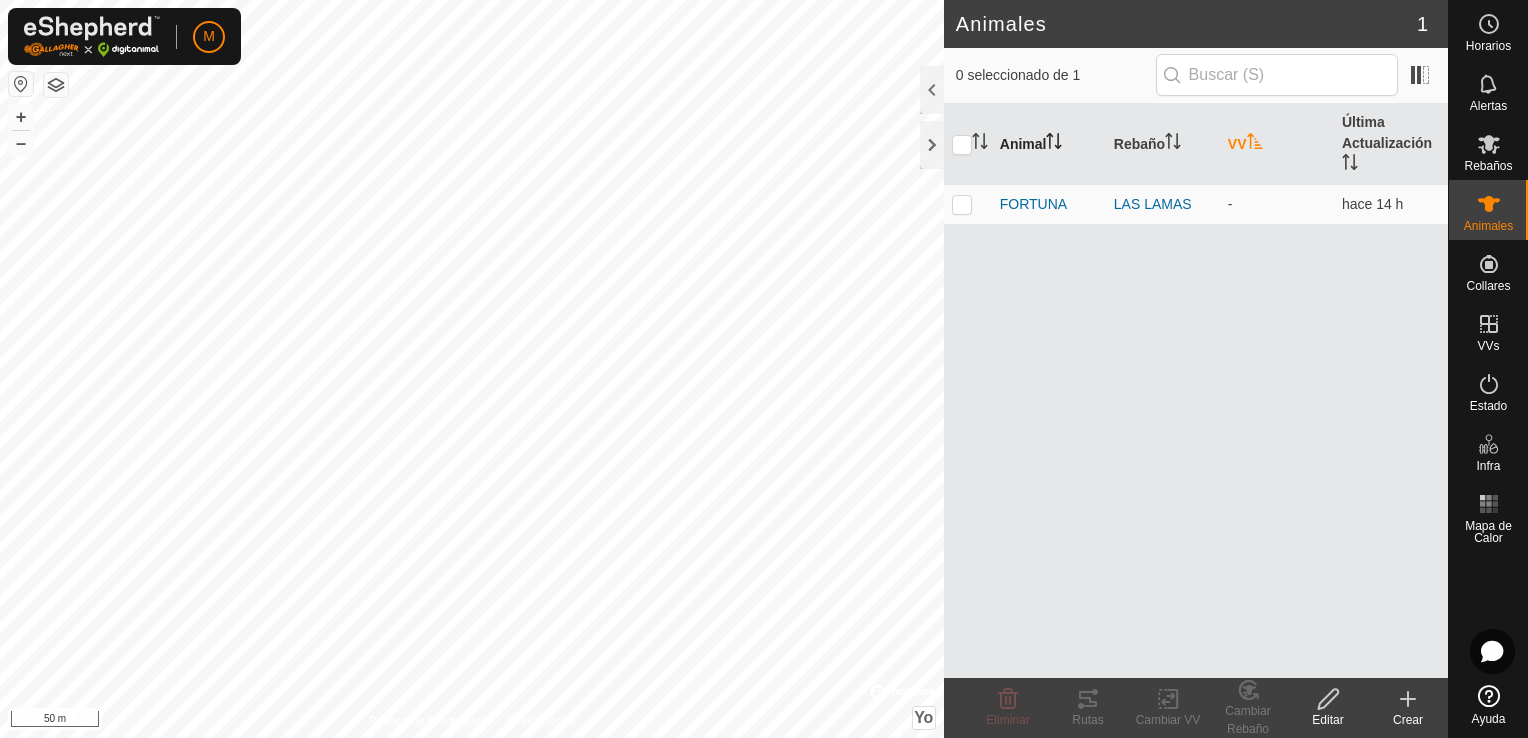 click on "Animal" at bounding box center [1023, 144] 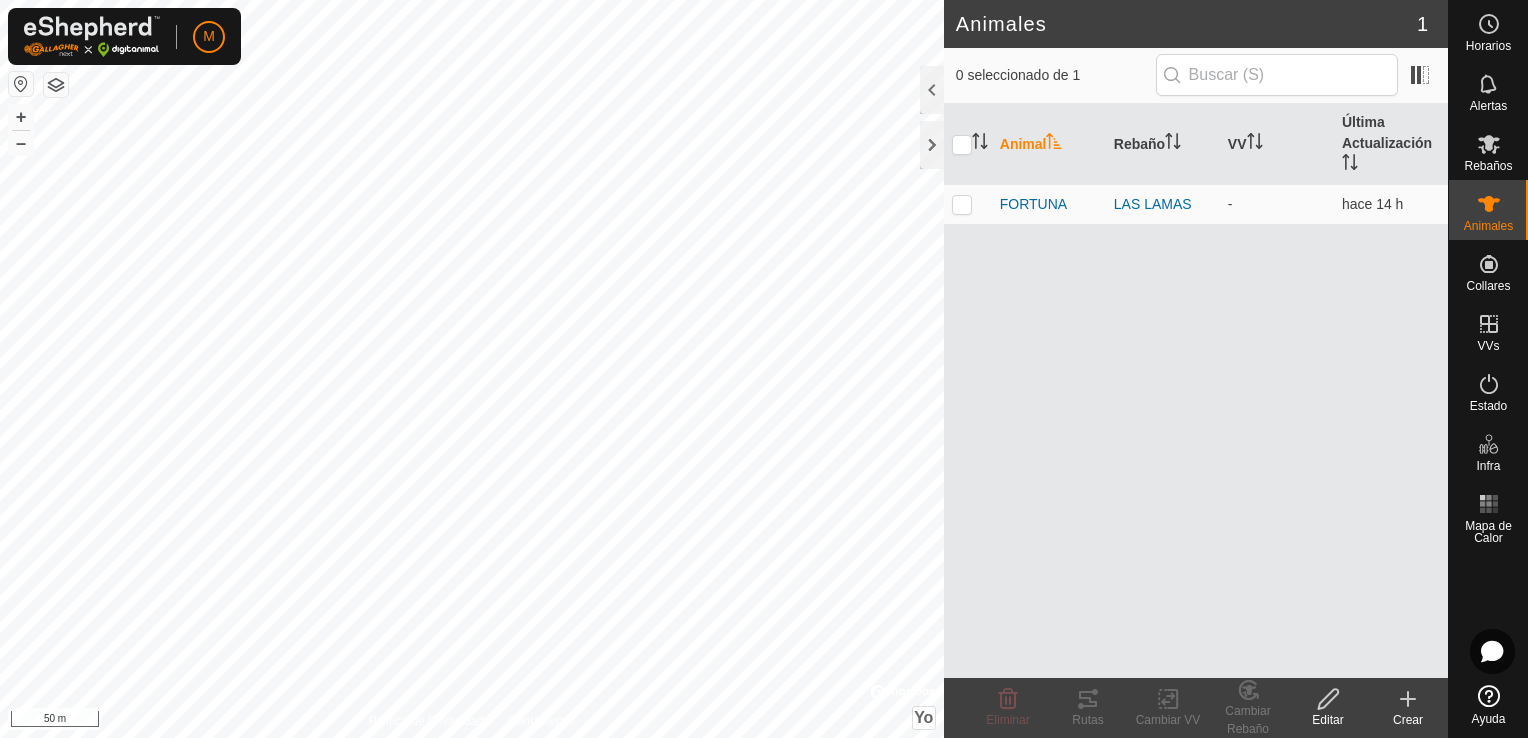 click 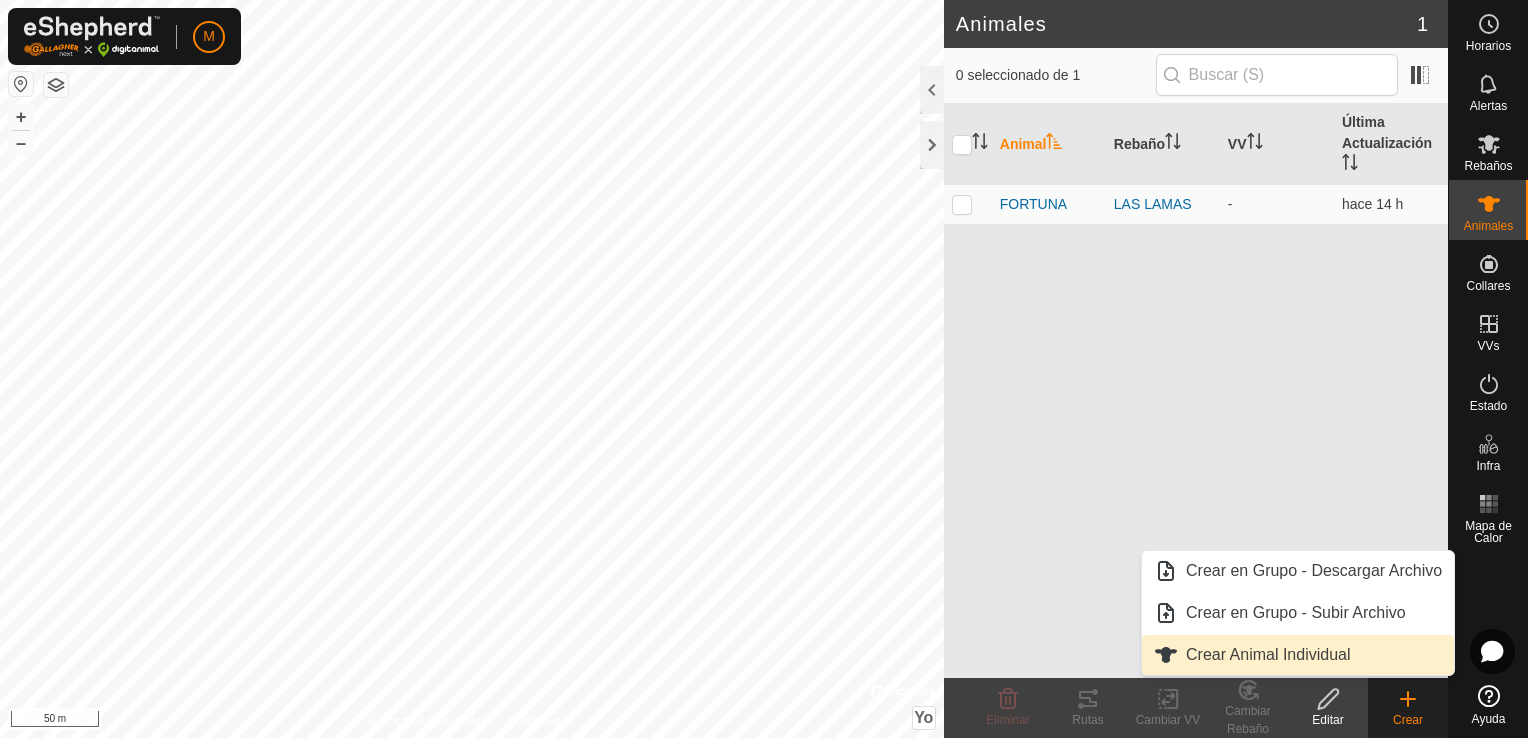 click on "Crear Animal Individual" at bounding box center [1298, 655] 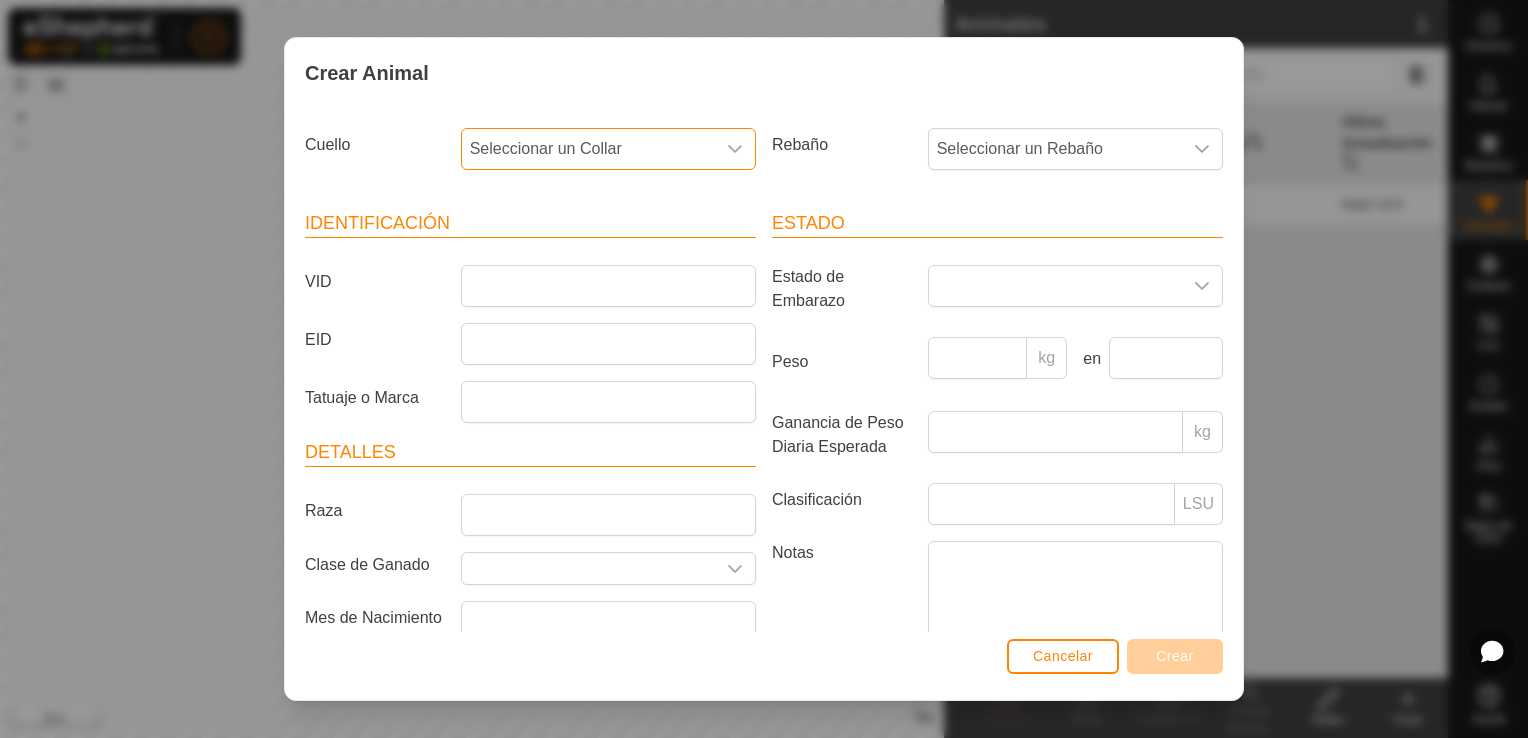 click on "Seleccionar un Collar" at bounding box center [546, 148] 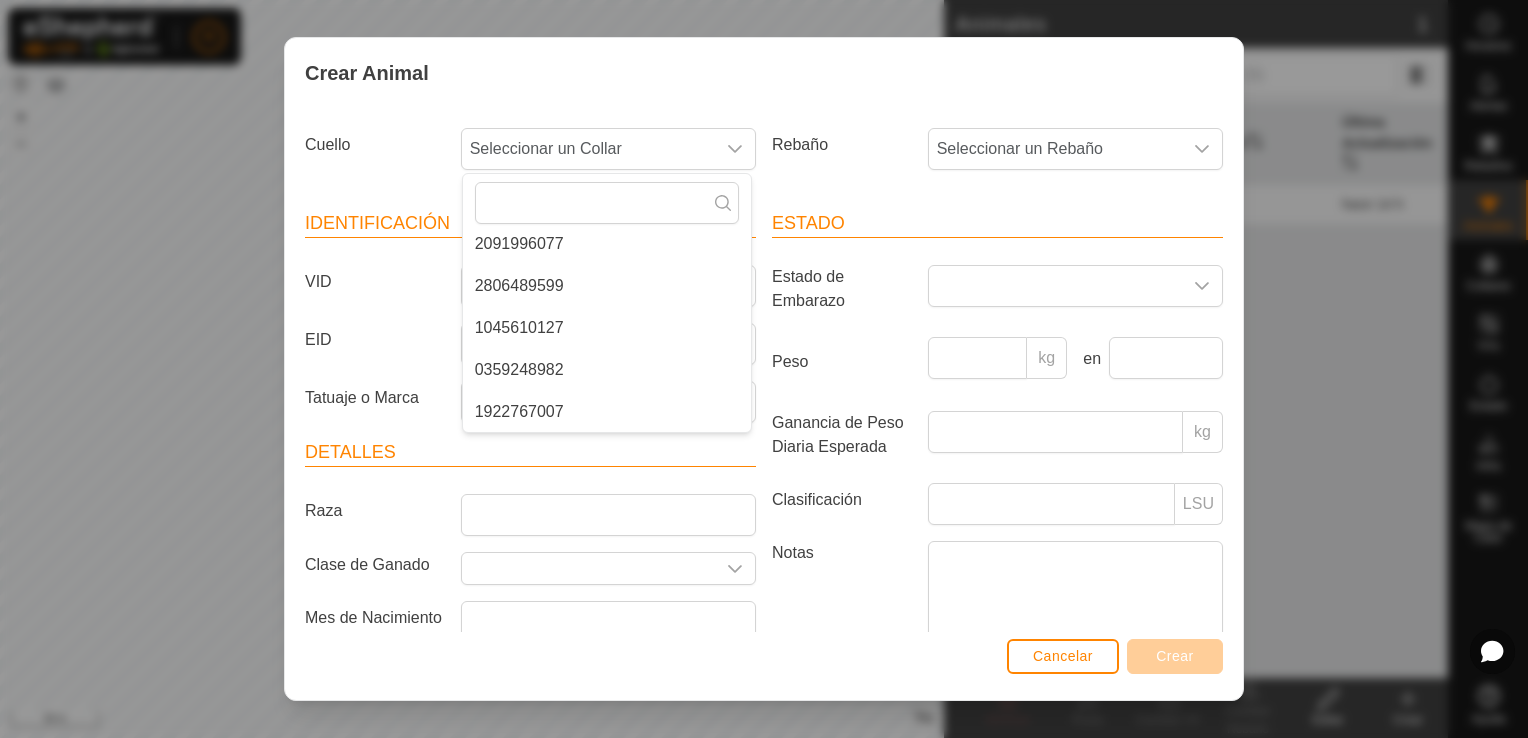 scroll, scrollTop: 0, scrollLeft: 0, axis: both 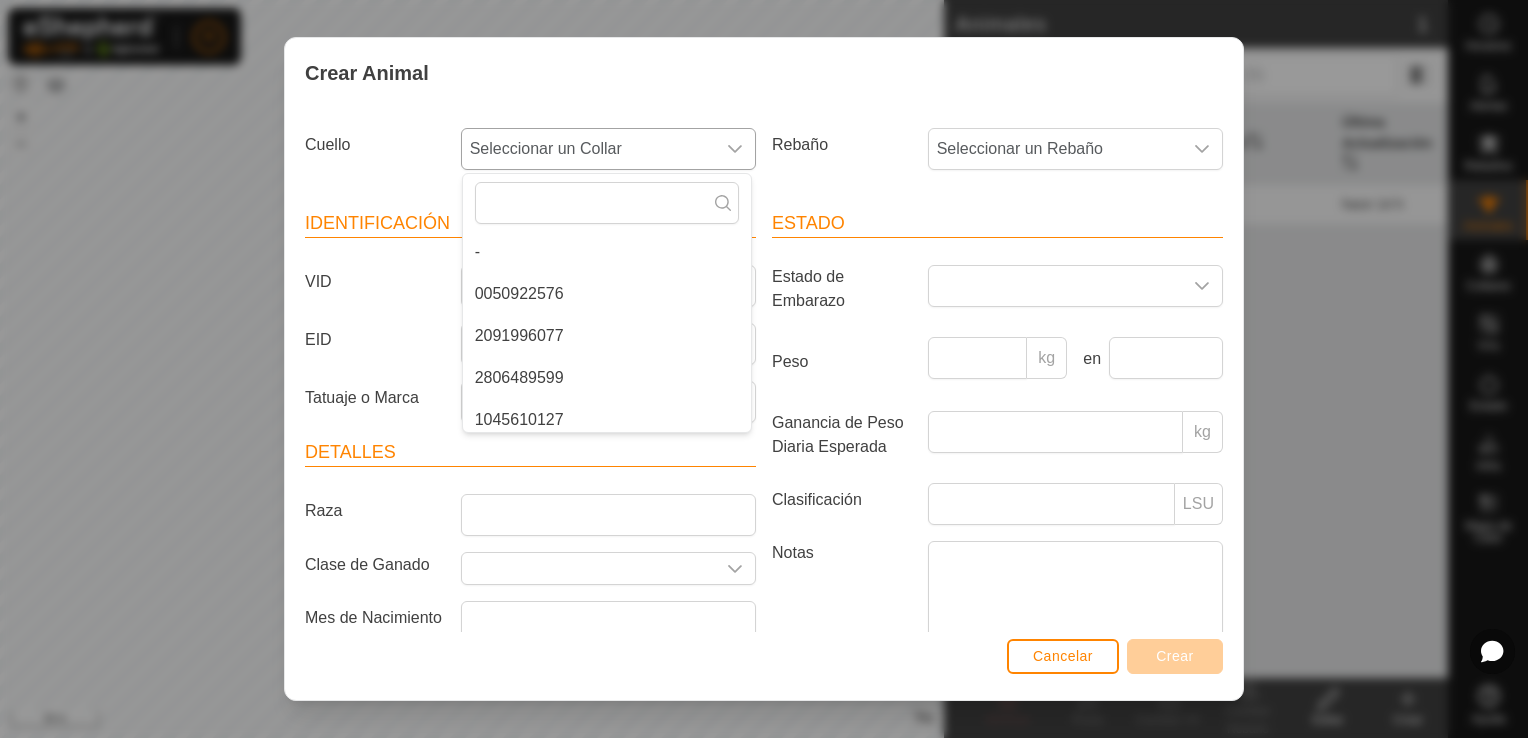 click on "0050922576" at bounding box center [607, 294] 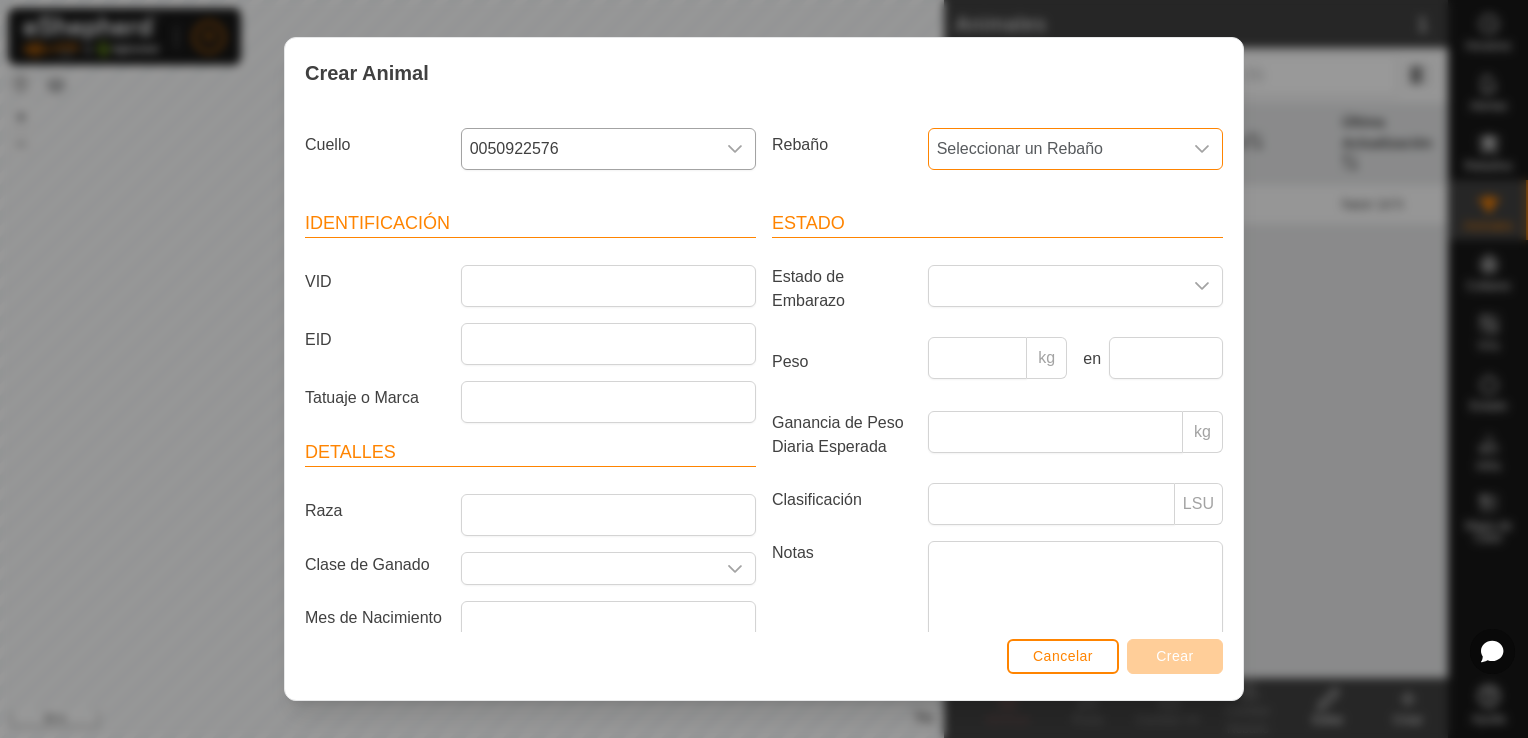 click on "Seleccionar un Rebaño" at bounding box center [1020, 148] 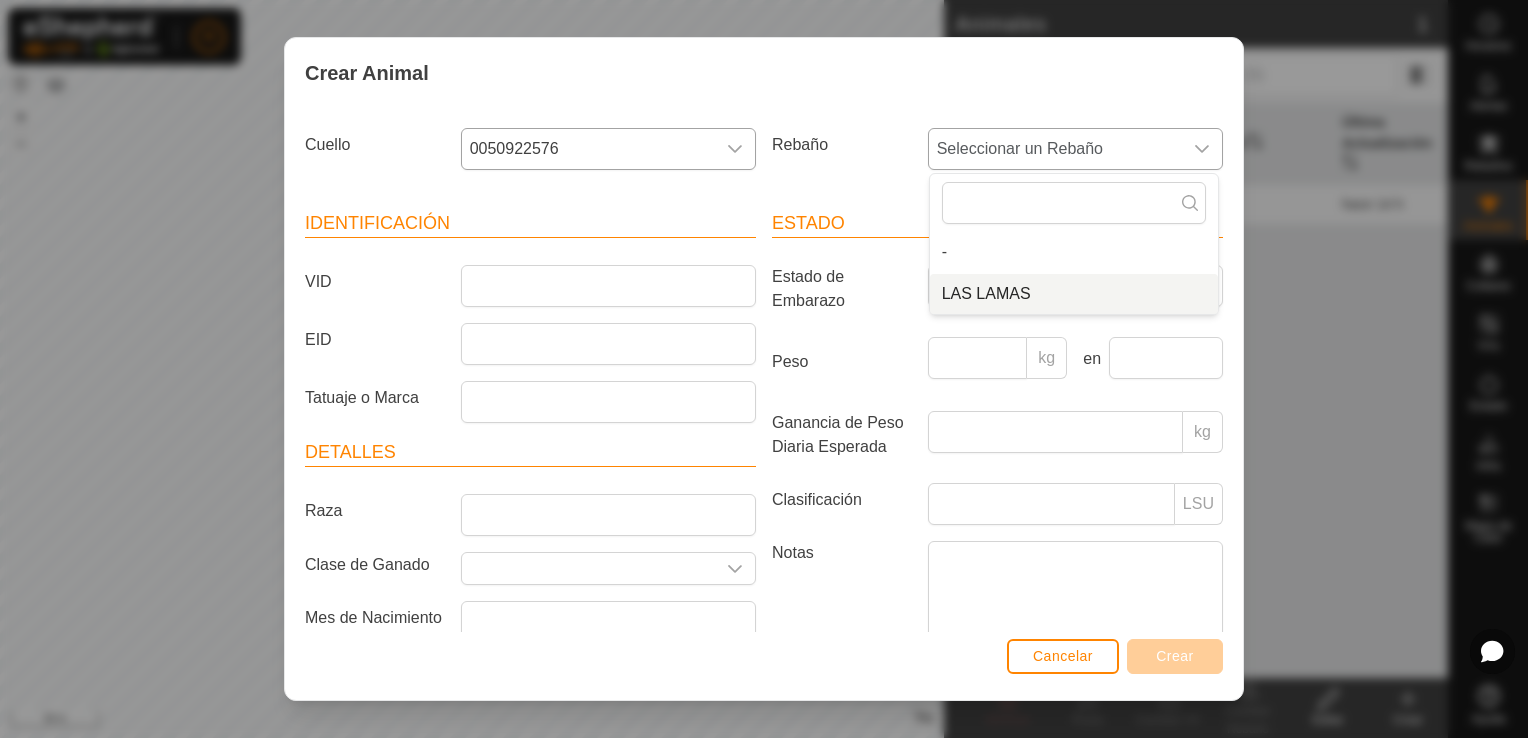 click on "LAS LAMAS" at bounding box center [1074, 294] 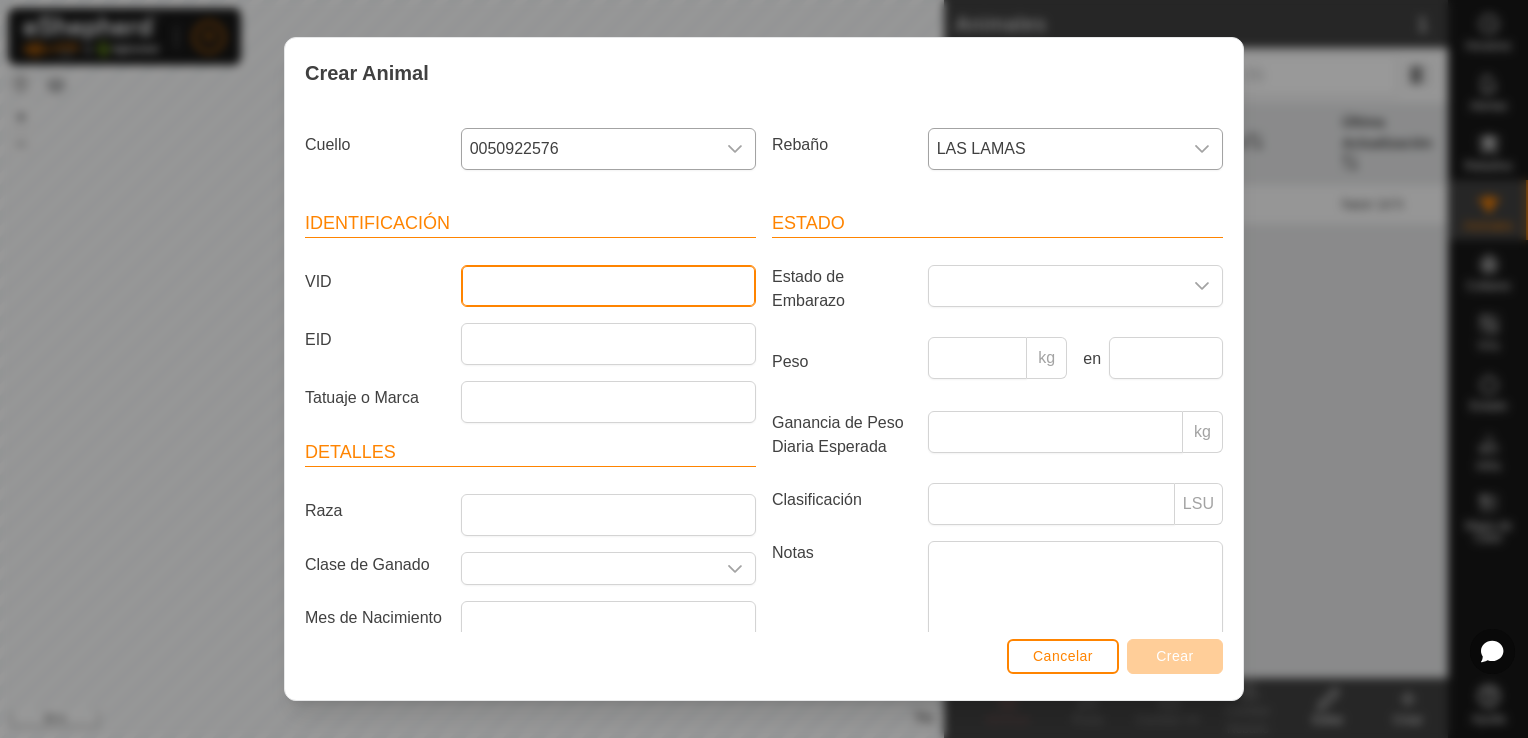 click on "VID" at bounding box center [608, 286] 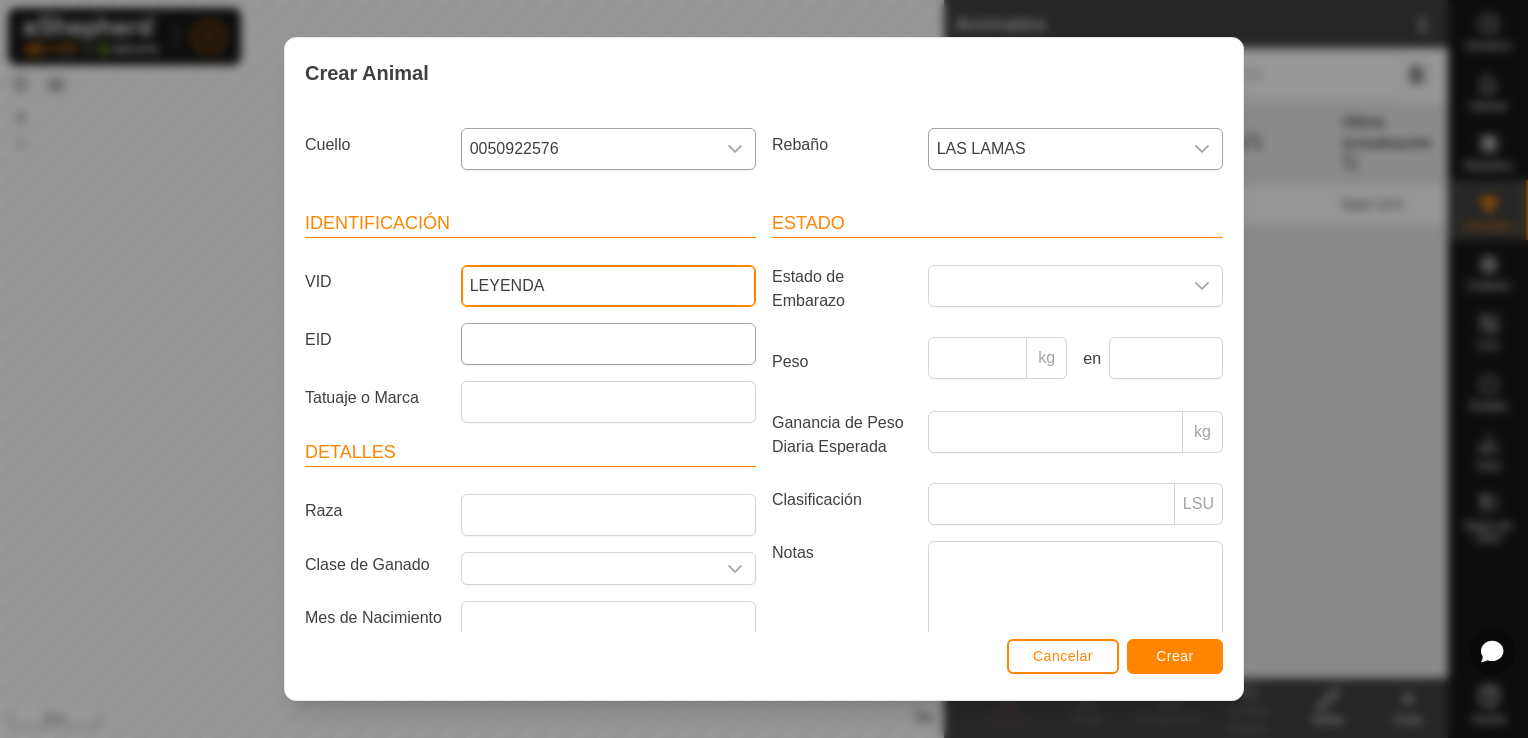 type on "LEYENDA" 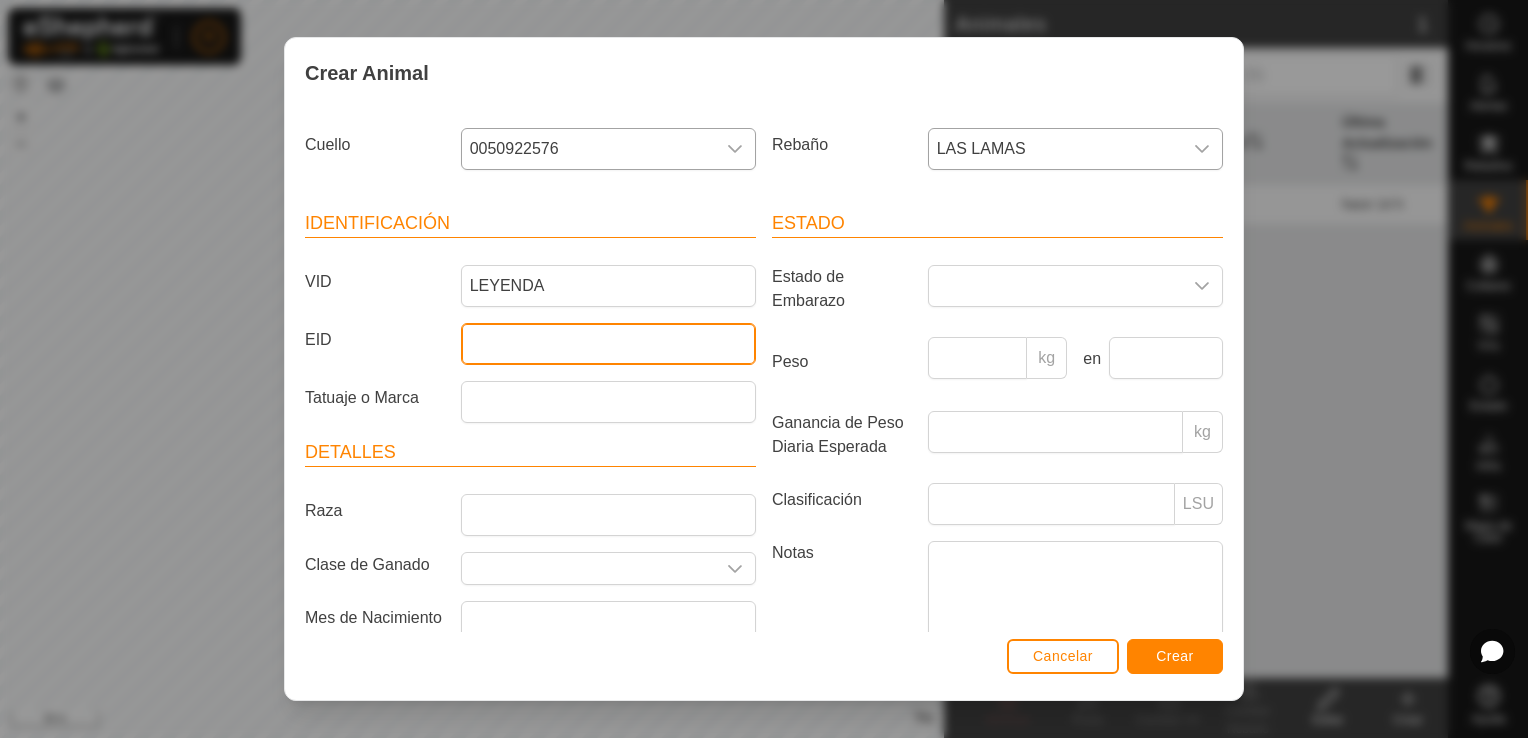 click on "EID" at bounding box center (608, 344) 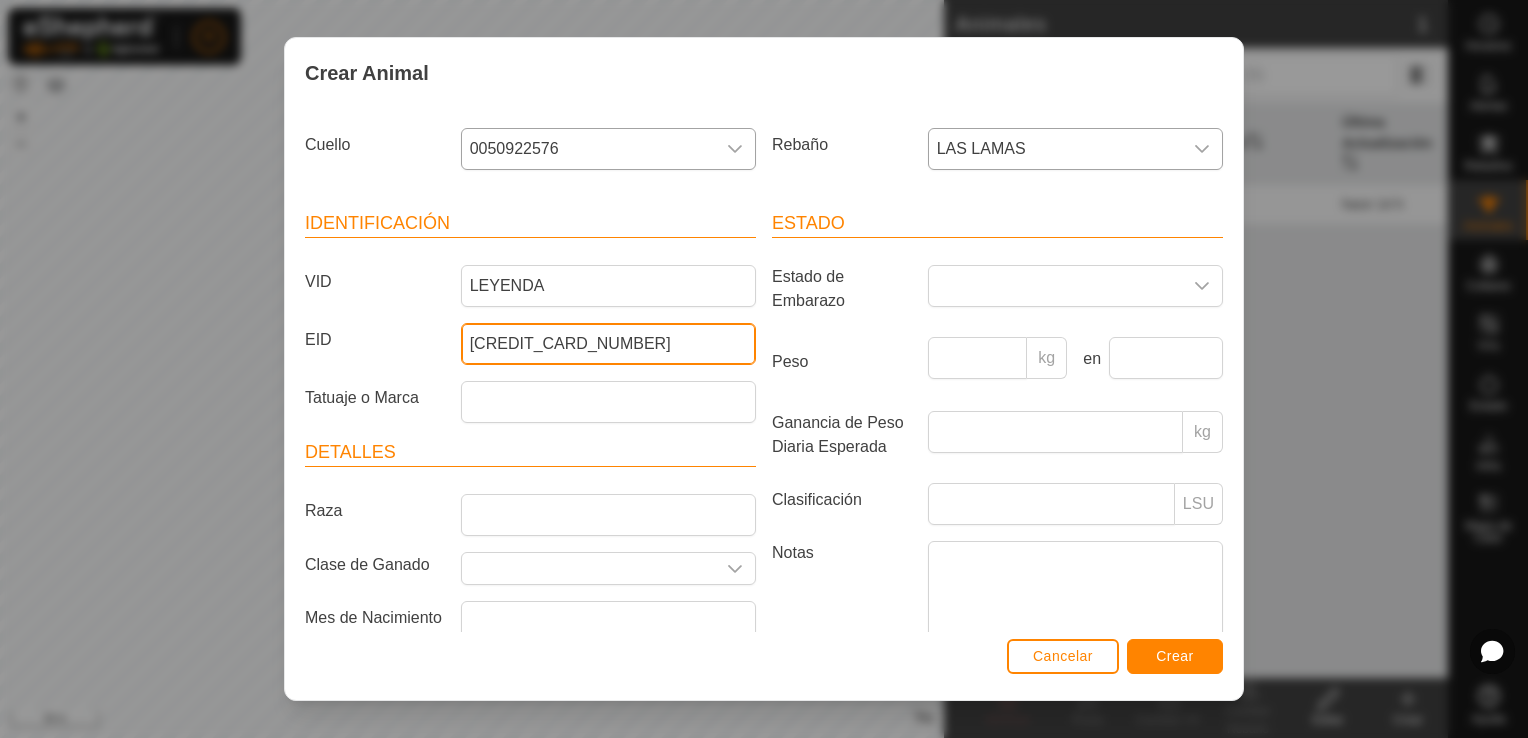 type on "[CREDIT_CARD_NUMBER]" 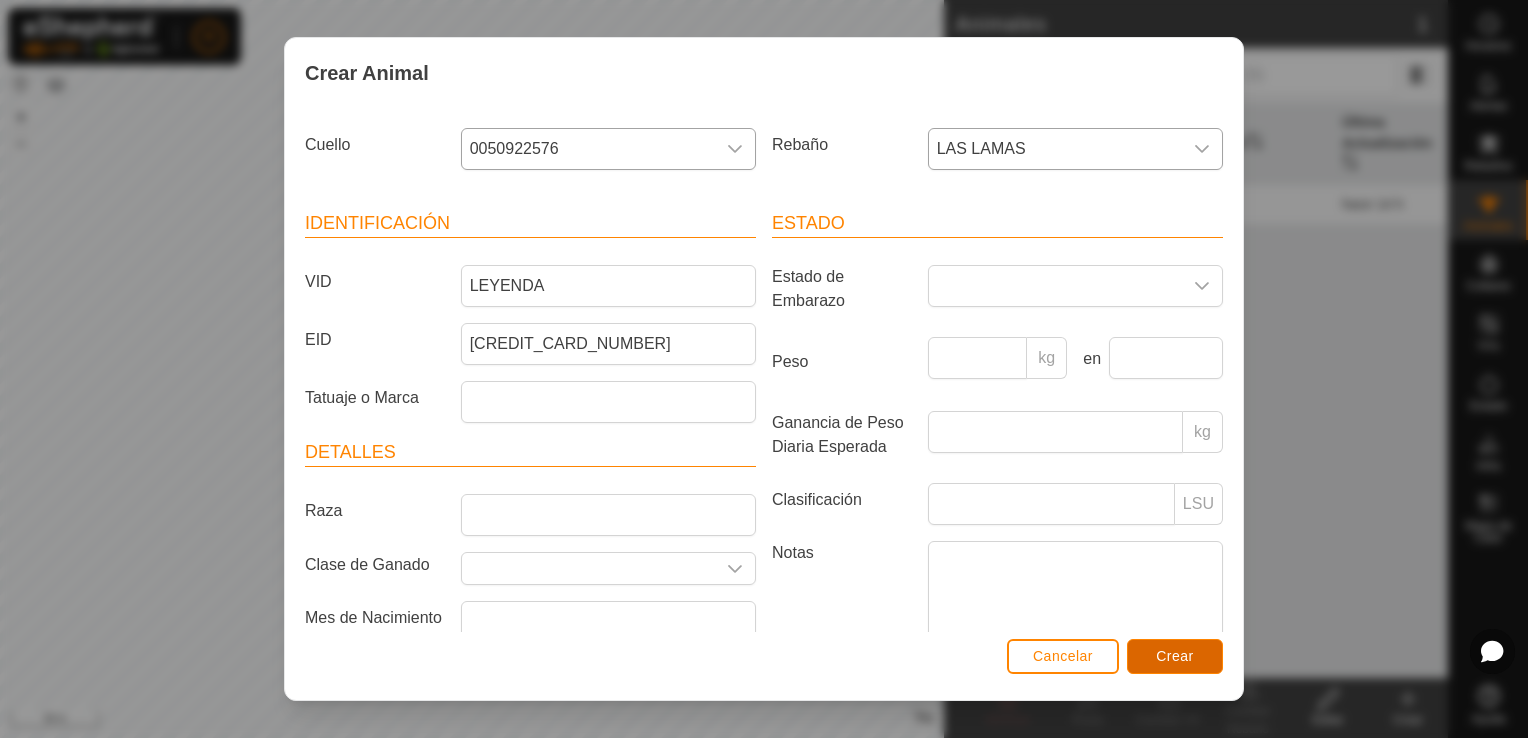 click on "Crear" at bounding box center [1175, 656] 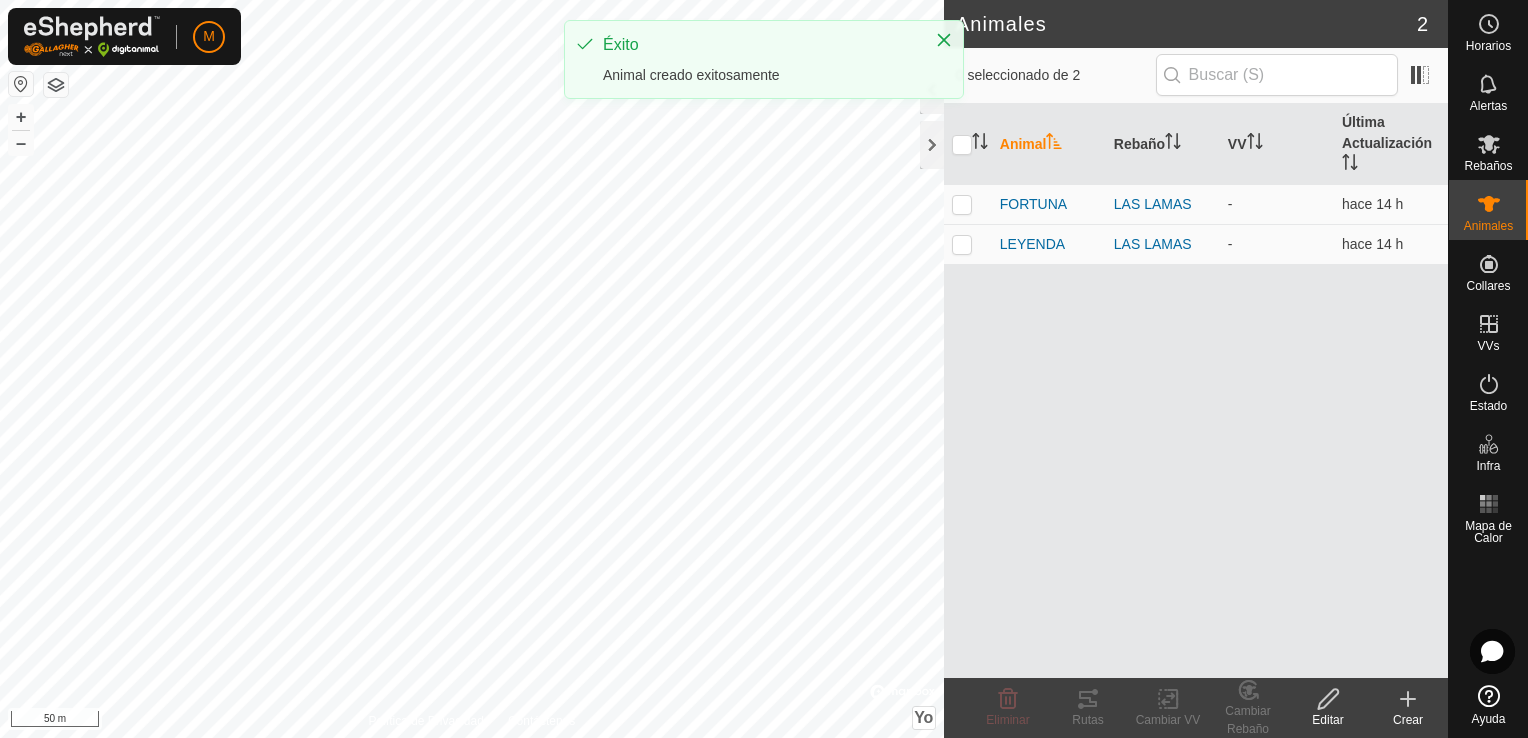 click on "Crear" 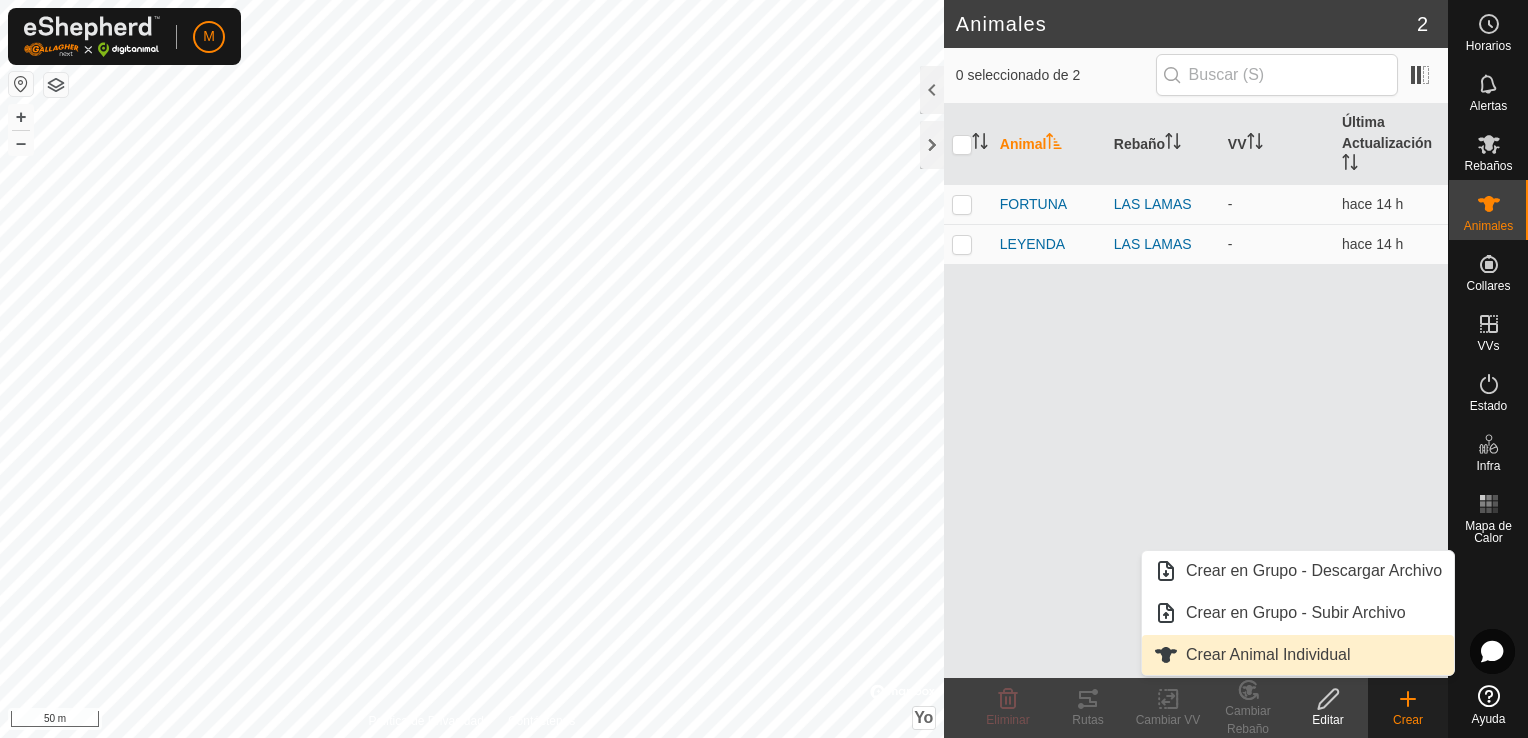 click on "Crear Animal Individual" at bounding box center (1298, 655) 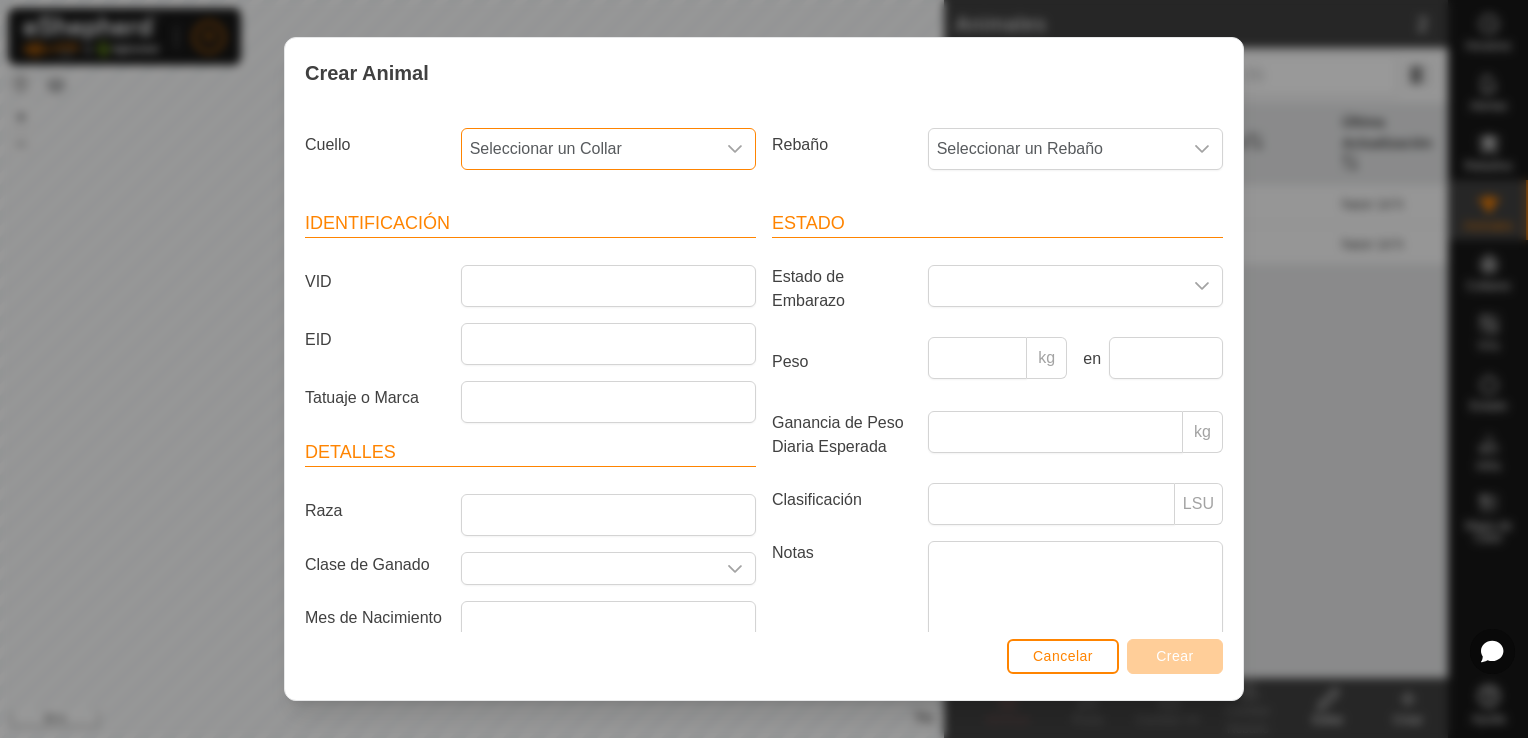click on "Seleccionar un Collar" at bounding box center [588, 149] 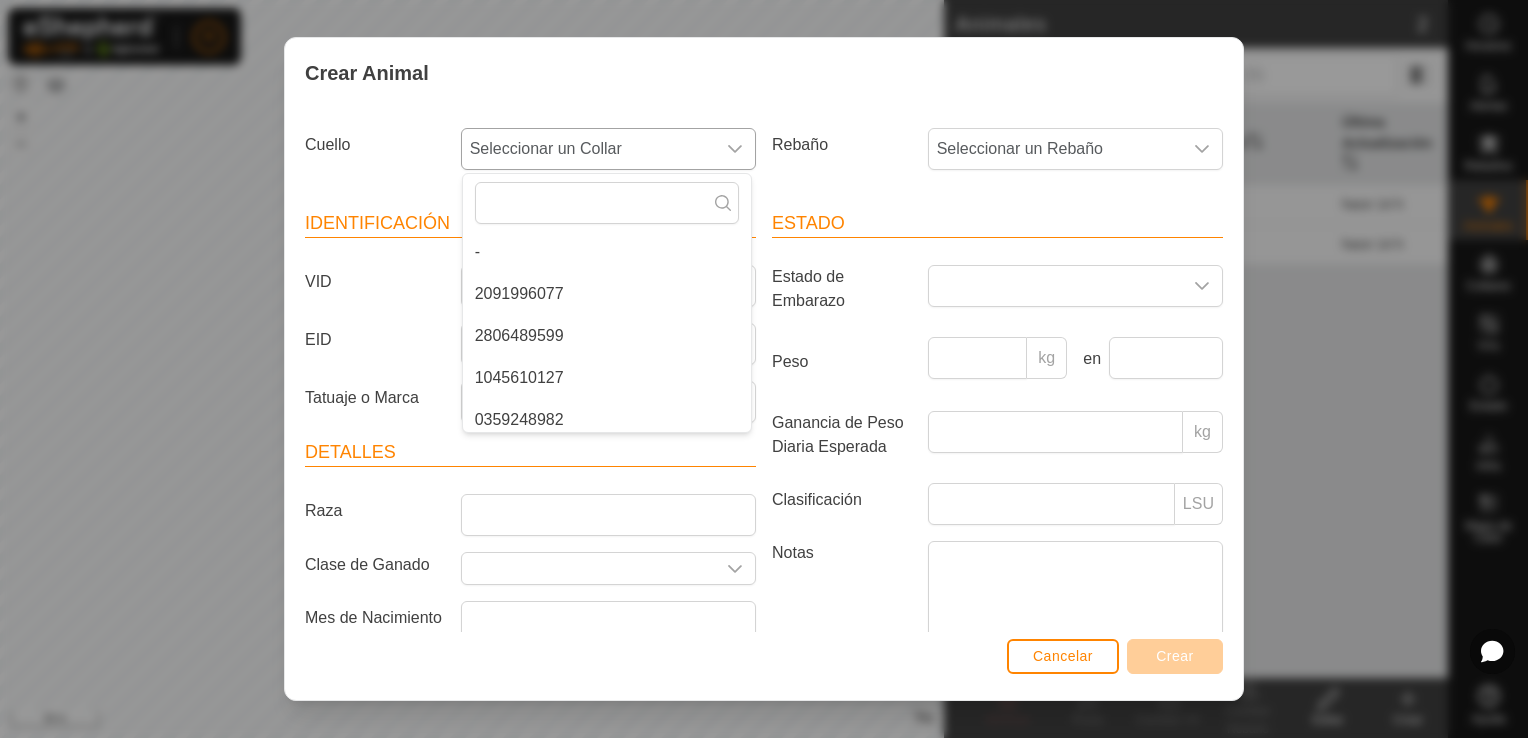 click on "2091996077" at bounding box center [607, 294] 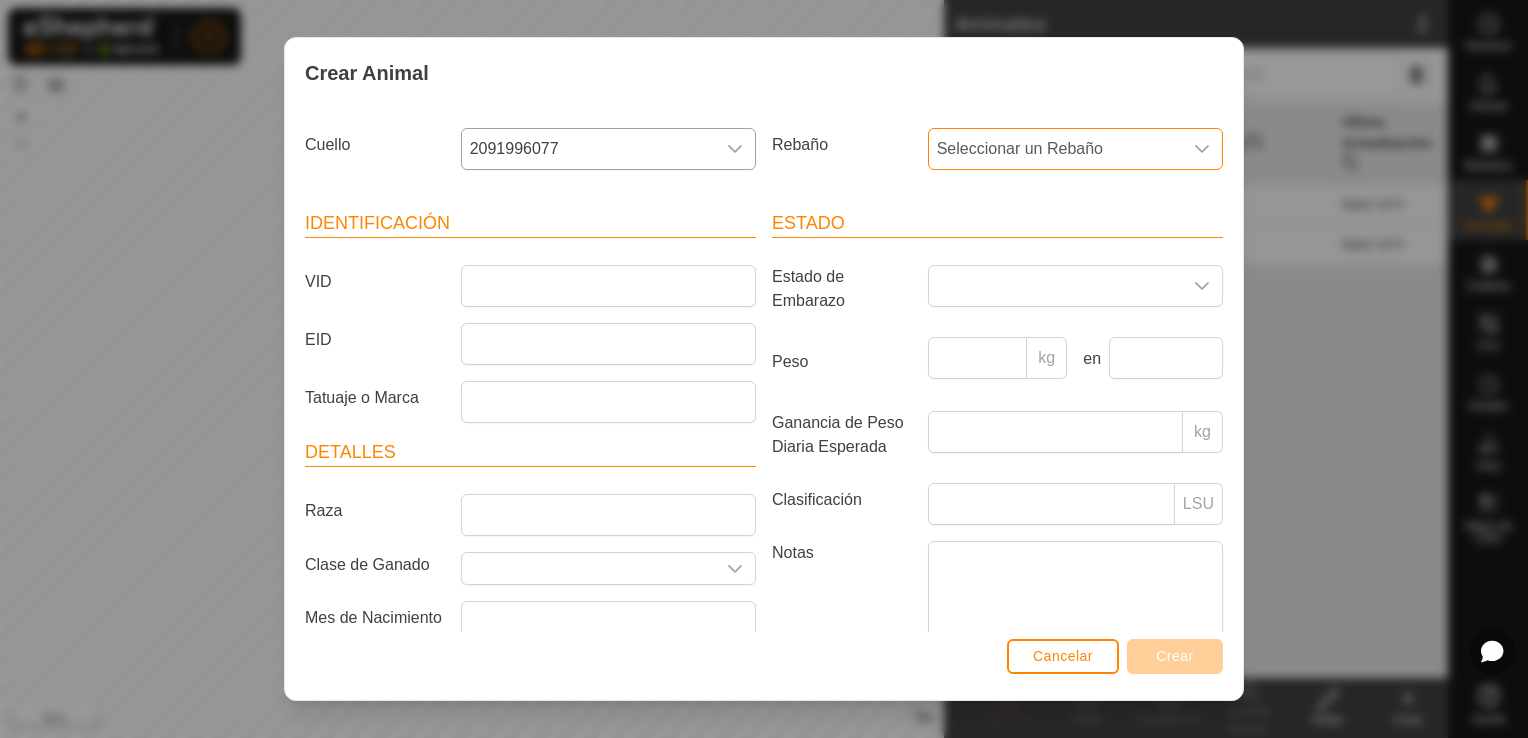 click on "Seleccionar un Rebaño" at bounding box center (1020, 148) 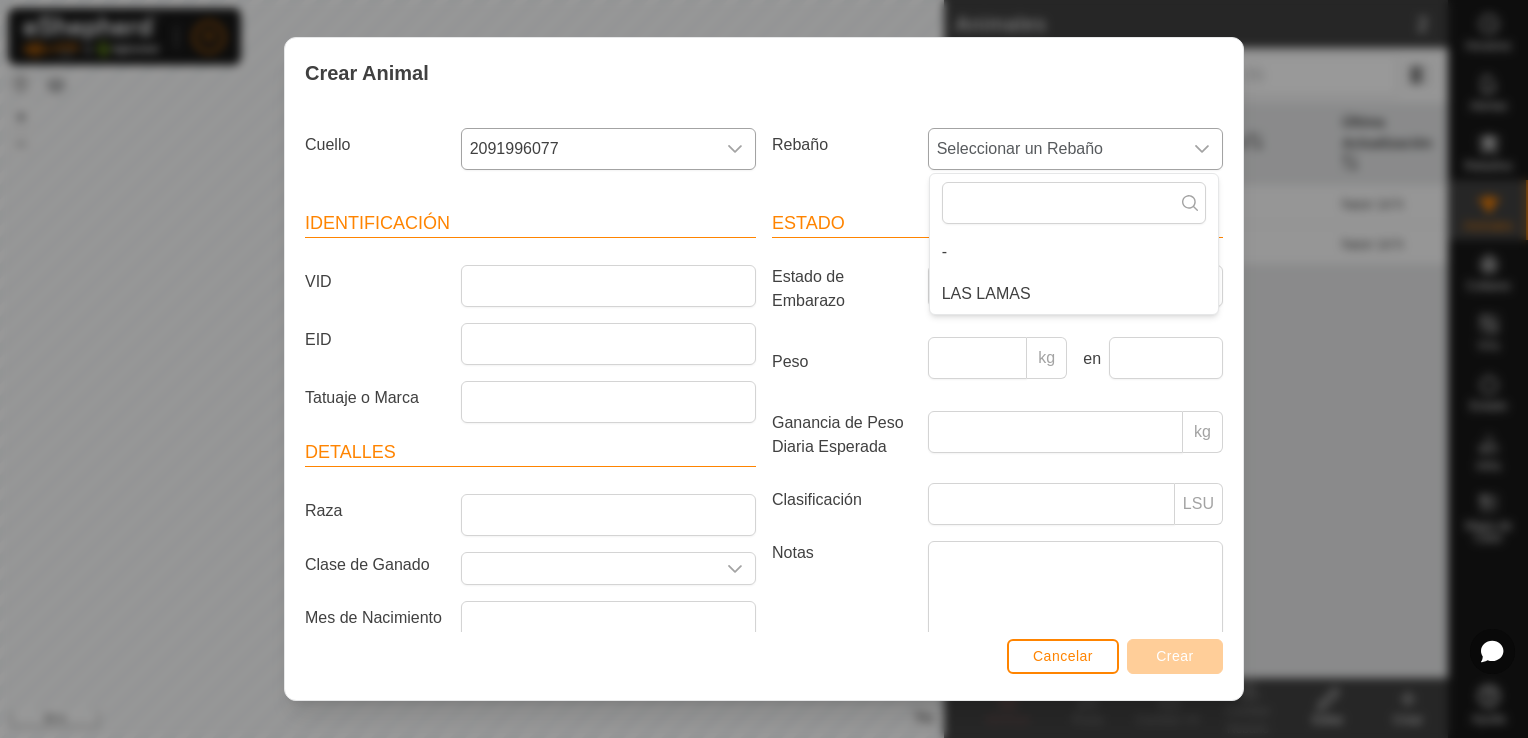 click on "LAS LAMAS" at bounding box center (1074, 294) 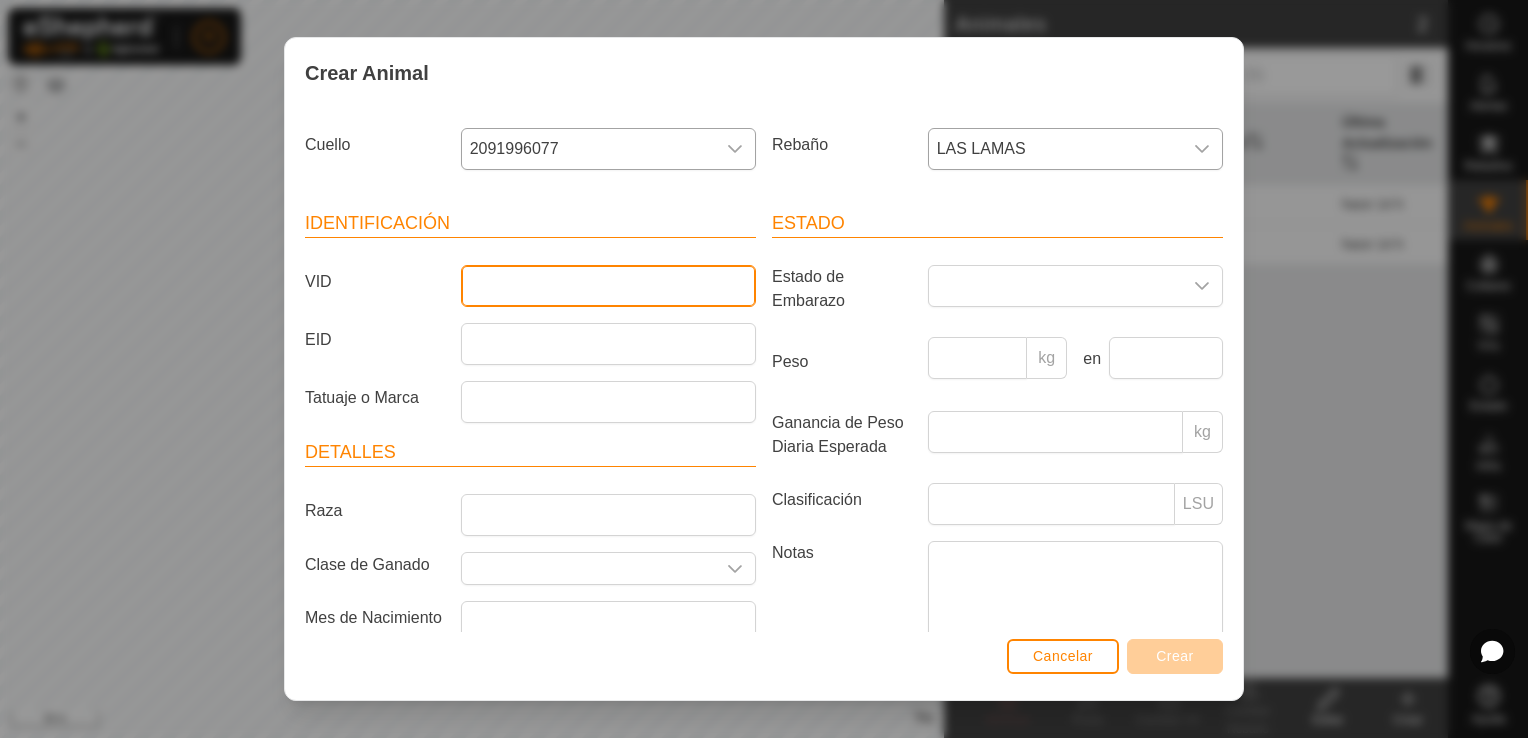 click on "VID" at bounding box center [608, 286] 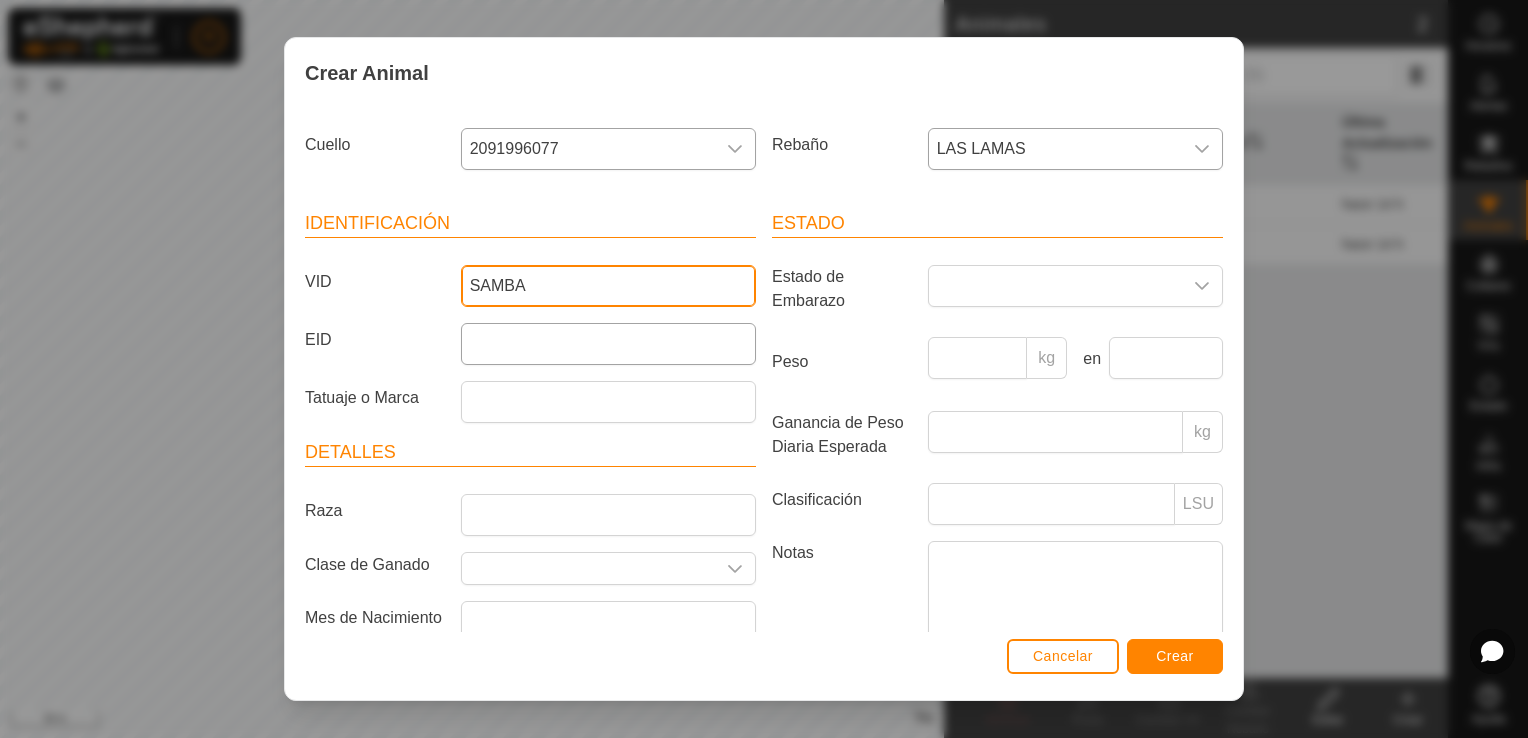 type on "SAMBA" 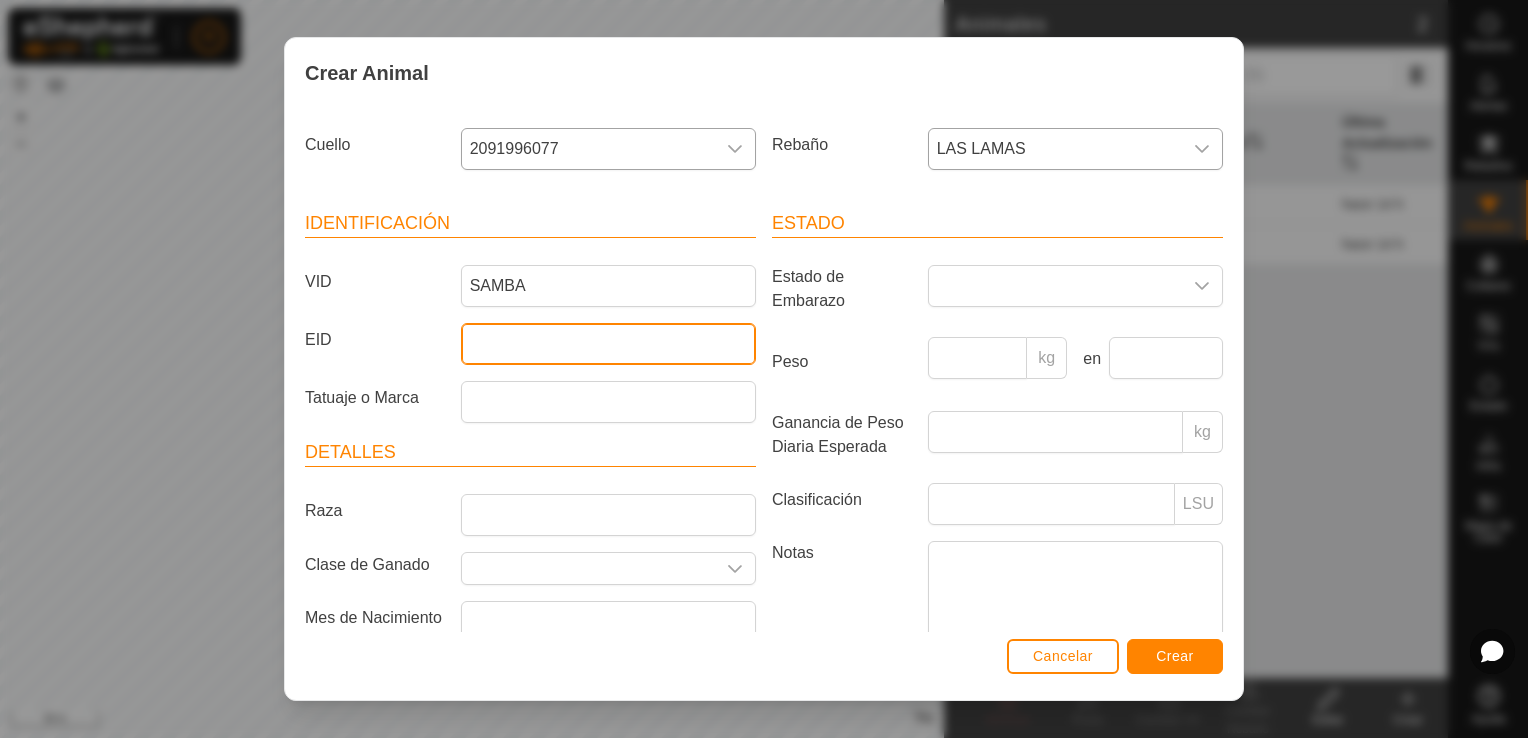 click on "EID" at bounding box center (608, 344) 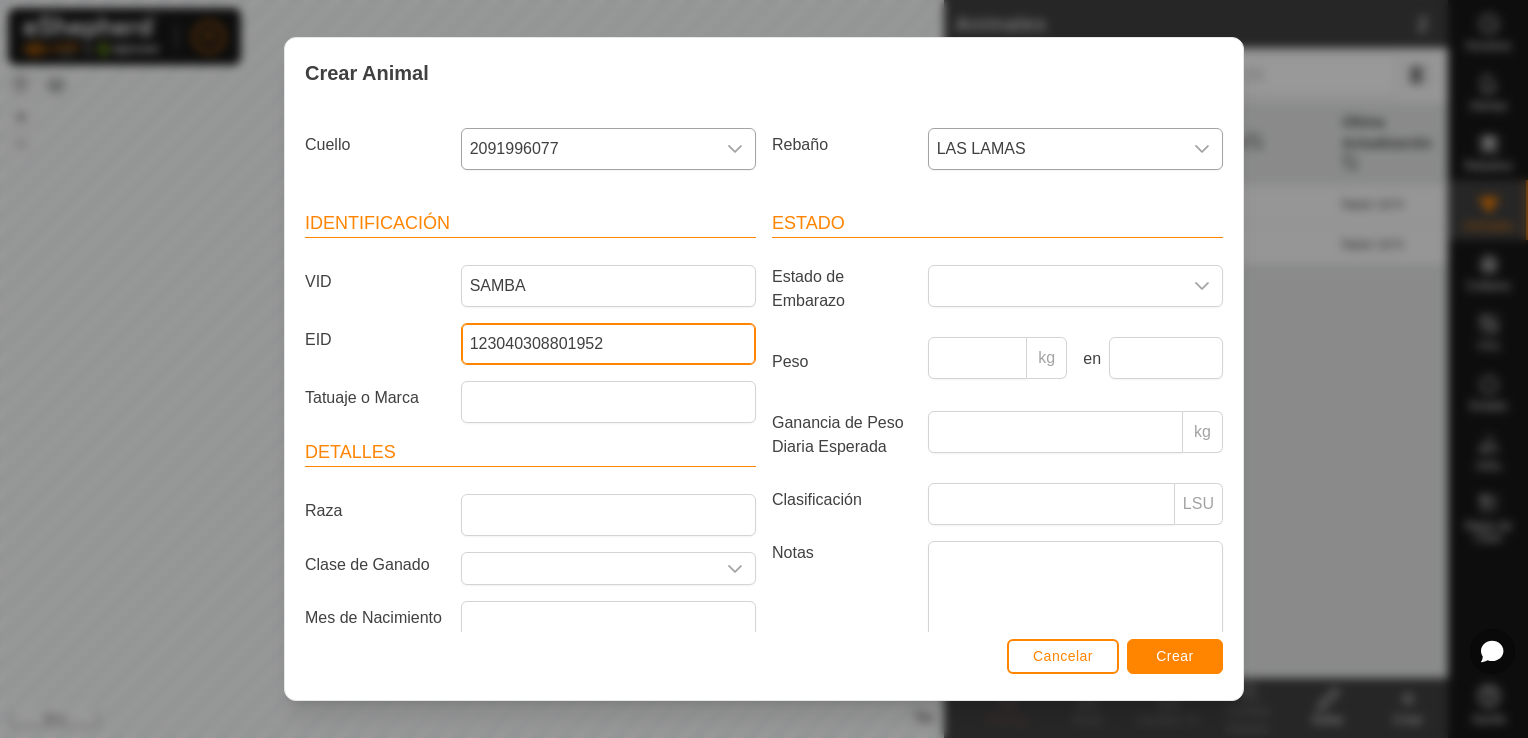 type on "123040308801952" 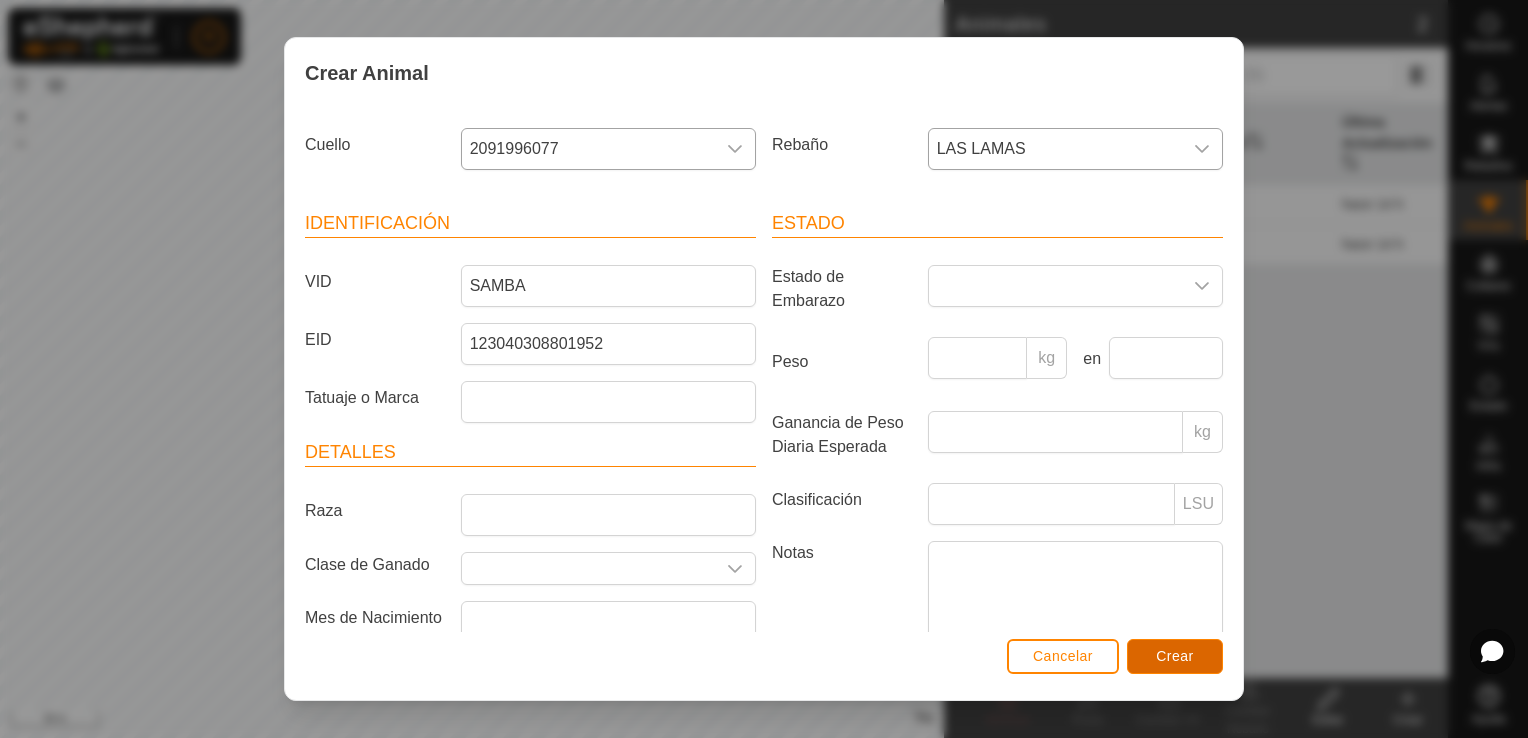 click on "Crear" at bounding box center [1175, 656] 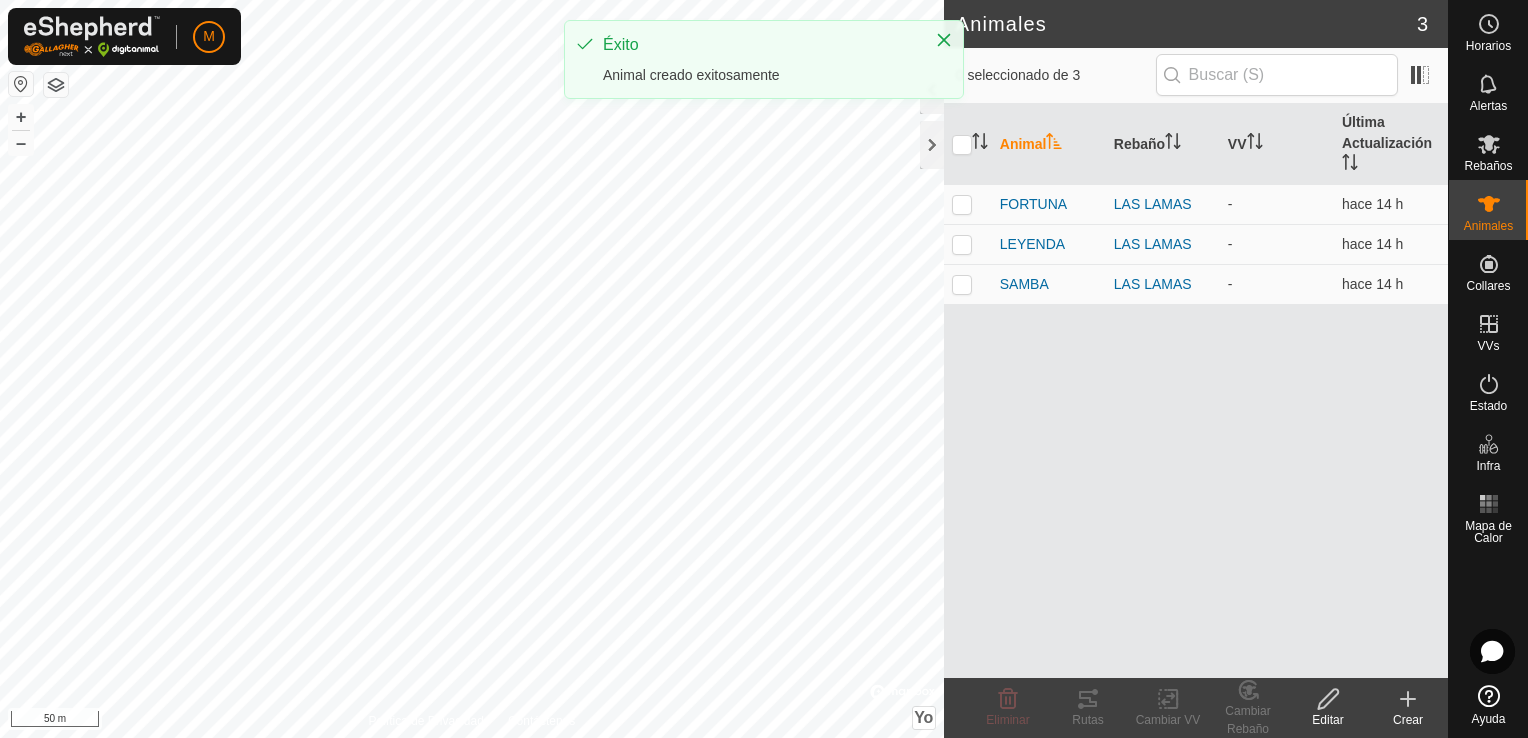click 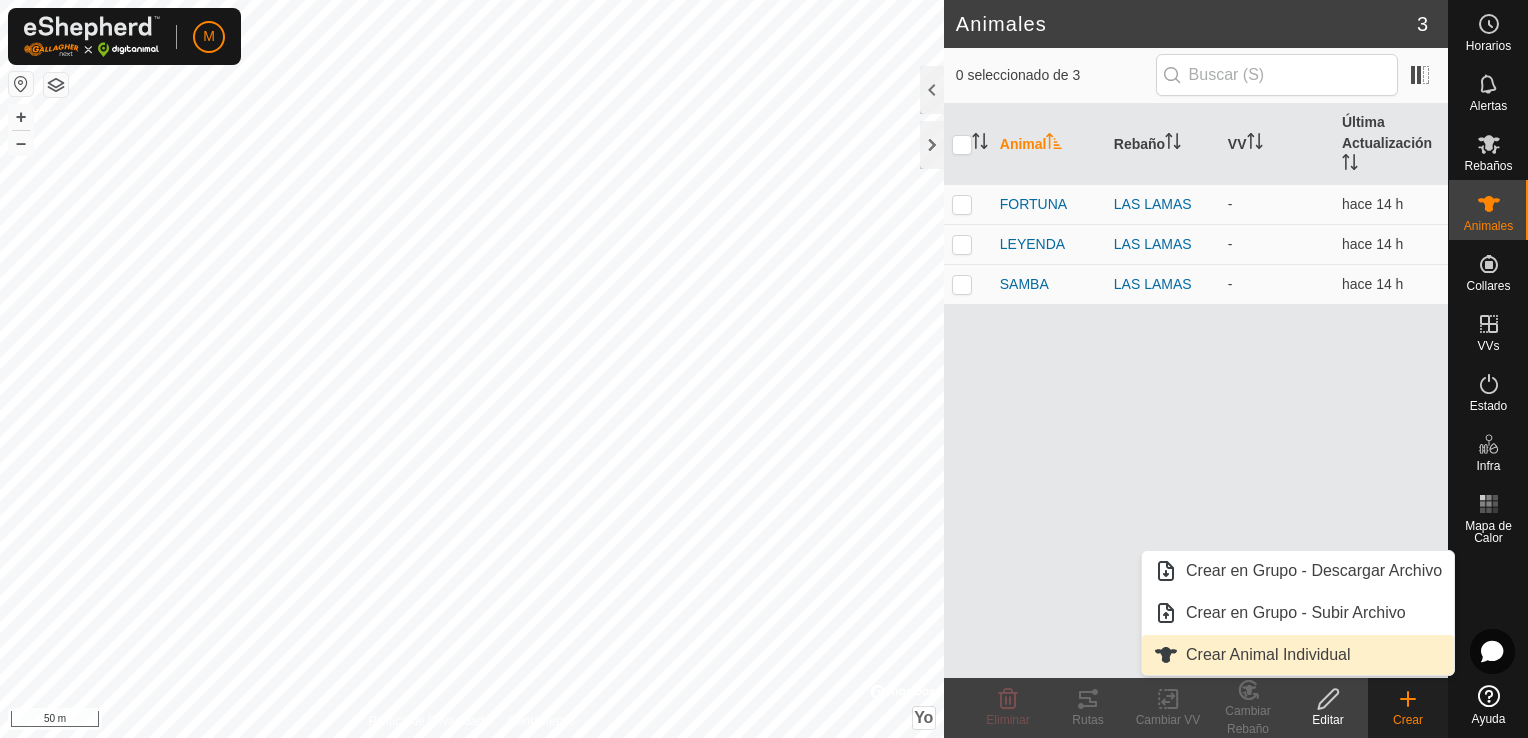 click on "Crear Animal Individual" at bounding box center (1298, 655) 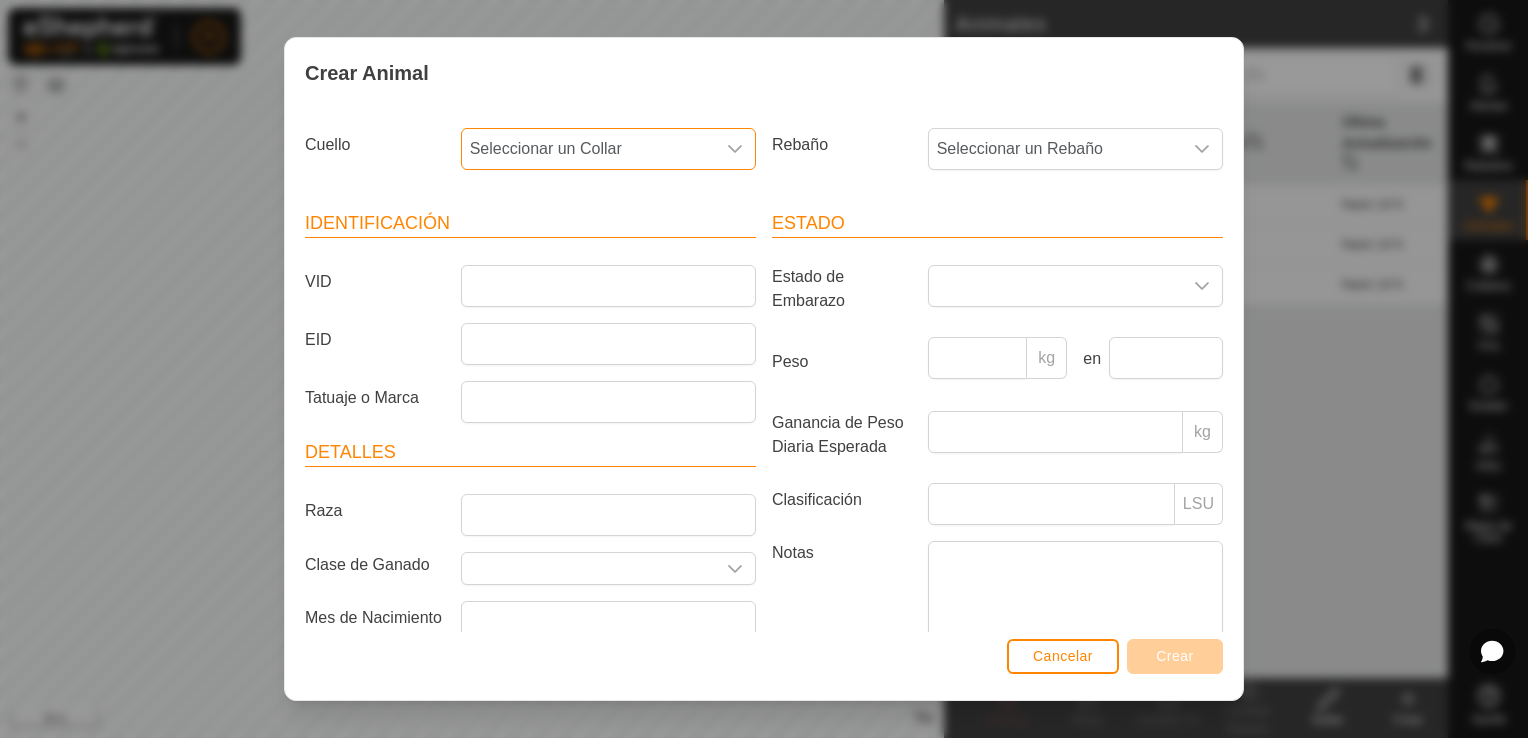 click on "Seleccionar un Collar" at bounding box center [546, 148] 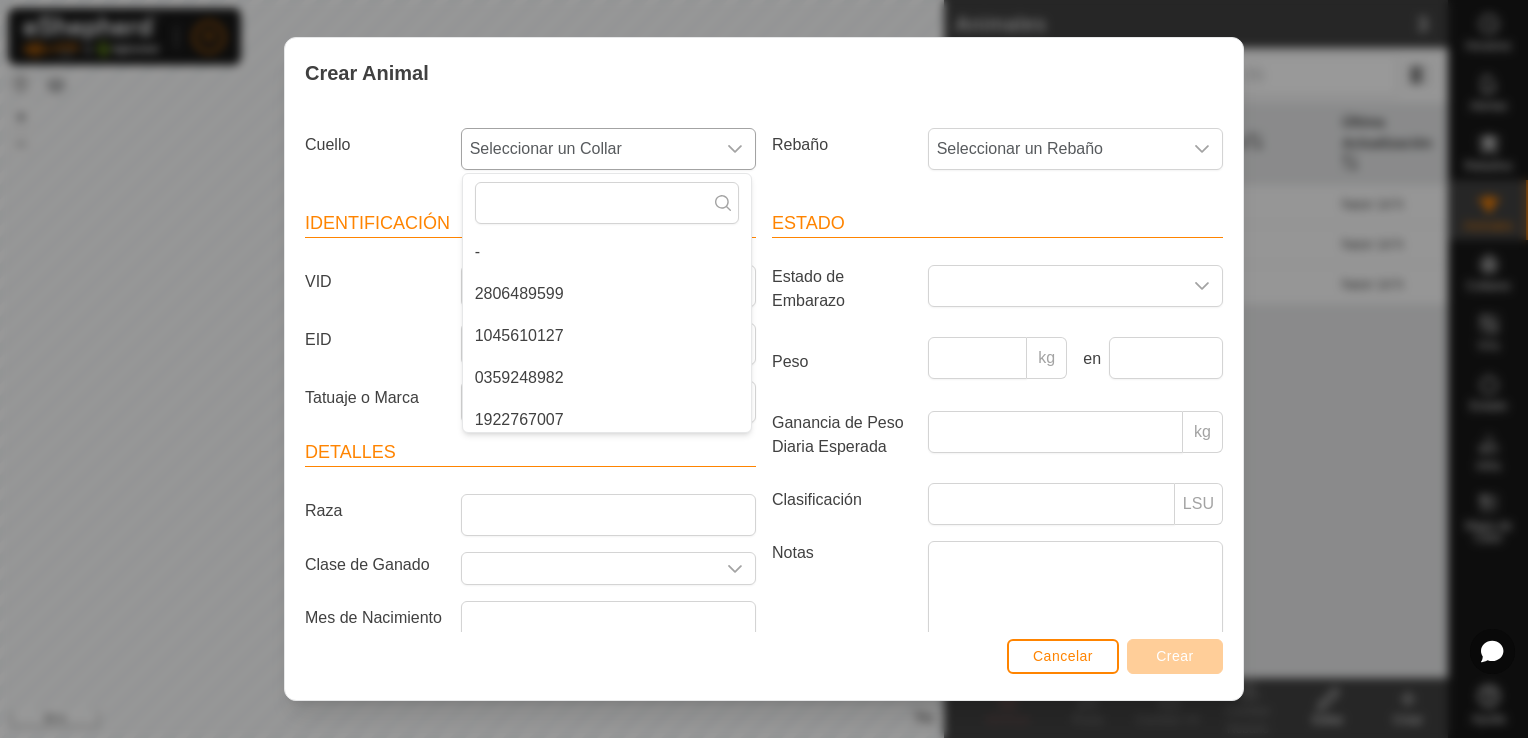 click on "2806489599" at bounding box center [607, 294] 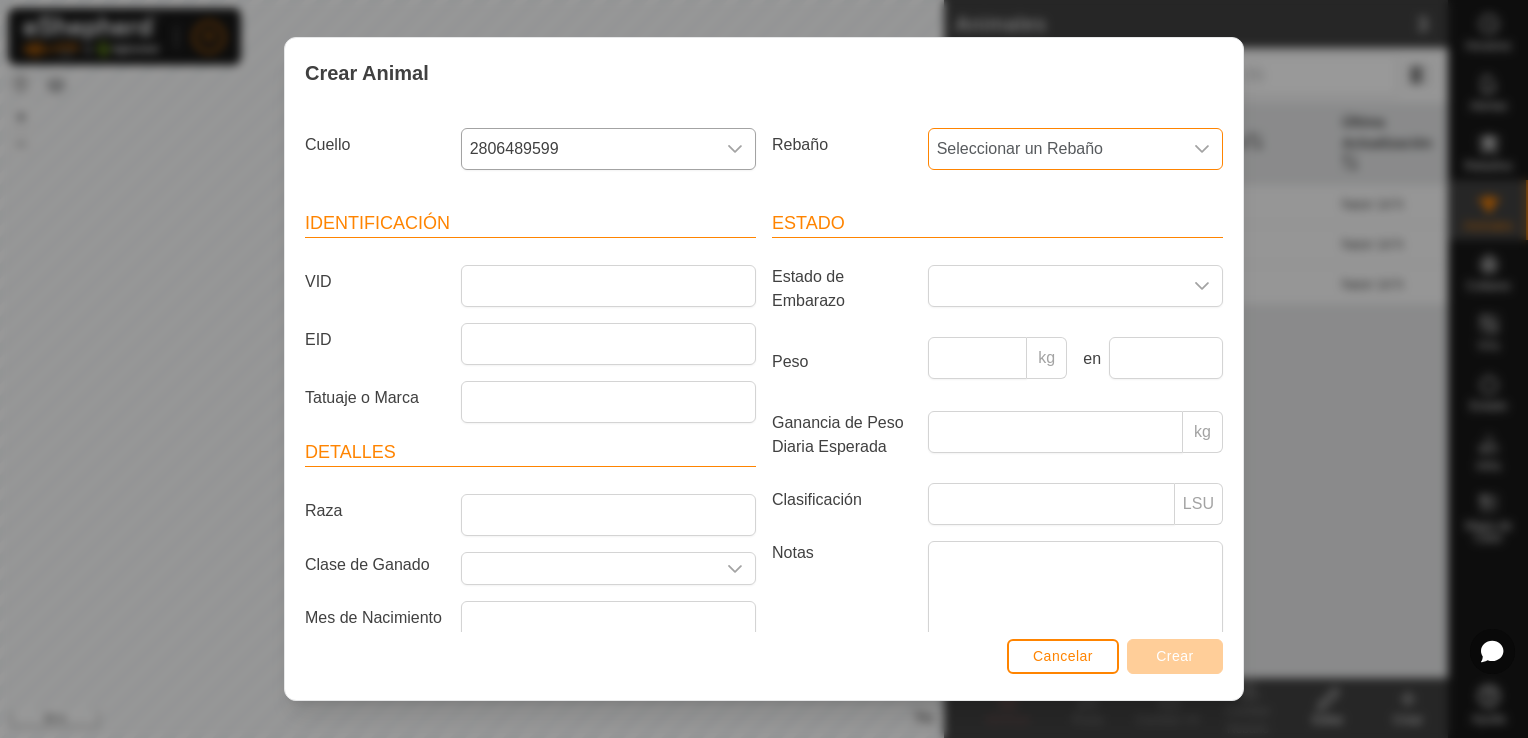 click on "Seleccionar un Rebaño" at bounding box center (1020, 148) 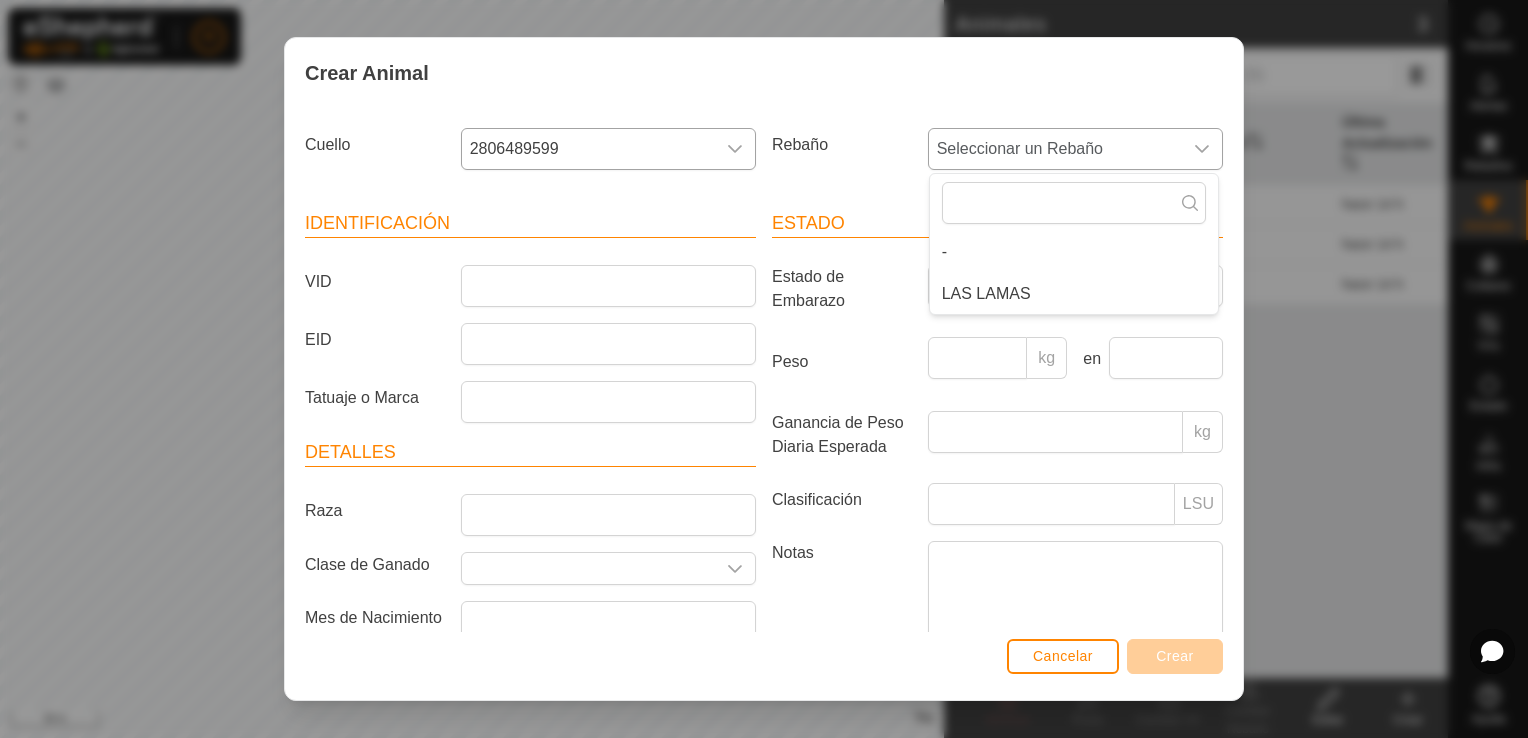 click on "LAS LAMAS" at bounding box center [1074, 294] 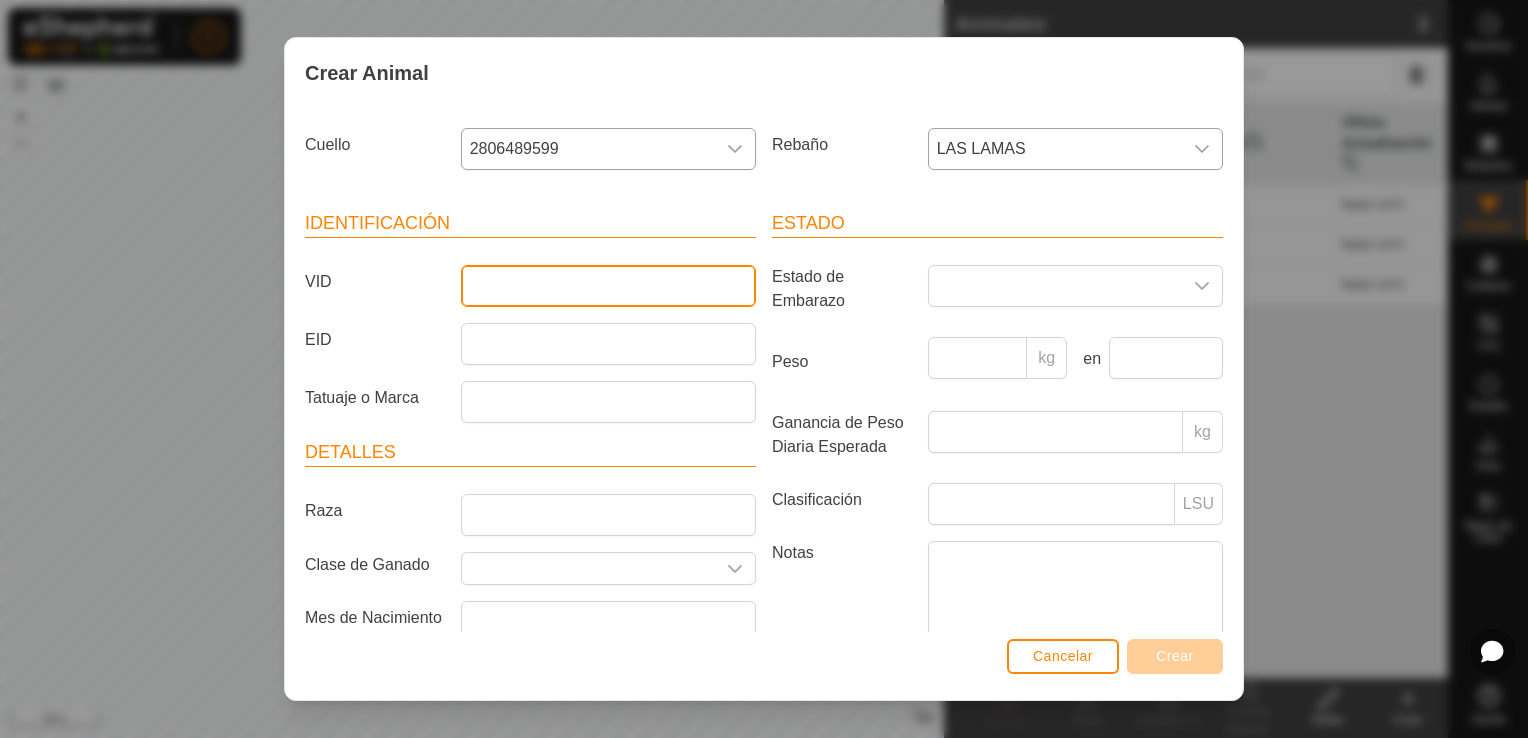 click on "VID" at bounding box center (608, 286) 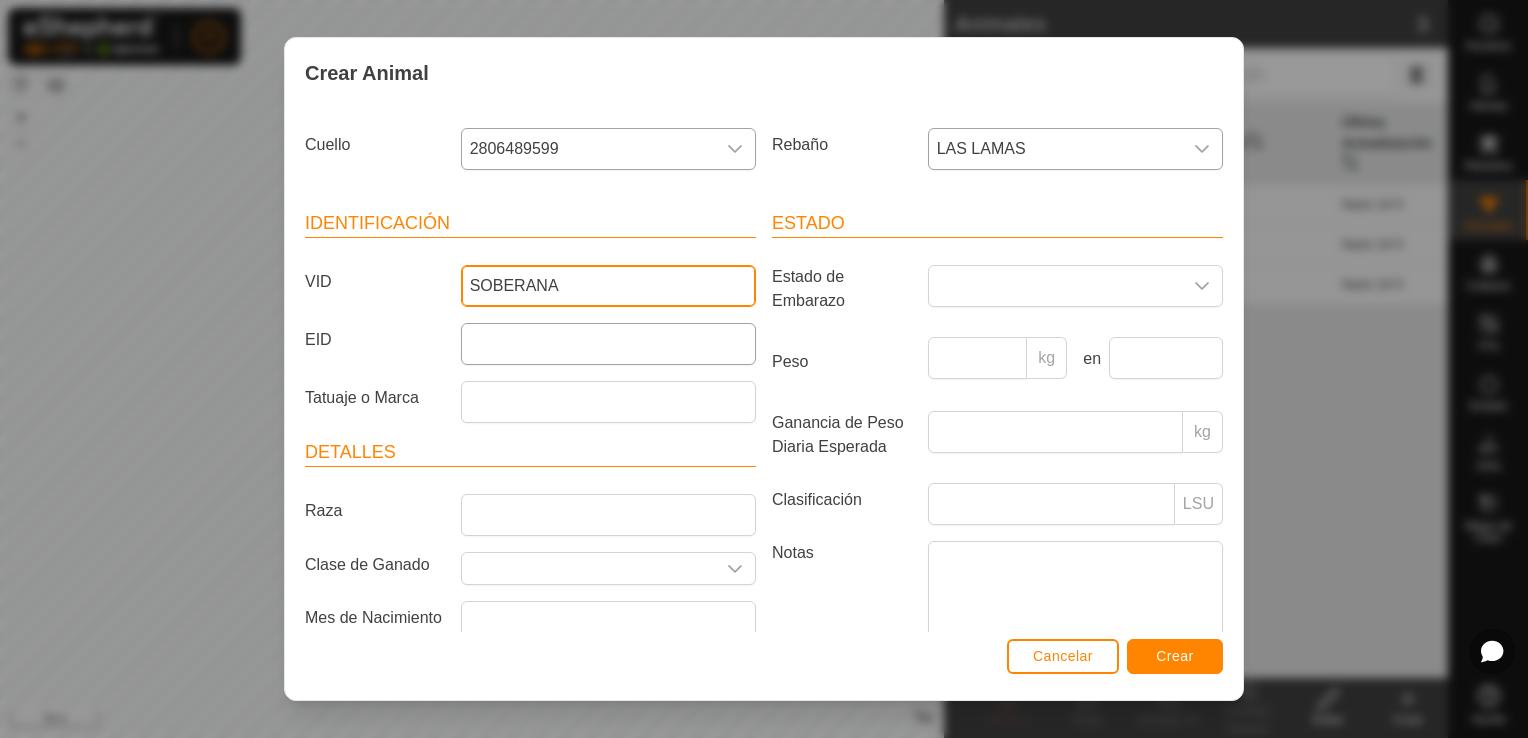 type on "SOBERANA" 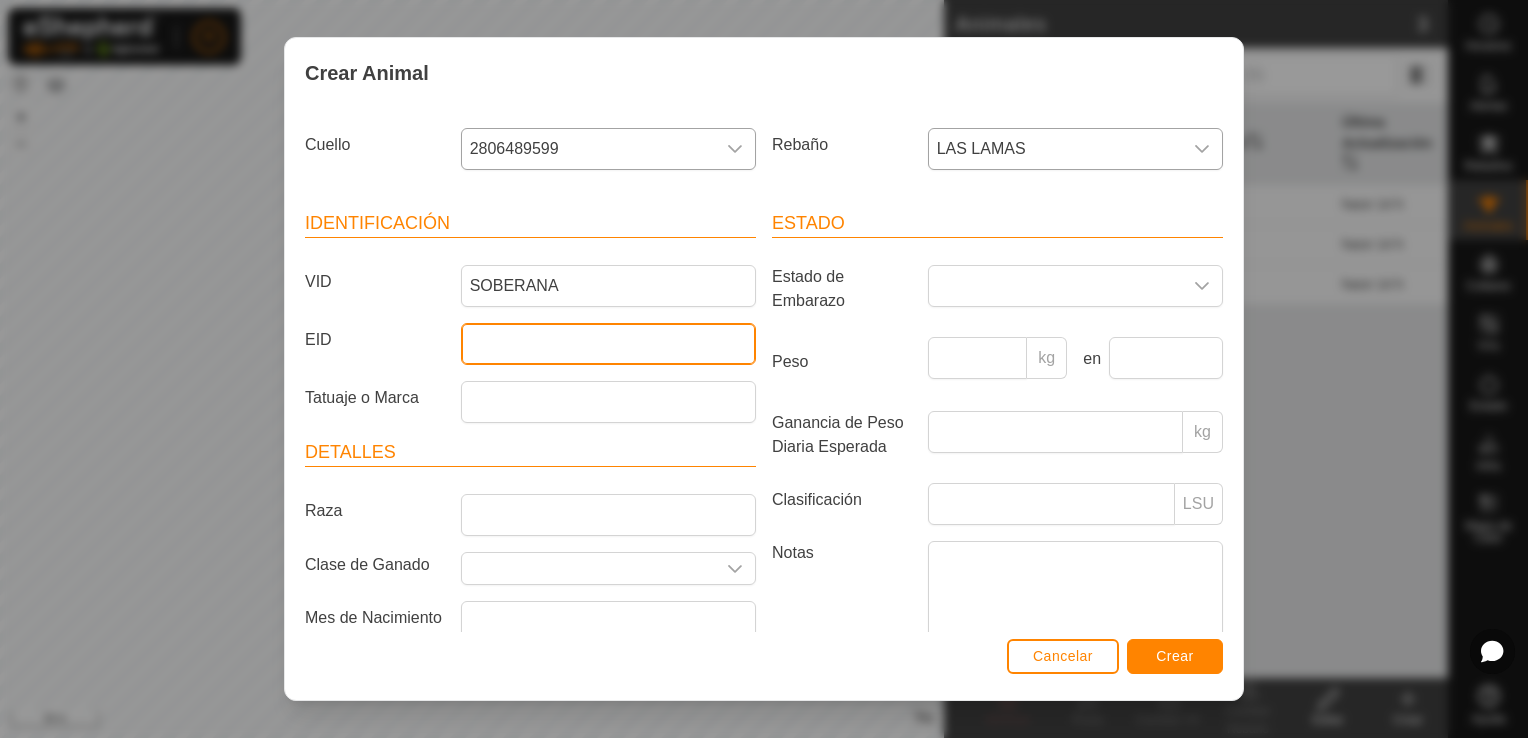 click on "EID" at bounding box center [608, 344] 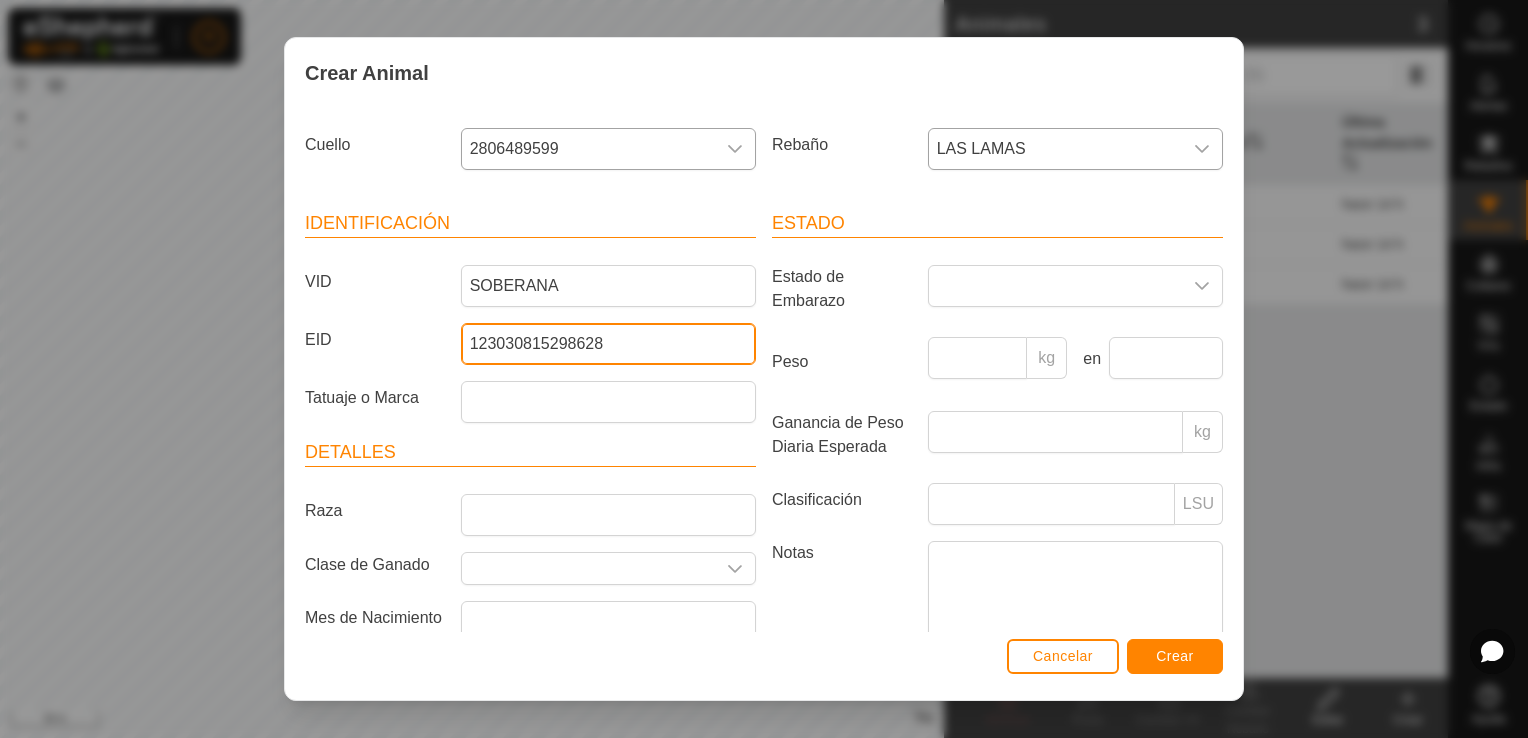 type on "123030815298628" 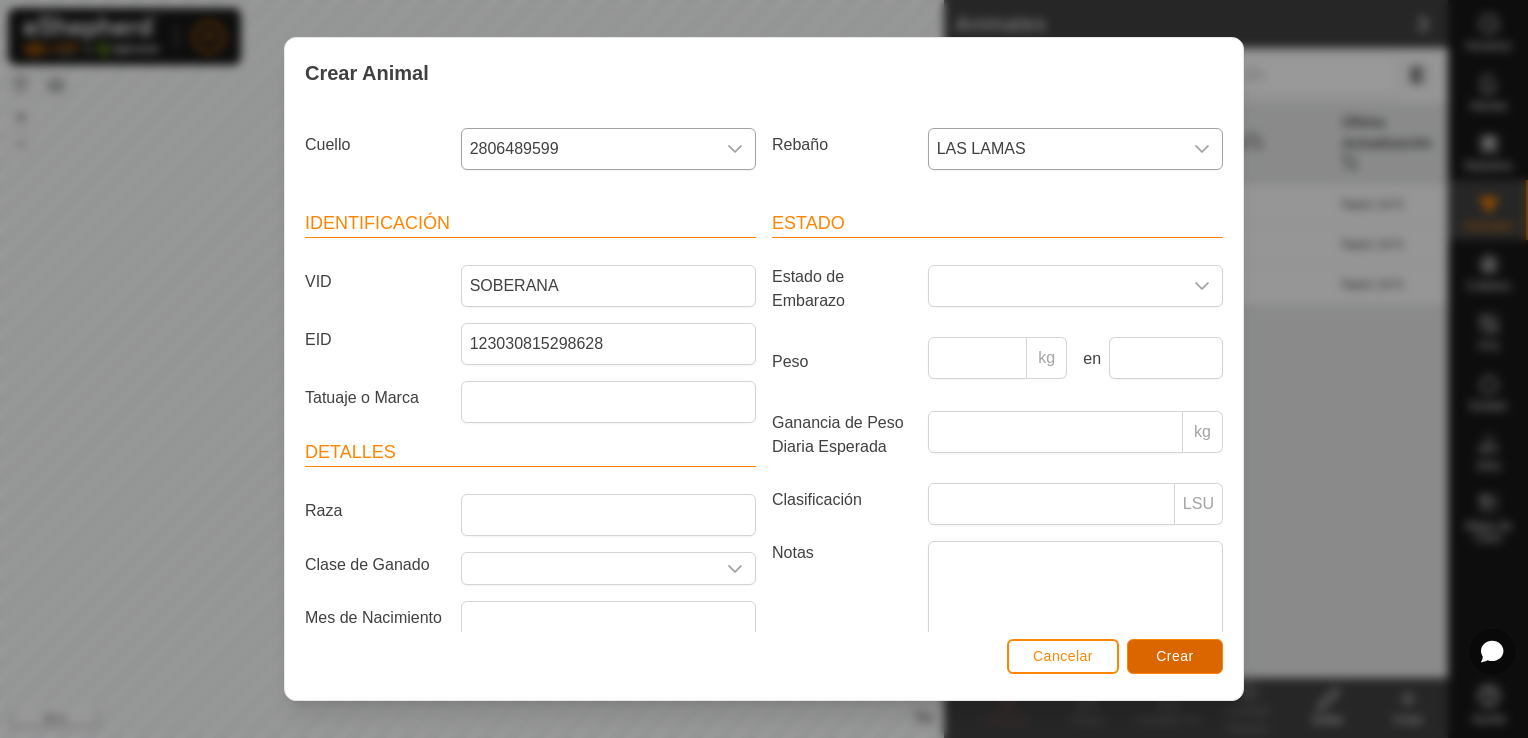 click on "Crear" at bounding box center (1175, 656) 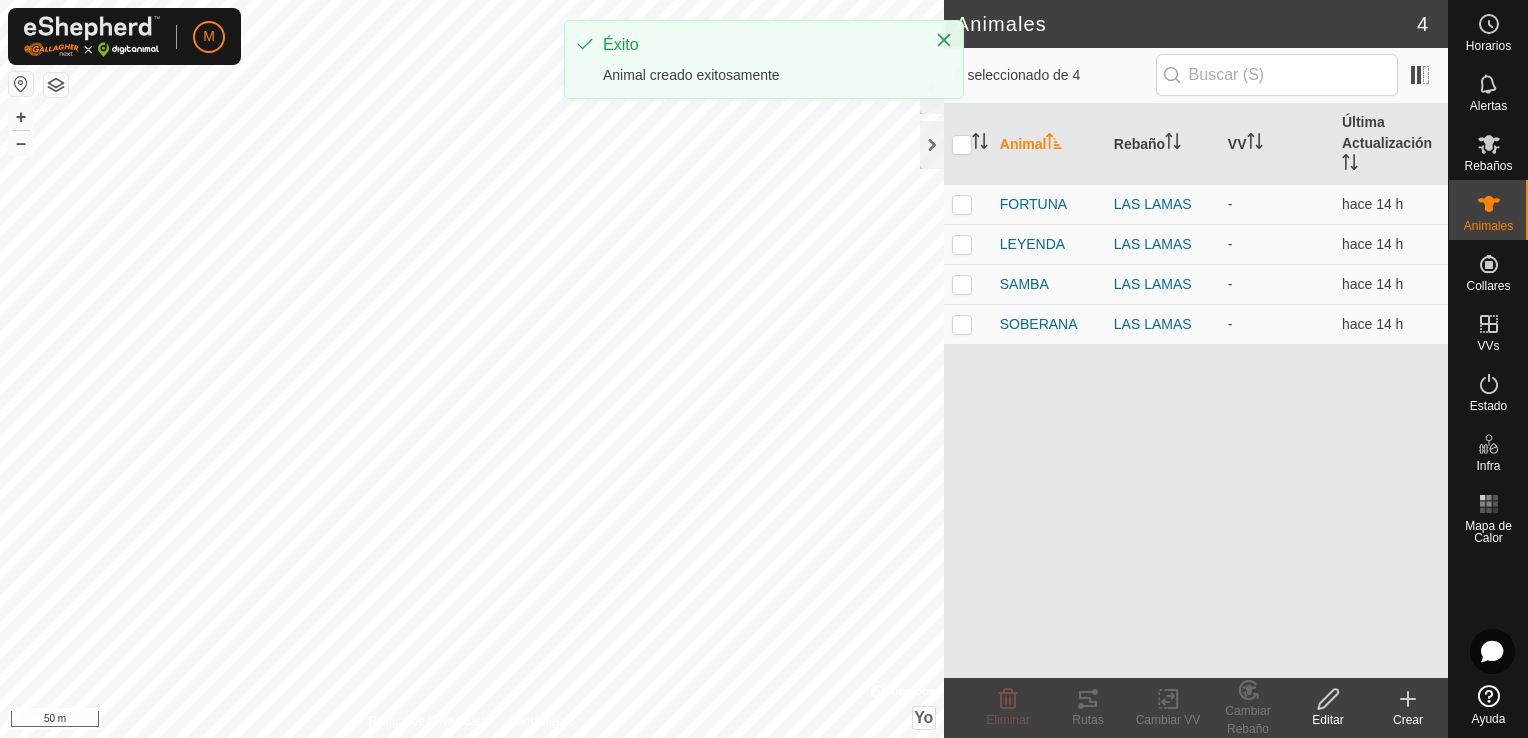 click on "Crear" 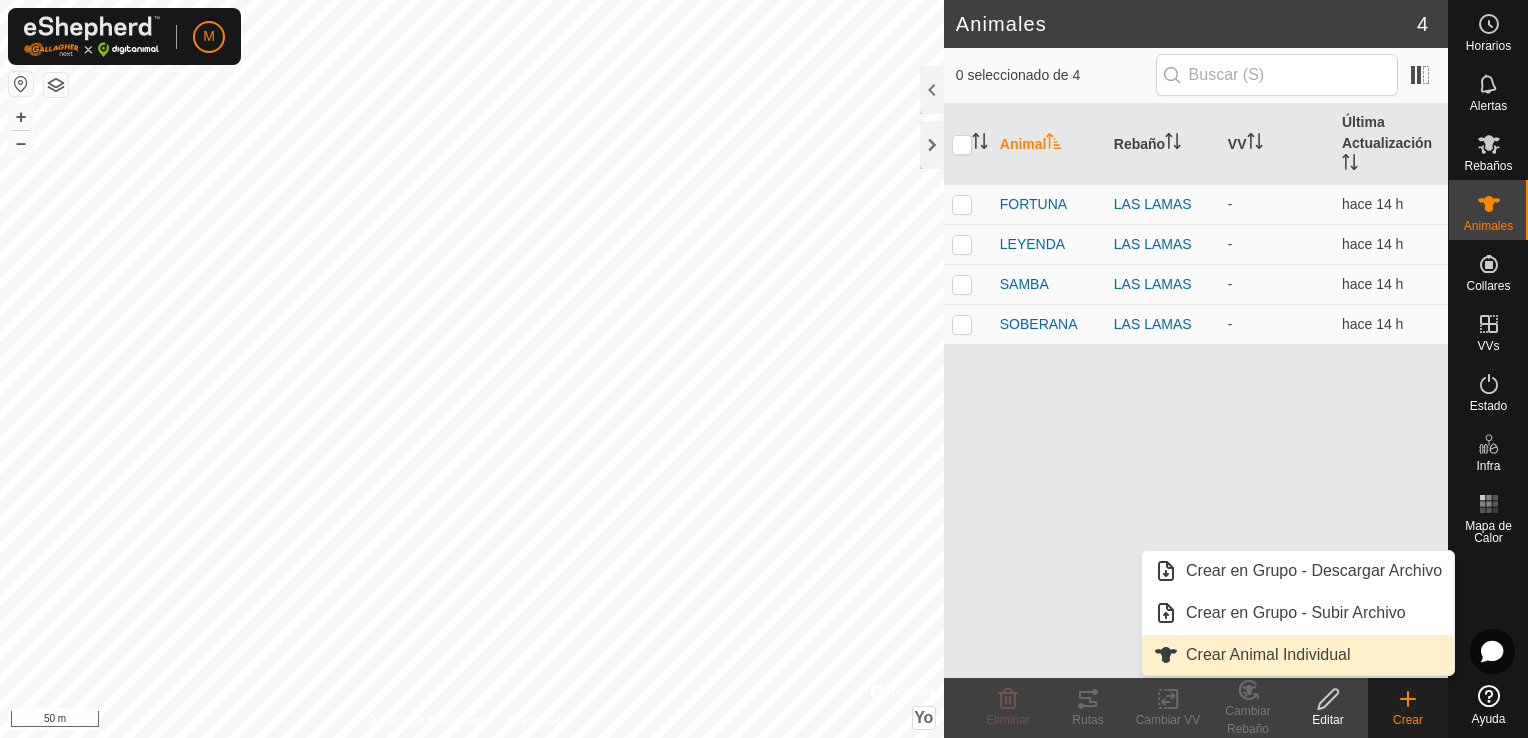 click on "Crear Animal Individual" at bounding box center (1298, 655) 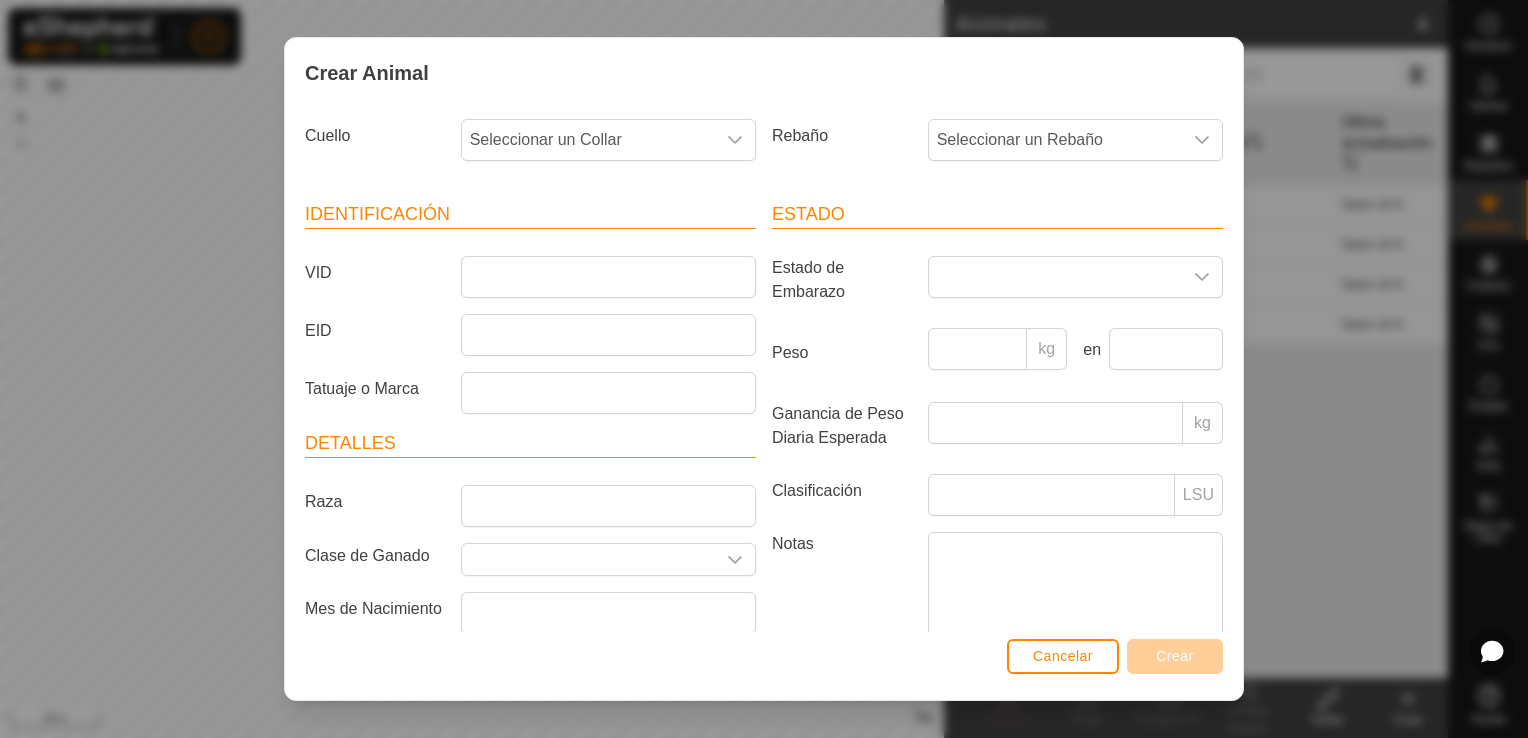 scroll, scrollTop: 0, scrollLeft: 0, axis: both 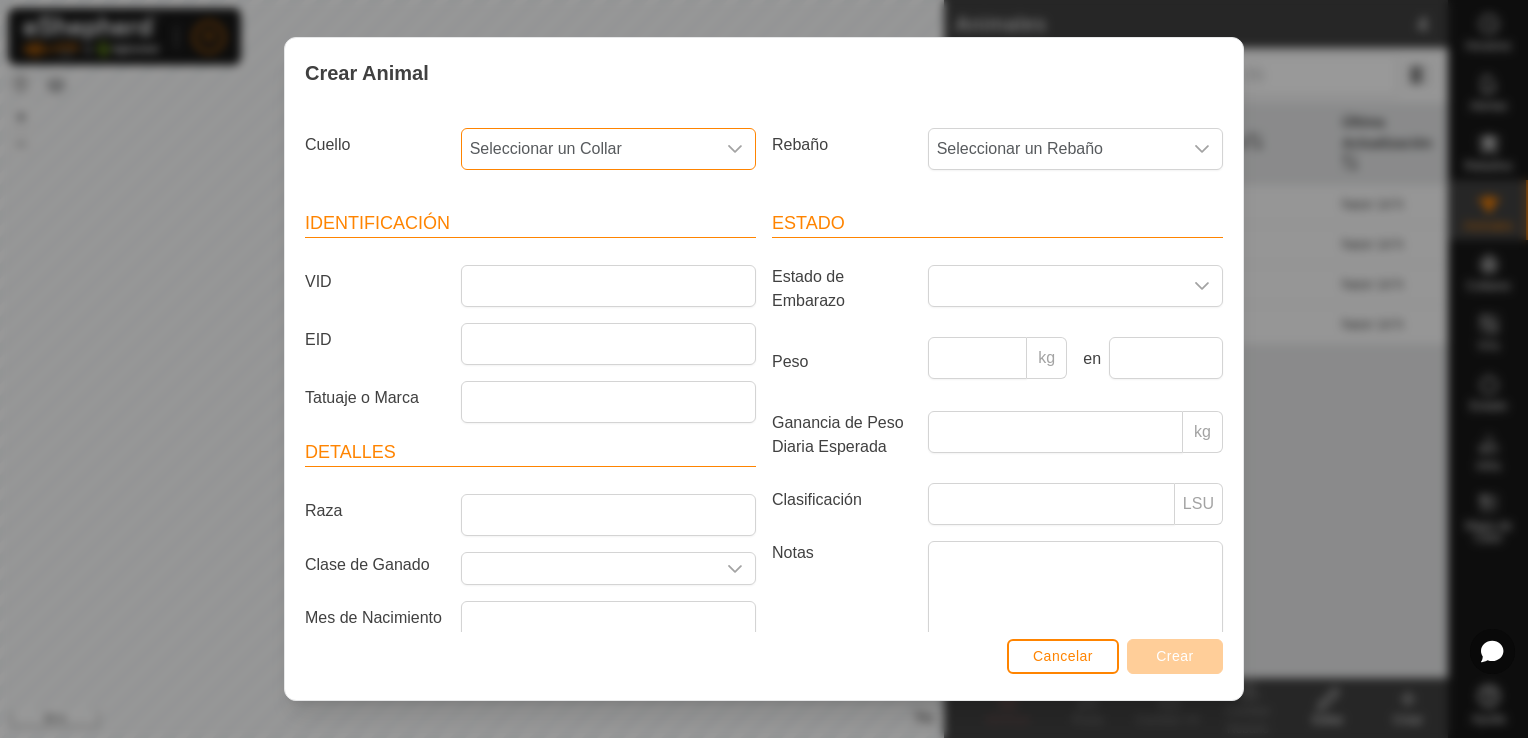 click on "Seleccionar un Collar" at bounding box center (588, 149) 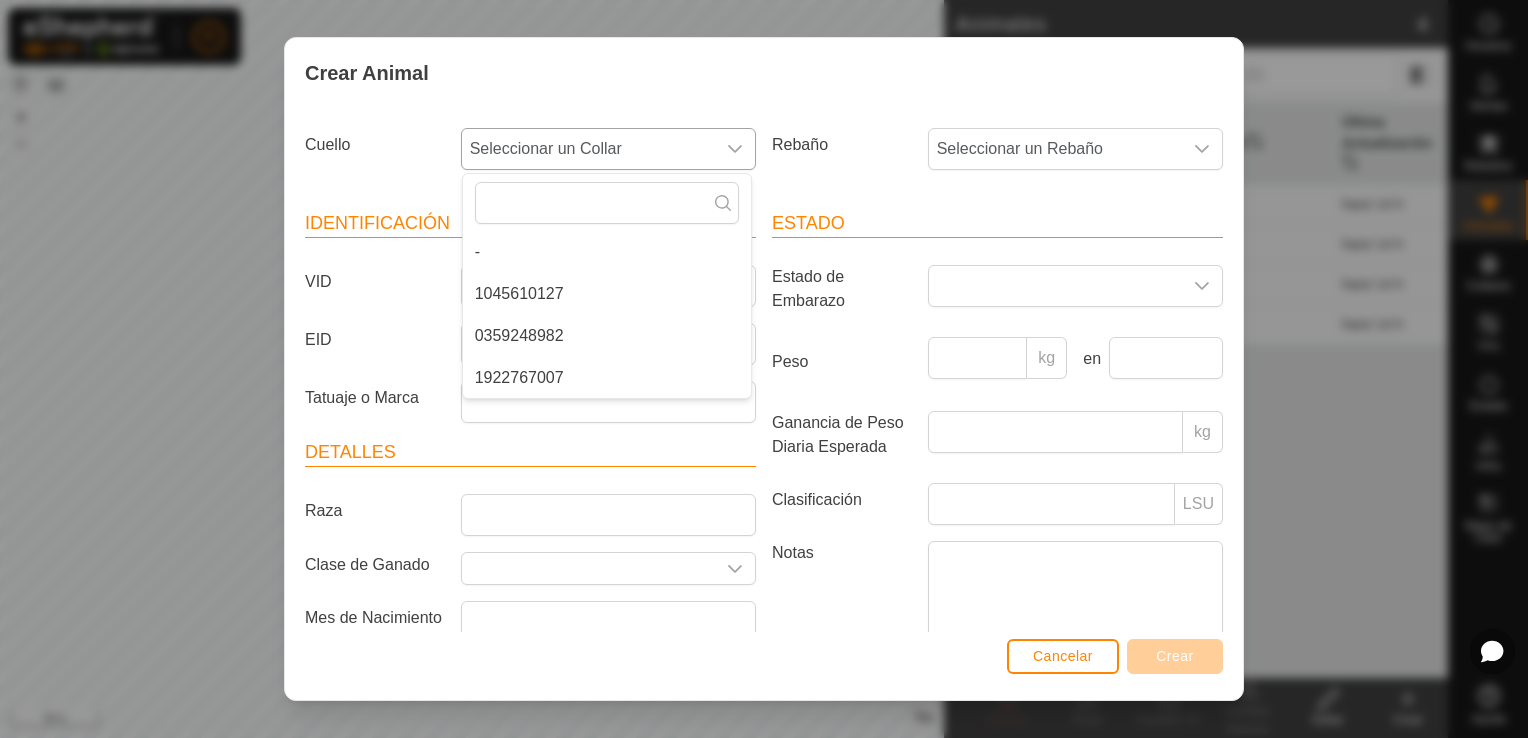 click on "1045610127" at bounding box center (607, 294) 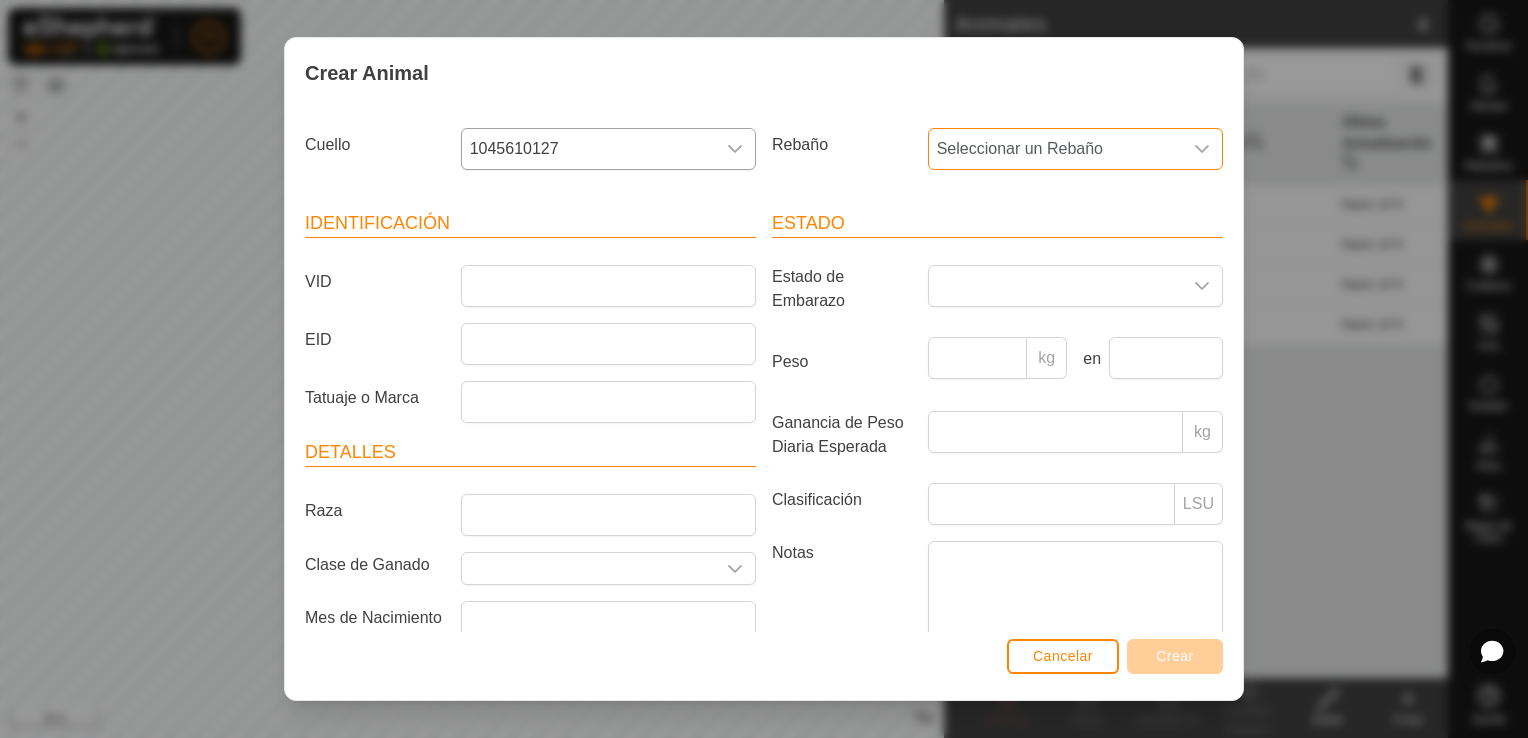 click on "Seleccionar un Rebaño" at bounding box center [1020, 148] 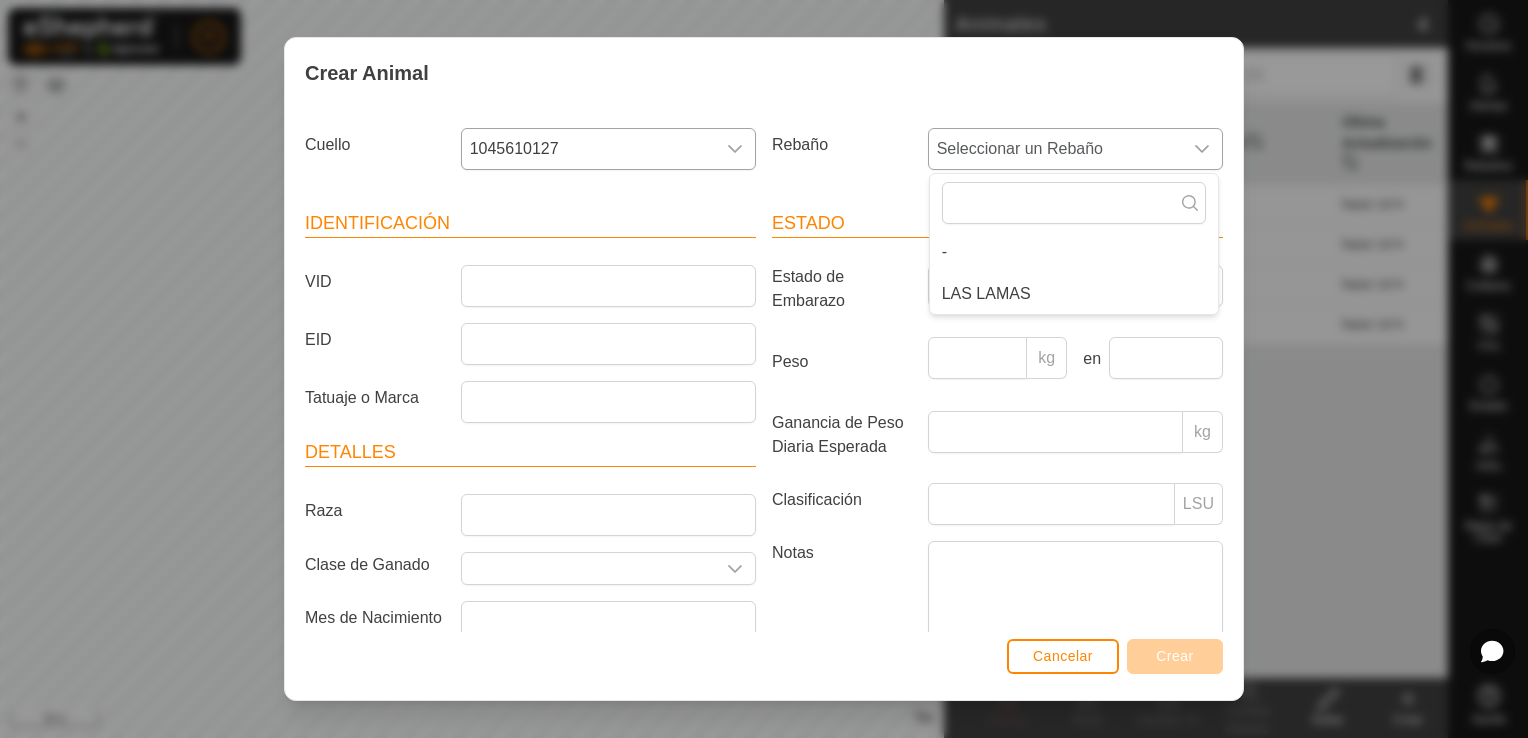 click on "LAS LAMAS" at bounding box center (1074, 294) 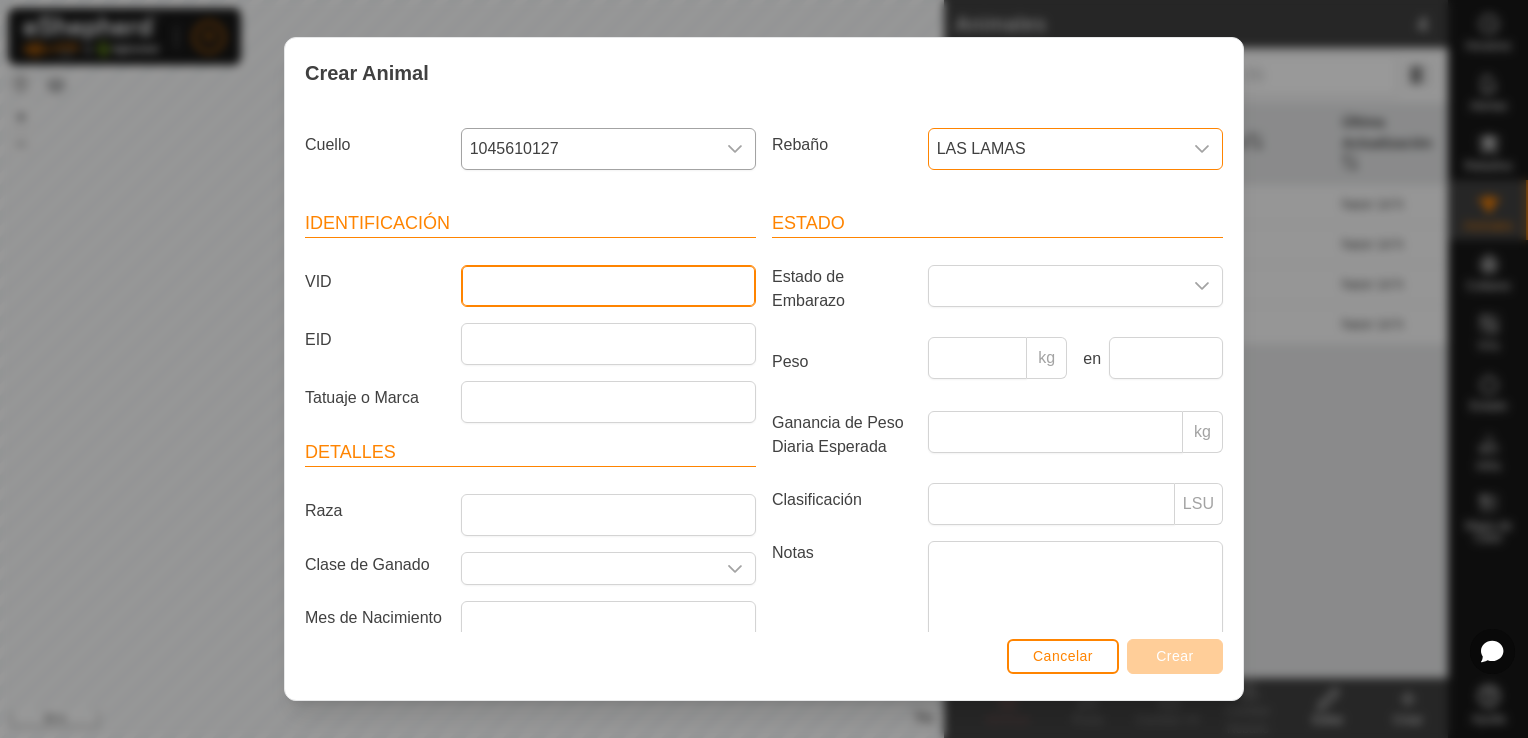 click on "VID" at bounding box center (608, 286) 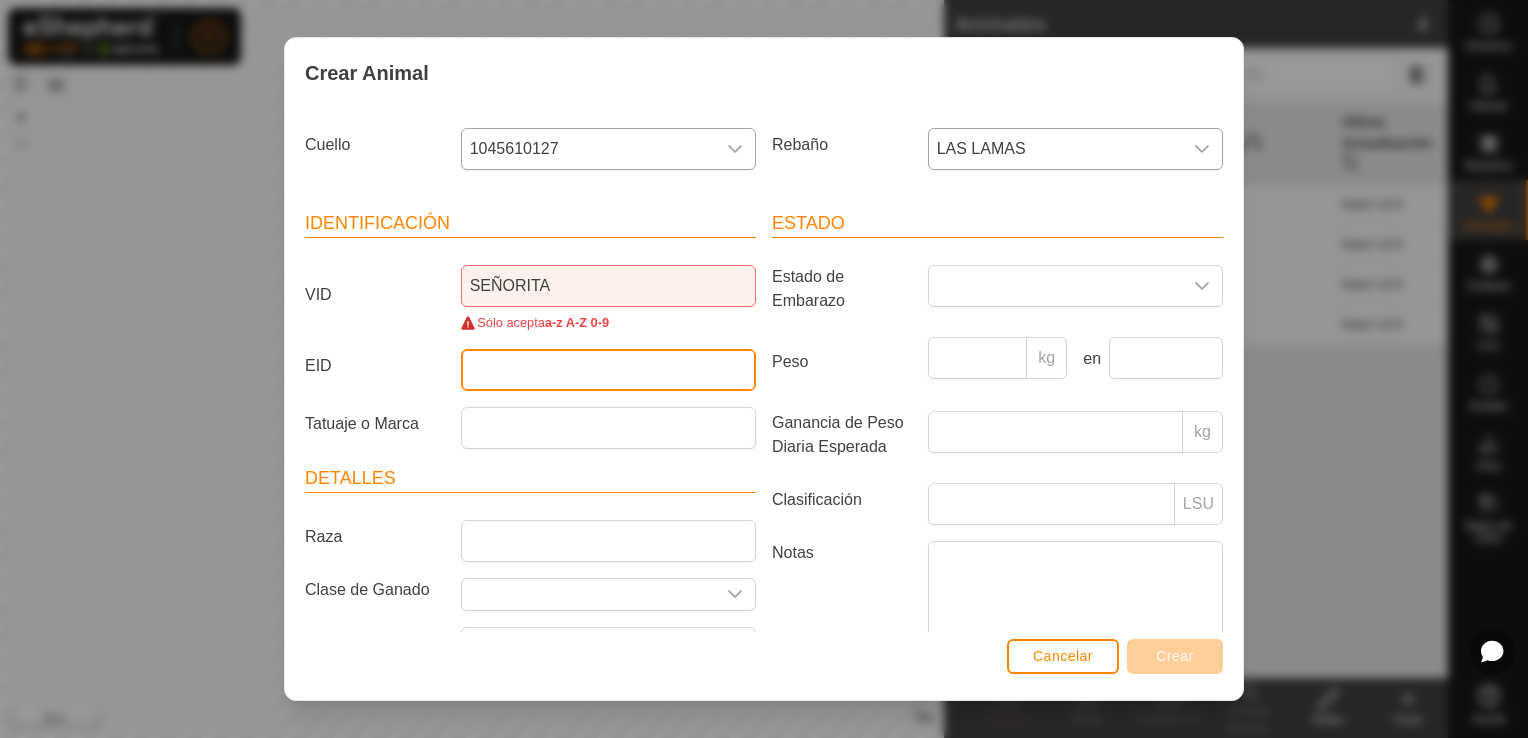 click on "EID" at bounding box center [608, 370] 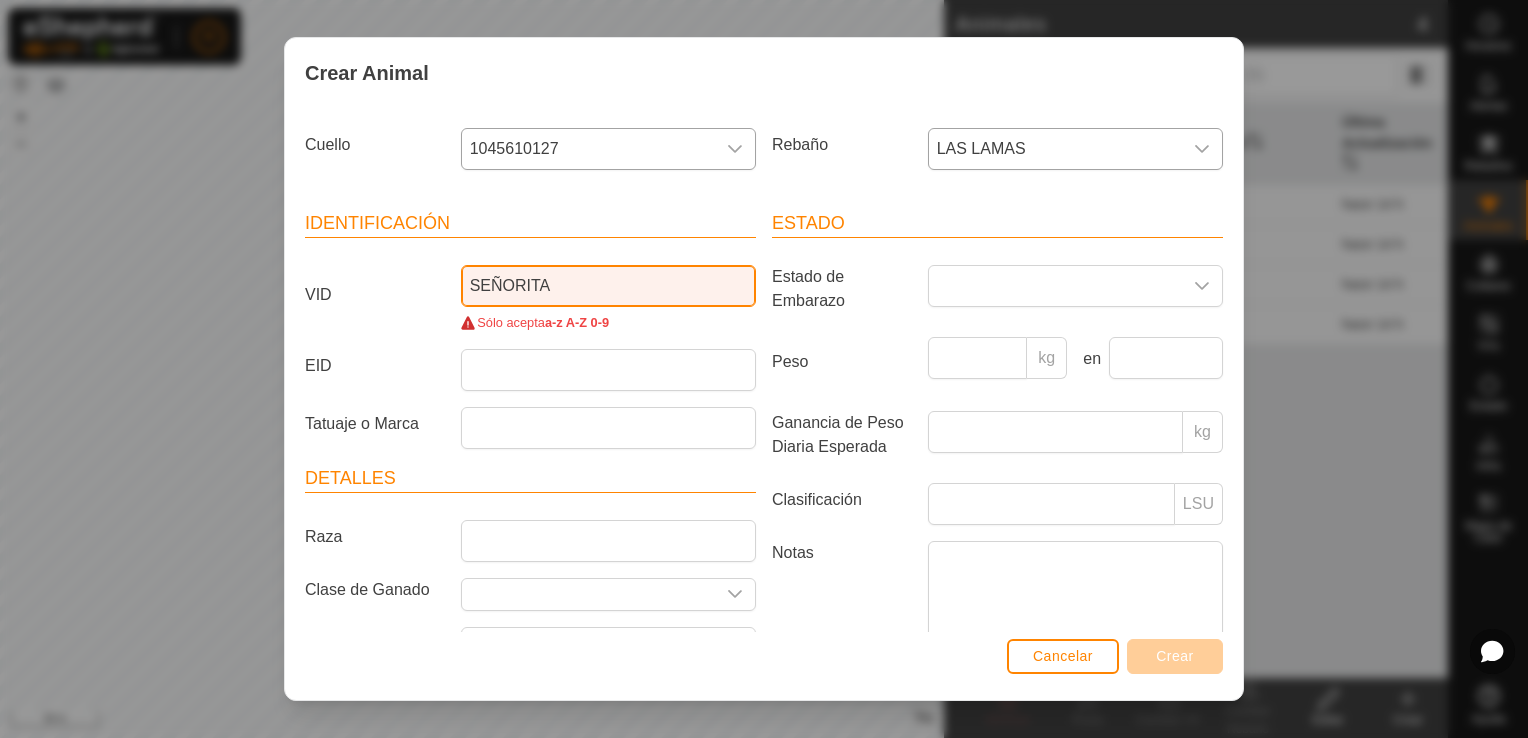 click on "SEÑORITA" at bounding box center [608, 286] 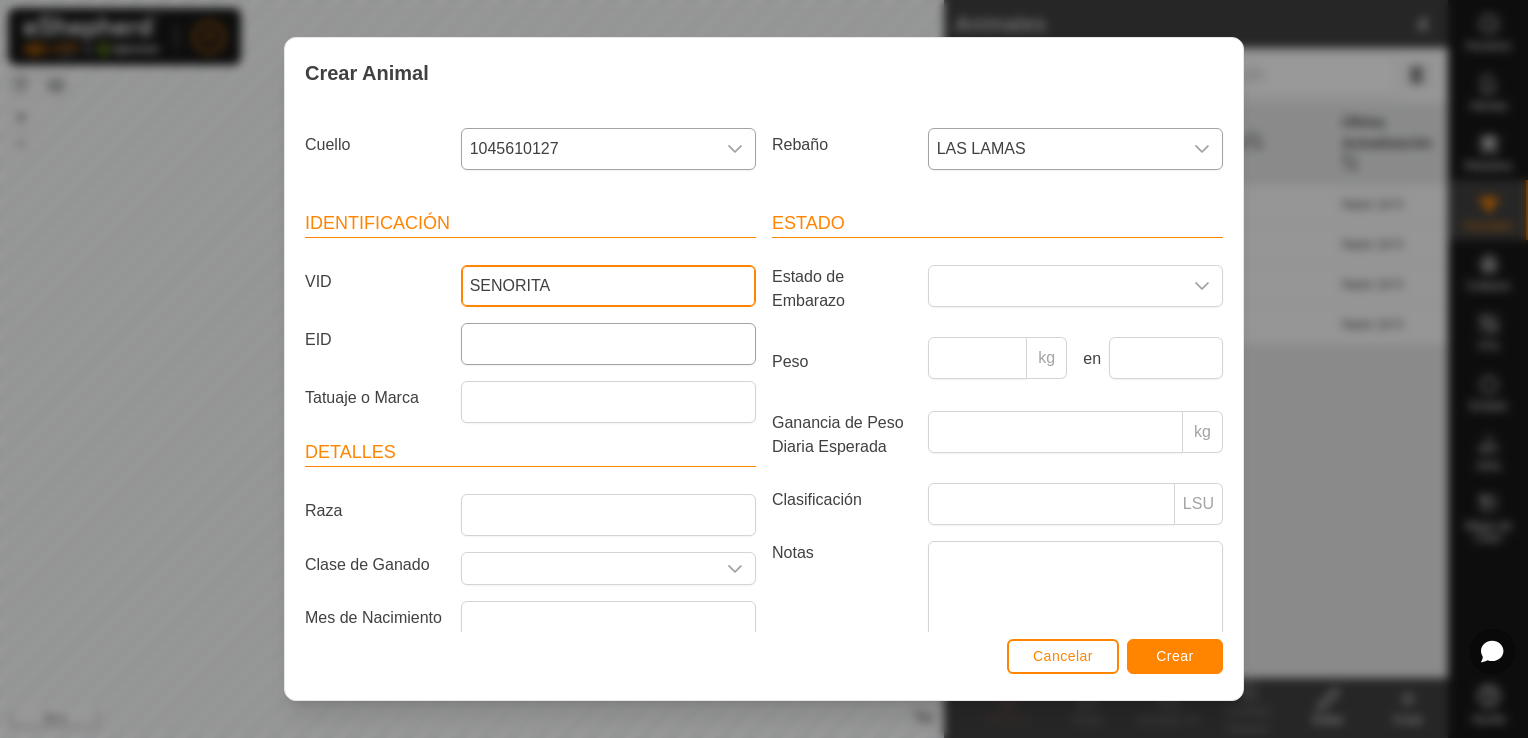 type on "SENORITA" 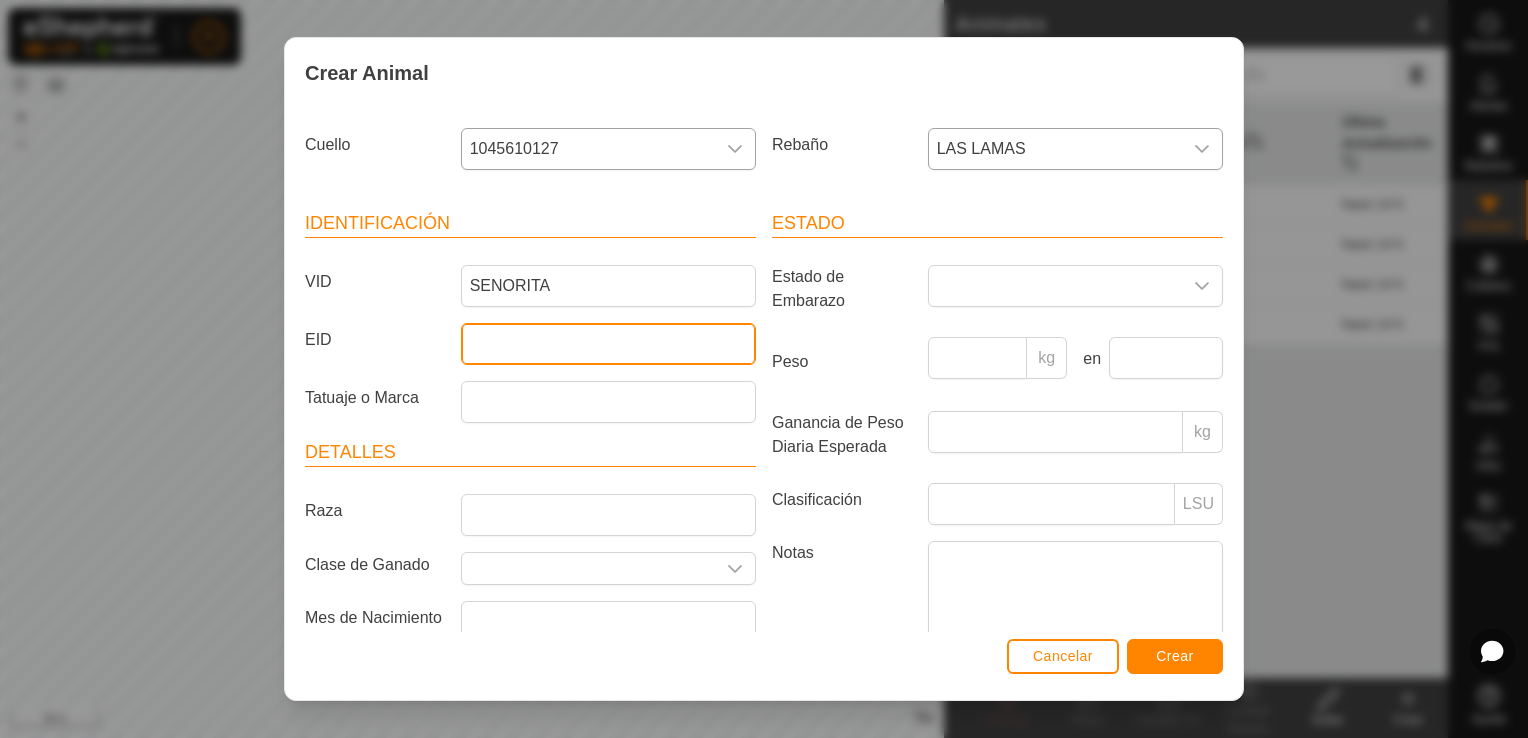 click on "EID" at bounding box center [608, 344] 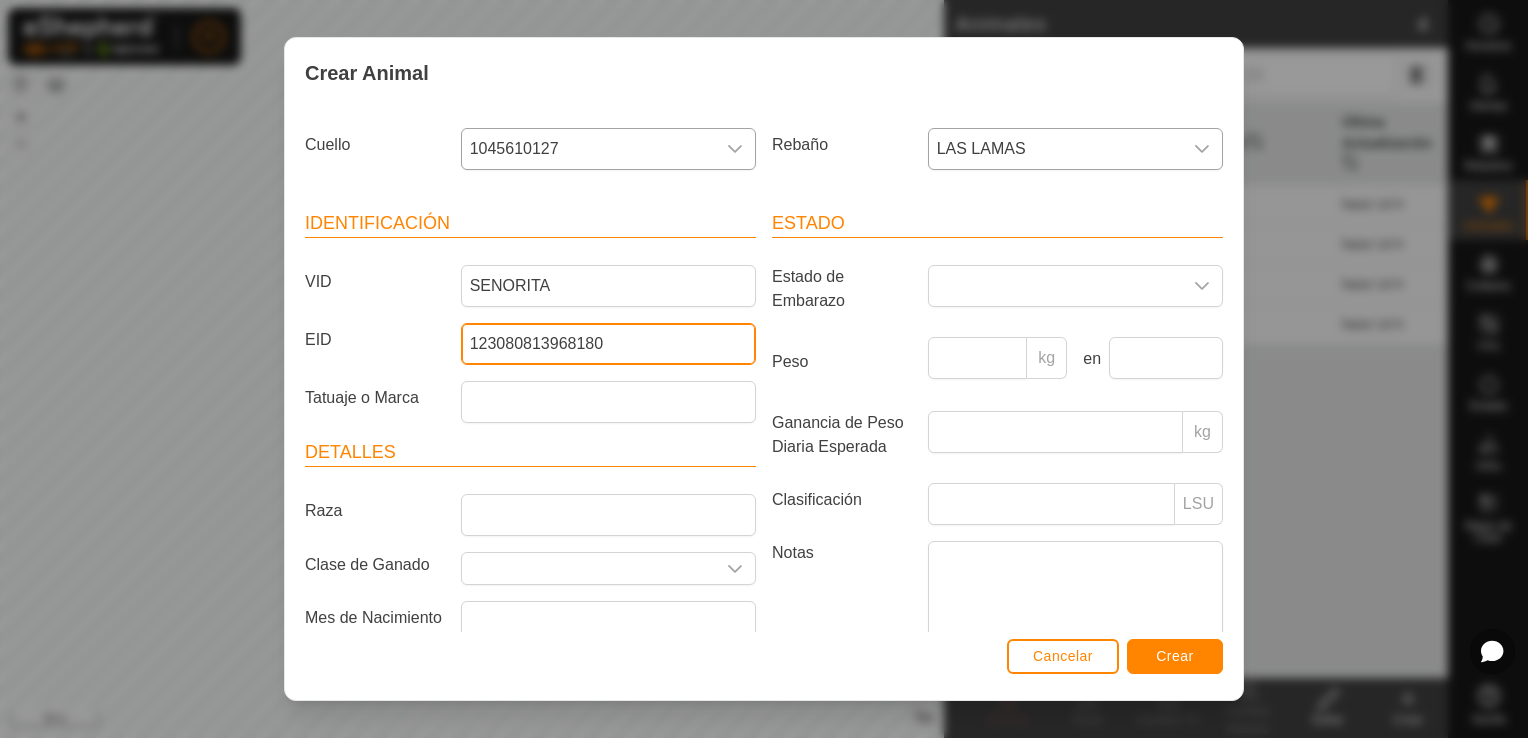 type on "123080813968180" 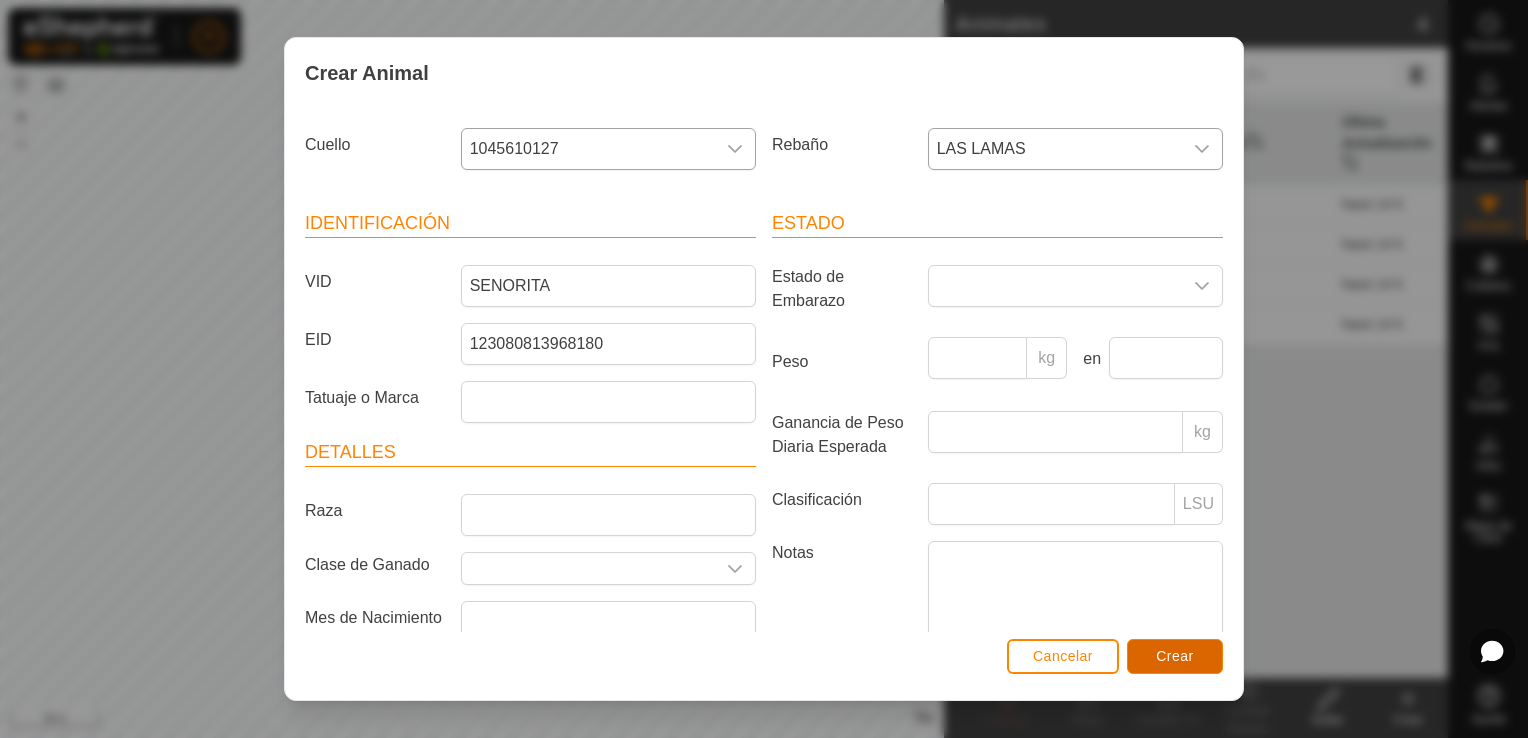 click on "Crear" at bounding box center (1175, 656) 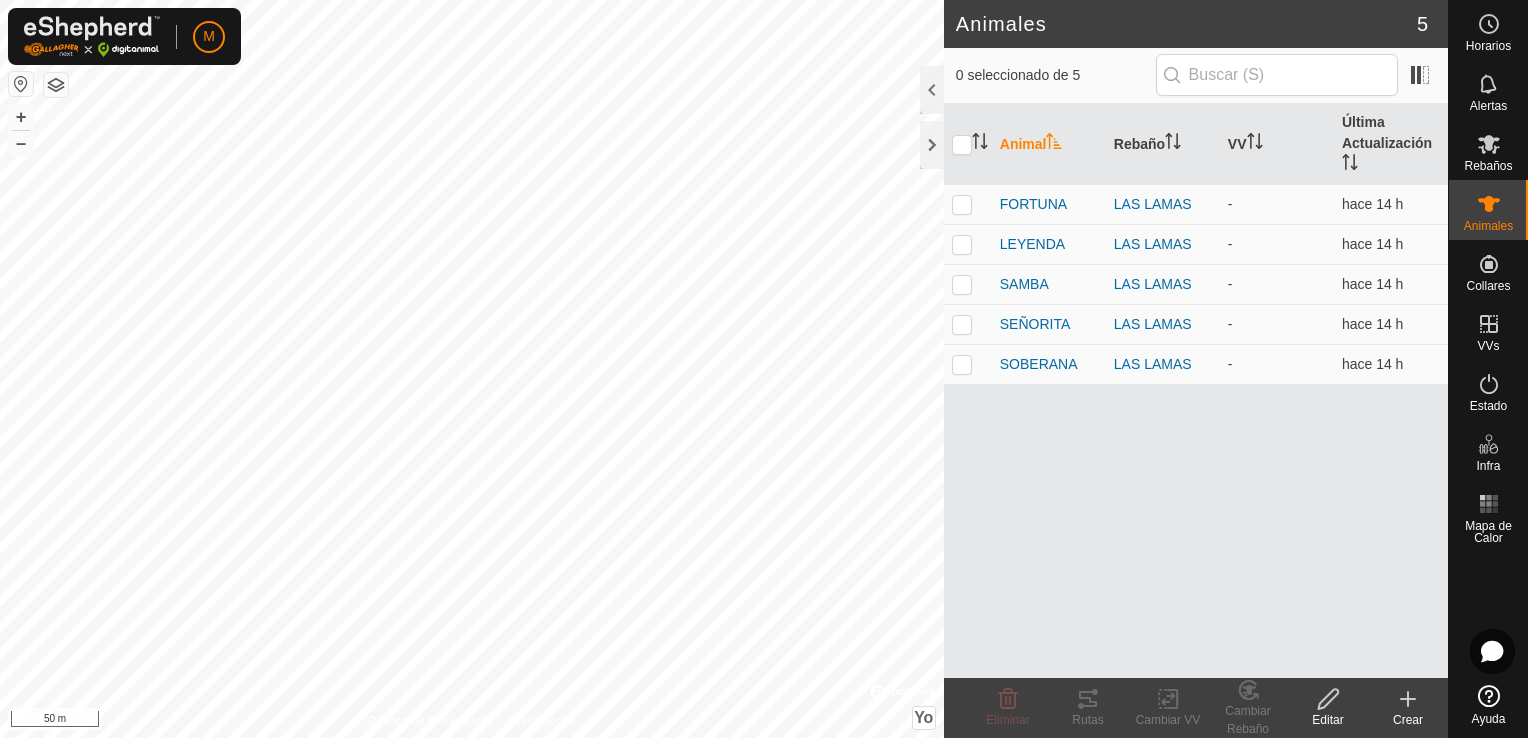click 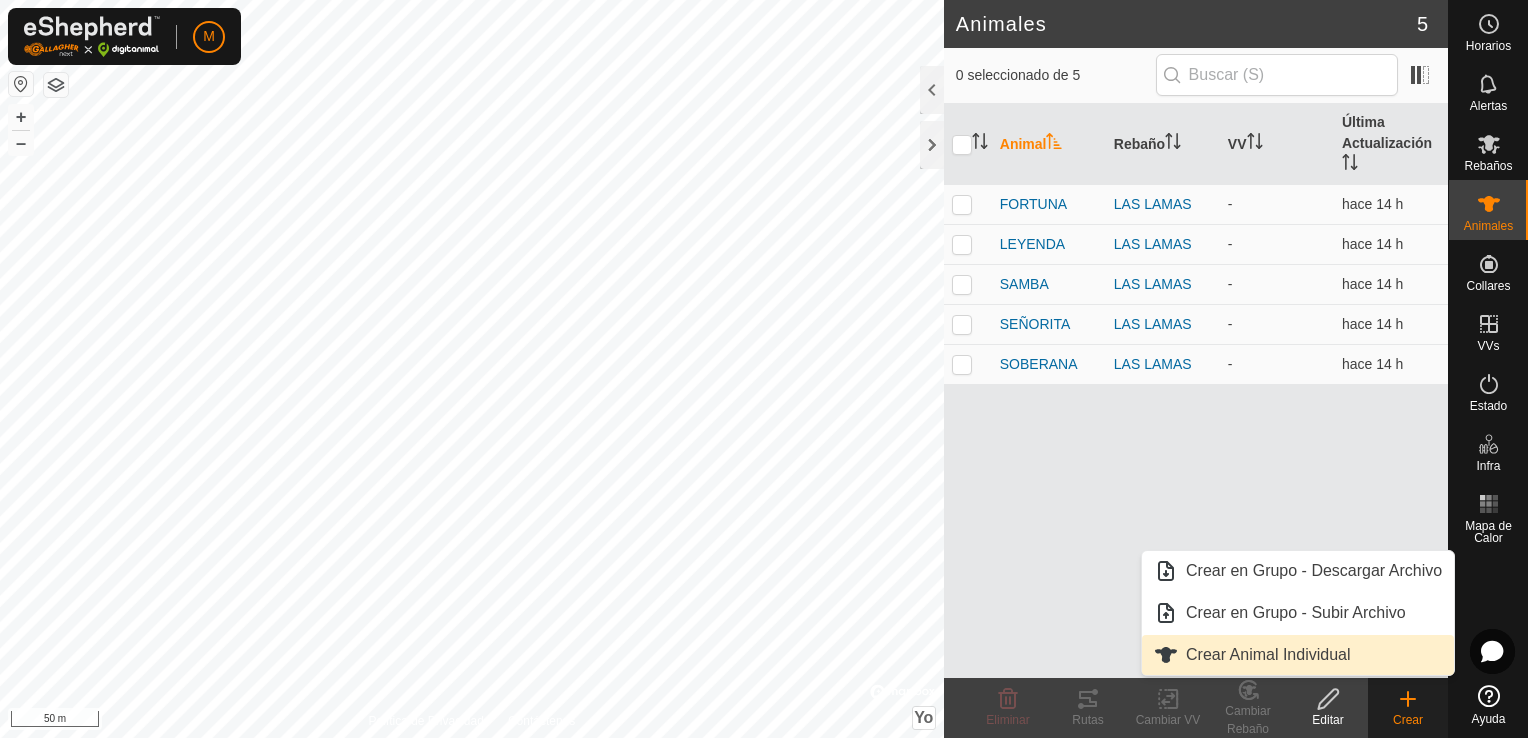 click on "Crear Animal Individual" at bounding box center (1298, 655) 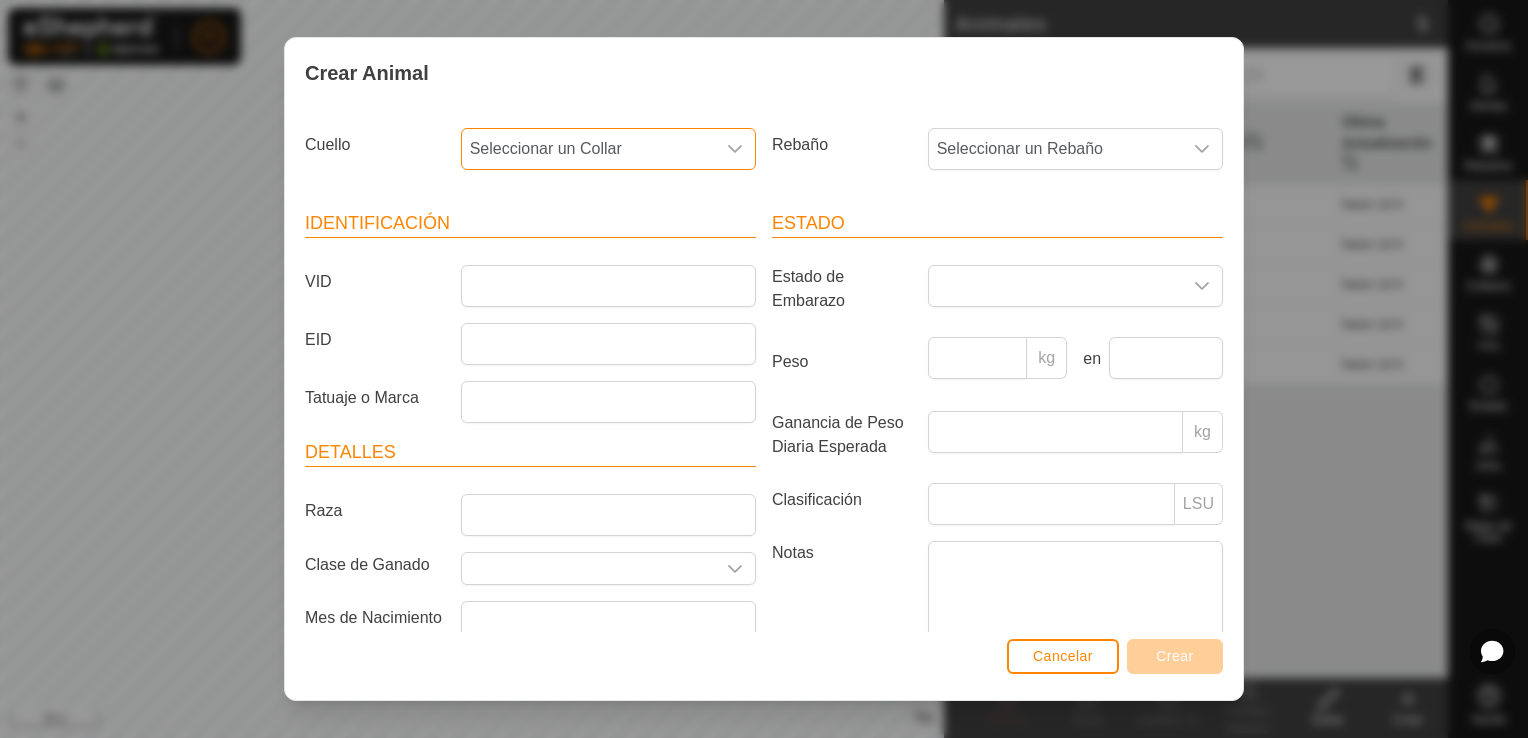 click on "Seleccionar un Collar" at bounding box center [588, 149] 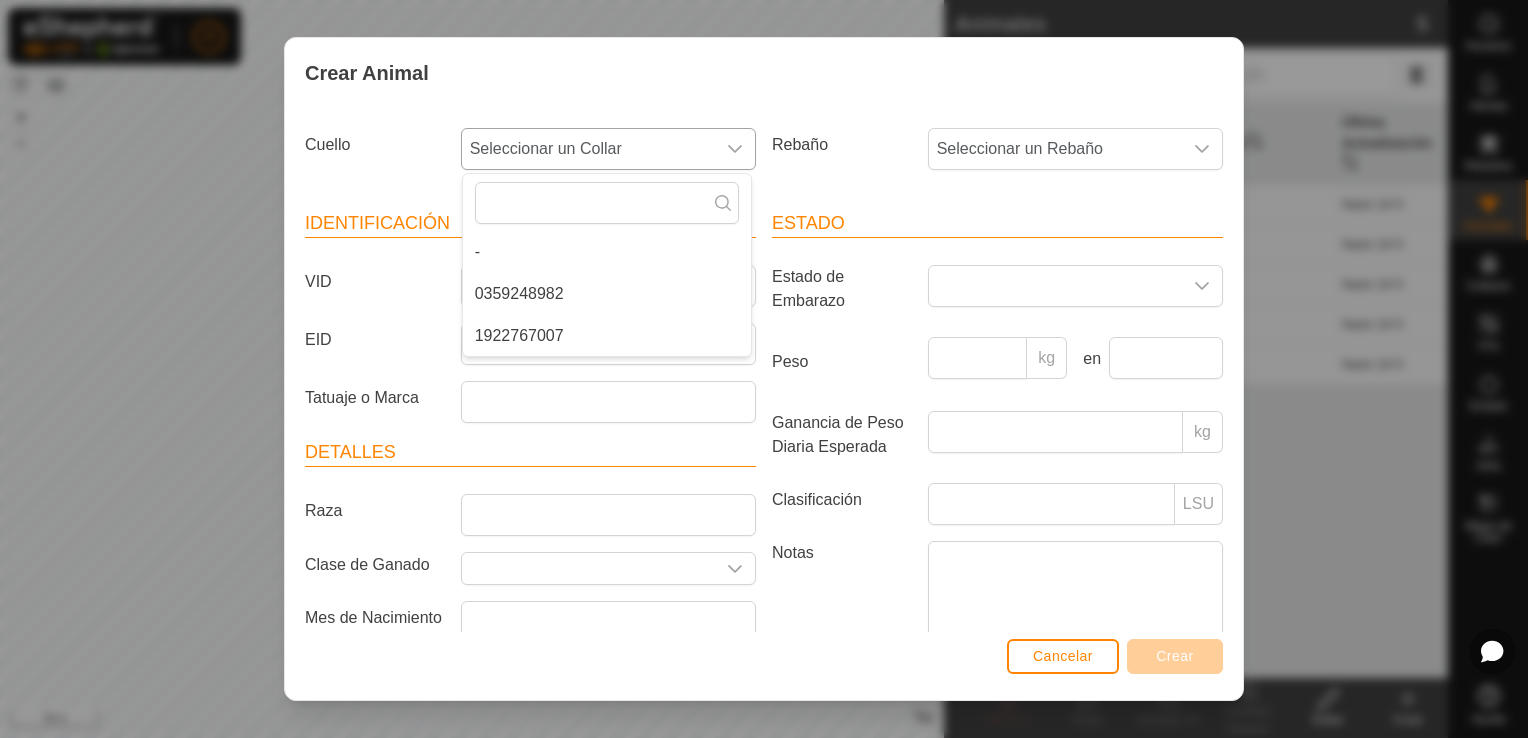 click on "0359248982" at bounding box center [607, 294] 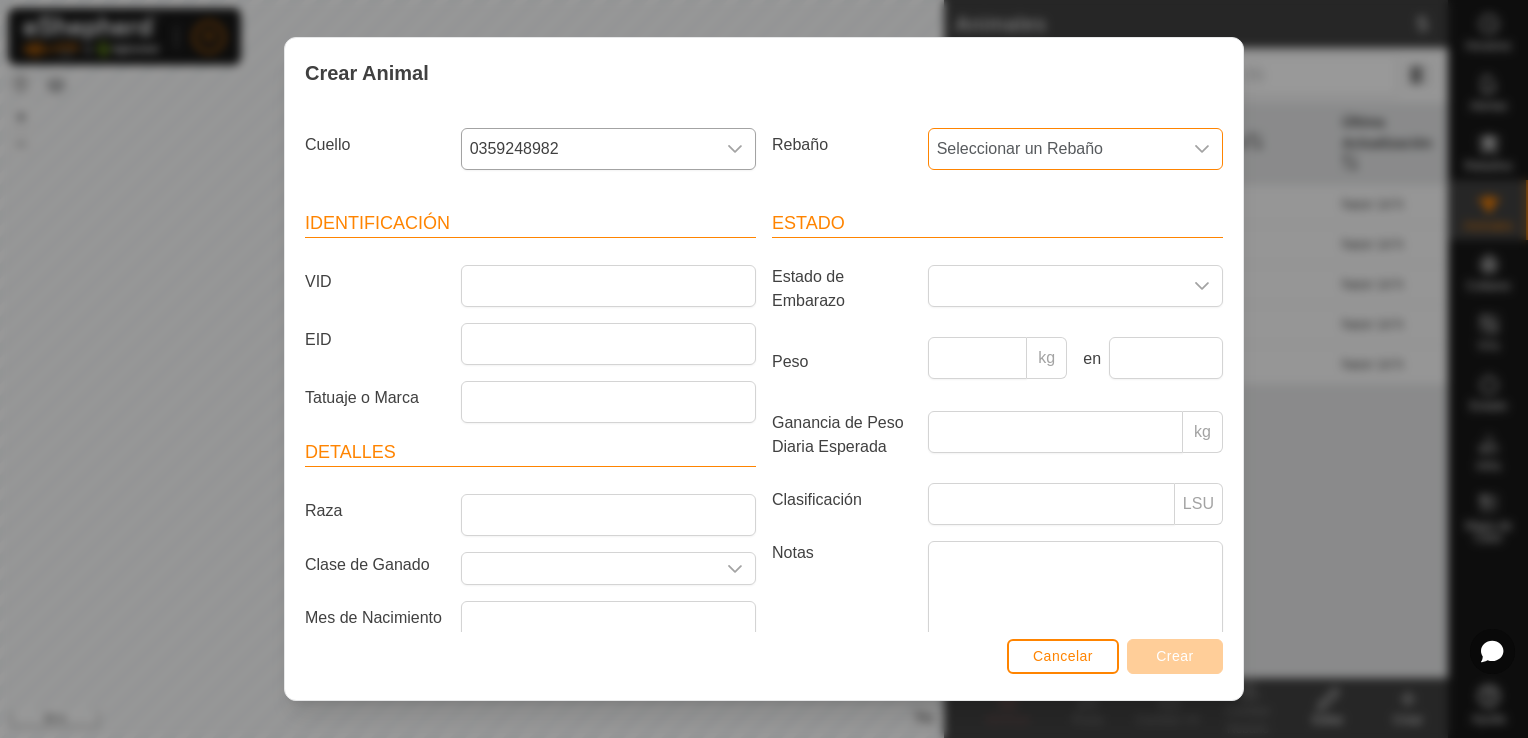 click on "Seleccionar un Rebaño" at bounding box center (1020, 148) 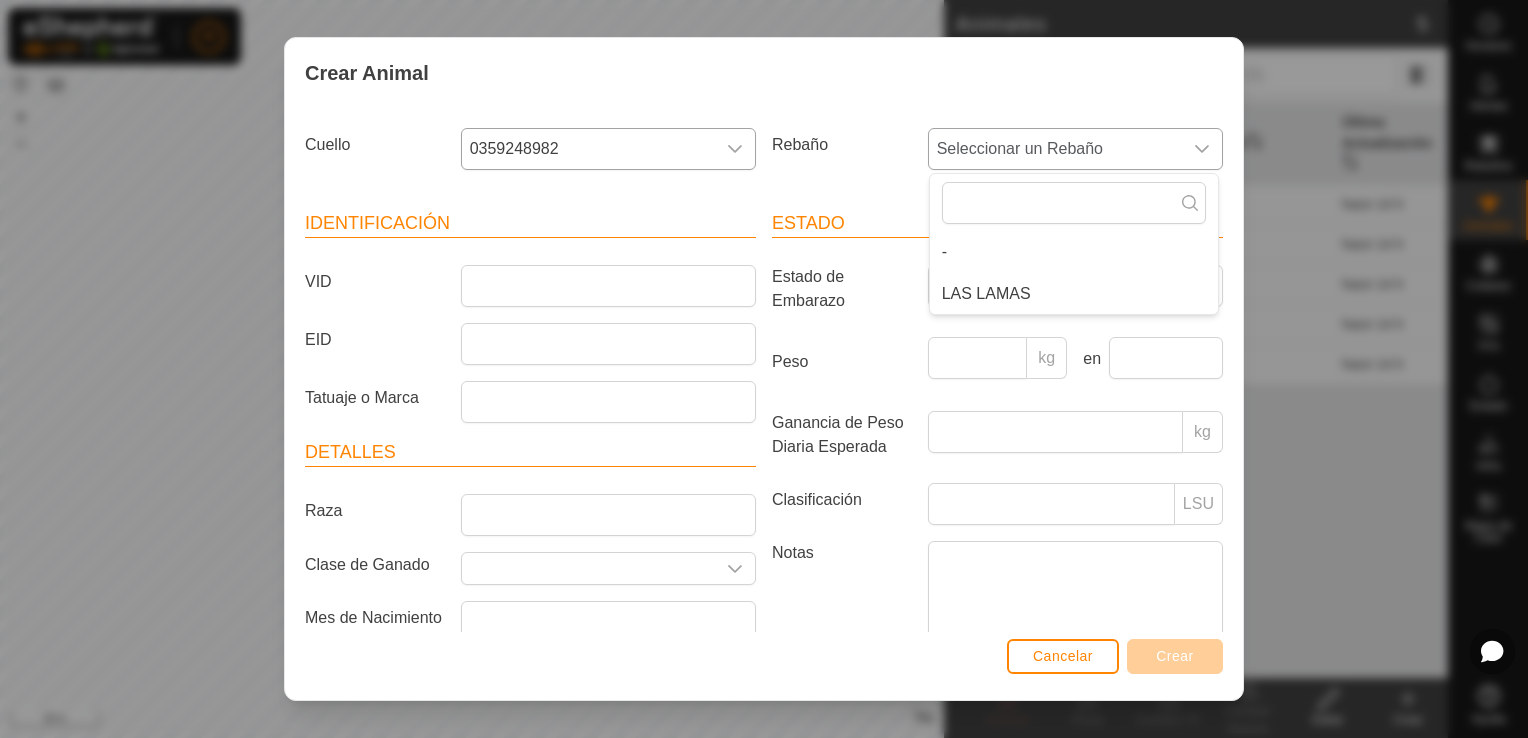 click on "LAS LAMAS" at bounding box center (1074, 294) 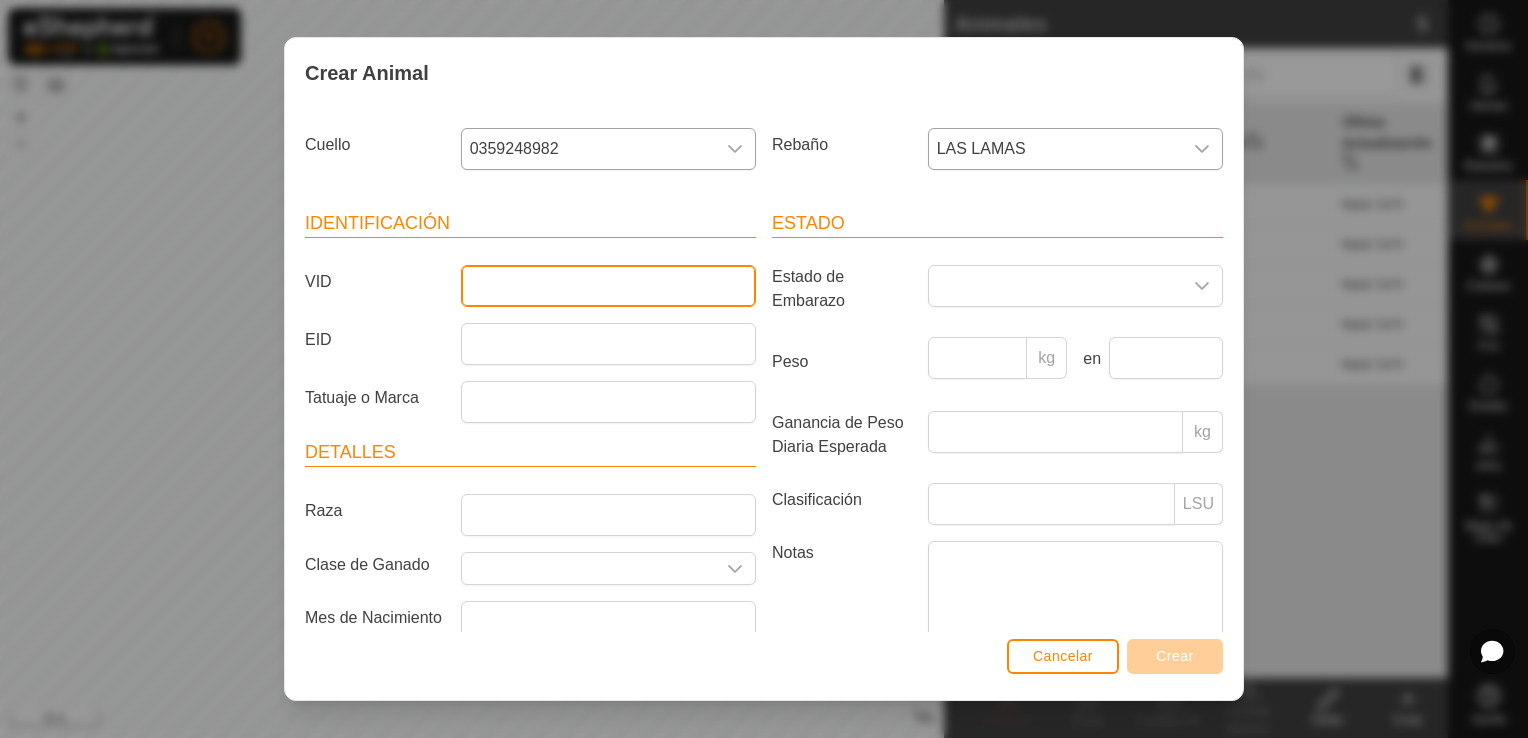 click on "VID" at bounding box center (608, 286) 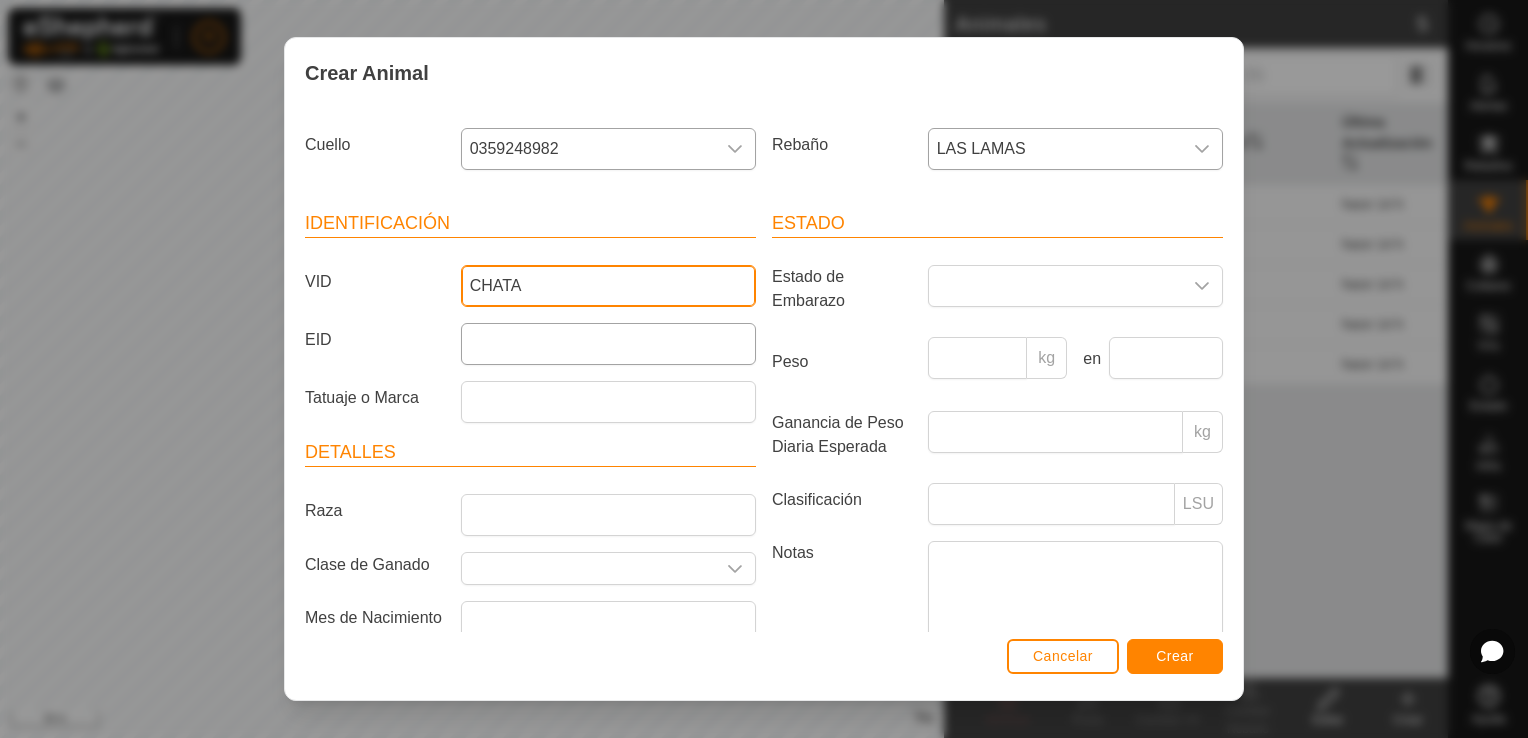 type on "CHATA" 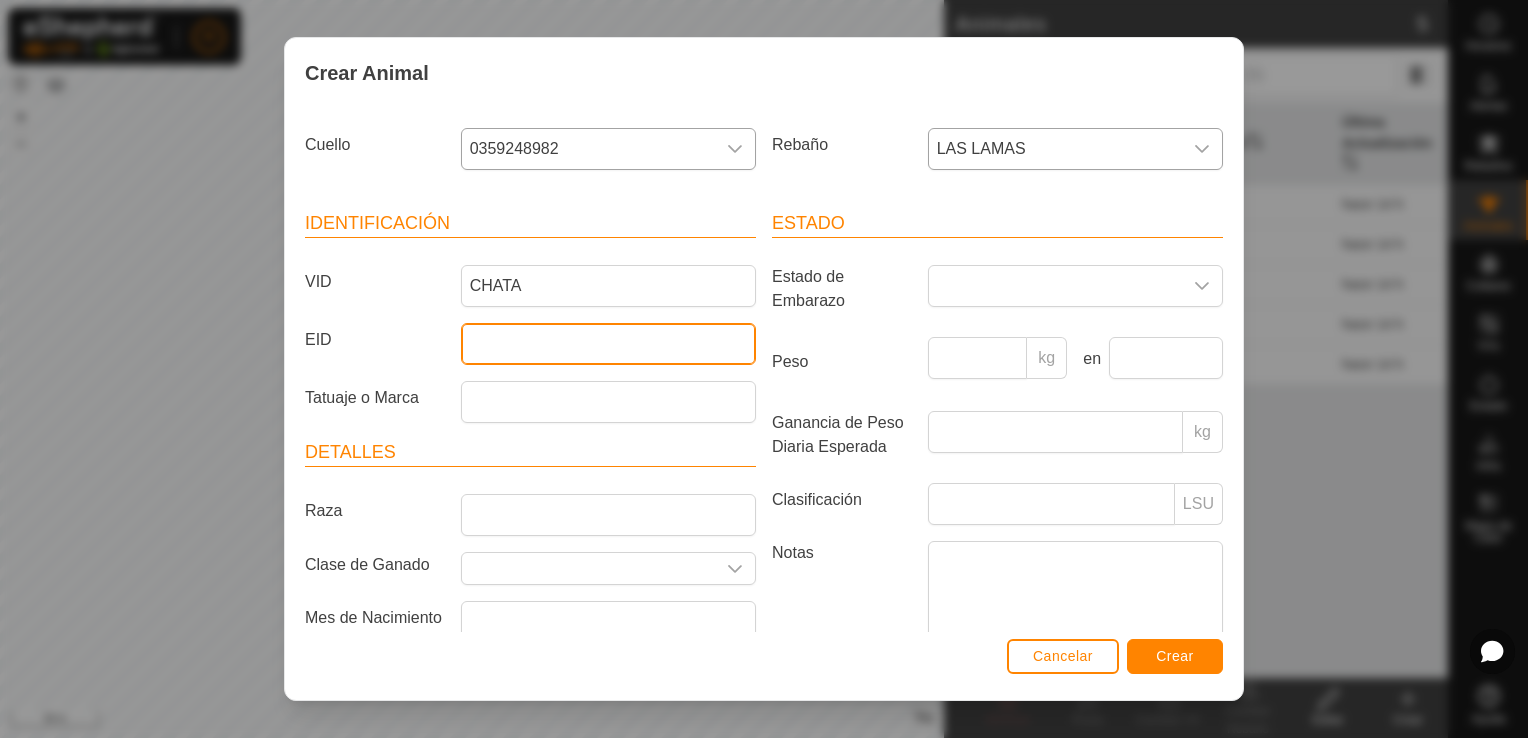 click on "EID" at bounding box center (608, 344) 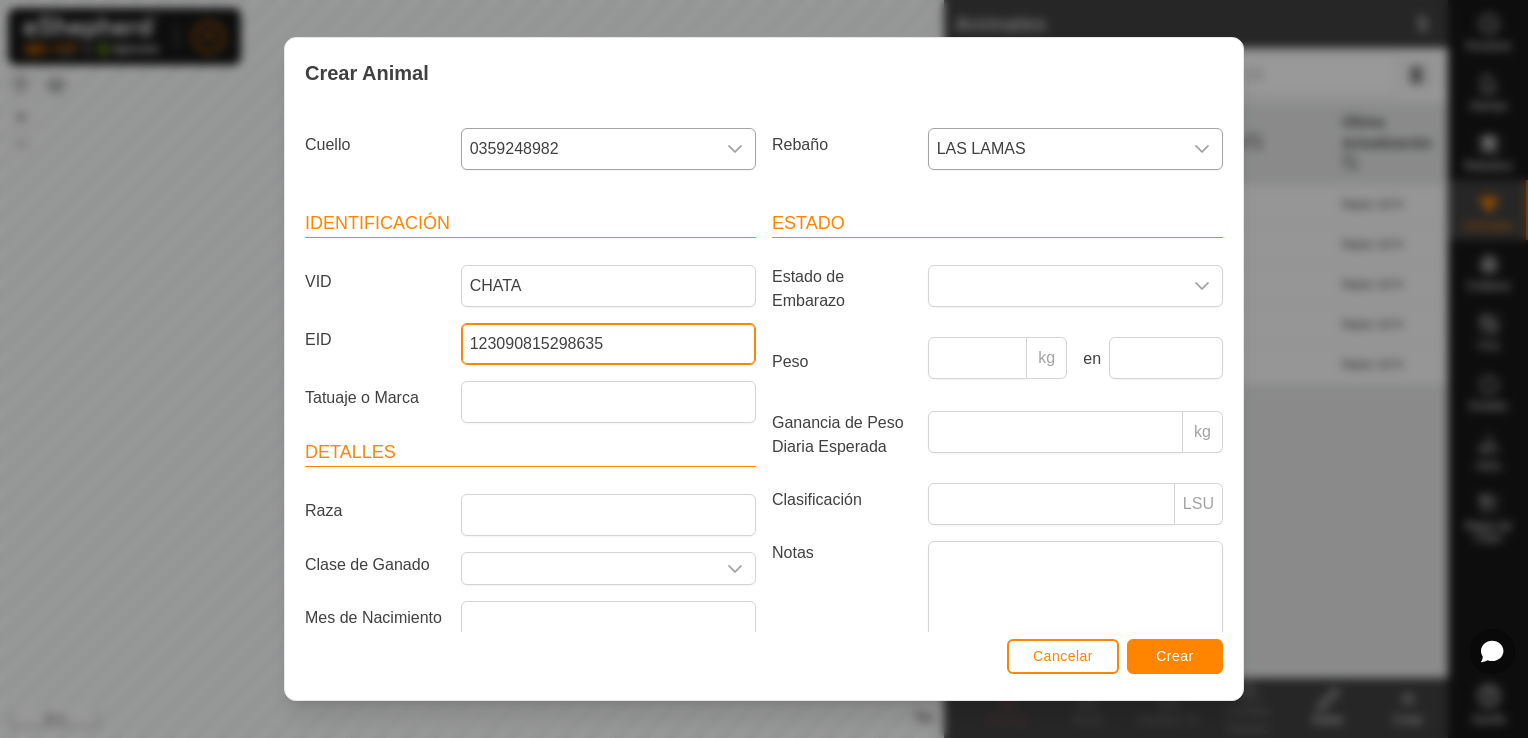 type on "123090815298635" 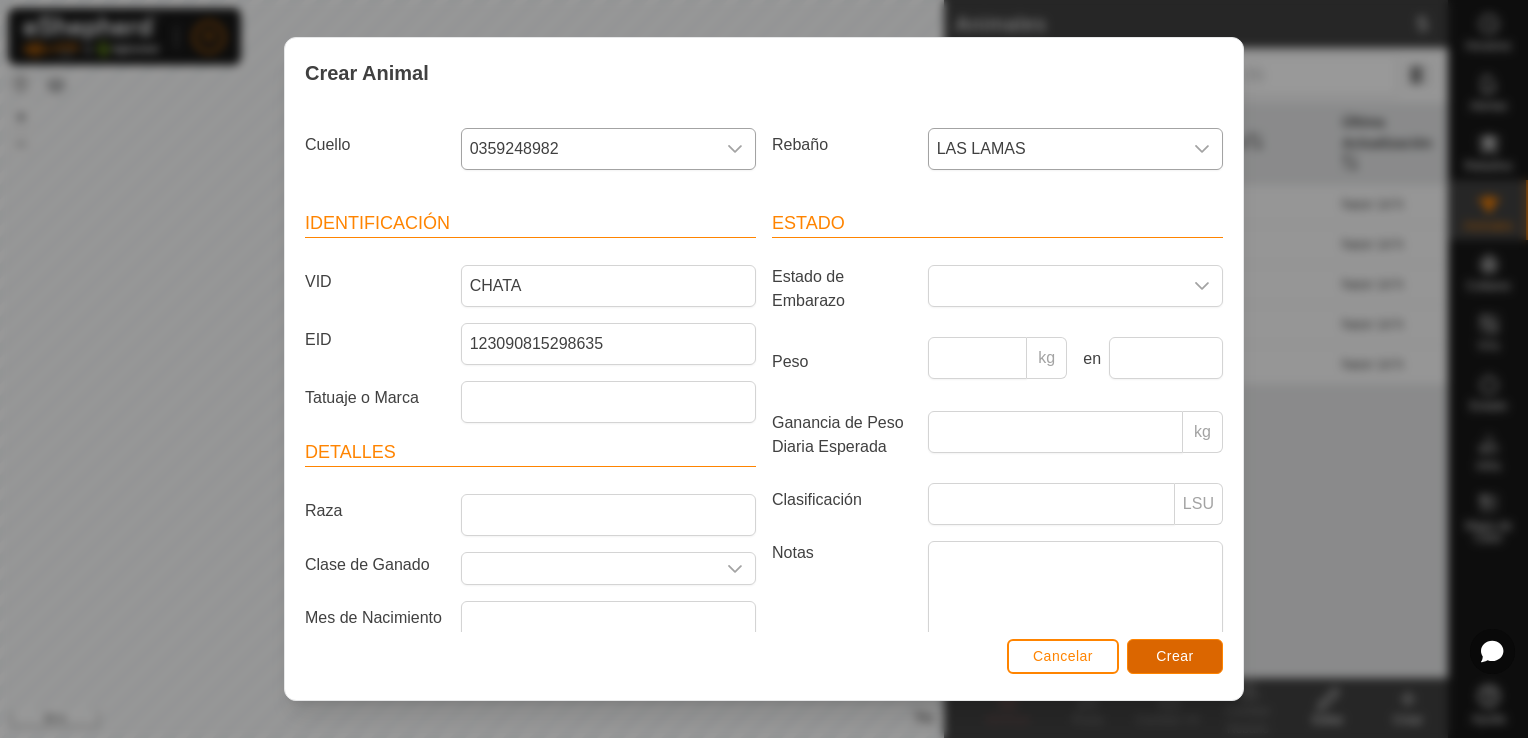 click on "Crear" at bounding box center [1175, 656] 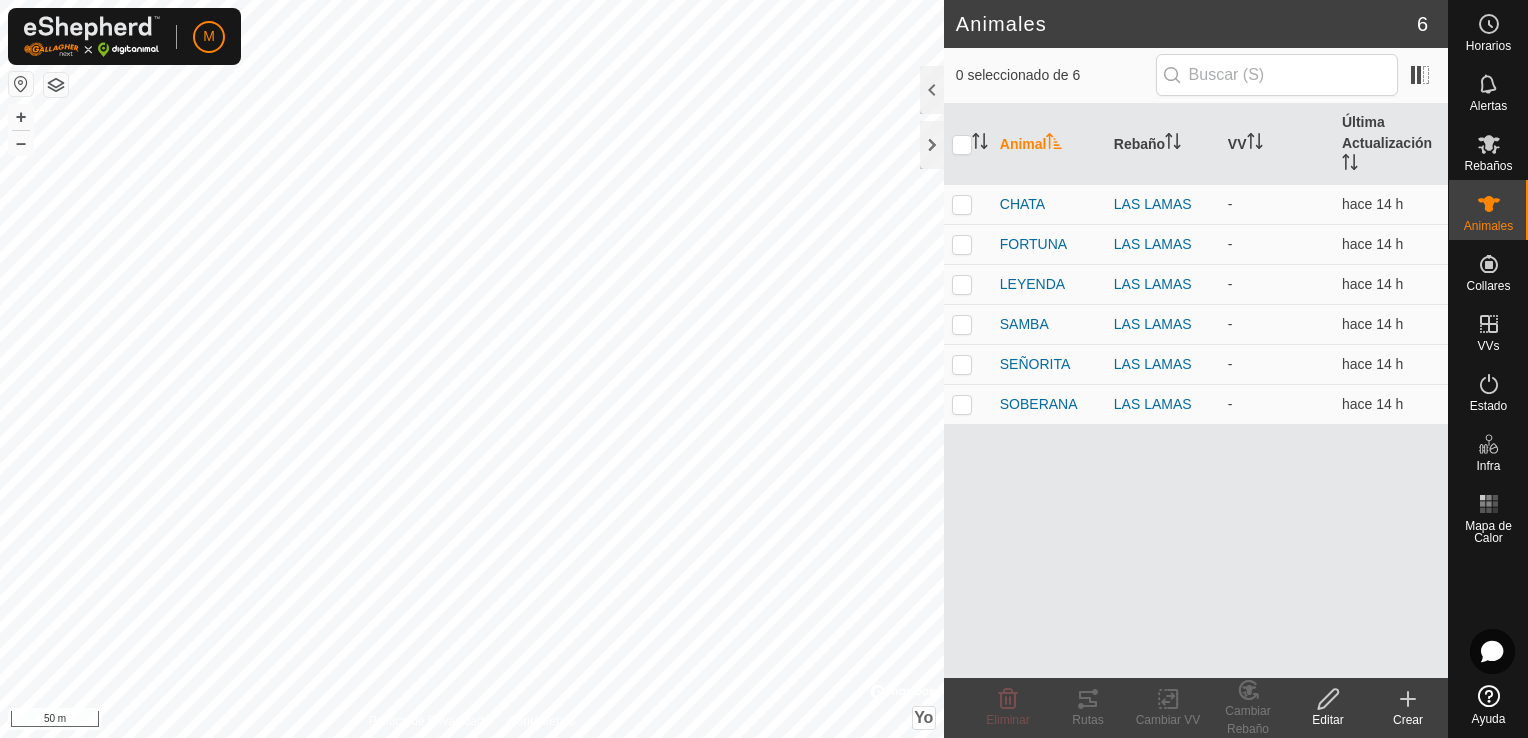 click 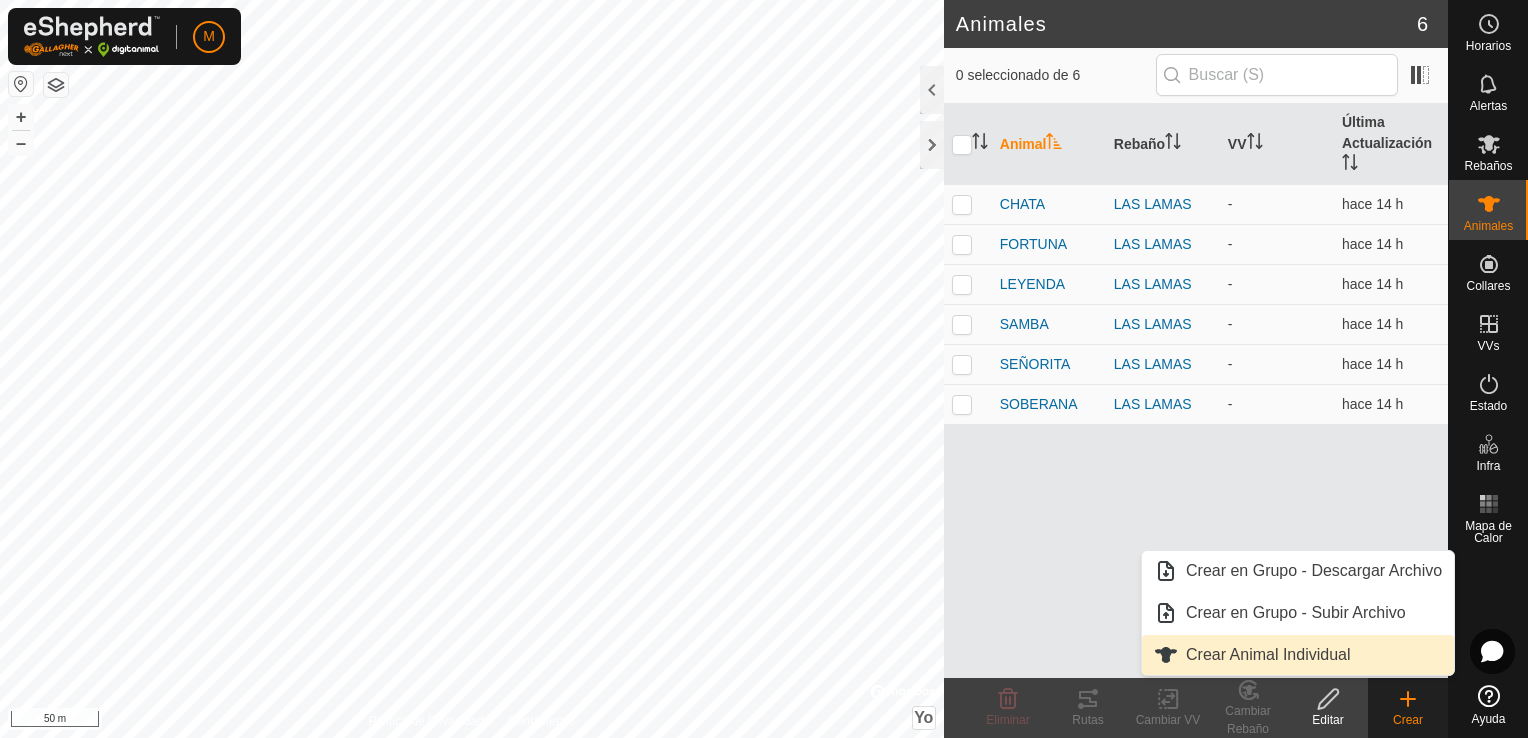 click on "Crear Animal Individual" at bounding box center (1298, 655) 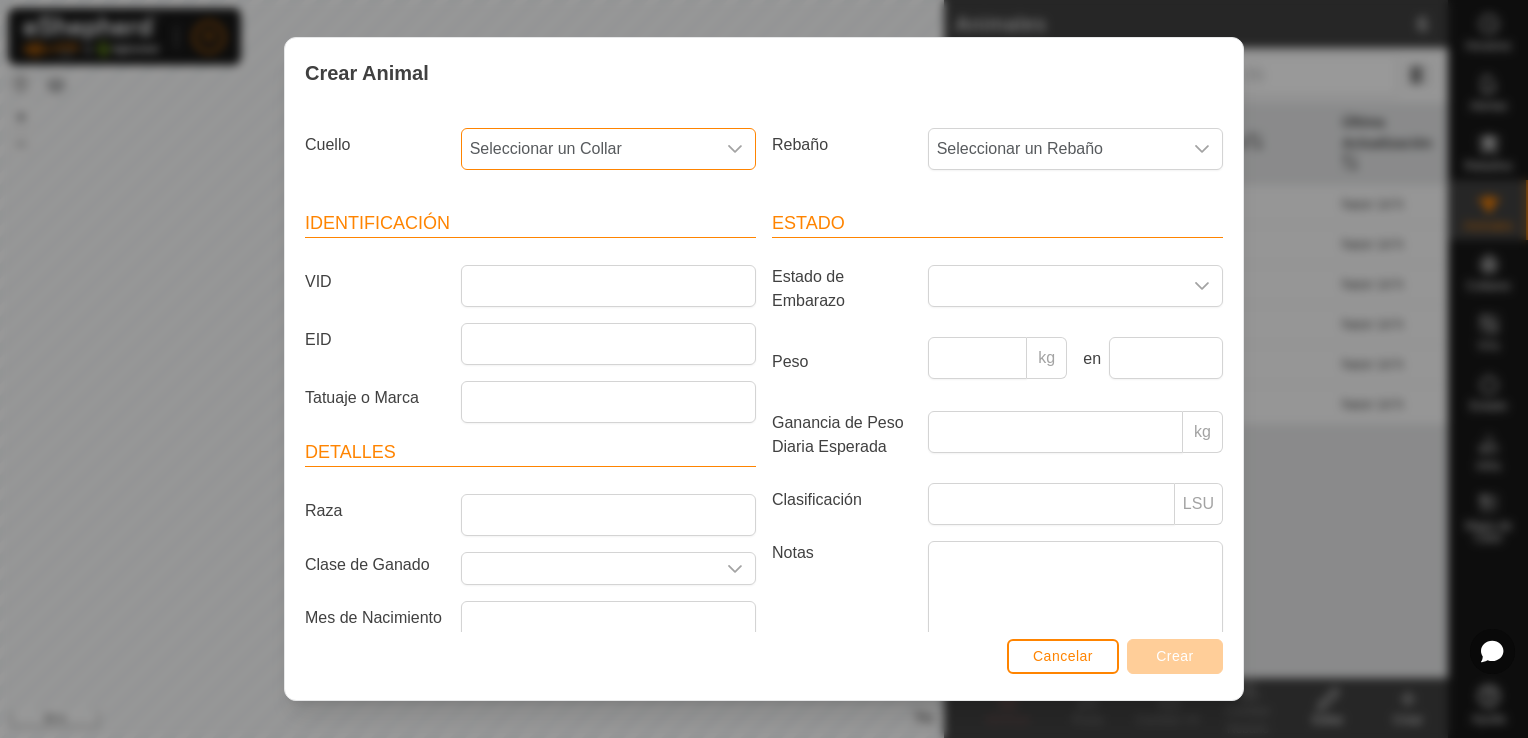 click on "Seleccionar un Collar" at bounding box center (546, 148) 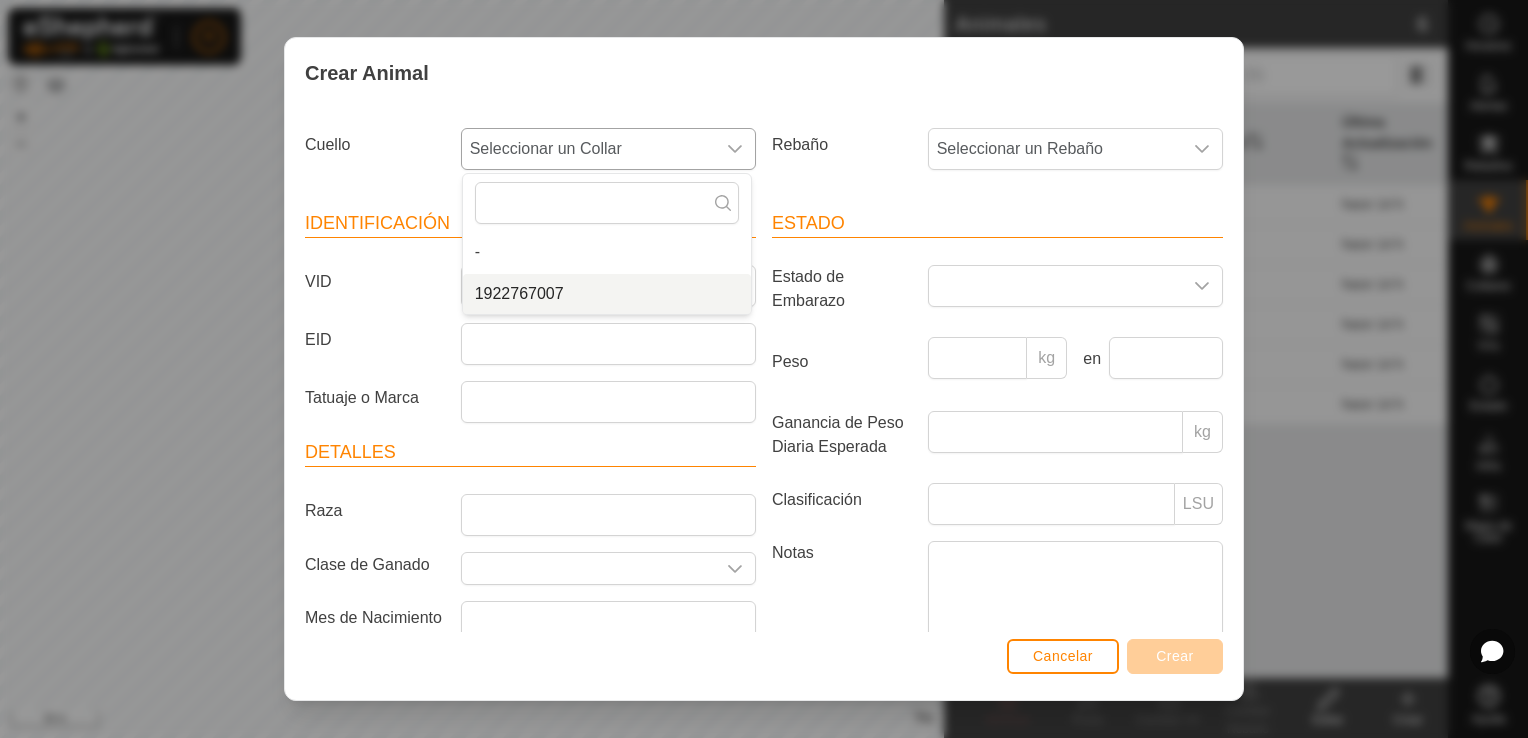 click on "1922767007" at bounding box center [607, 294] 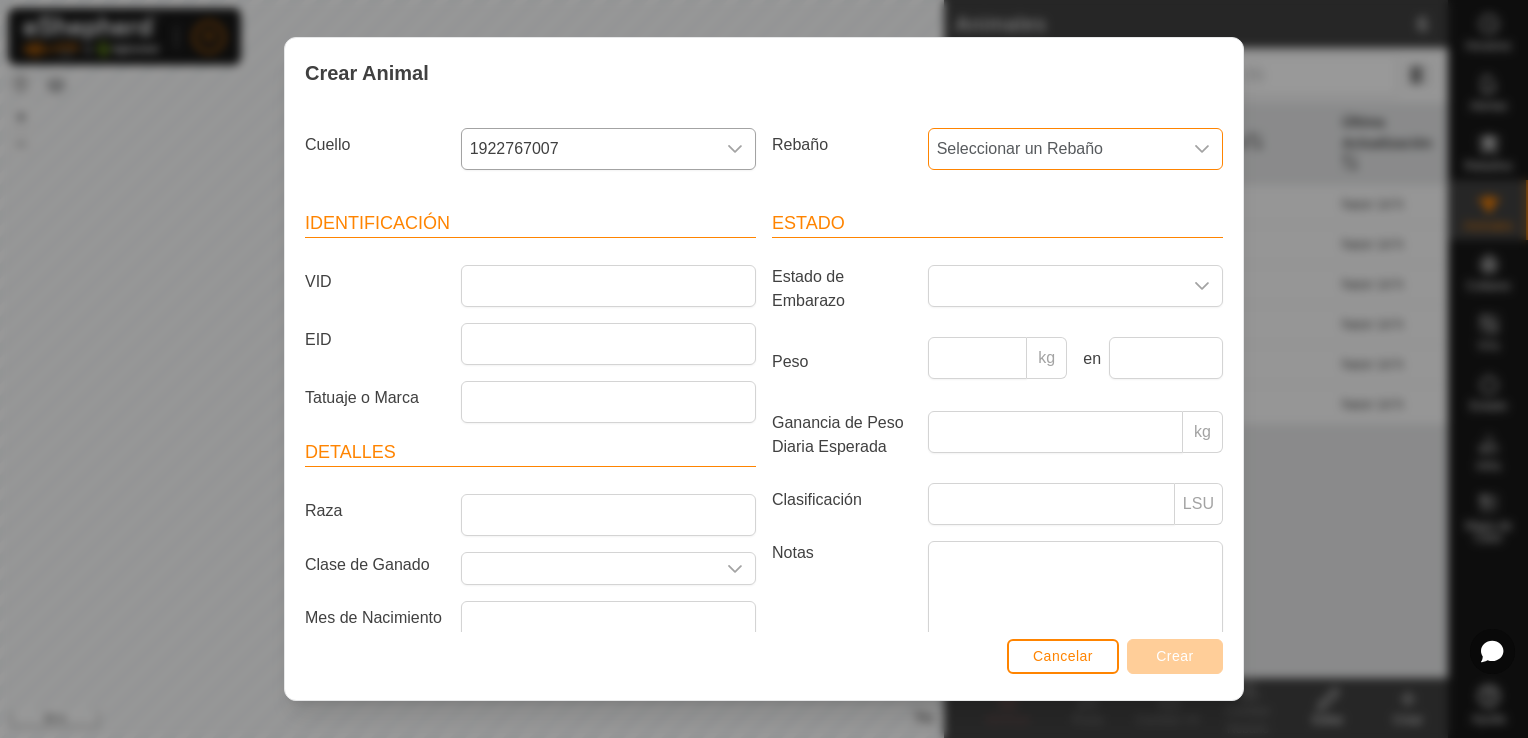 click on "Seleccionar un Rebaño" at bounding box center (1020, 148) 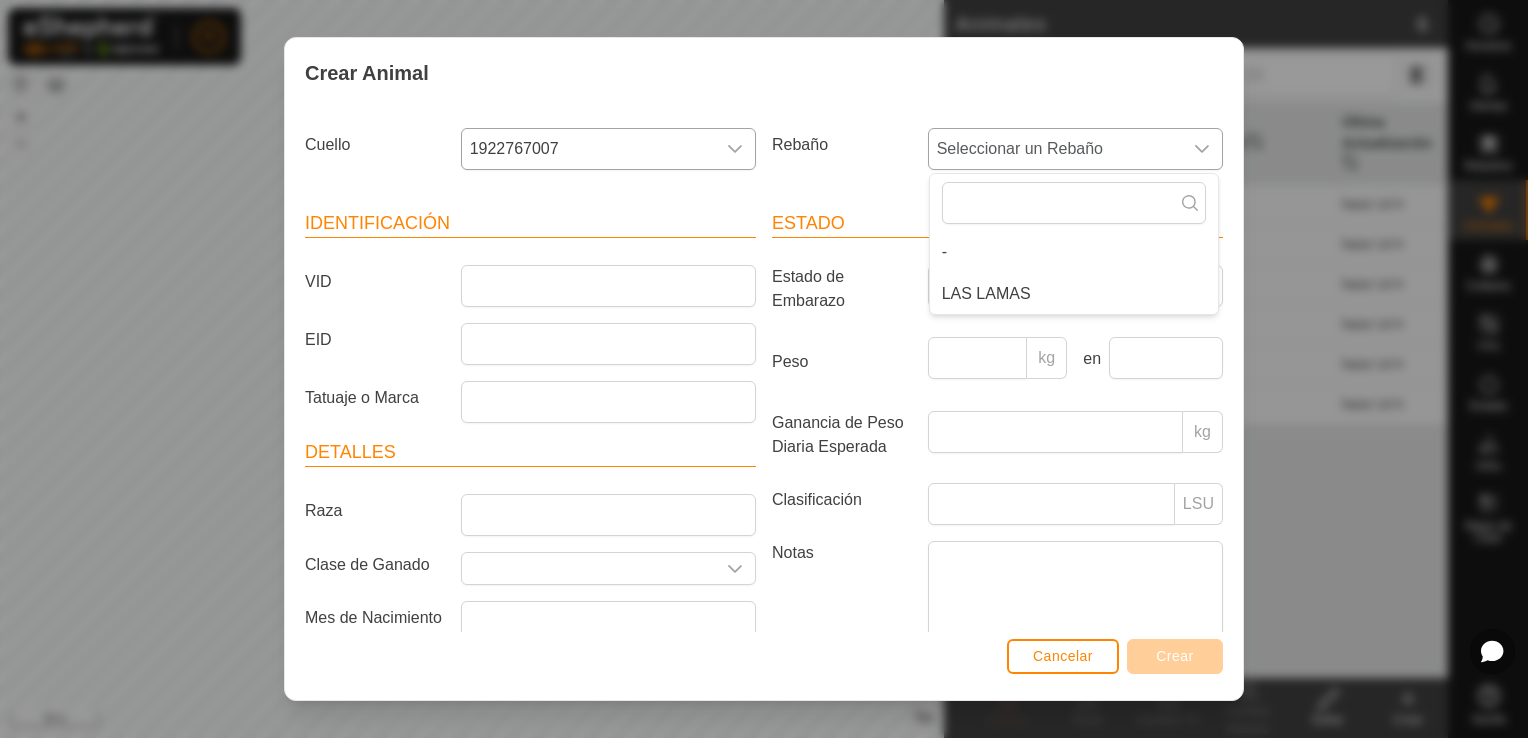 click on "LAS LAMAS" at bounding box center (1074, 294) 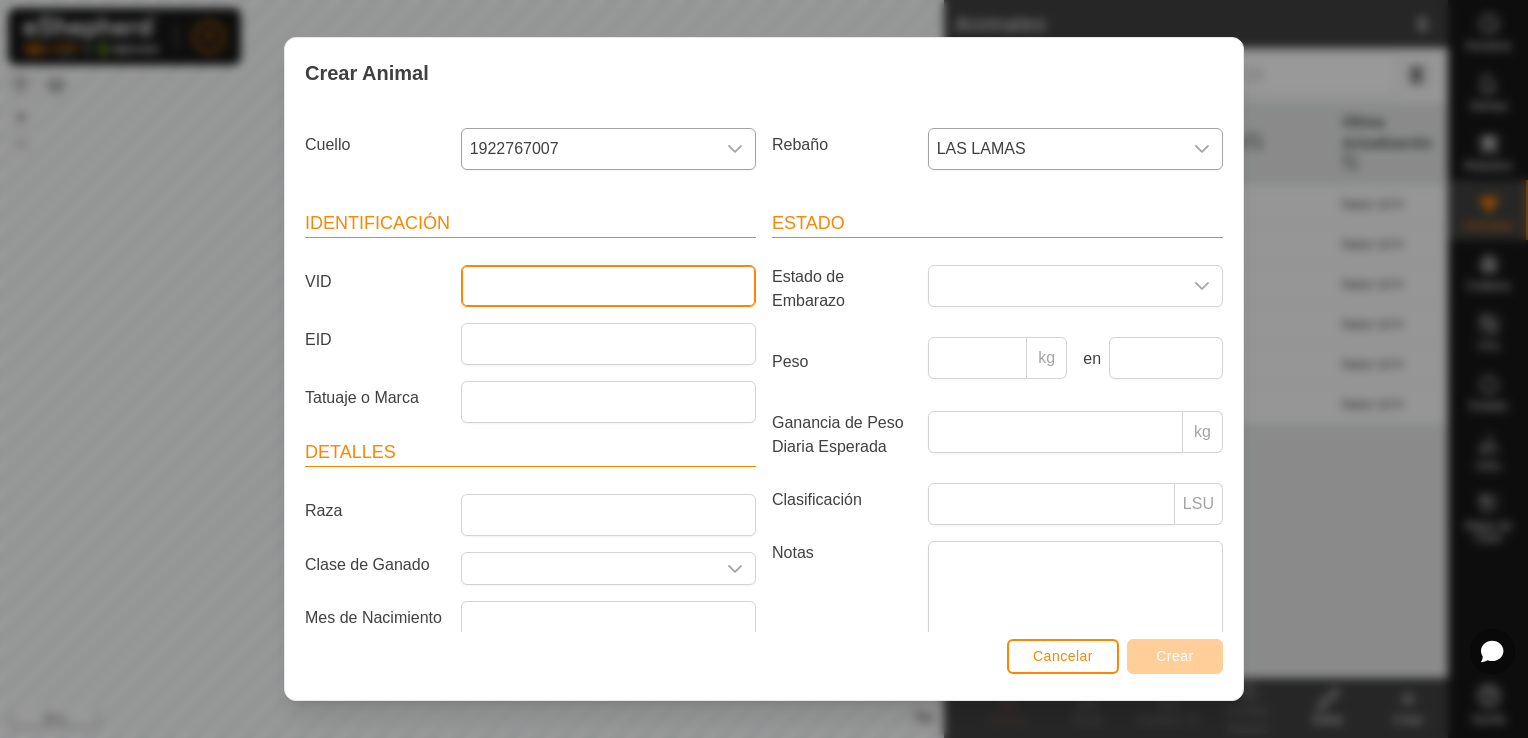 click on "VID" at bounding box center (608, 286) 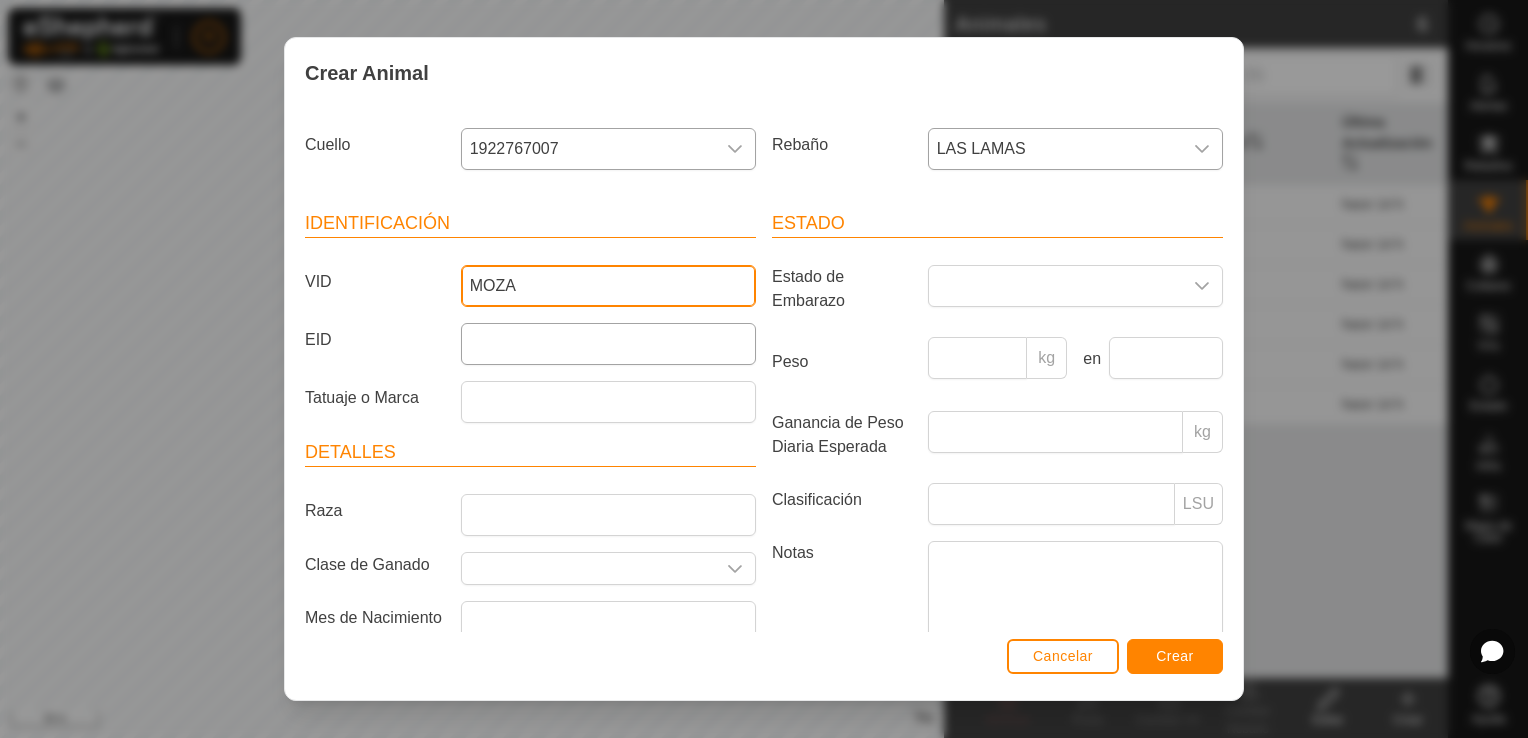 type on "MOZA" 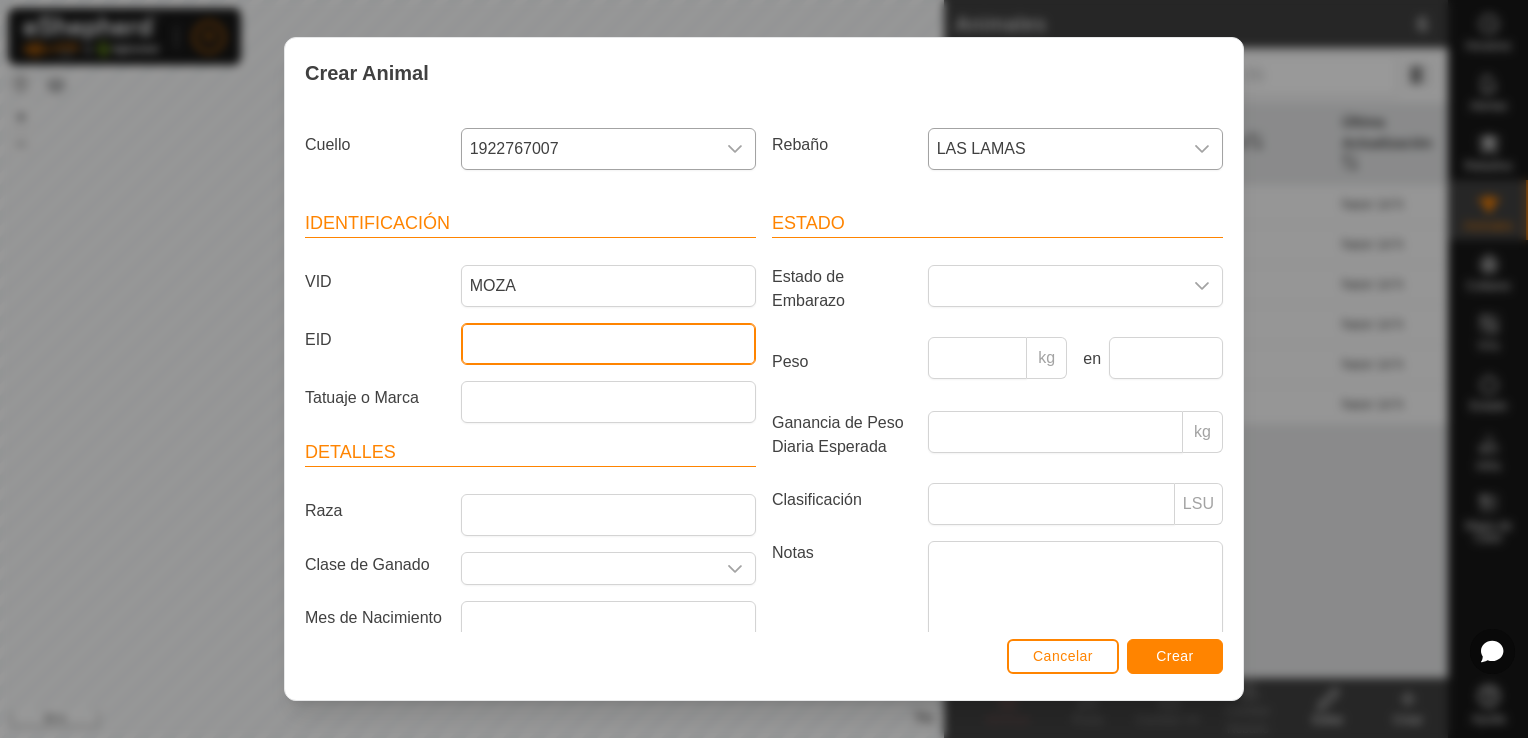 click on "EID" at bounding box center (608, 344) 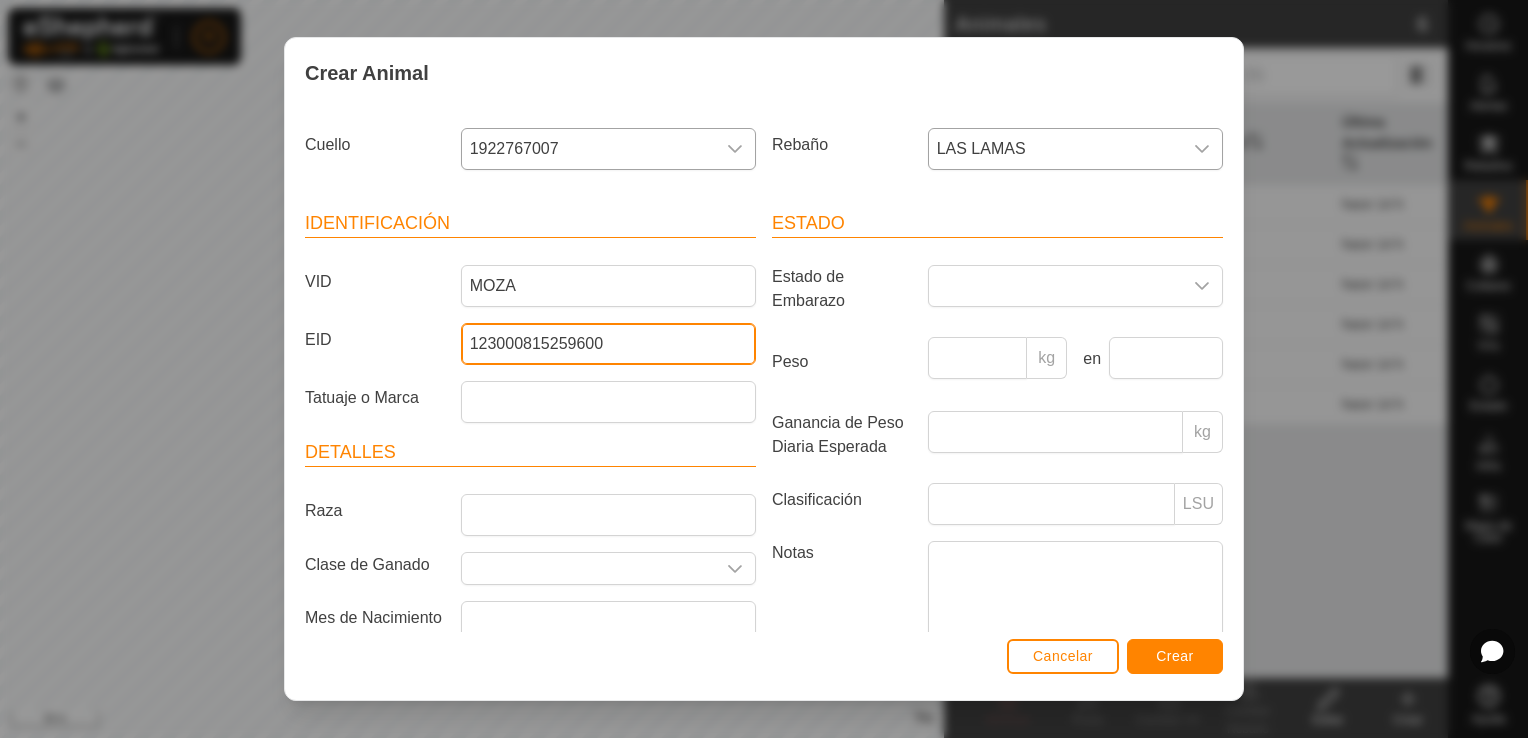 type on "123000815259600" 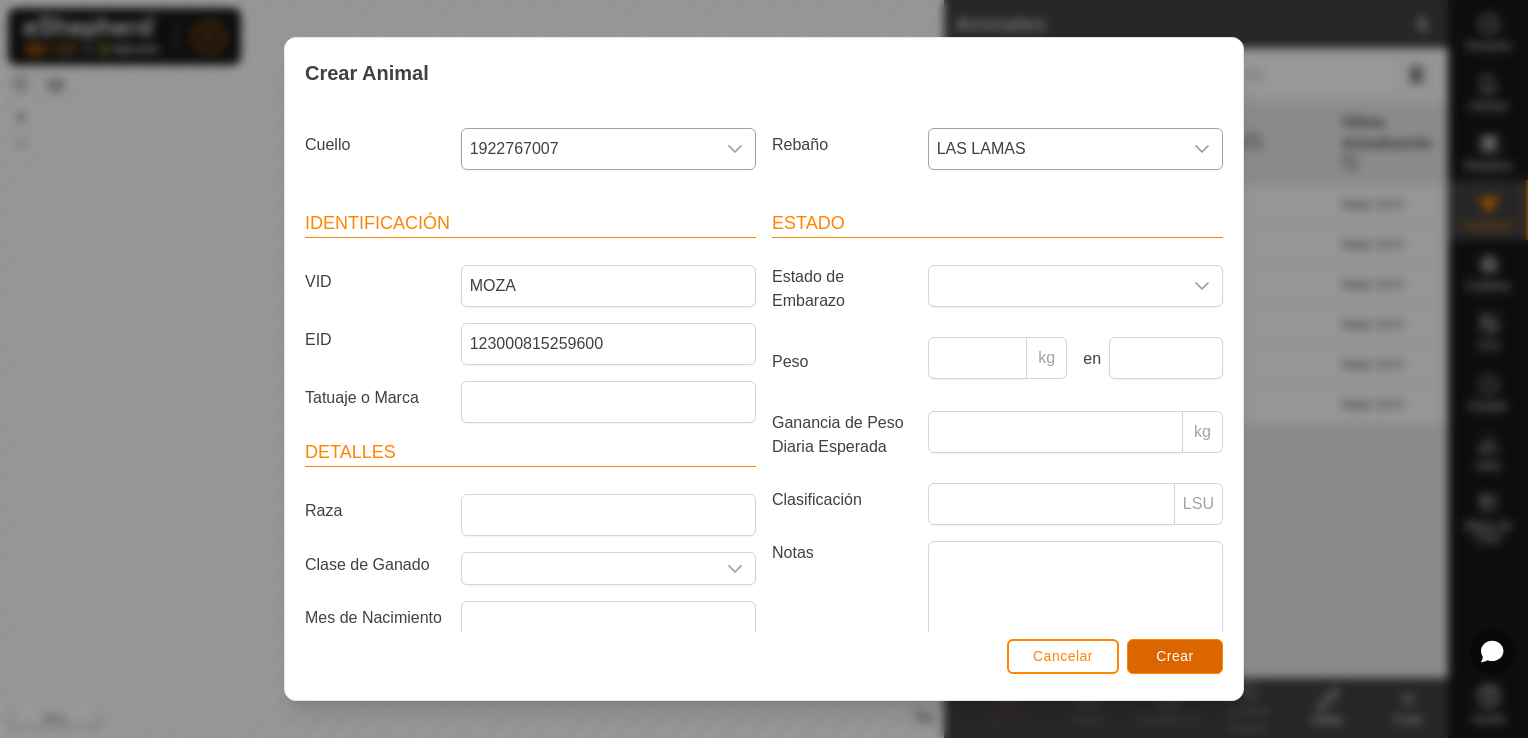 click on "Crear" at bounding box center [1175, 656] 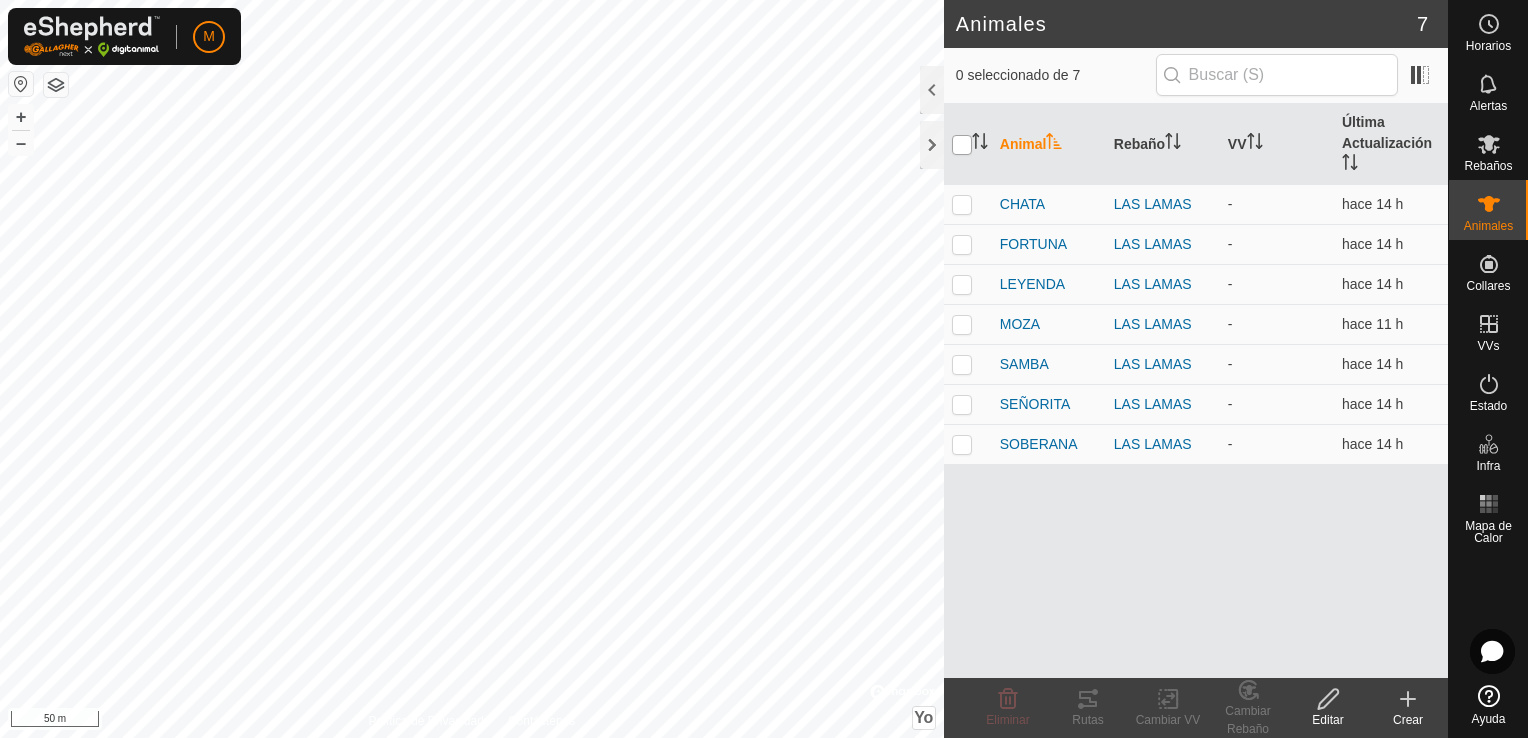 click at bounding box center [962, 145] 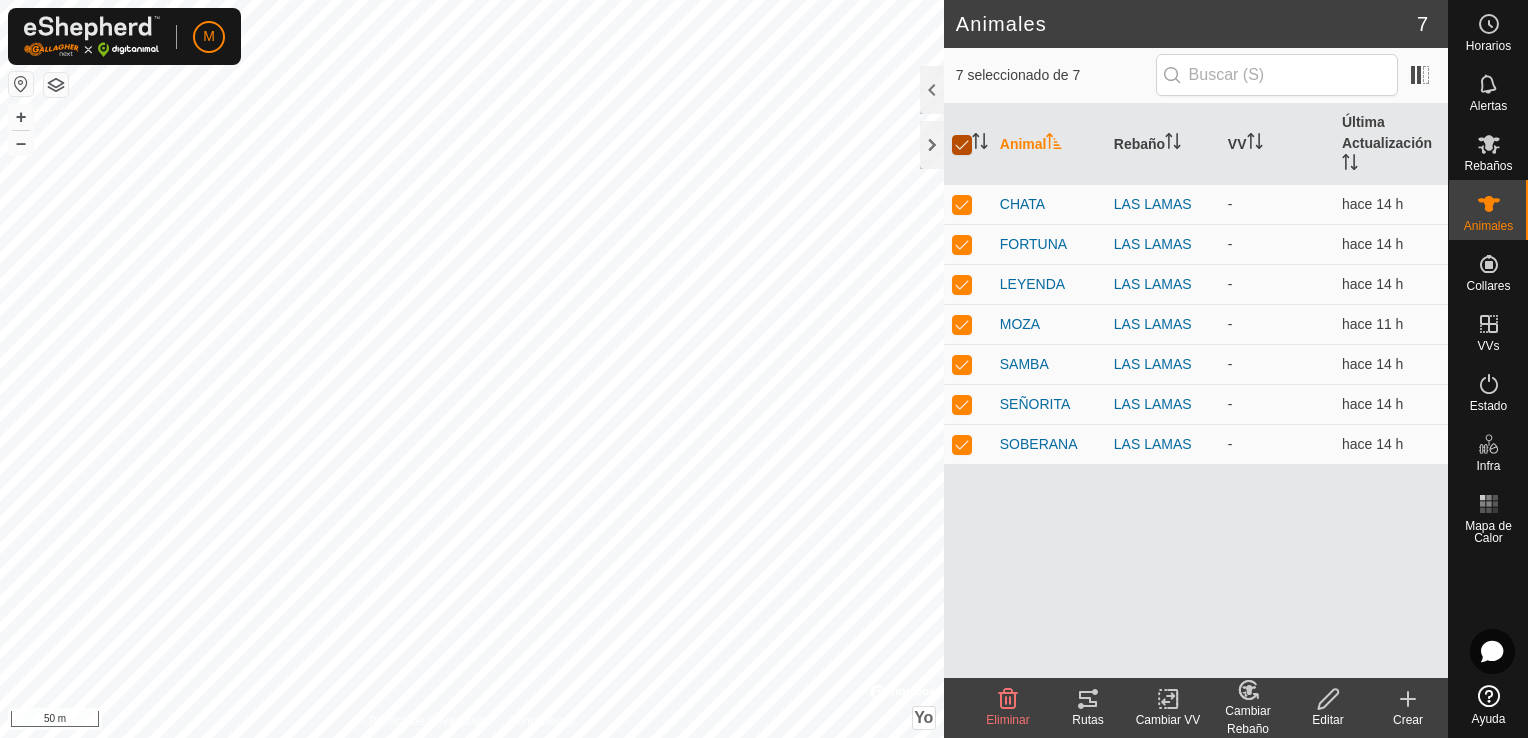 click at bounding box center (962, 145) 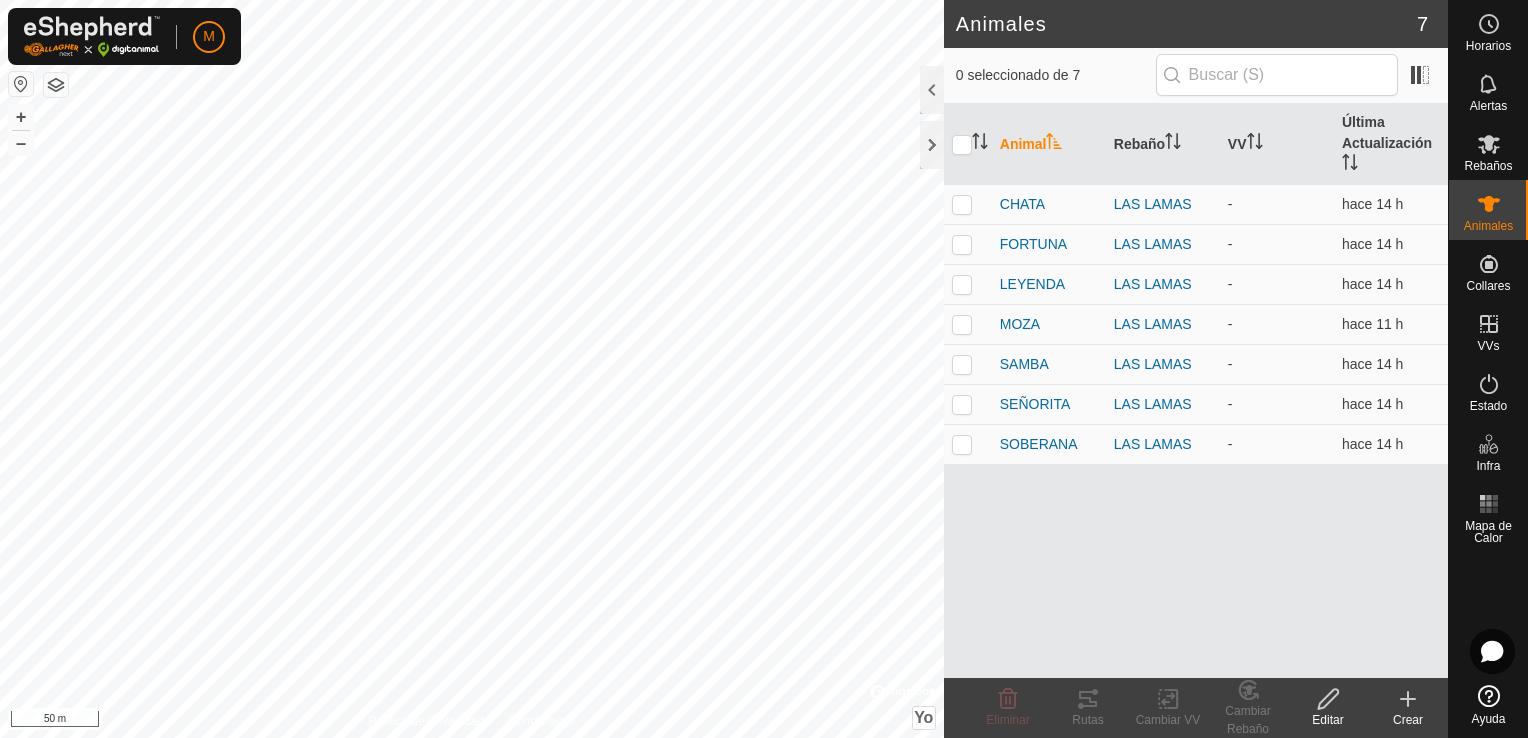click on "Animal   Rebaño   VV   Última Actualización   CHATA   LAS LAMAS  -  hace 14 h  FORTUNA   LAS LAMAS  -  hace 14 h  LEYENDA   LAS LAMAS  -  hace 14 h  MOZA   LAS LAMAS  -  hace 11 h  SAMBA   LAS LAMAS  -  hace 14 h  SEÑORITA   LAS LAMAS  -  hace 14 h  SOBERANA   LAS LAMAS  -  hace 14 h" at bounding box center (1196, 391) 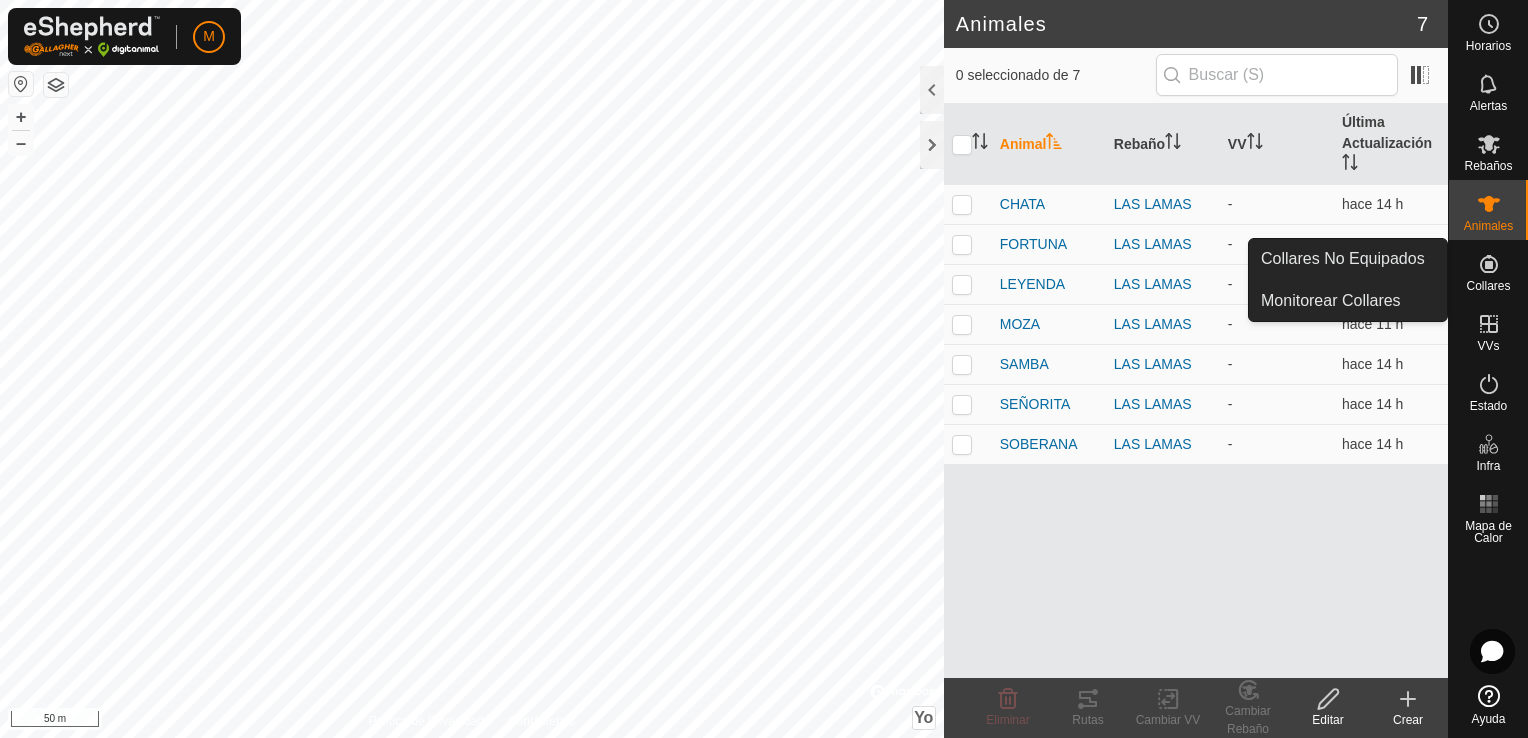click 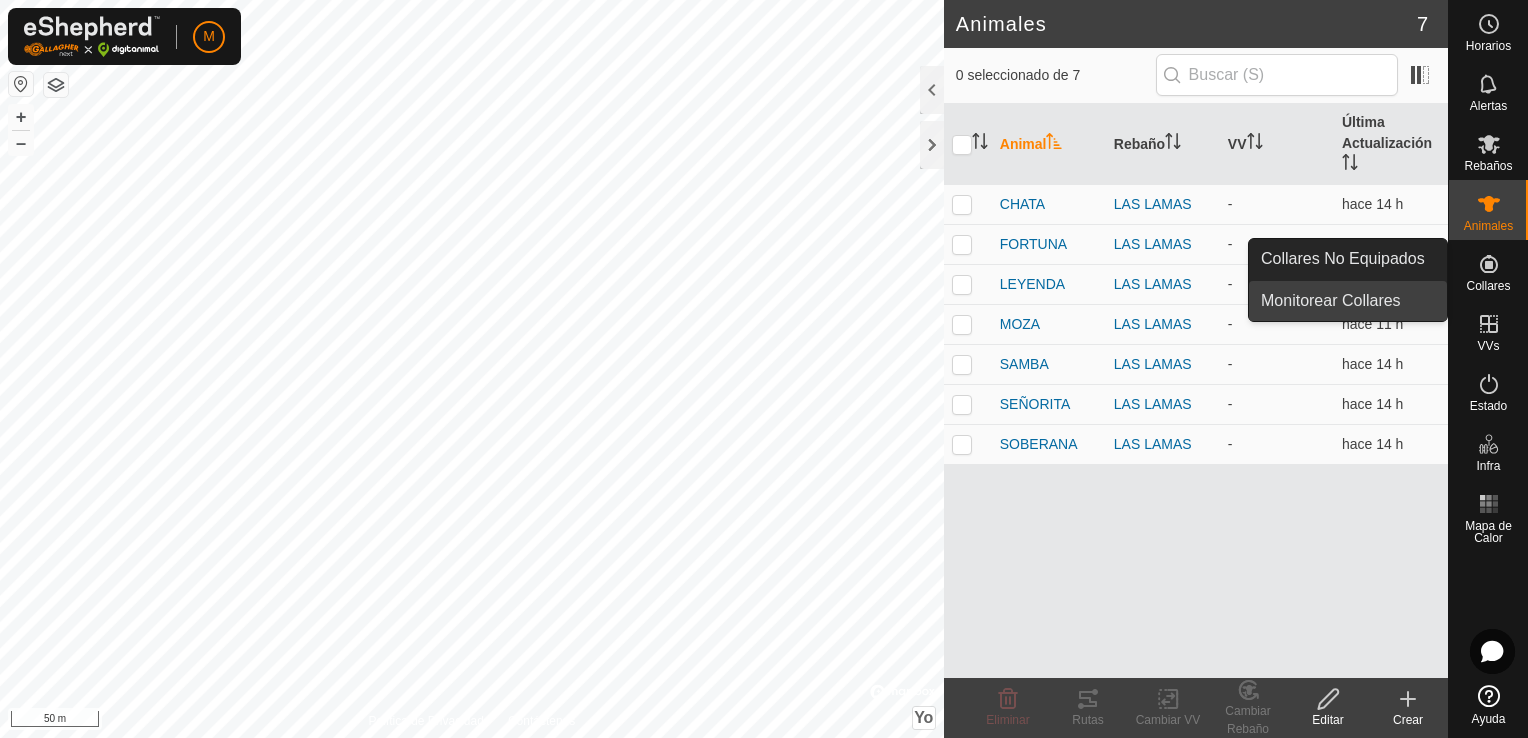 click on "Monitorear Collares" at bounding box center [1348, 301] 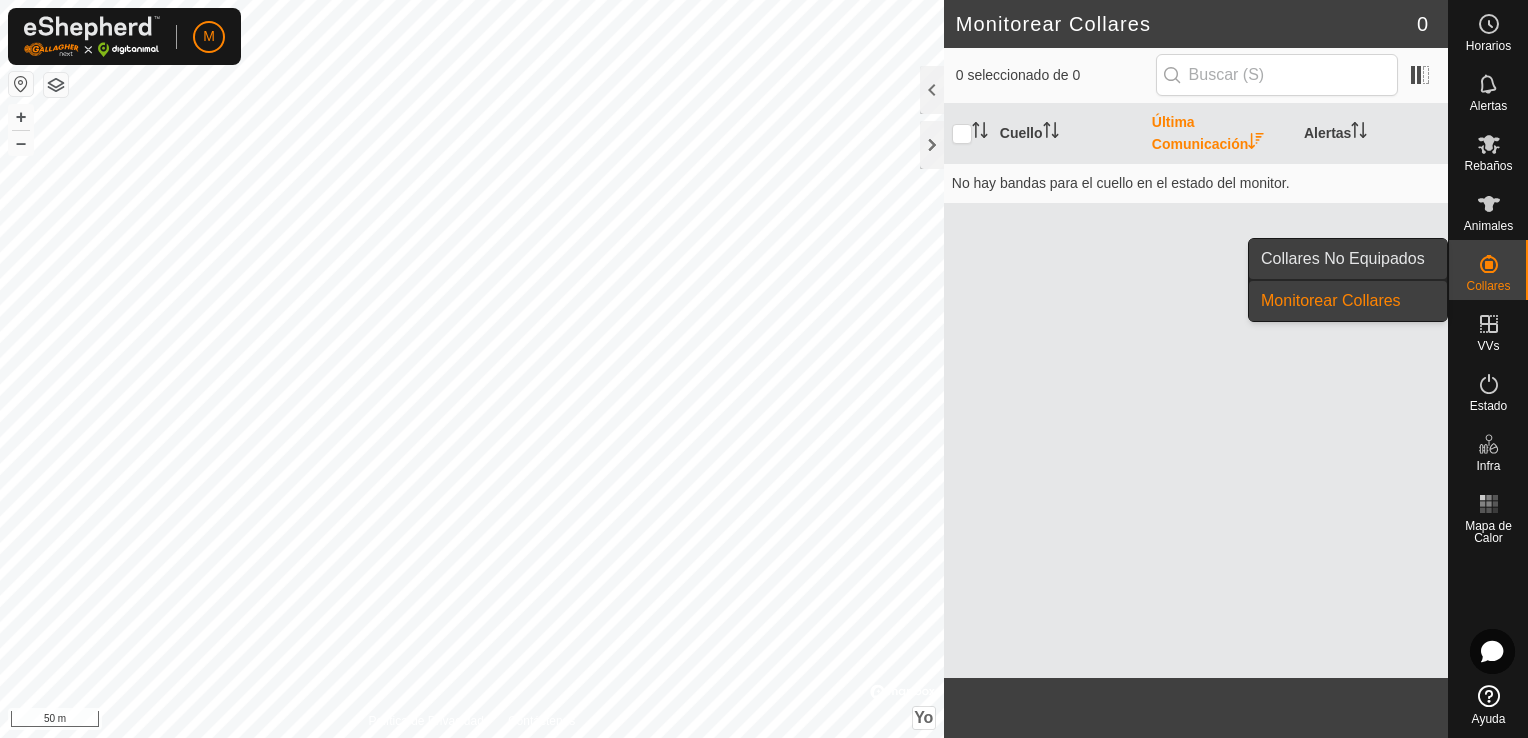 click on "Collares No Equipados" at bounding box center [1348, 259] 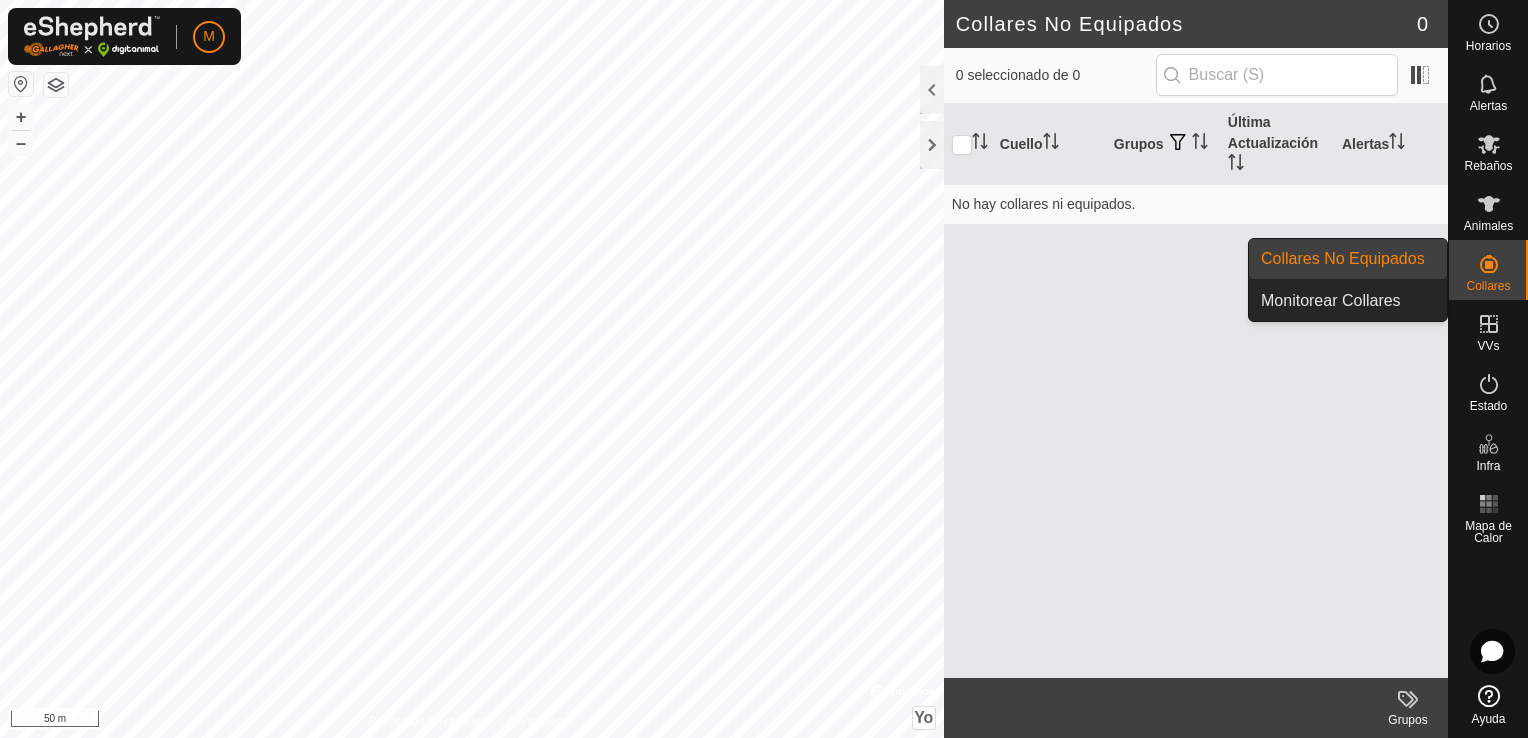 click 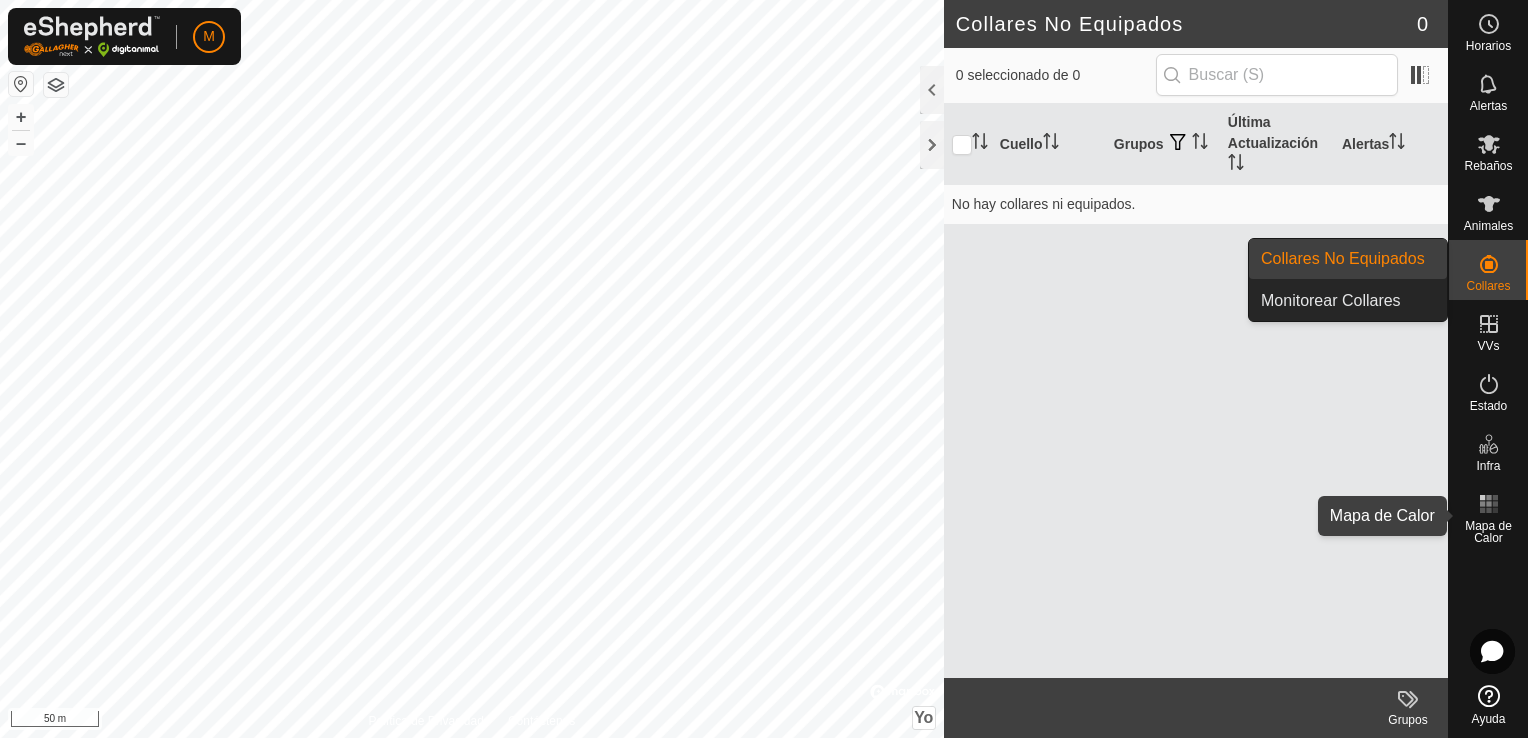 click on "Mapa de Calor" at bounding box center (1488, 532) 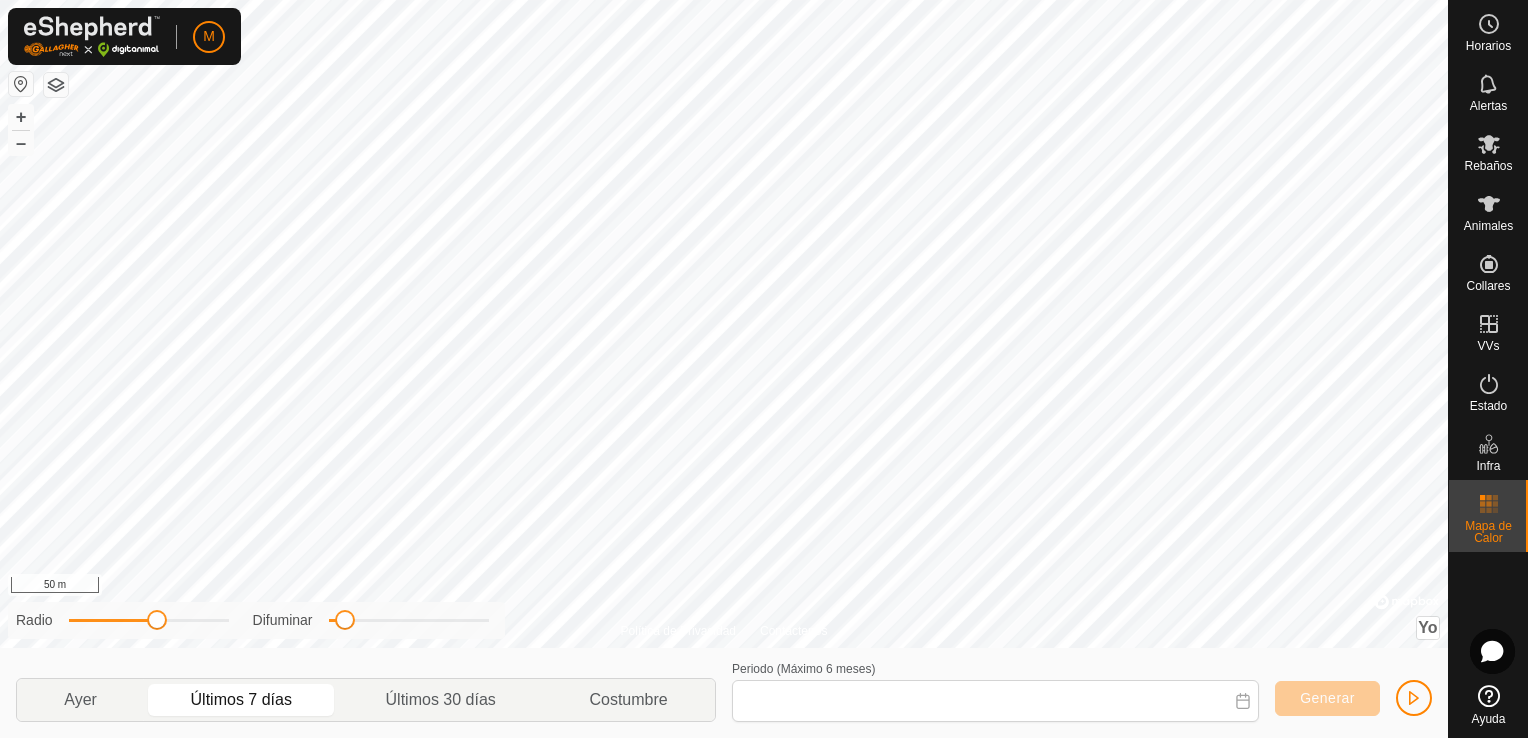 type on "[DATE] - [DATE]" 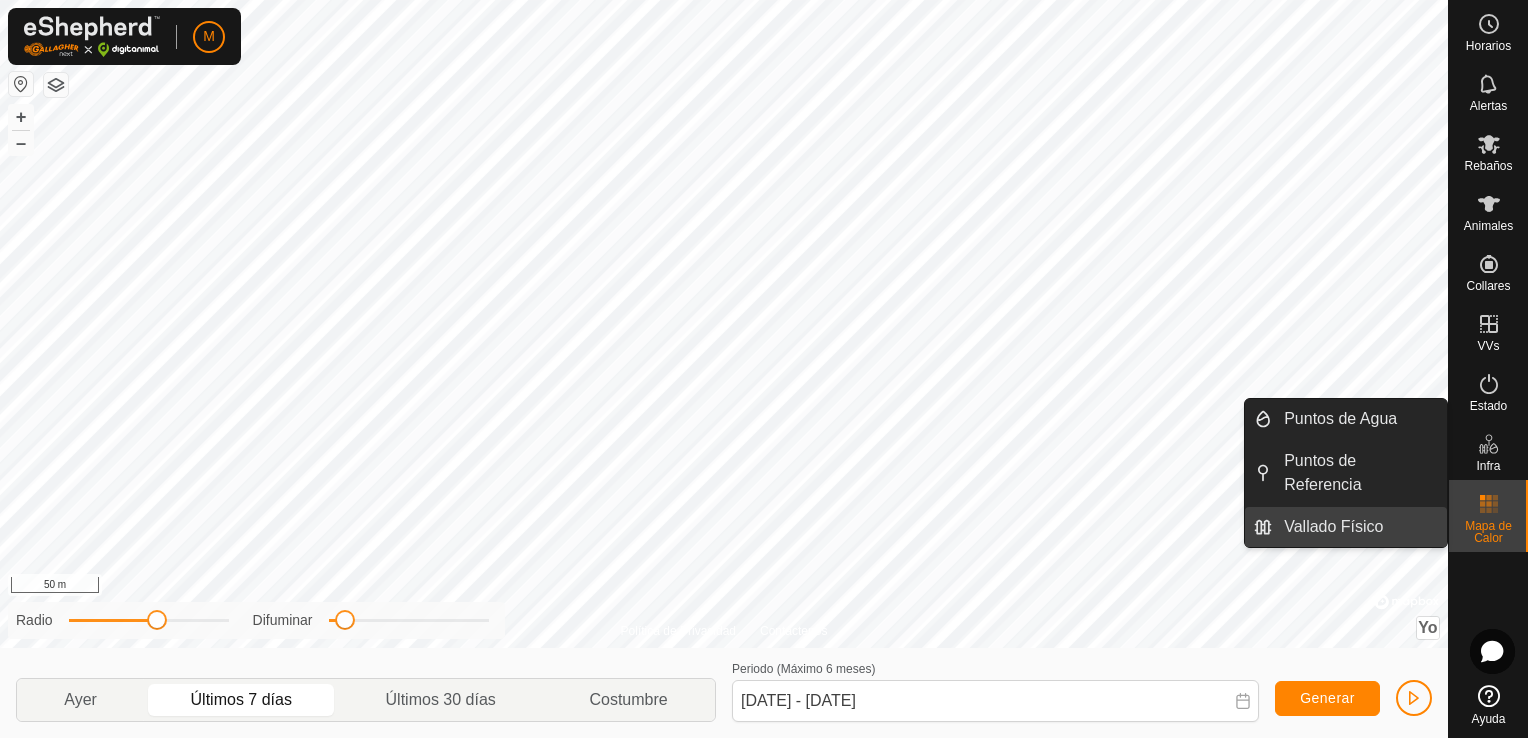 click on "Vallado Físico" at bounding box center [1359, 527] 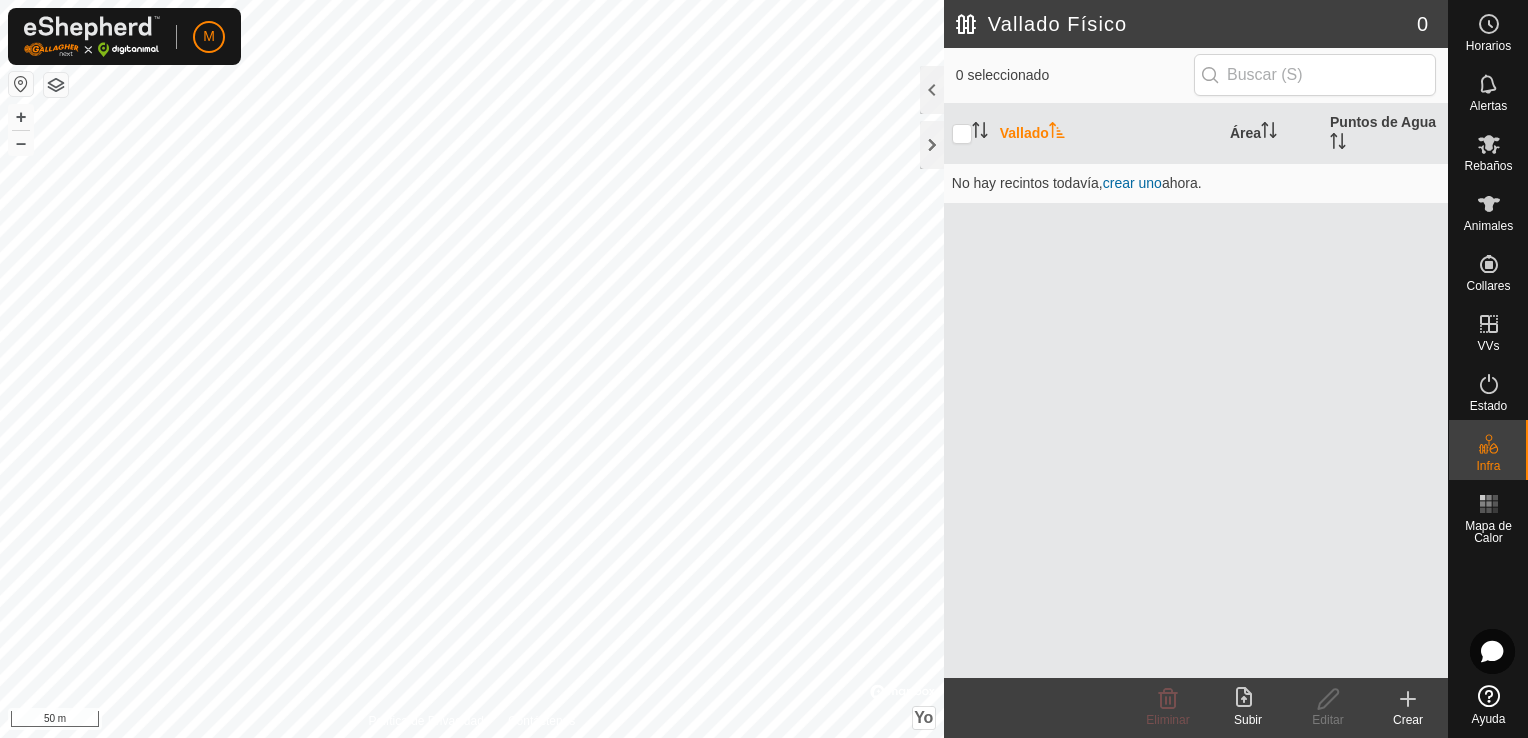 click on "Crear" 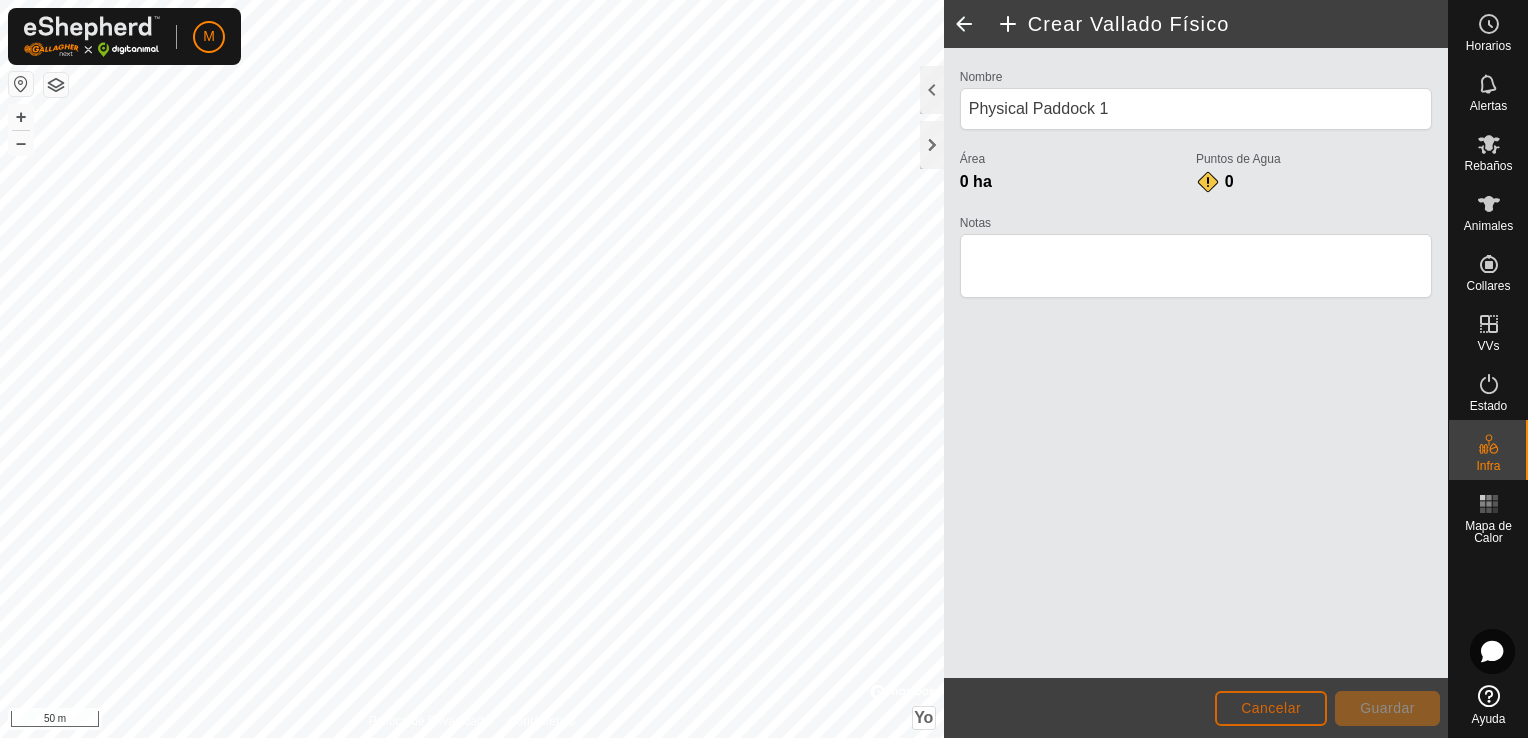 click on "Cancelar" 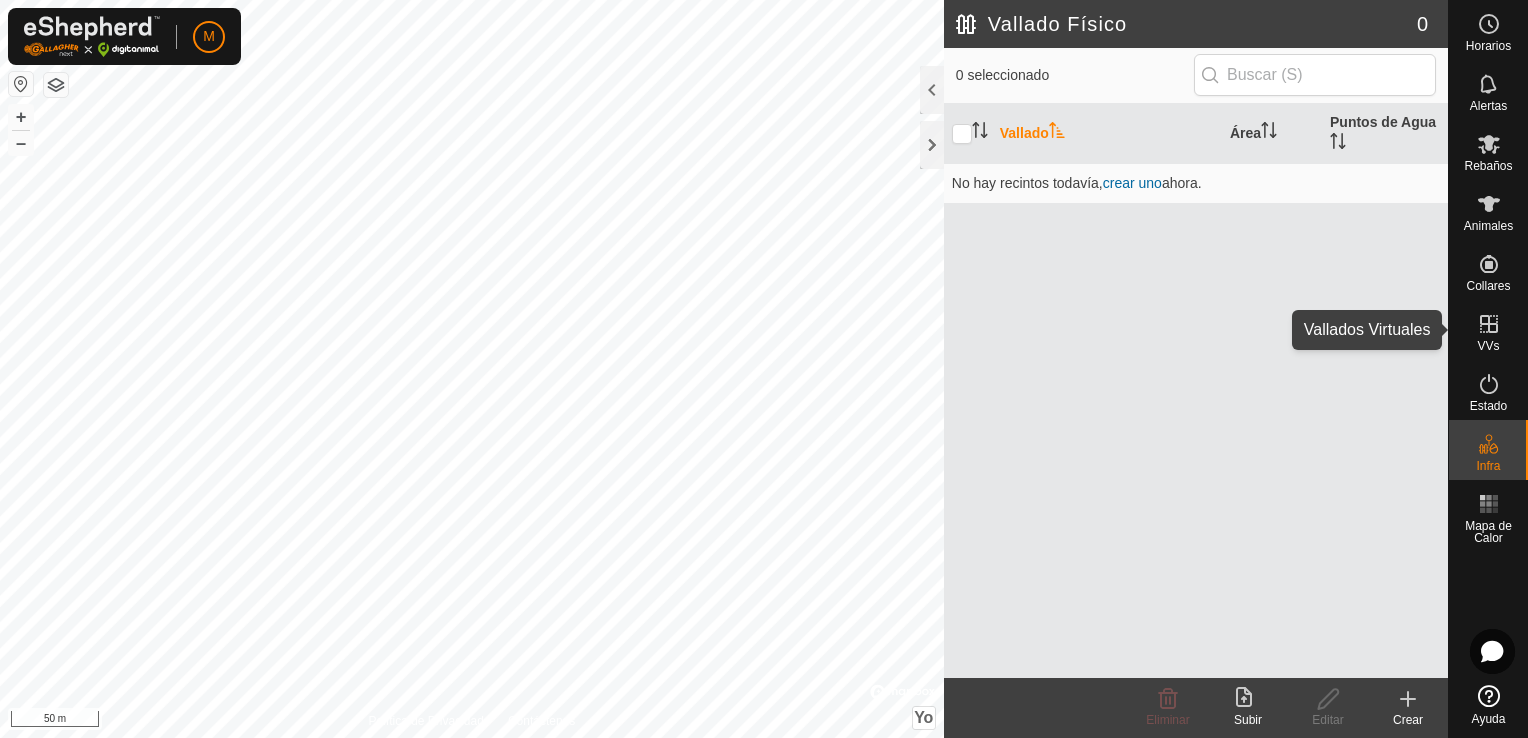 click 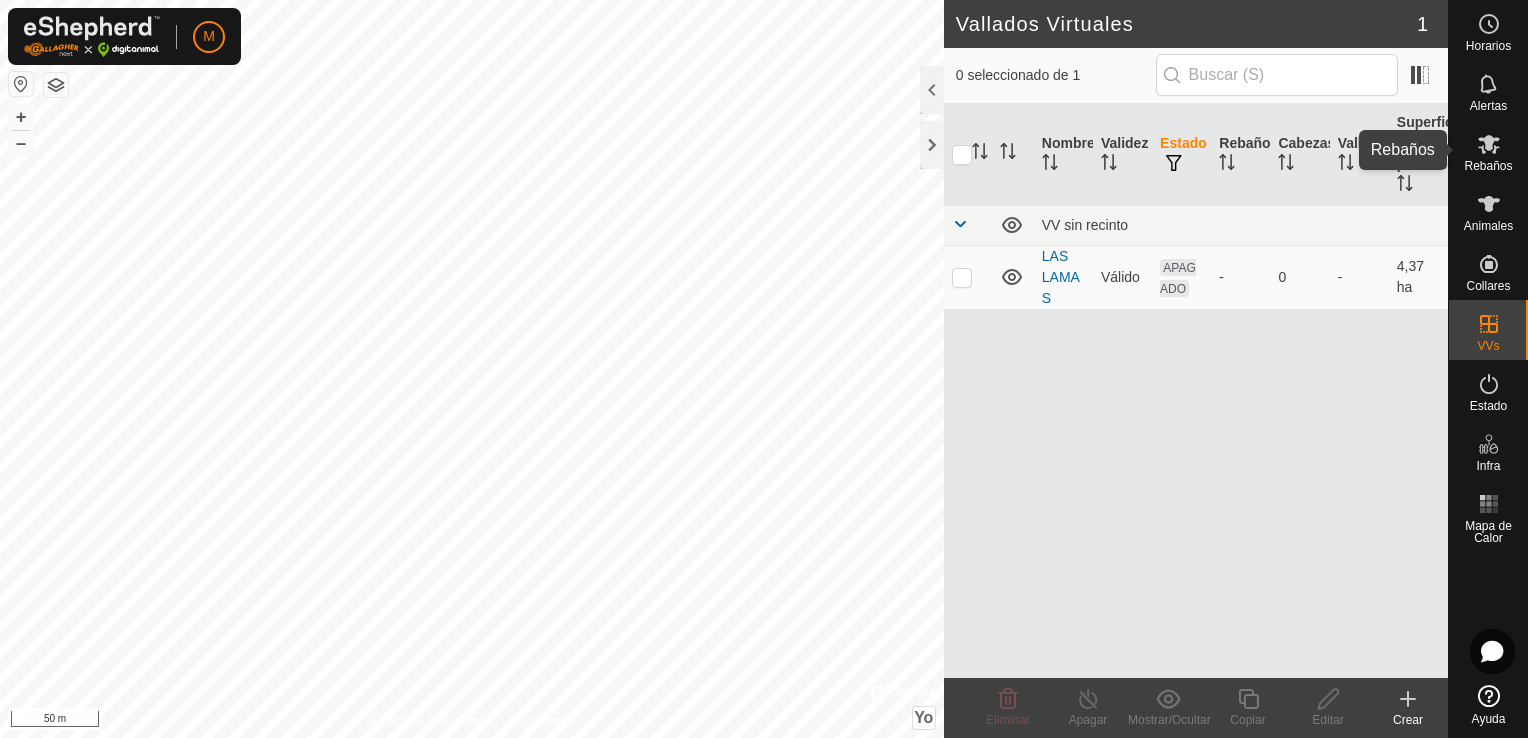 click at bounding box center [1489, 144] 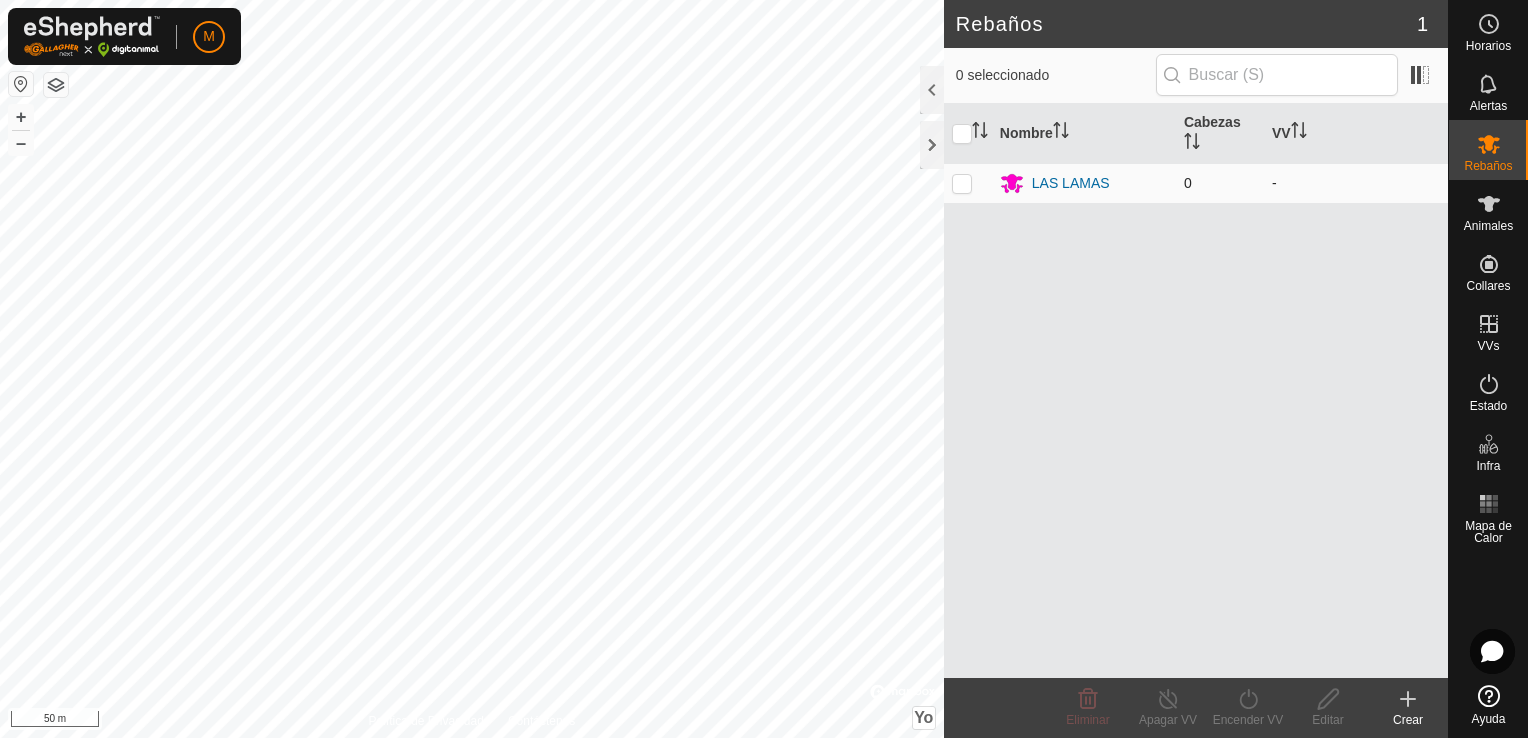 click at bounding box center (968, 183) 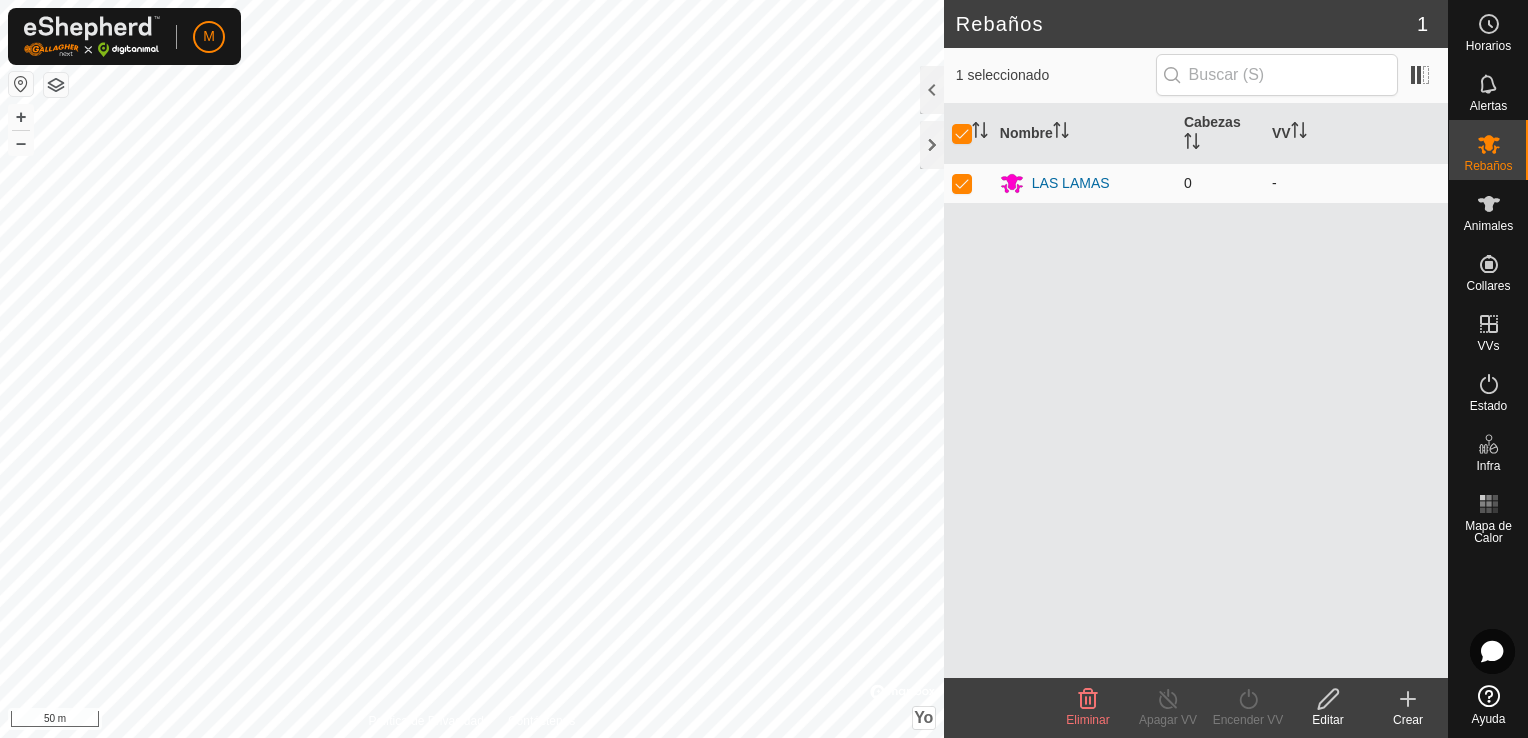 click at bounding box center (962, 183) 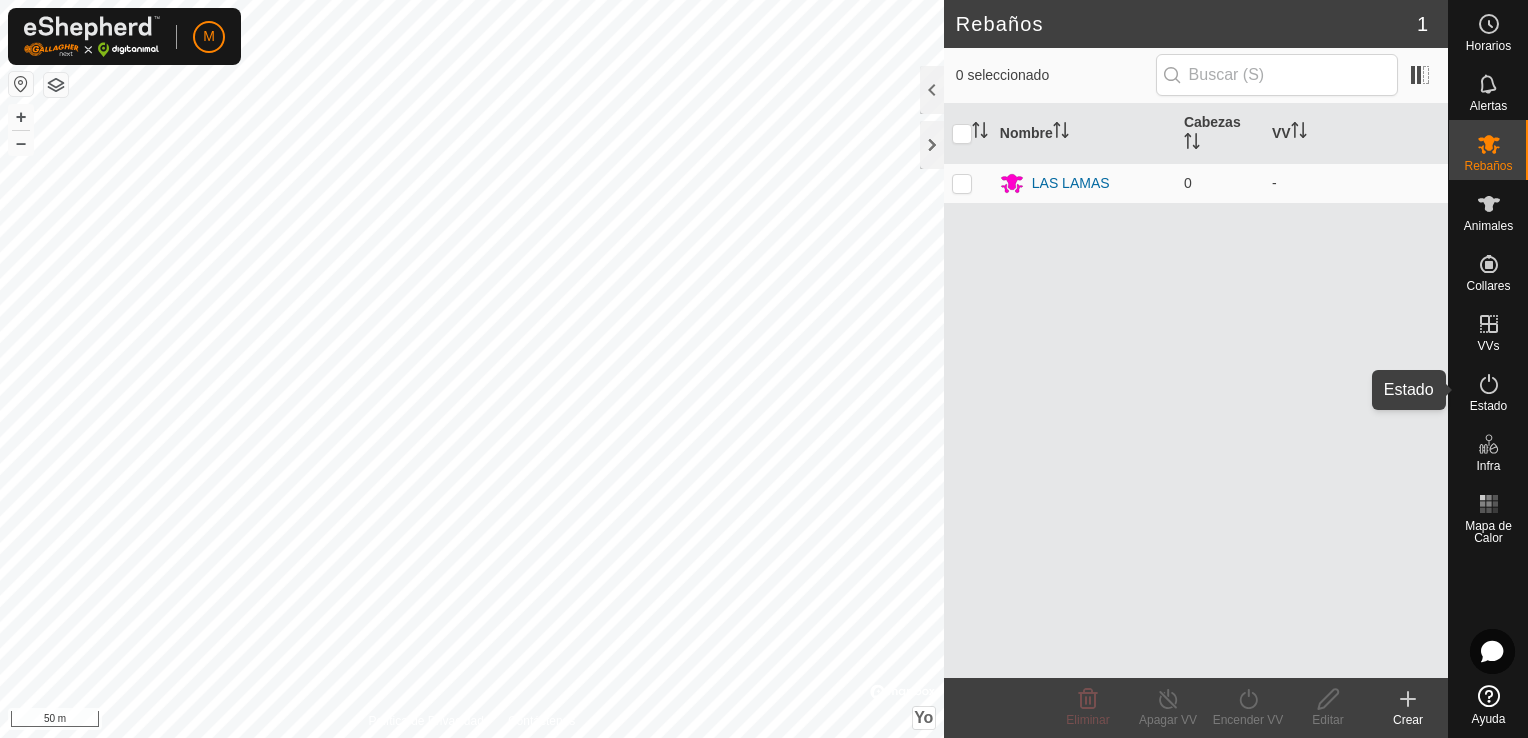 click on "Estado" at bounding box center [1488, 390] 